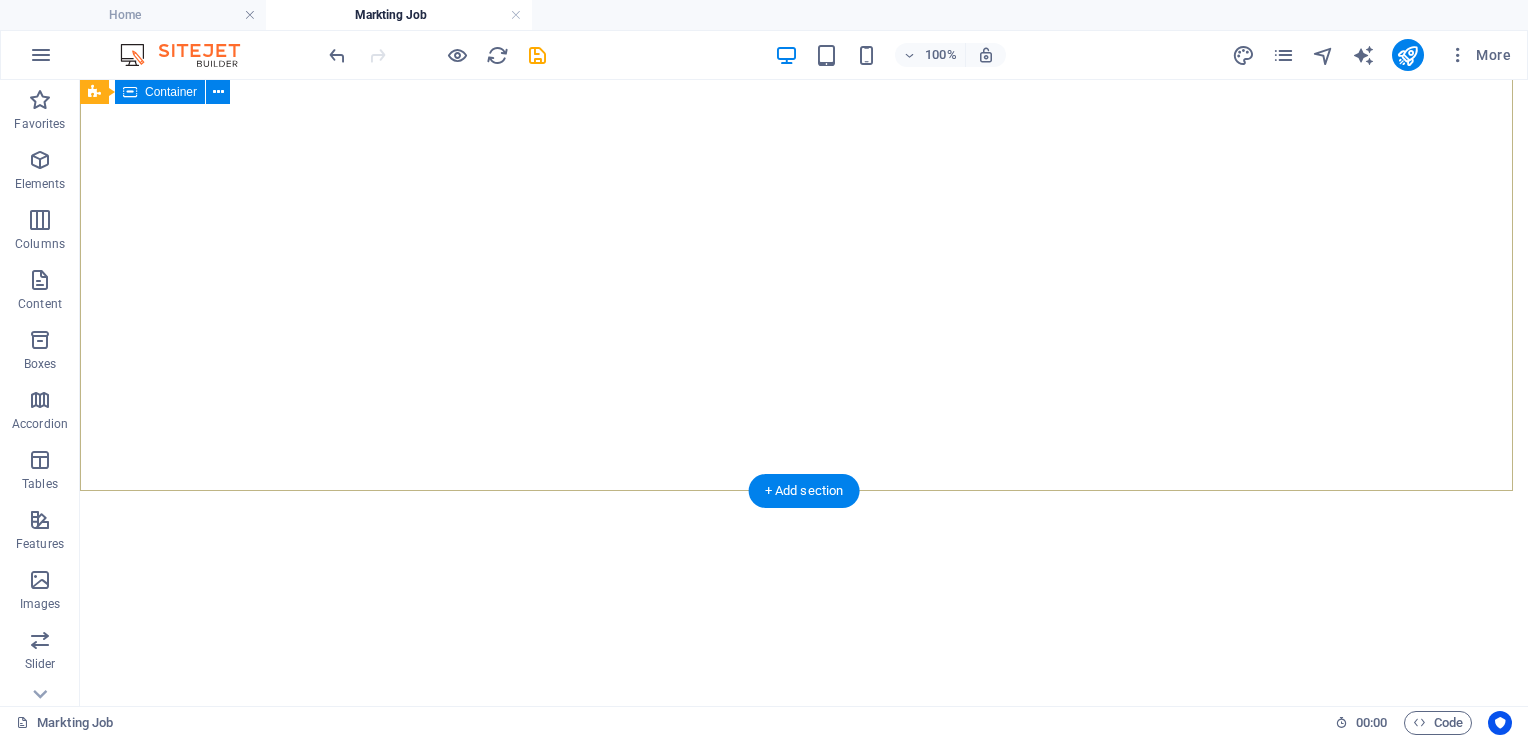 scroll, scrollTop: 0, scrollLeft: 0, axis: both 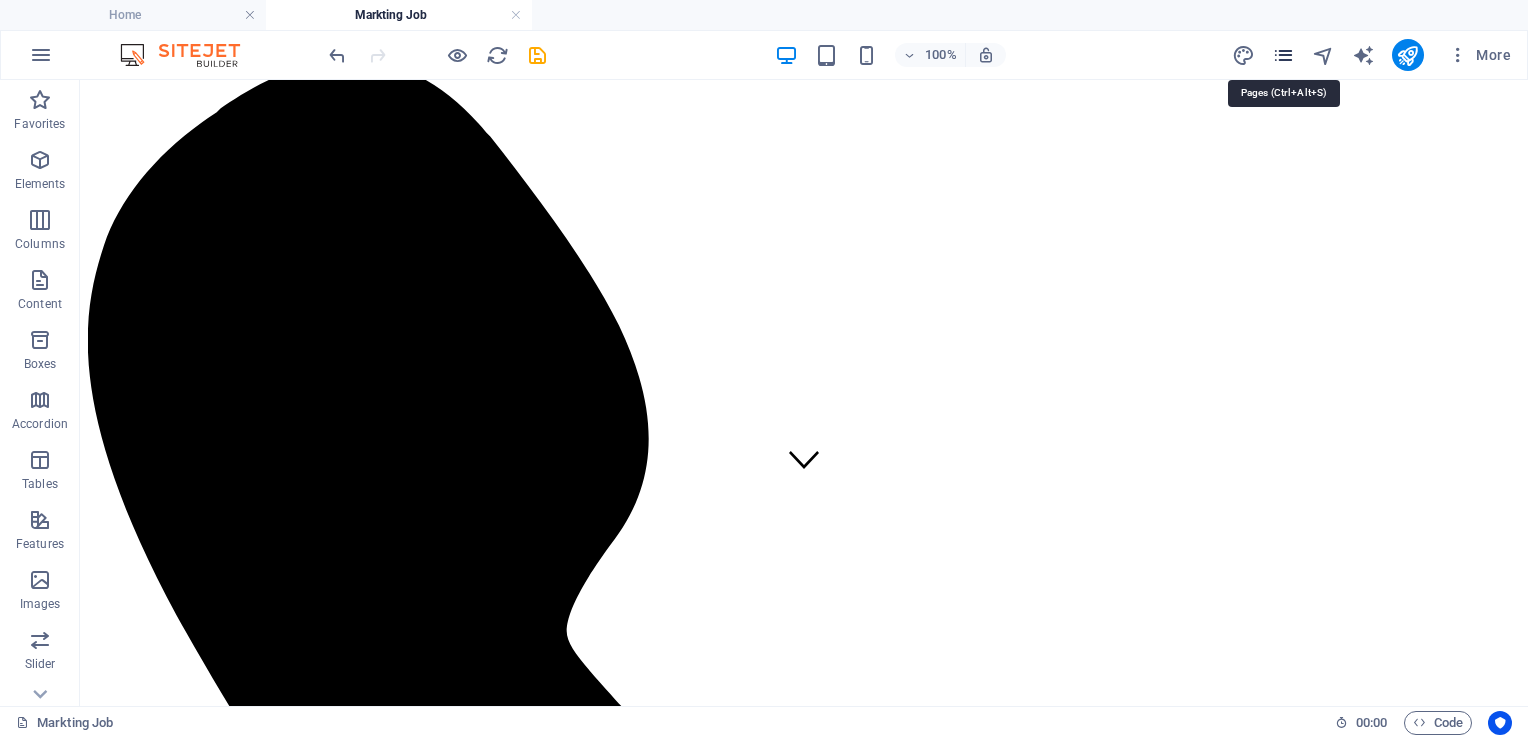 click at bounding box center (1283, 55) 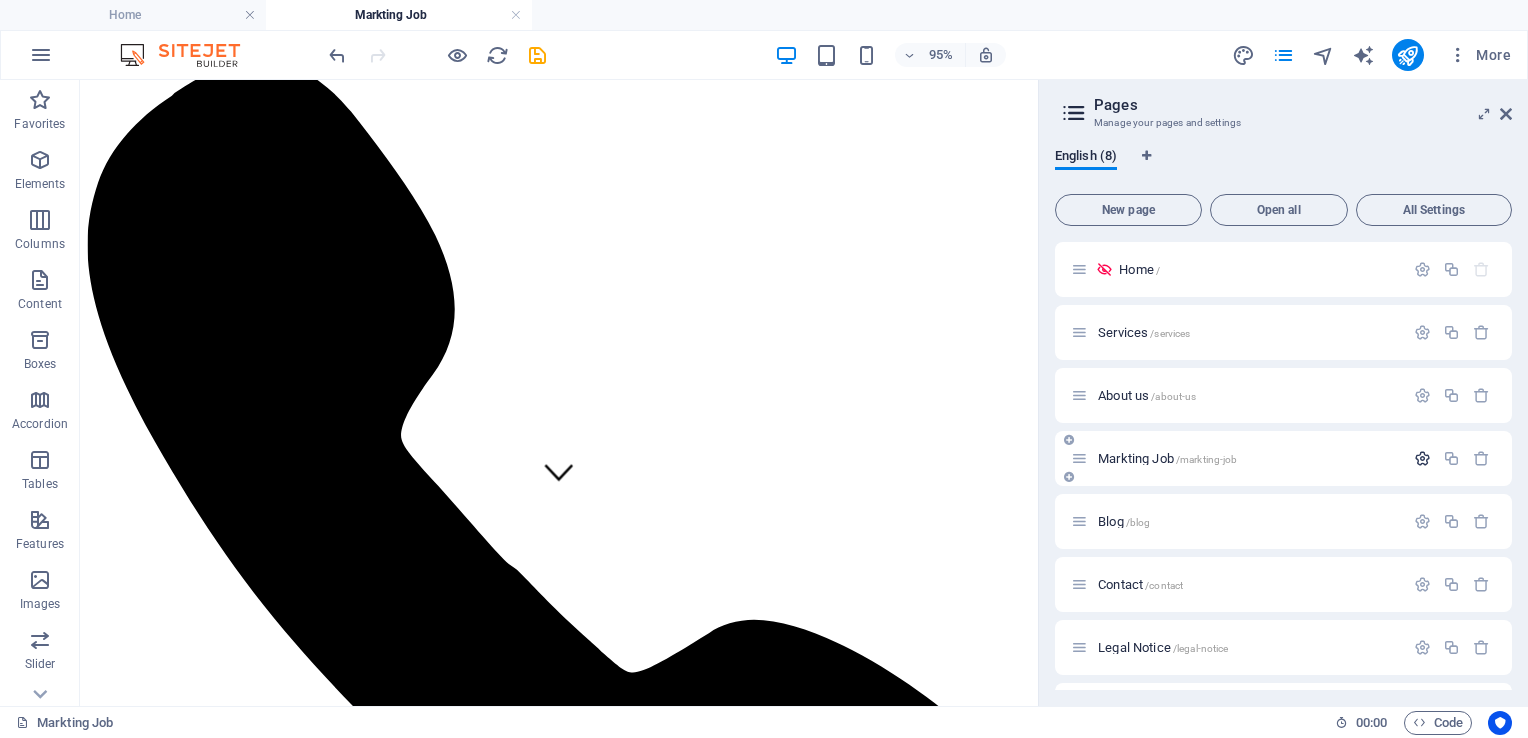 click at bounding box center [1422, 458] 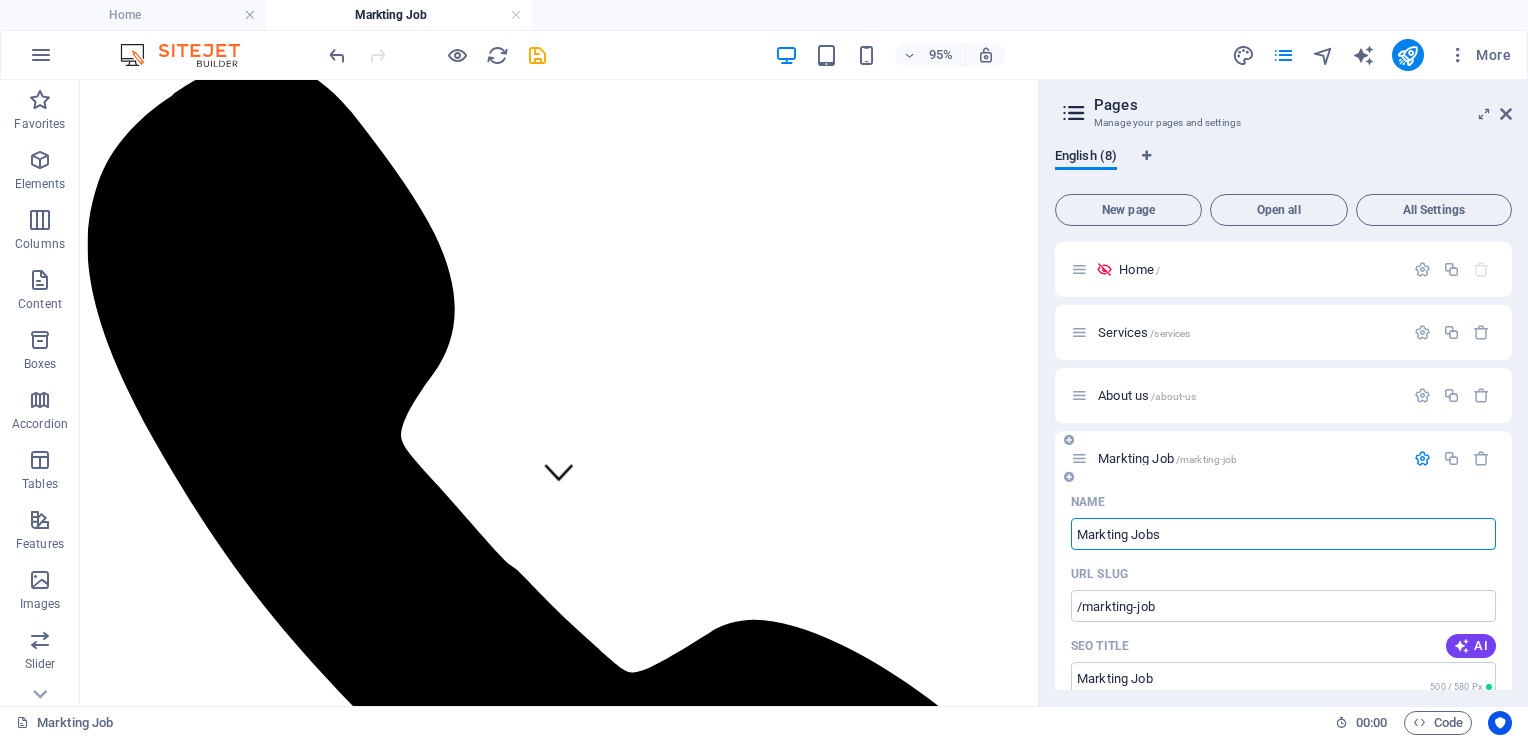 type on "Markting Jobs" 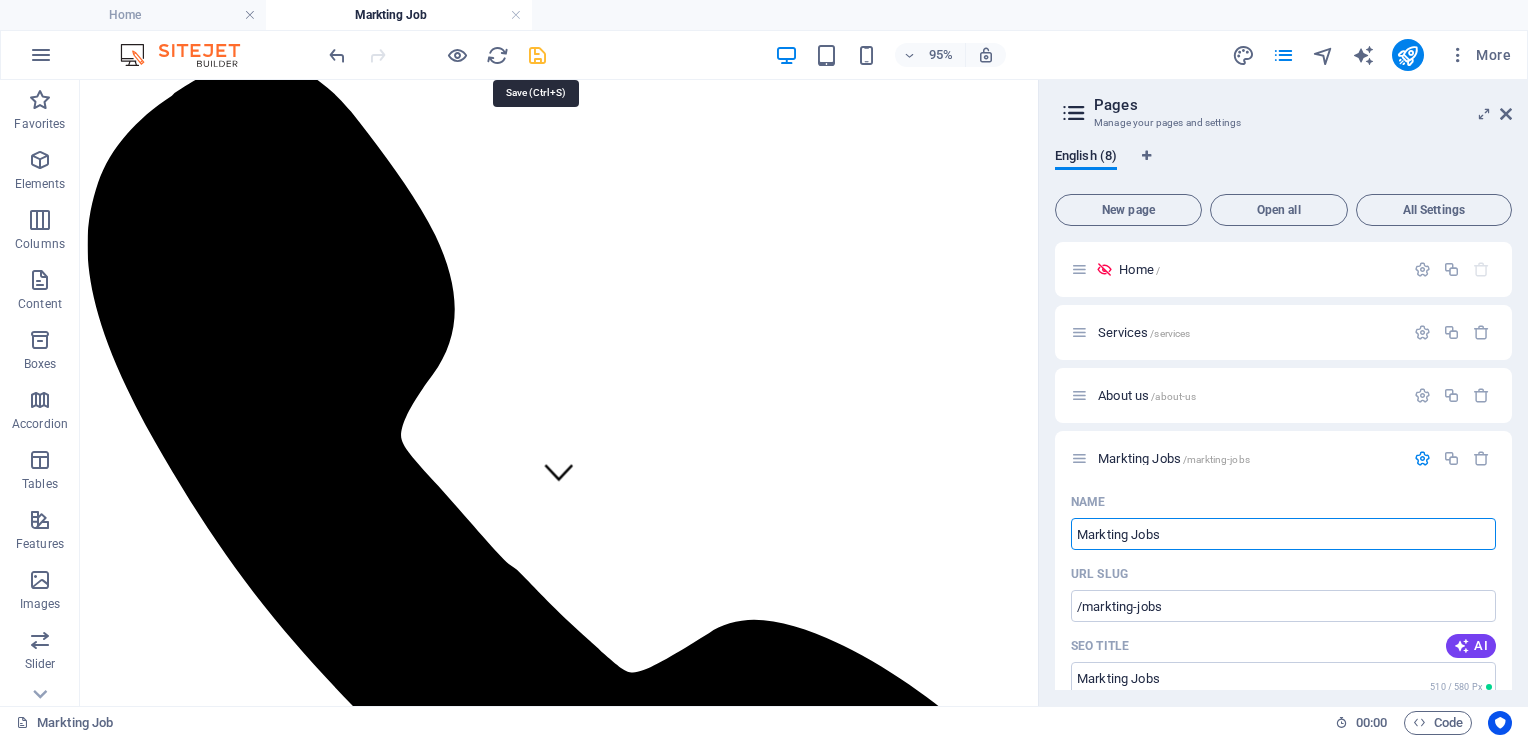 type on "Markting Jobs" 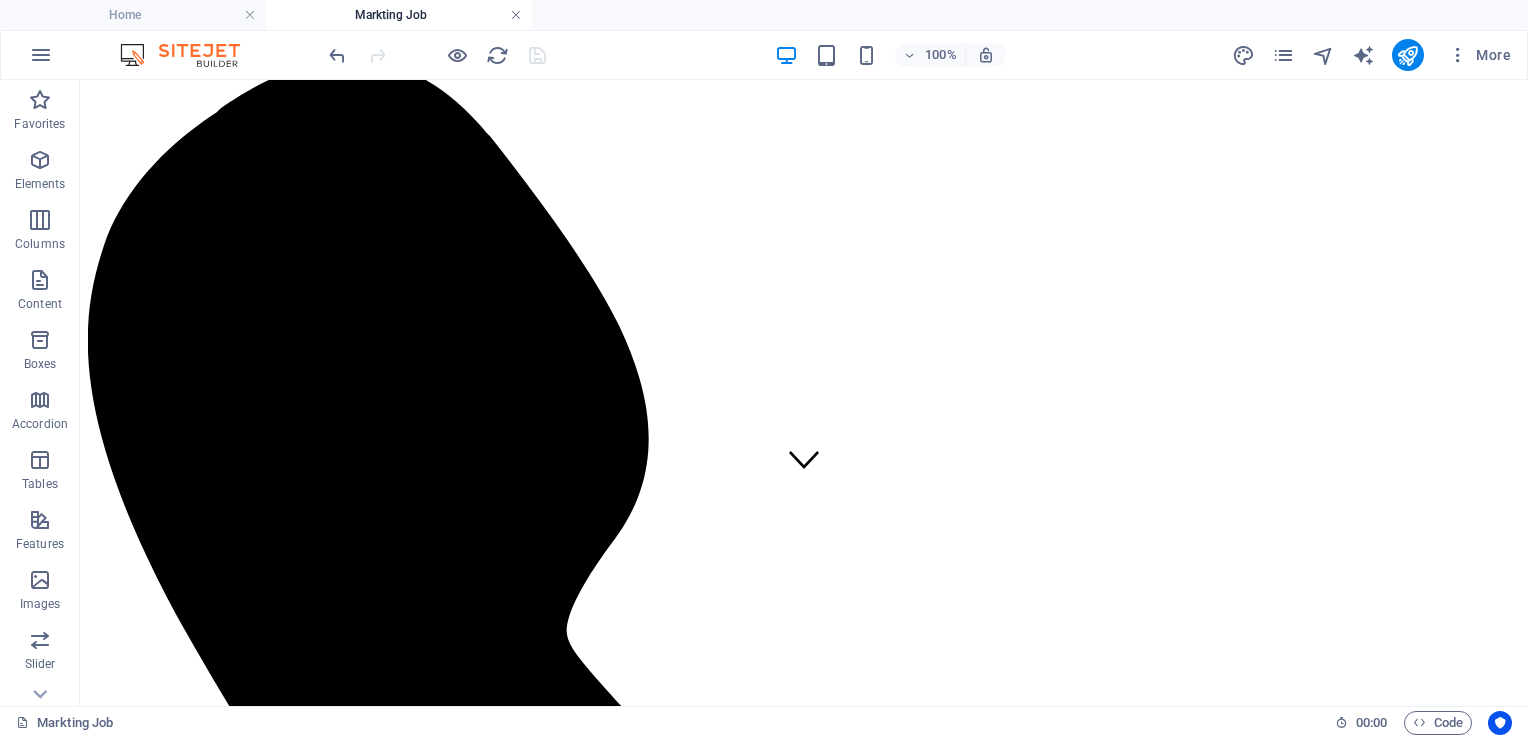 click at bounding box center [516, 15] 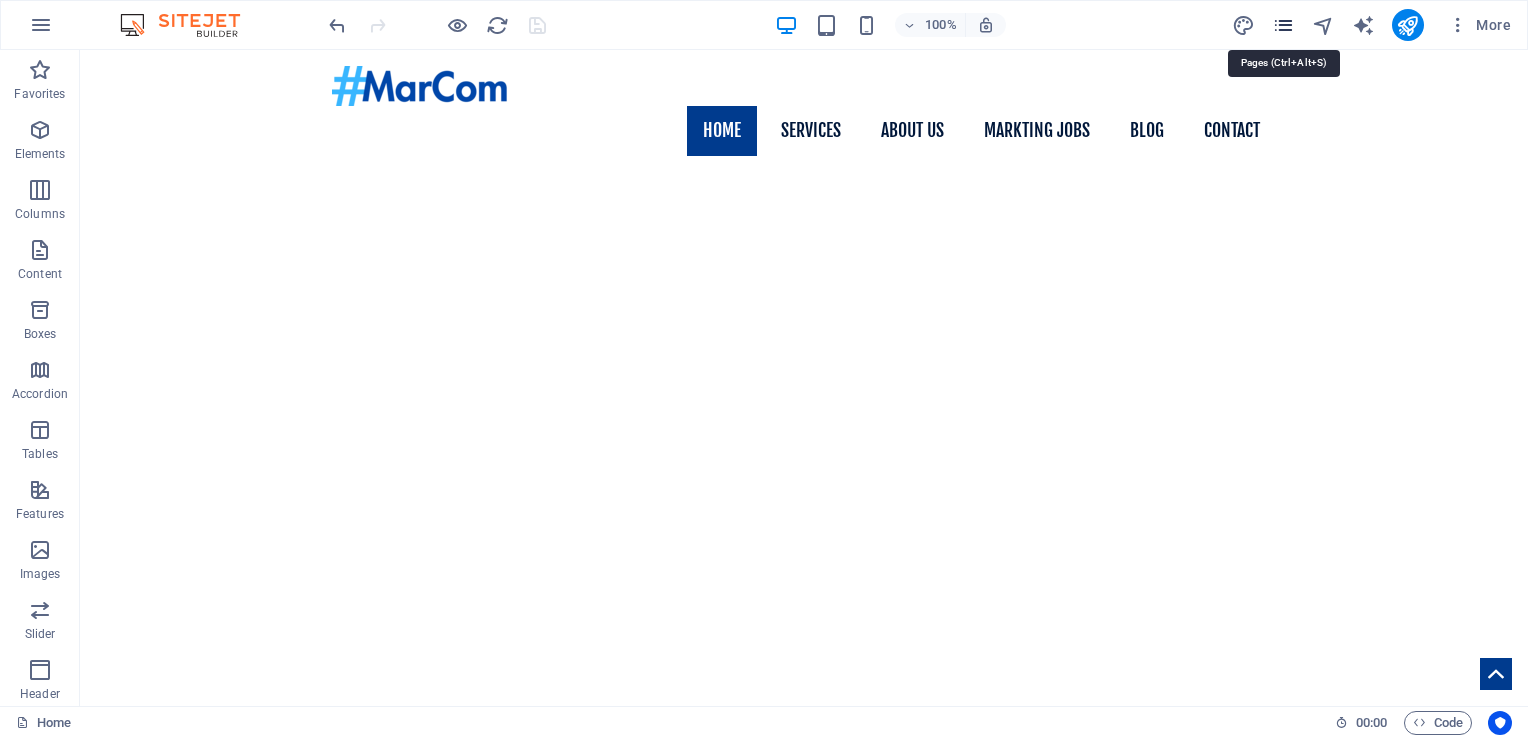 click at bounding box center (1283, 25) 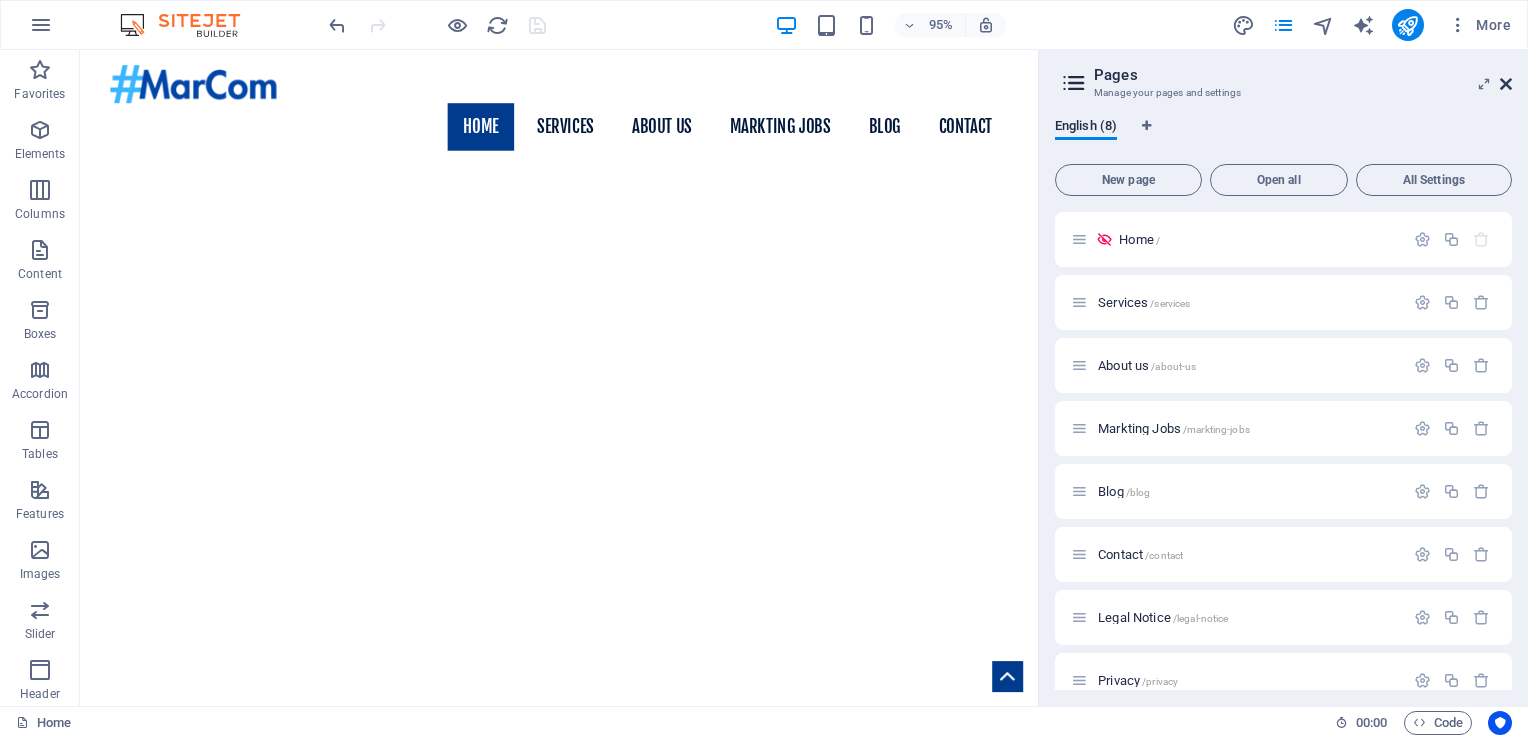 click at bounding box center [1506, 84] 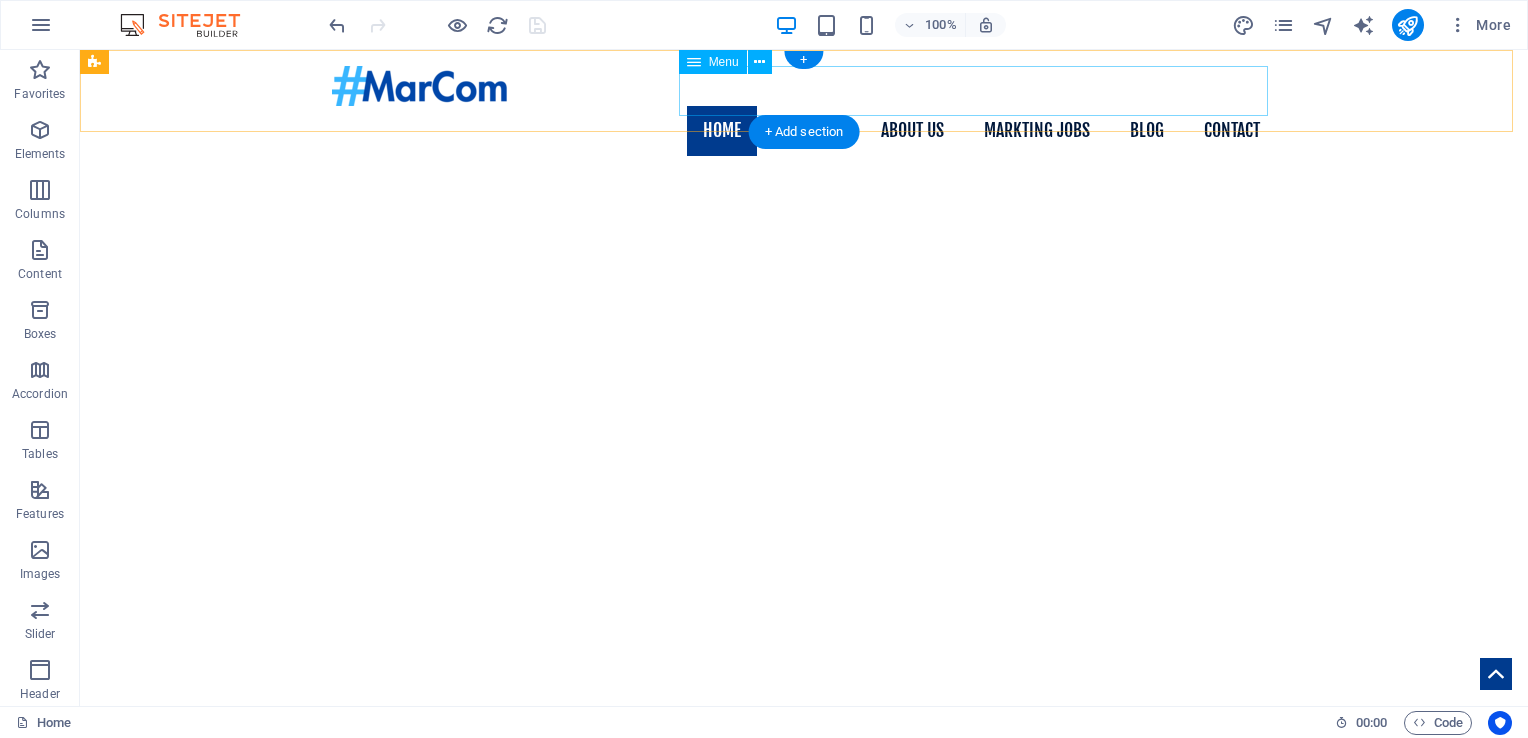 click on "Home Services About us Markting Jobs Blog Contact" at bounding box center (804, 131) 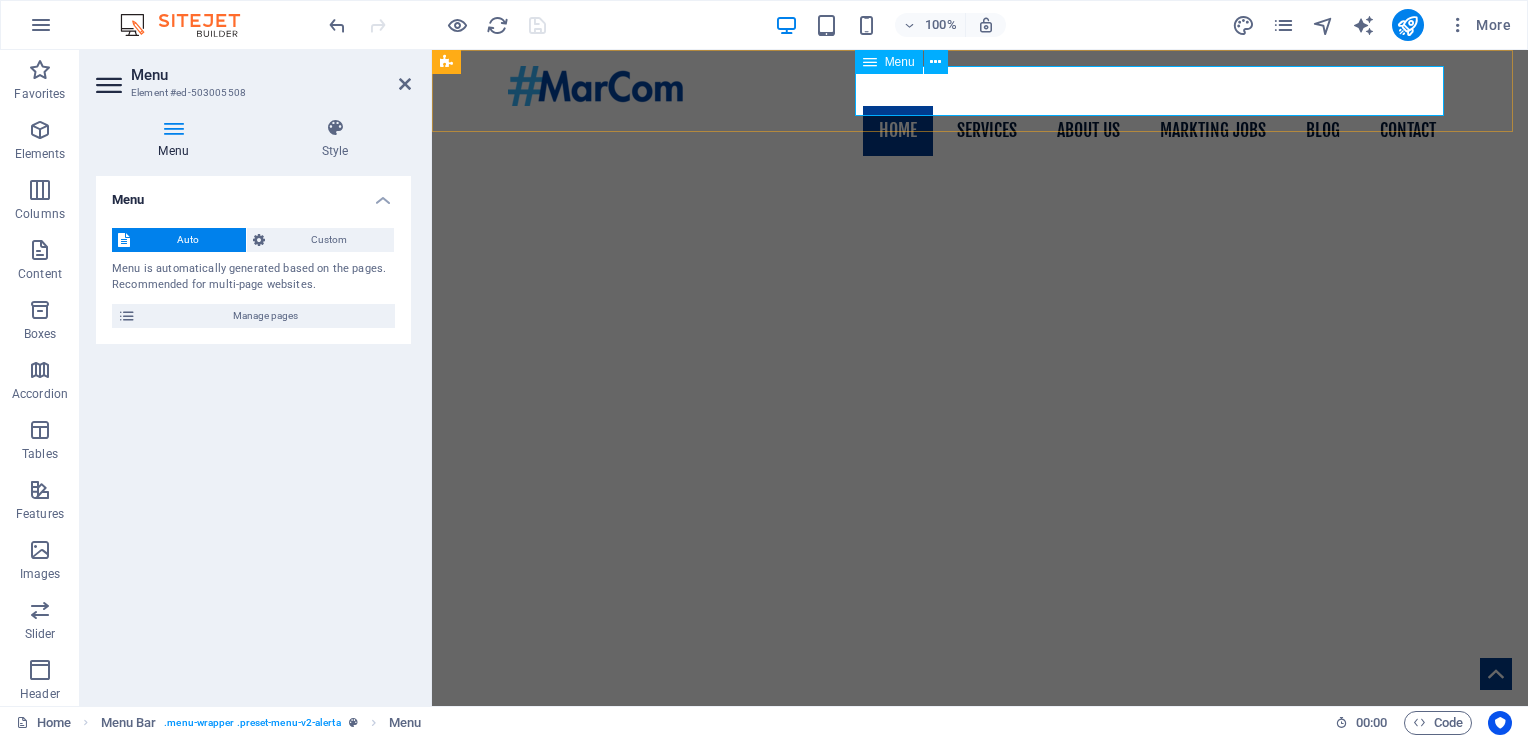 click on "Home Services About us Markting Jobs Blog Contact" at bounding box center (980, 131) 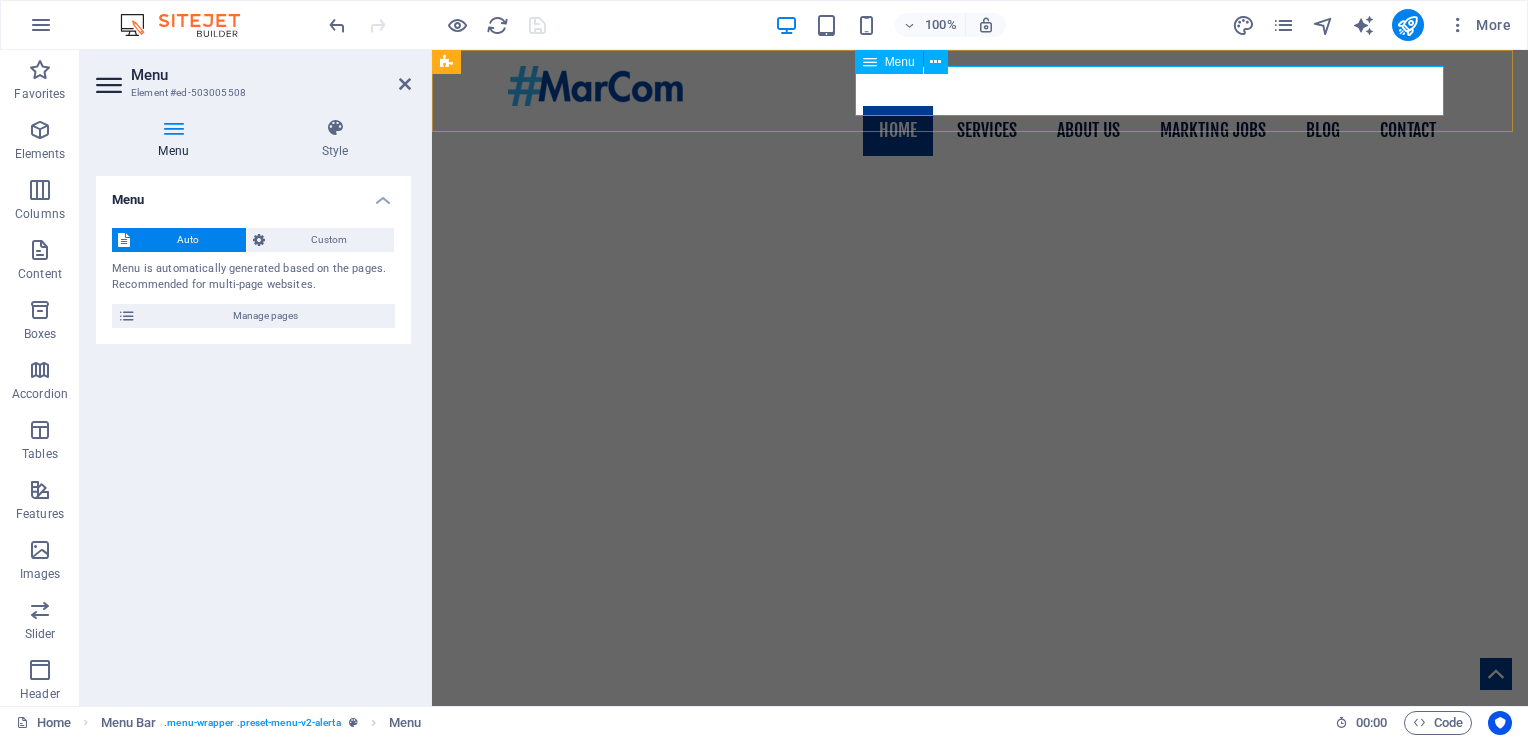 click on "Home Services About us Markting Jobs Blog Contact" at bounding box center (980, 131) 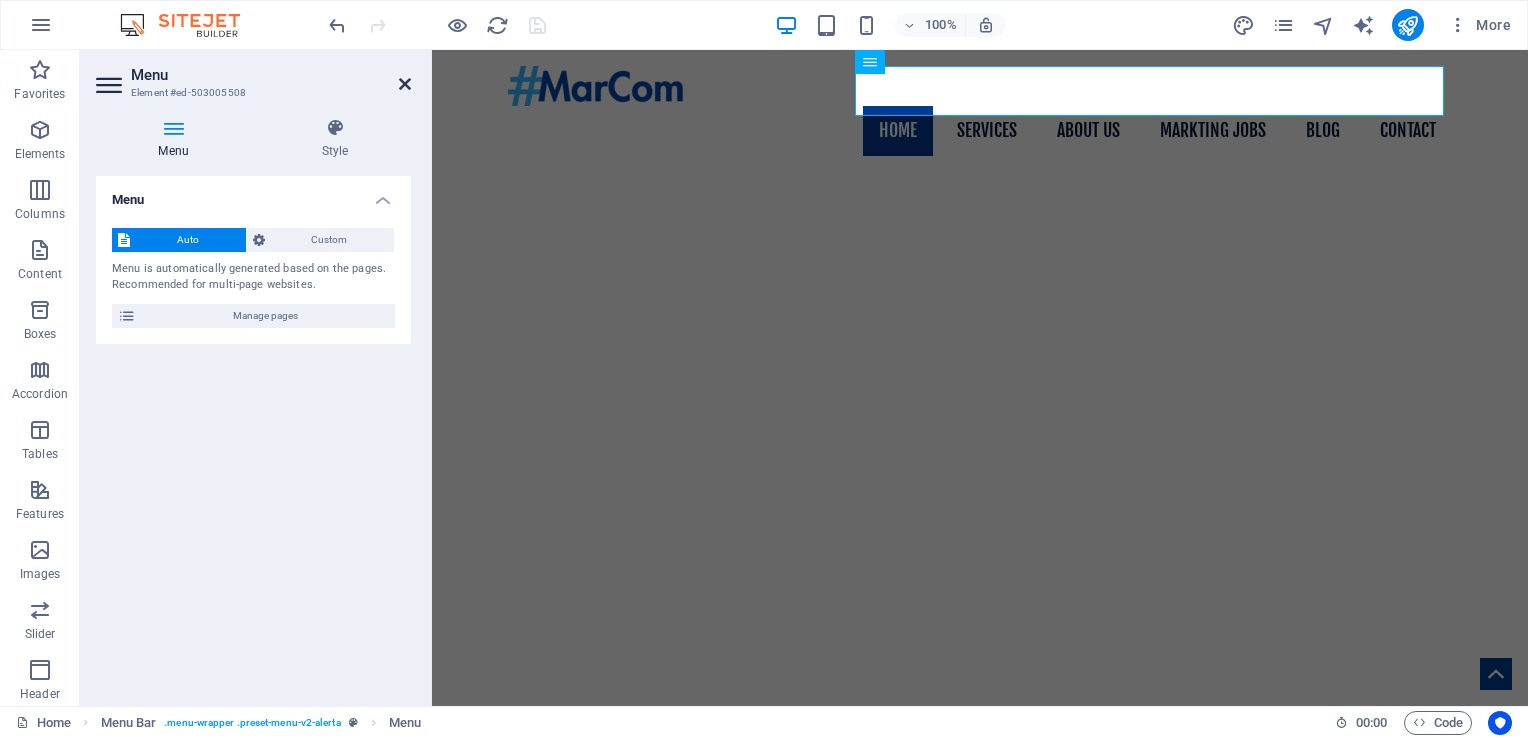 click at bounding box center [405, 84] 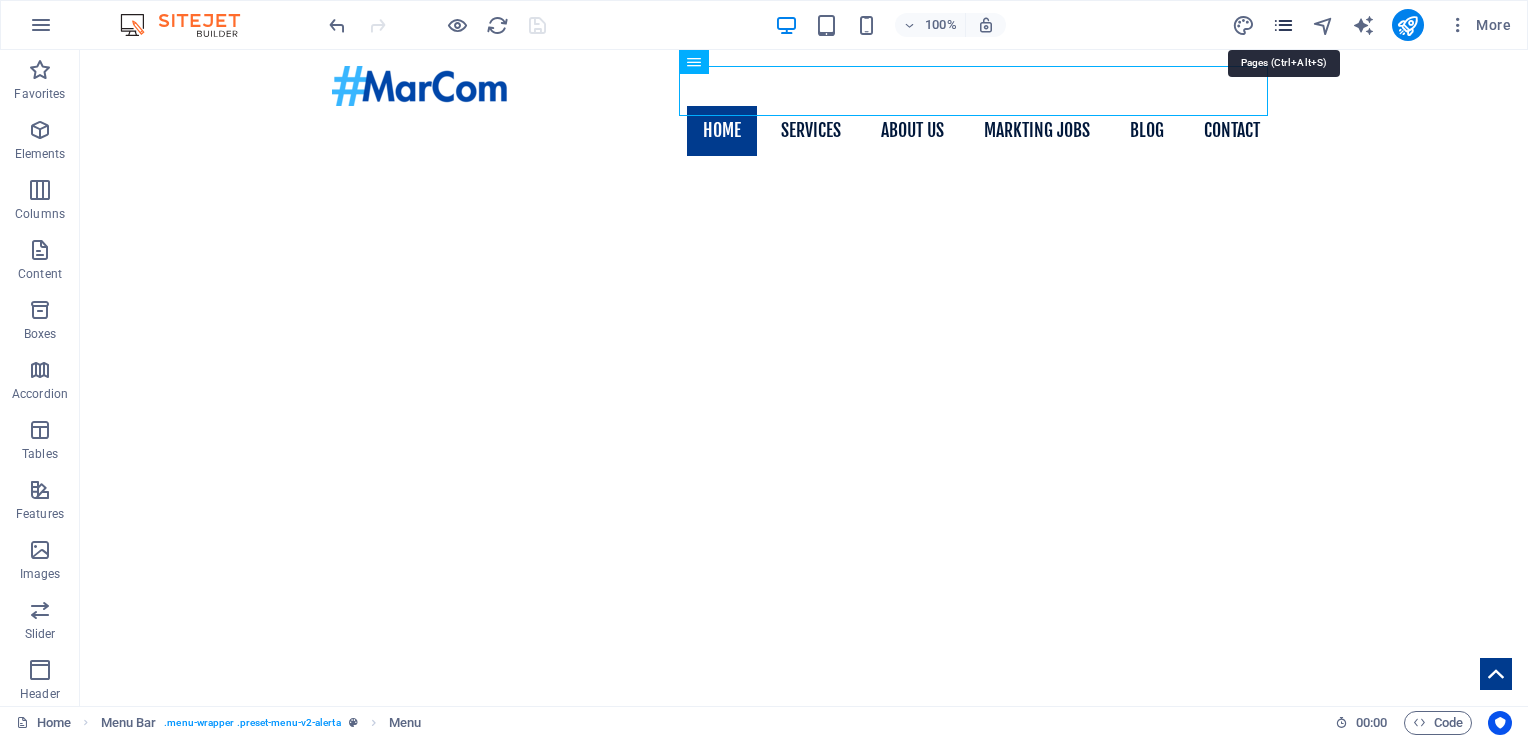 click at bounding box center [1283, 25] 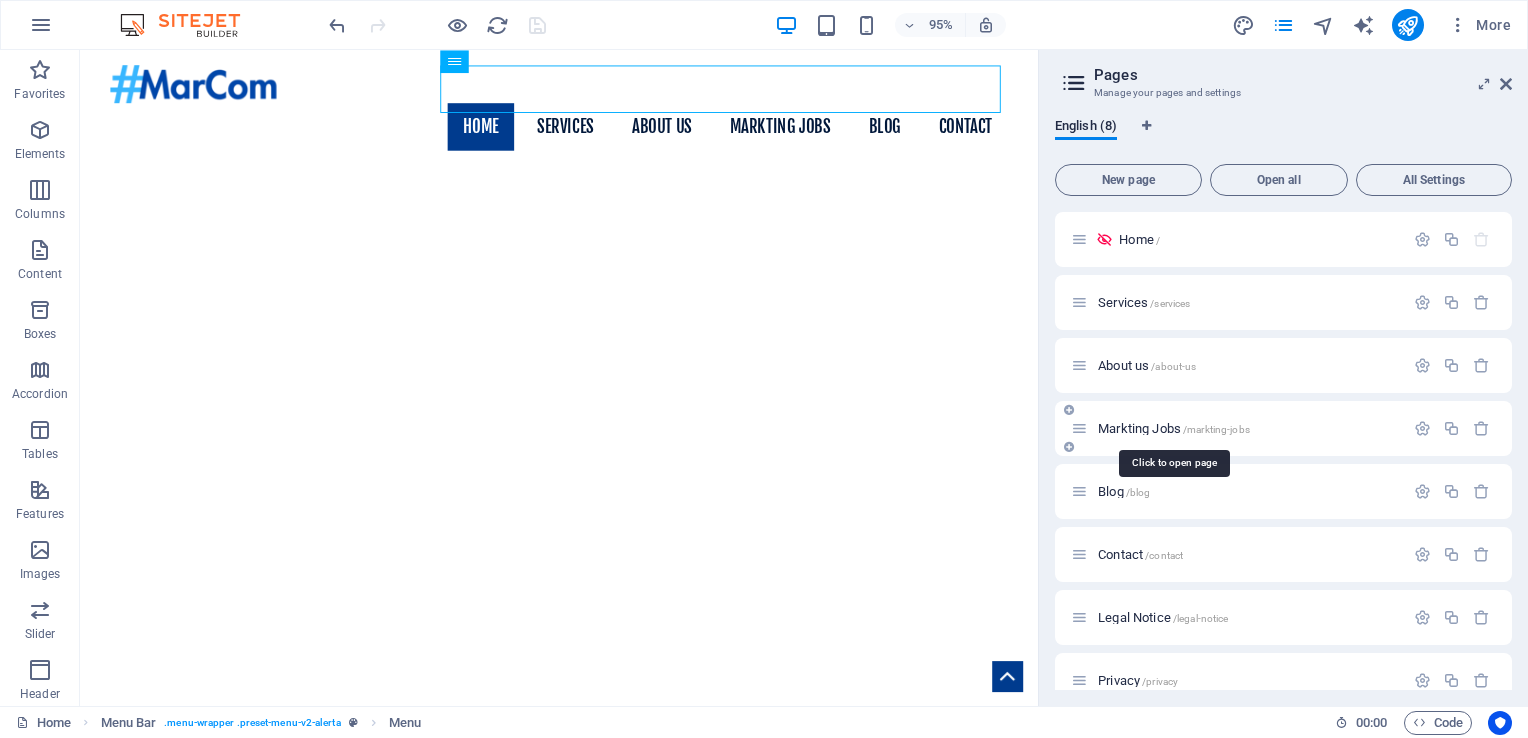 click on "Markting Jobs /markting-jobs" at bounding box center [1174, 428] 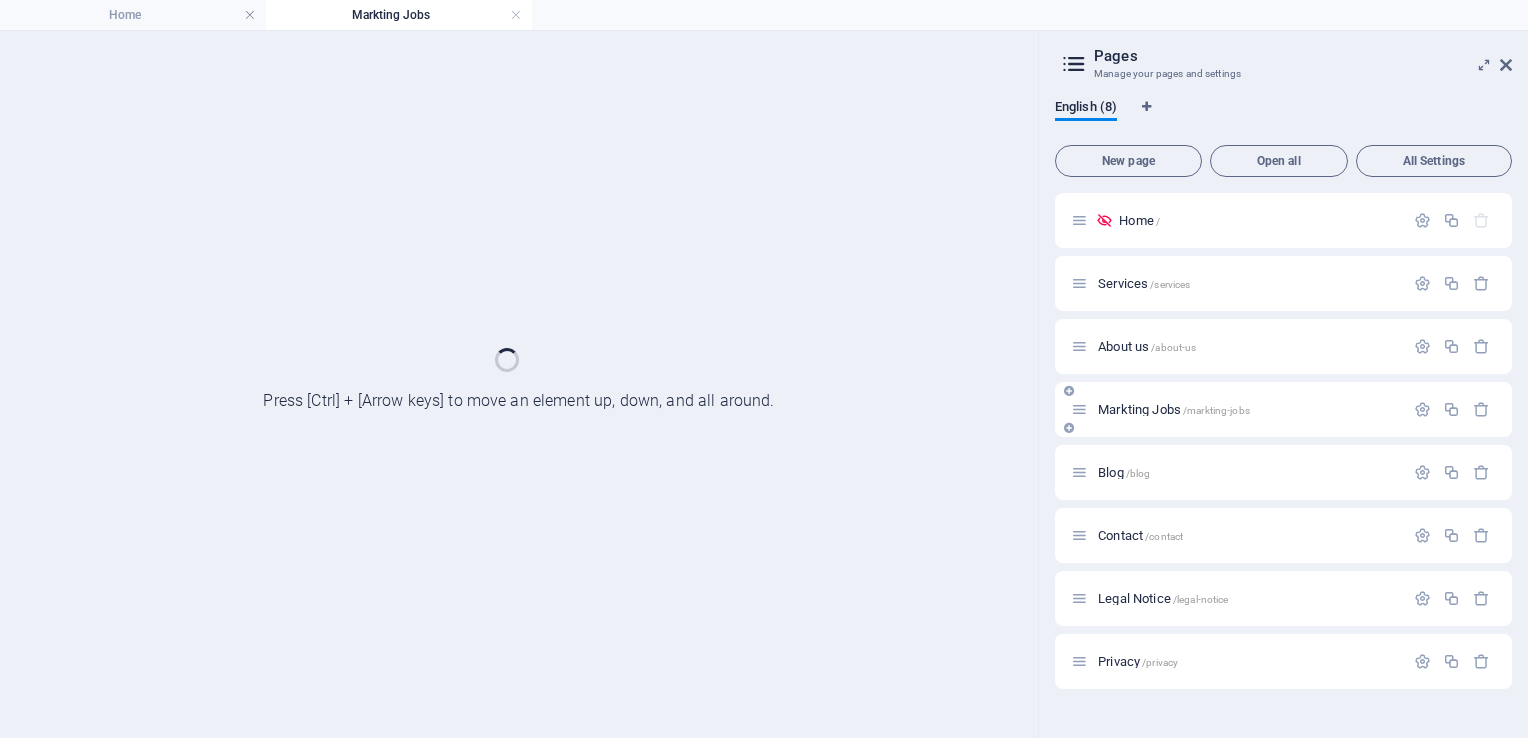 click on "Markting Jobs /markting-jobs" at bounding box center [1283, 409] 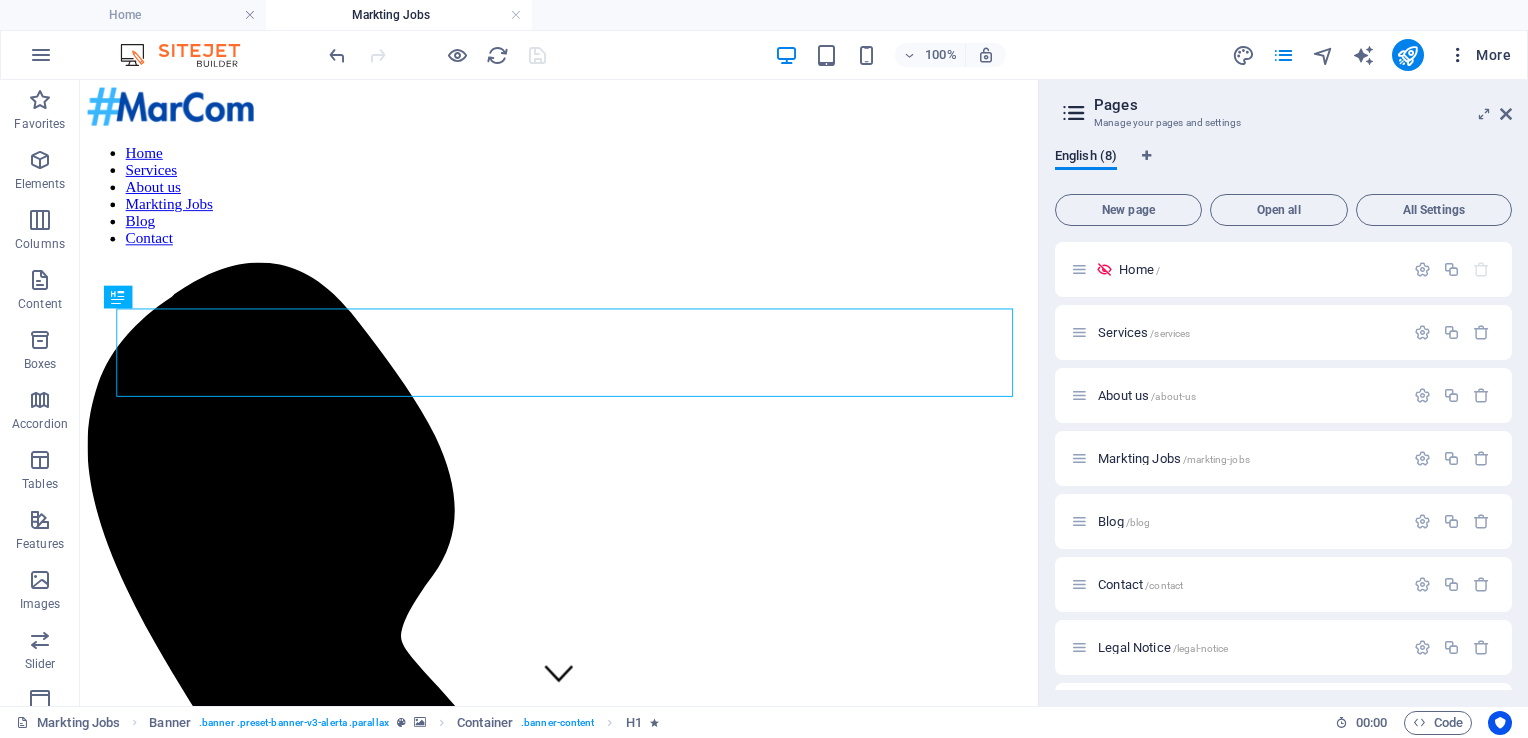 scroll, scrollTop: 0, scrollLeft: 0, axis: both 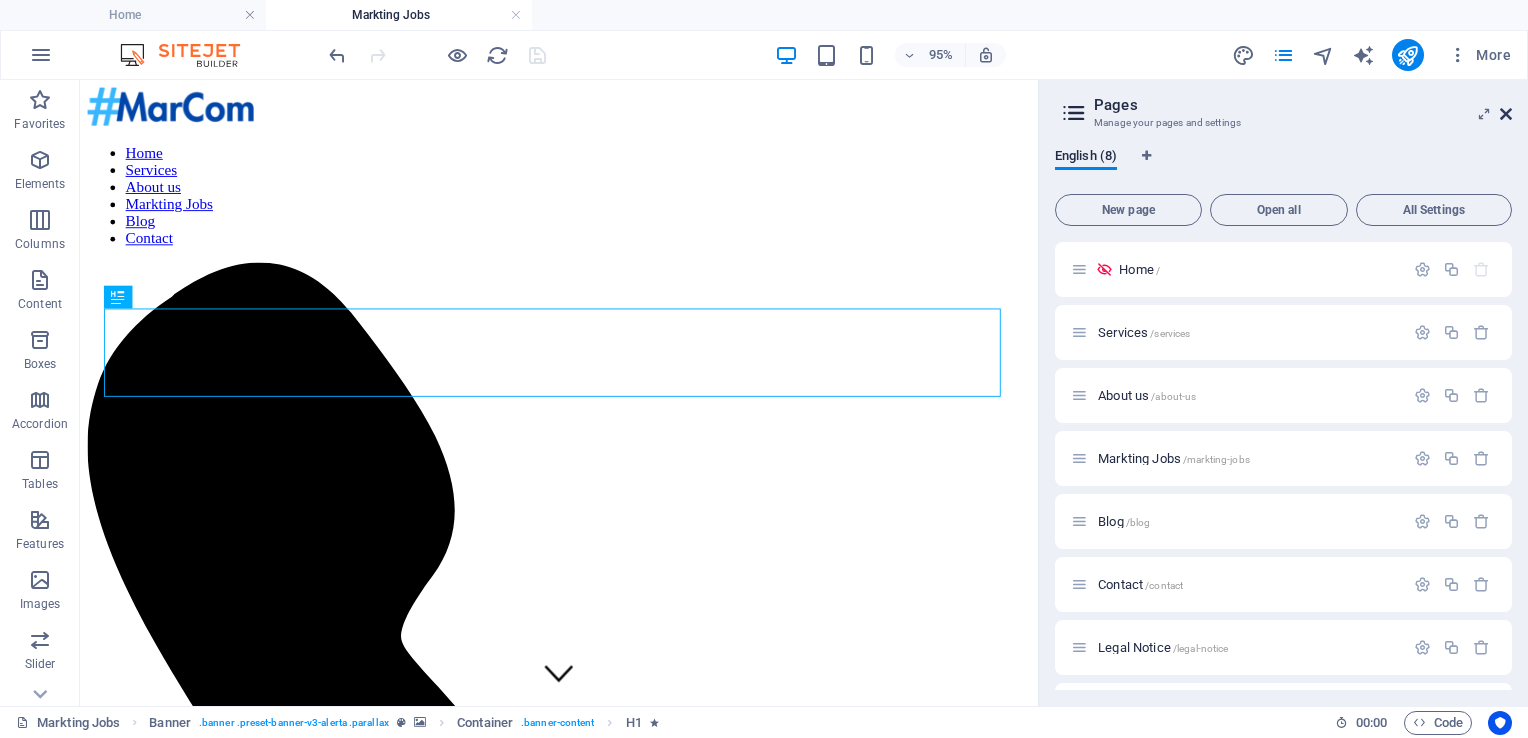 click at bounding box center [1506, 114] 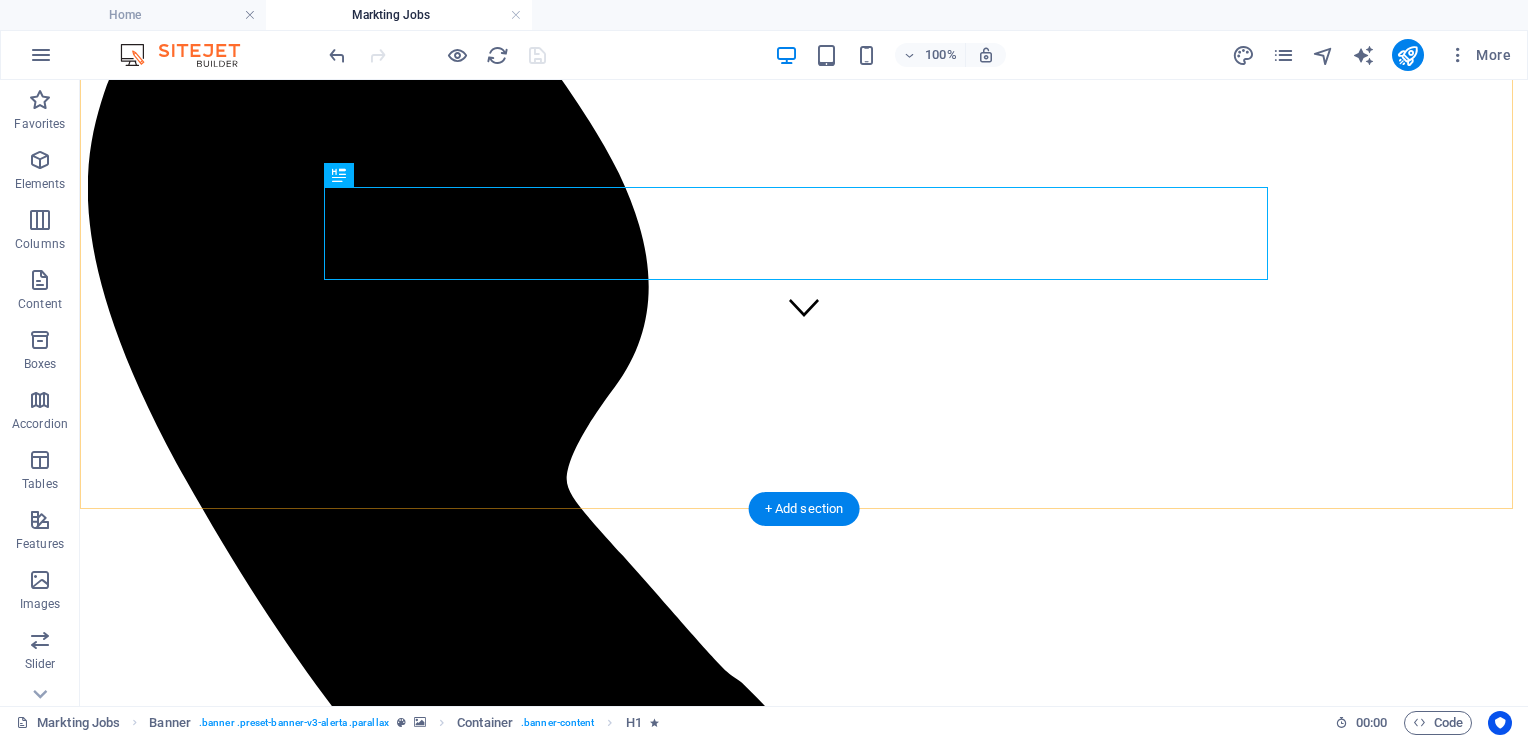 scroll, scrollTop: 367, scrollLeft: 0, axis: vertical 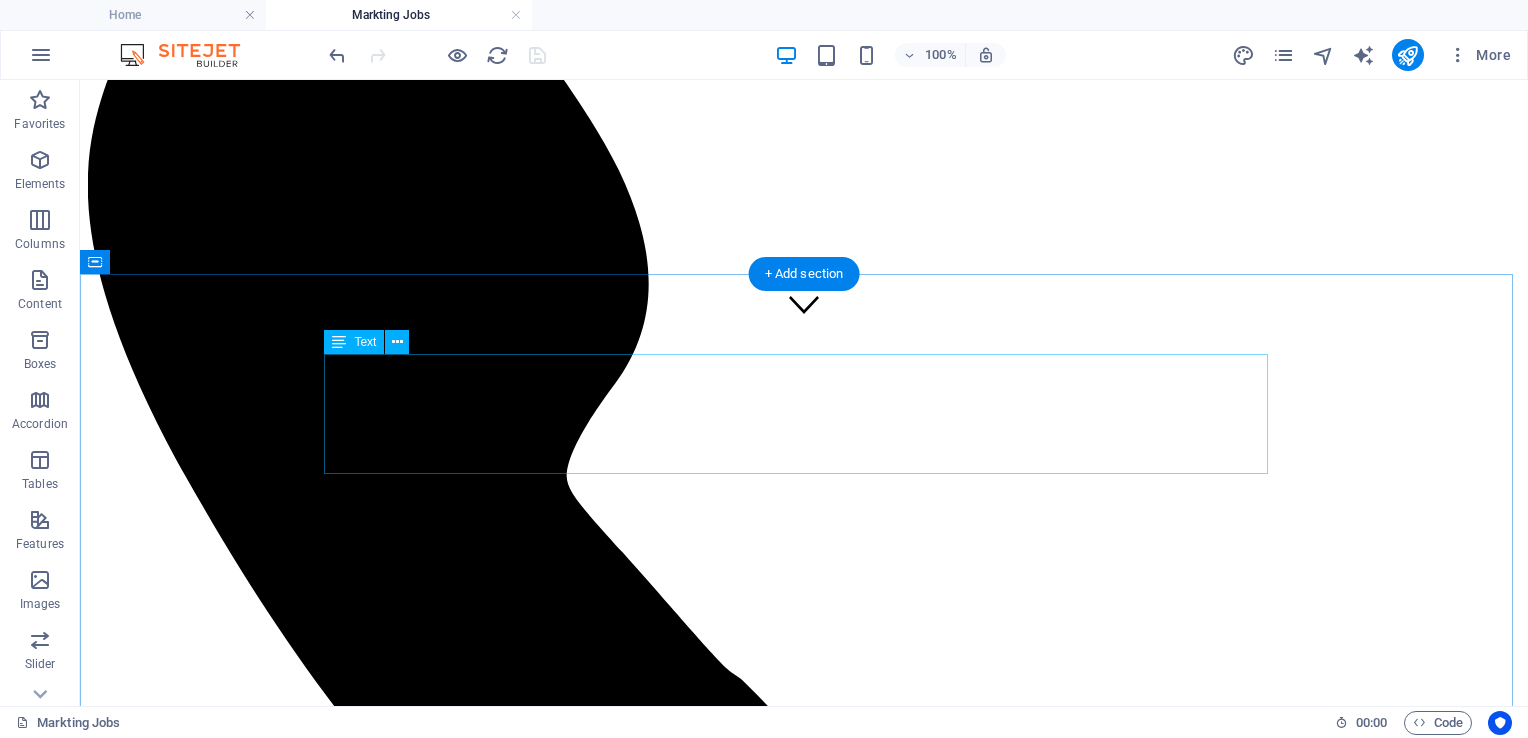 click on "Join Our Team: Where Creativity Meets Real Customer Impact At #MarCom, we believe in the power of collaboration and real-world impact. As part of our dynamic team, you will have the opportunity to work directly with customers, building meaningful connections while shaping and executing cutting-edge brand marketing strategies." at bounding box center (804, 2139) 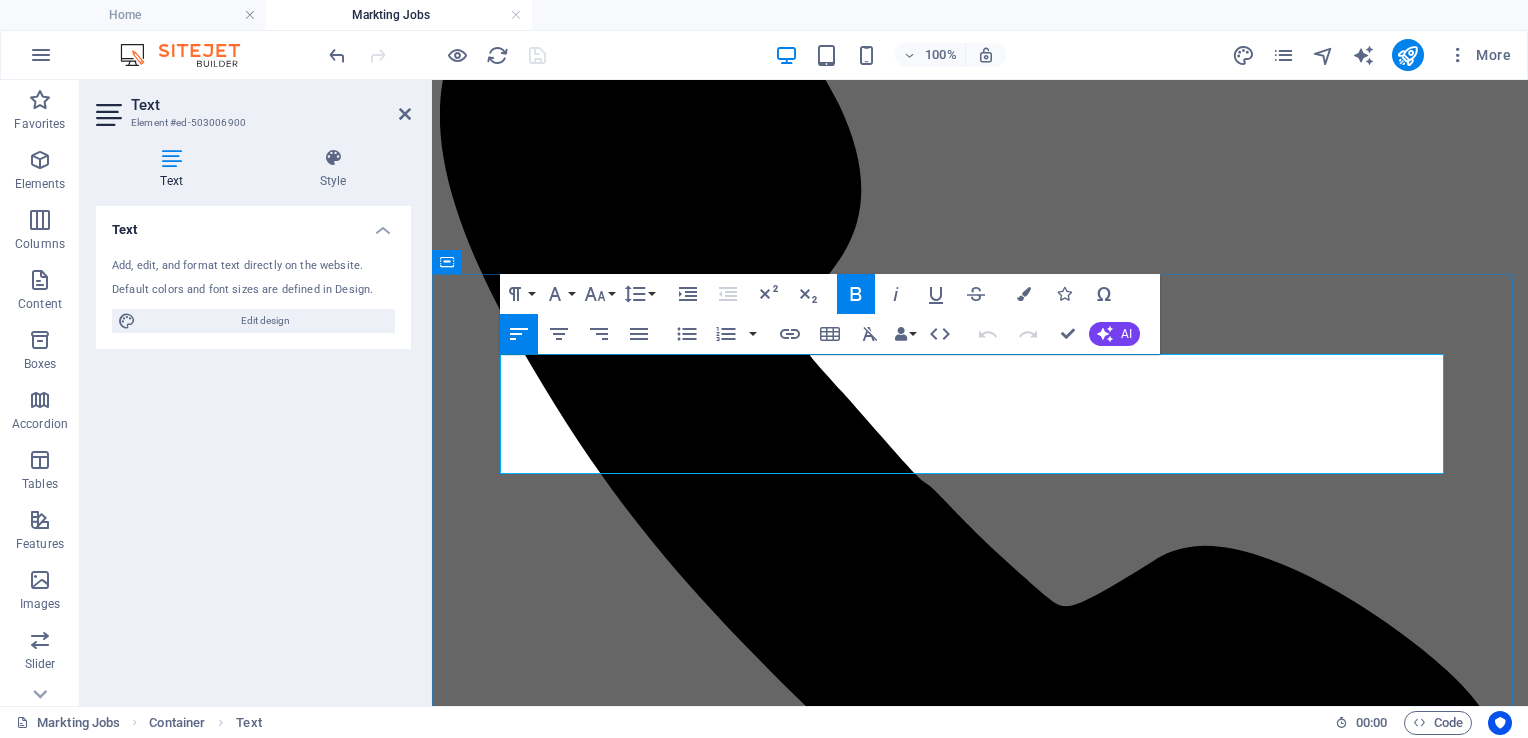 drag, startPoint x: 670, startPoint y: 467, endPoint x: 1081, endPoint y: 417, distance: 414.03018 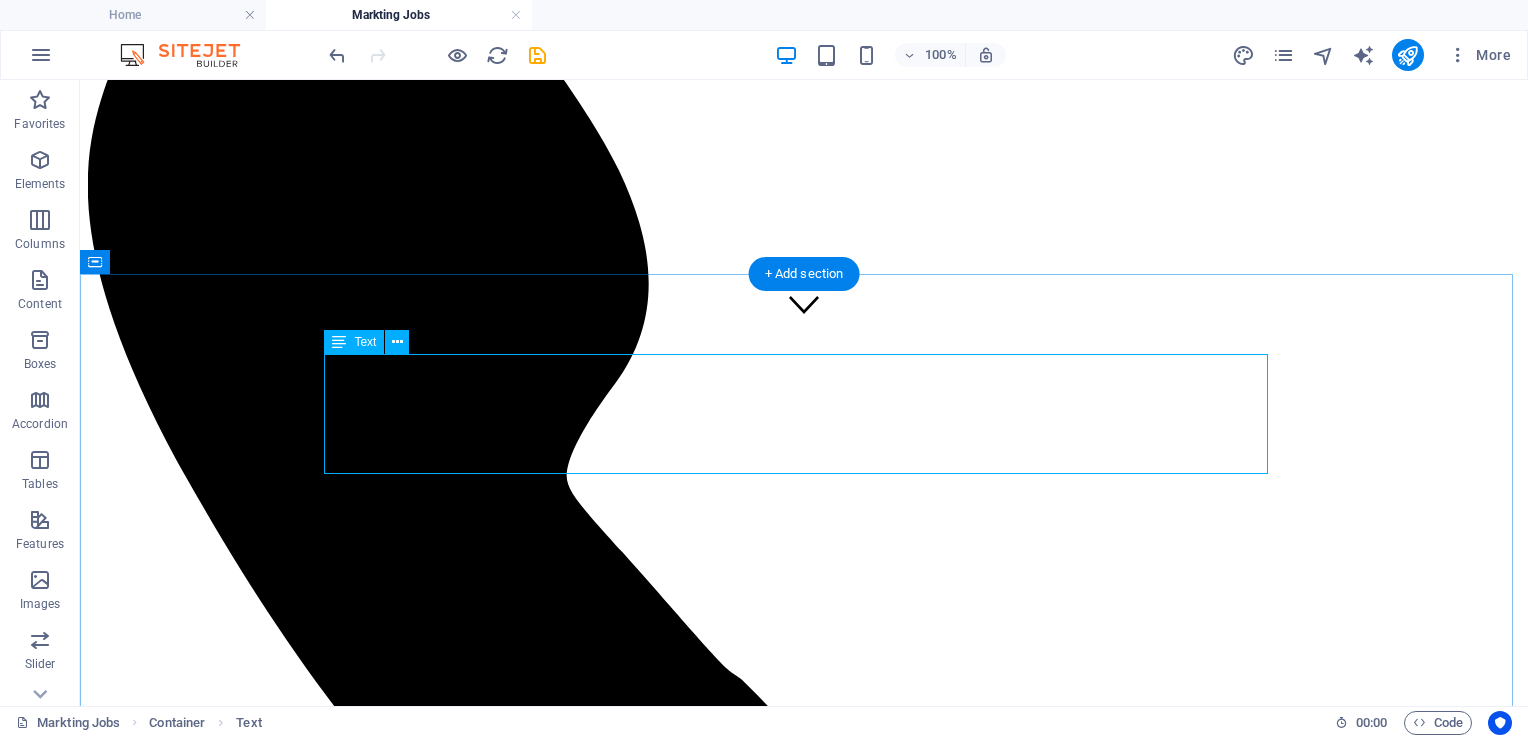click on "Join Our Team: Where Creativity Meets Real Customer Impact At #MarCom, we believe in the power of collaboration and real-world impact. Discover India’s largest marketing network — connecting job seekers and employers for digital marketing, branding, content, SEO, and advertising roles. Hire top talent or land your next marketing job." at bounding box center (804, 2139) 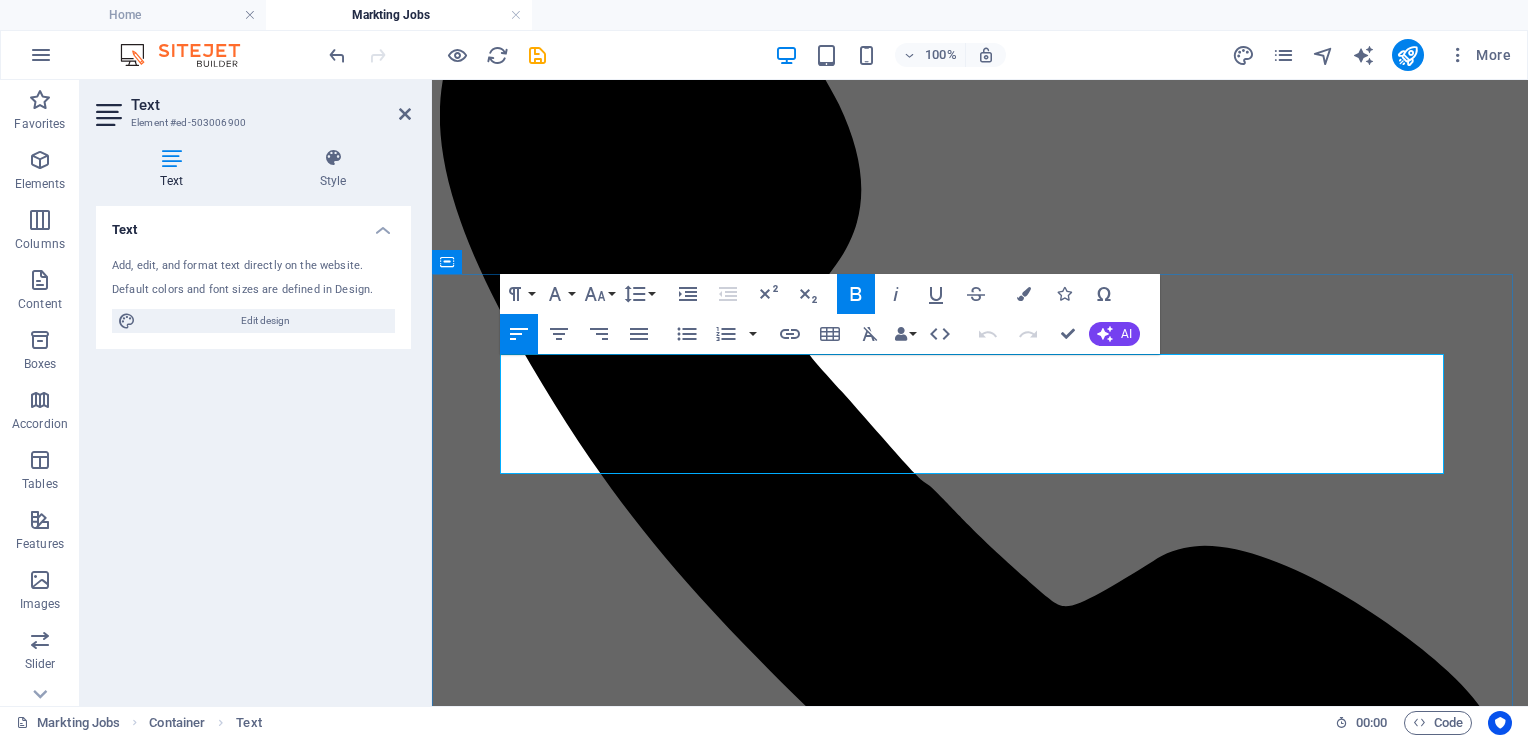 click on "Join Our Team: Where Creativity Meets Real Customer Impact" at bounding box center (657, 1743) 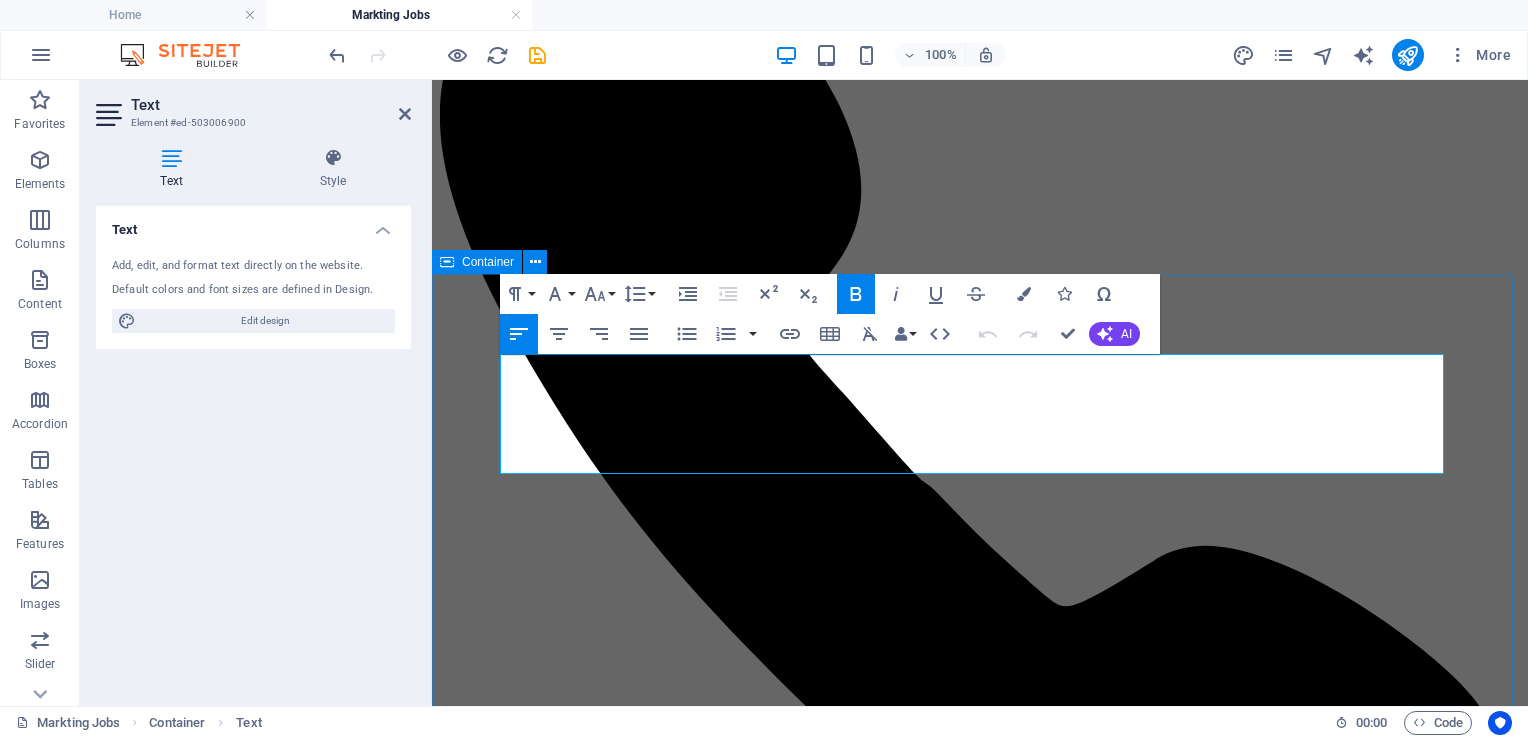 drag, startPoint x: 965, startPoint y: 366, endPoint x: 468, endPoint y: 363, distance: 497.00906 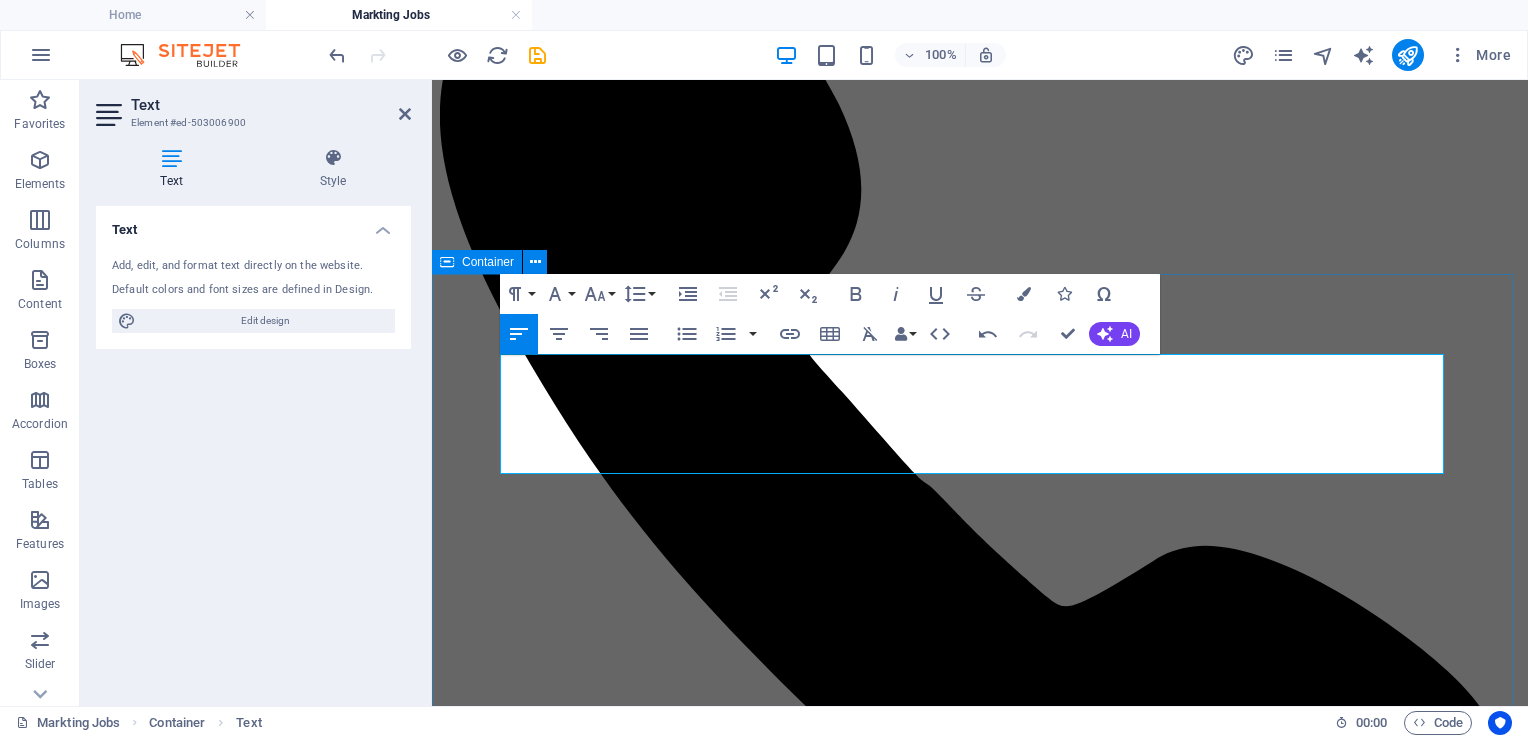 drag, startPoint x: 786, startPoint y: 371, endPoint x: 484, endPoint y: 376, distance: 302.04138 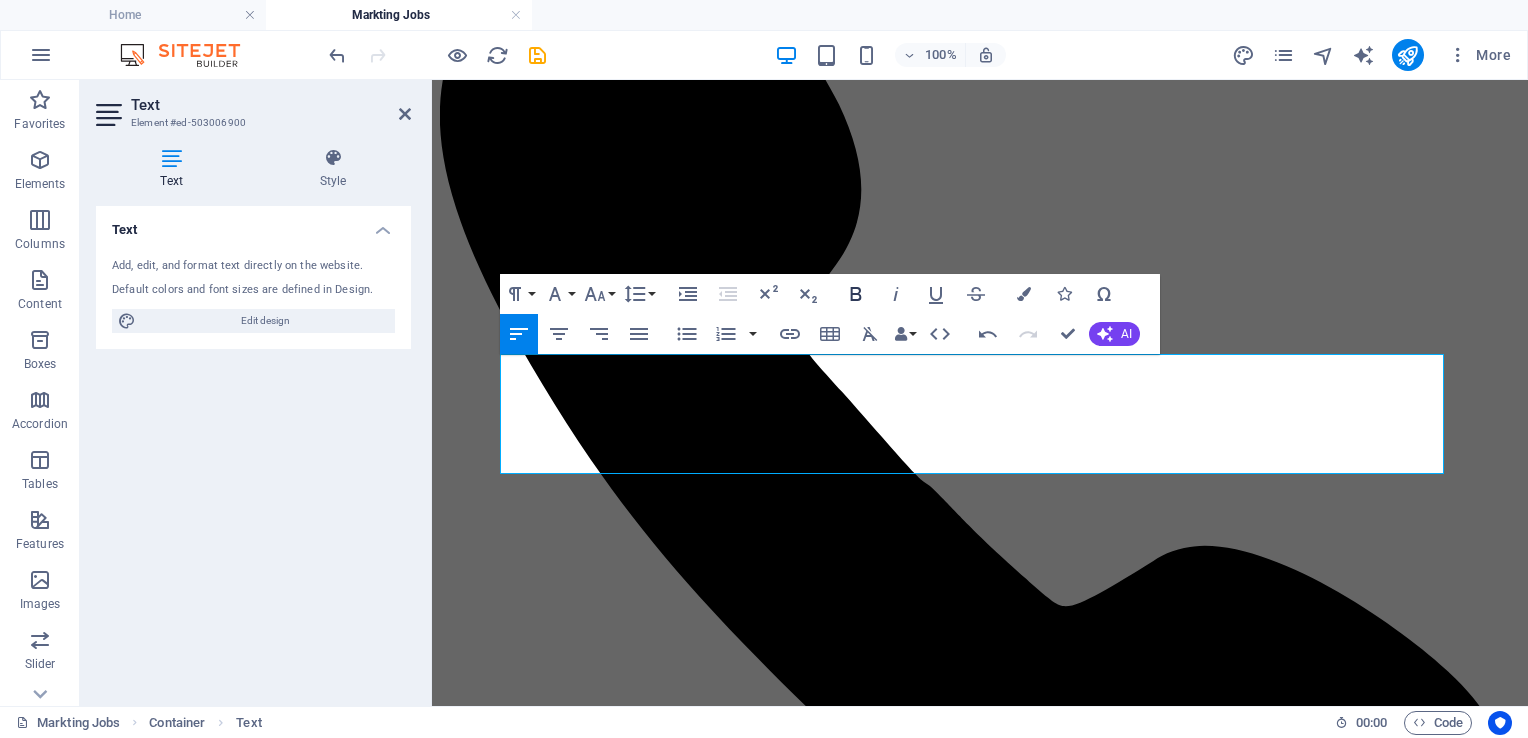 click 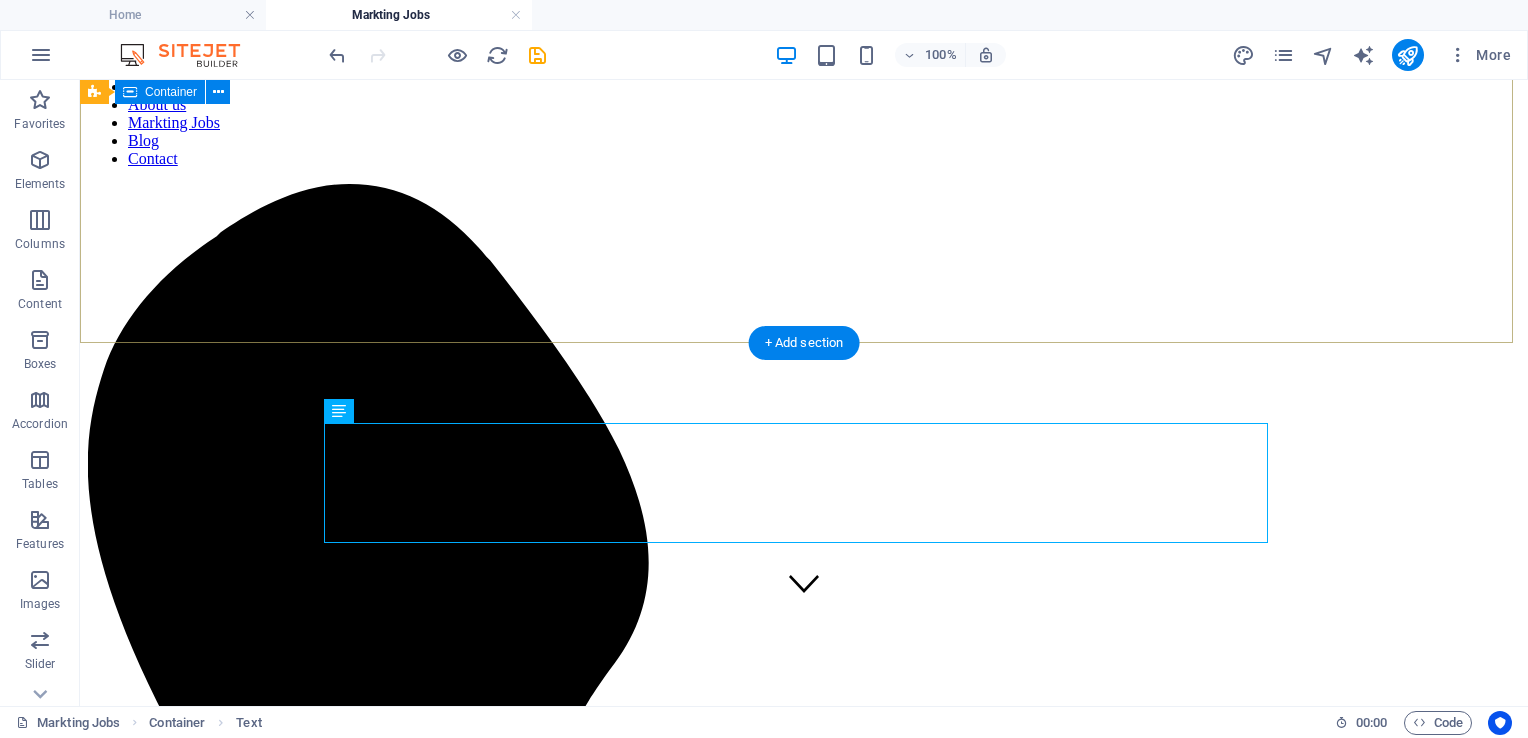scroll, scrollTop: 87, scrollLeft: 0, axis: vertical 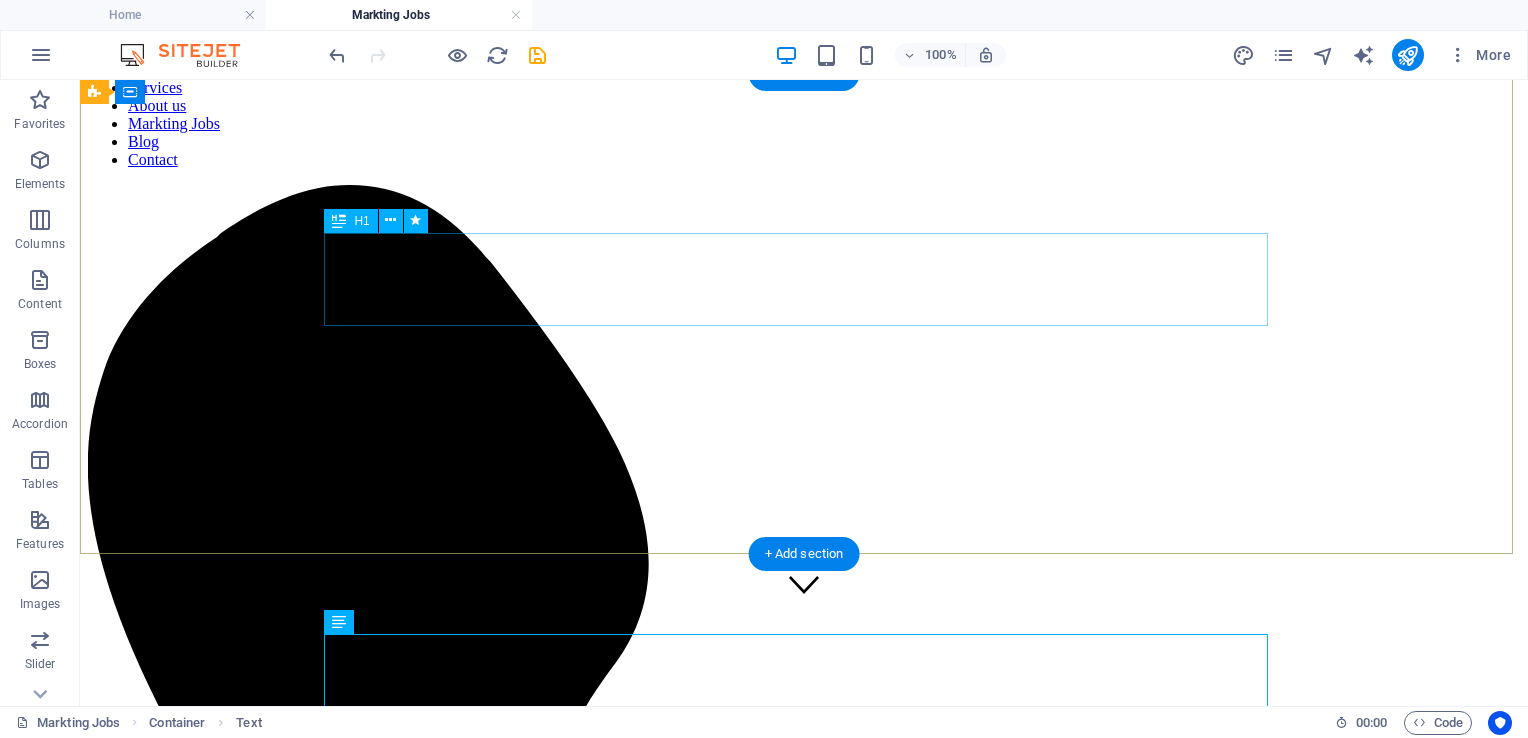 click on "Marketing JoB In India" at bounding box center [804, 2227] 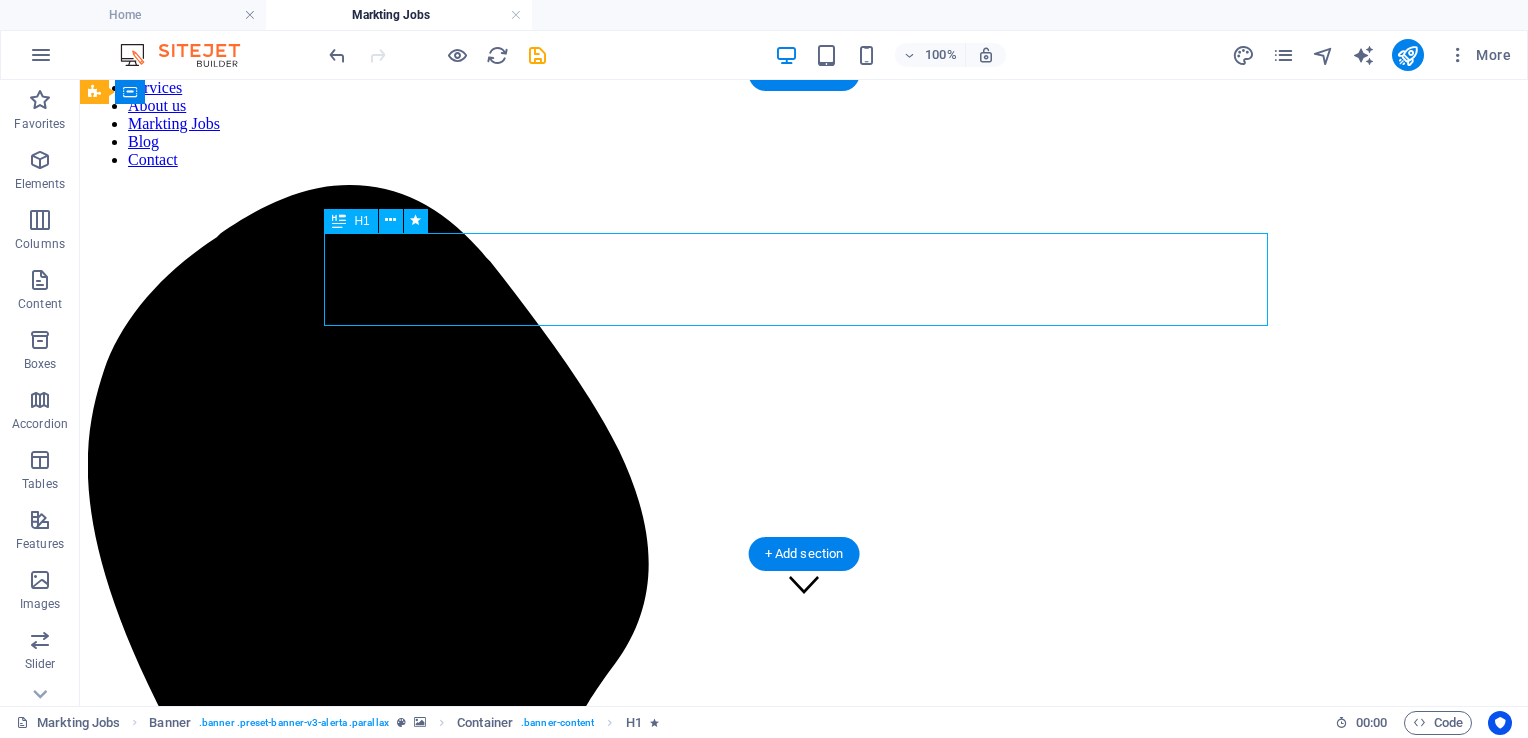 click on "Marketing JoB In India" at bounding box center (804, 2227) 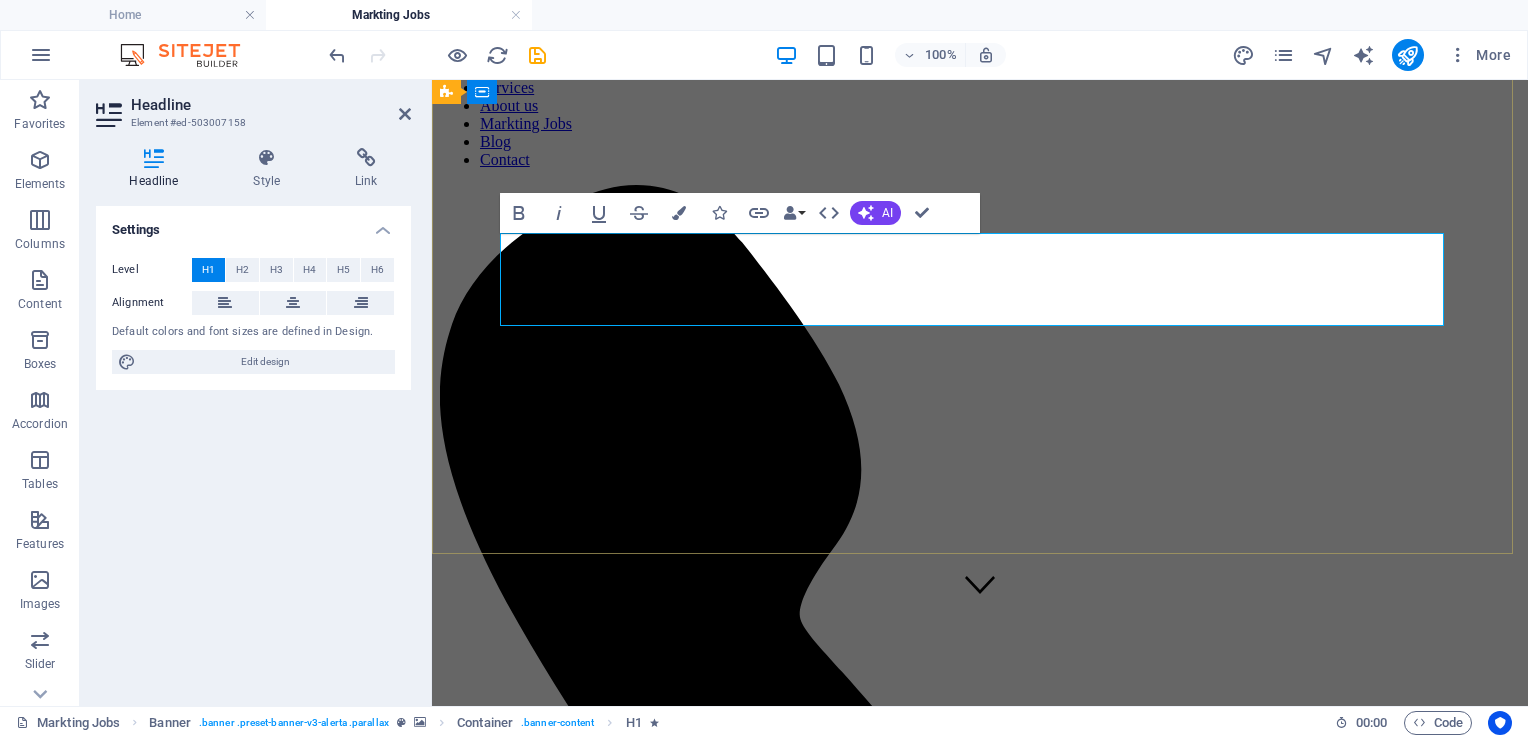 click on "Marketing JoB In India" at bounding box center (980, 1875) 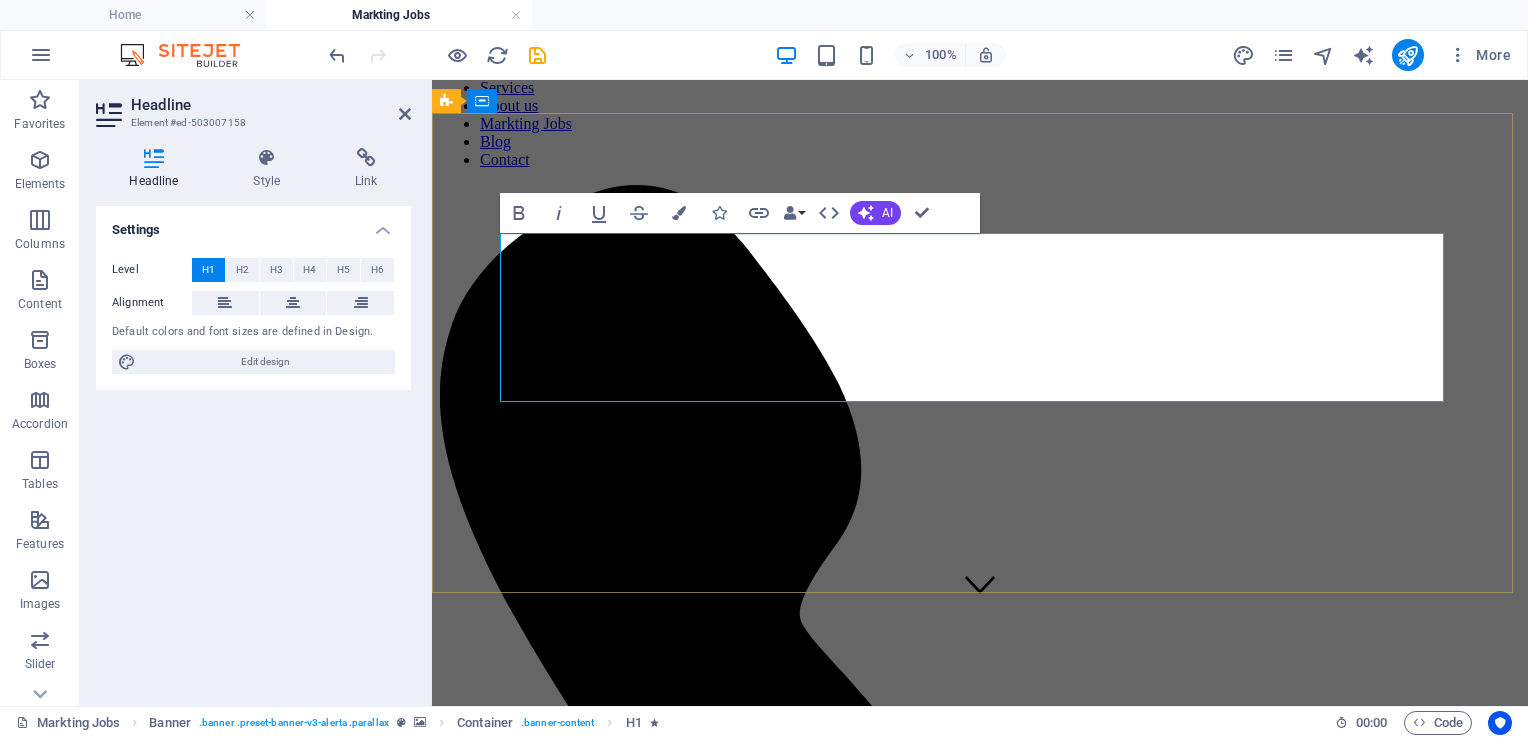 scroll, scrollTop: 48, scrollLeft: 0, axis: vertical 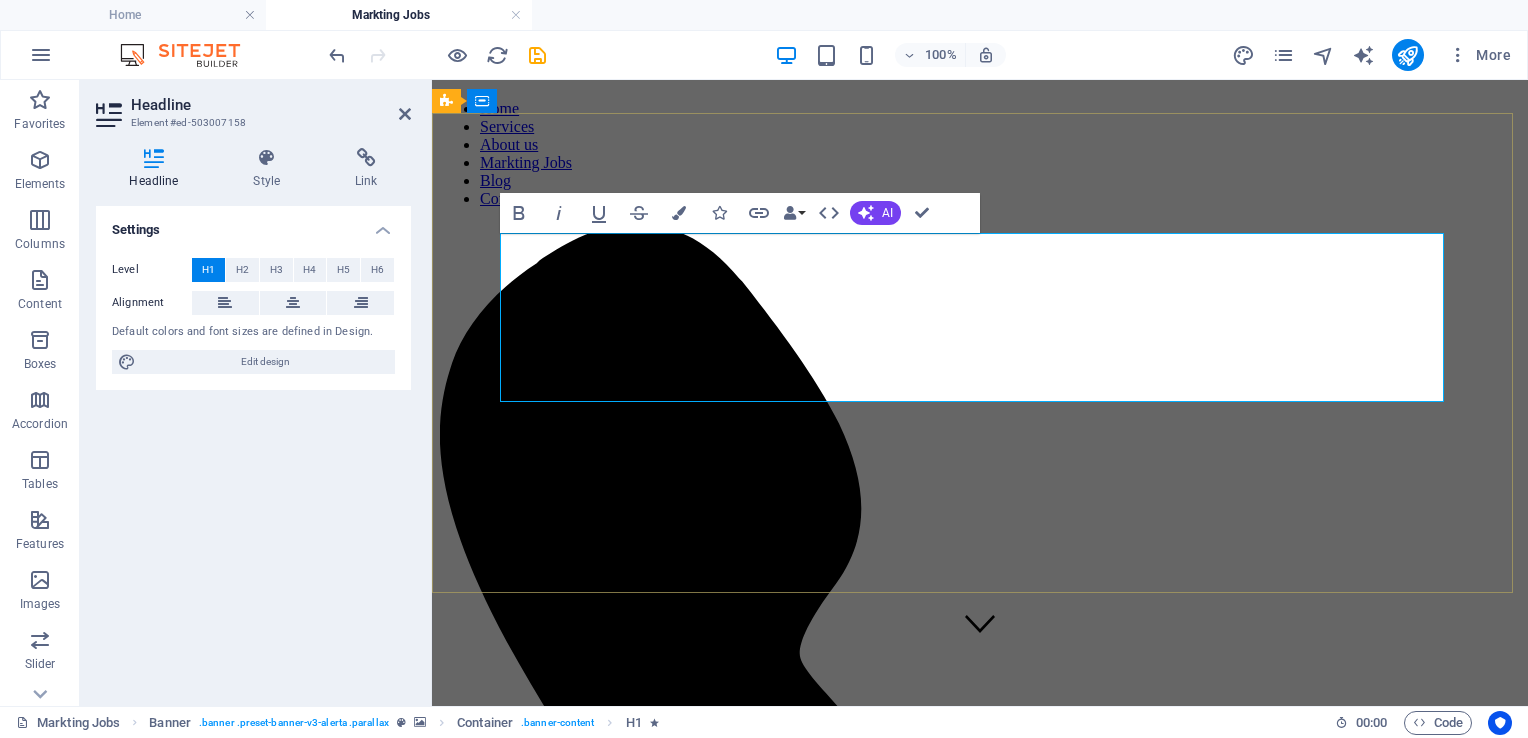 drag, startPoint x: 1041, startPoint y: 356, endPoint x: 1340, endPoint y: 272, distance: 310.5753 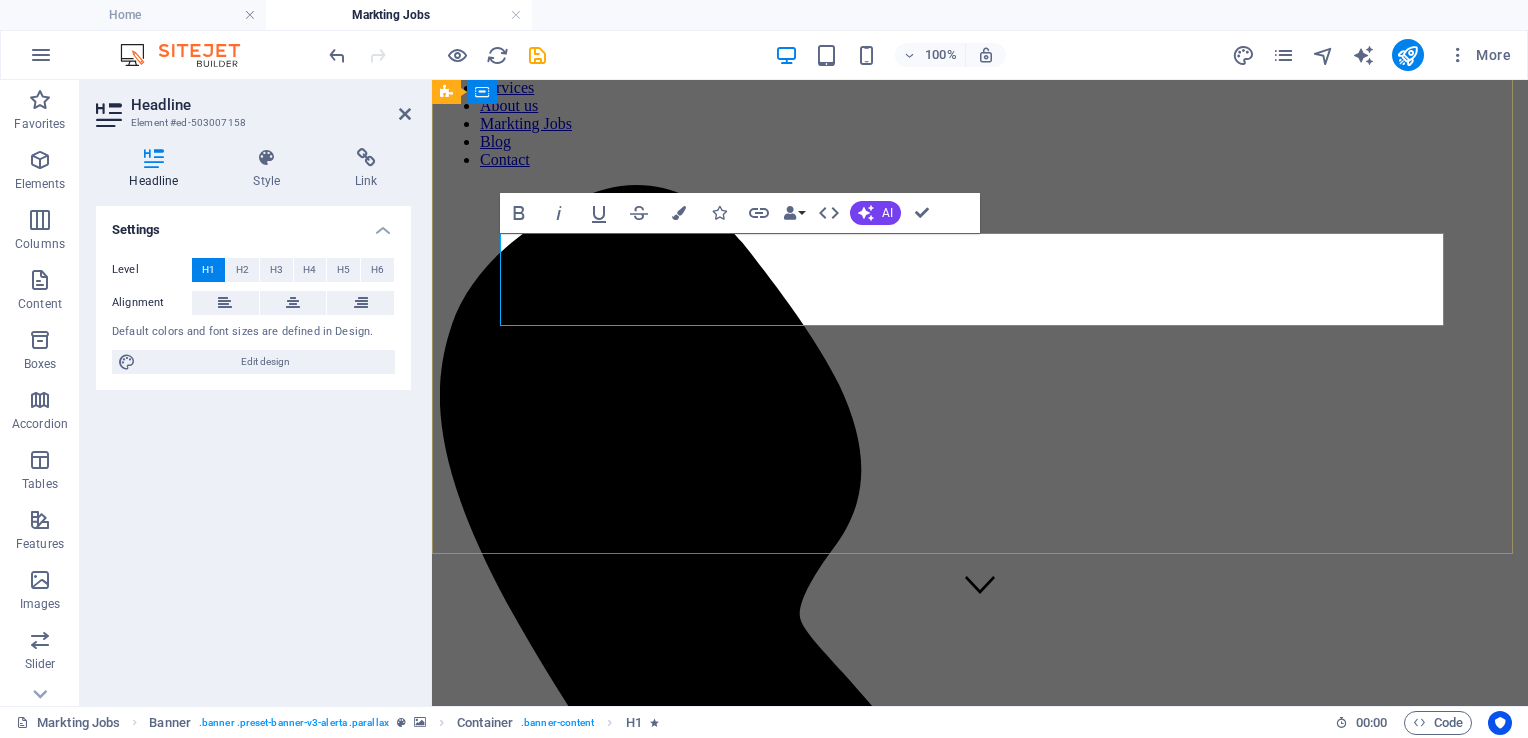 scroll, scrollTop: 48, scrollLeft: 0, axis: vertical 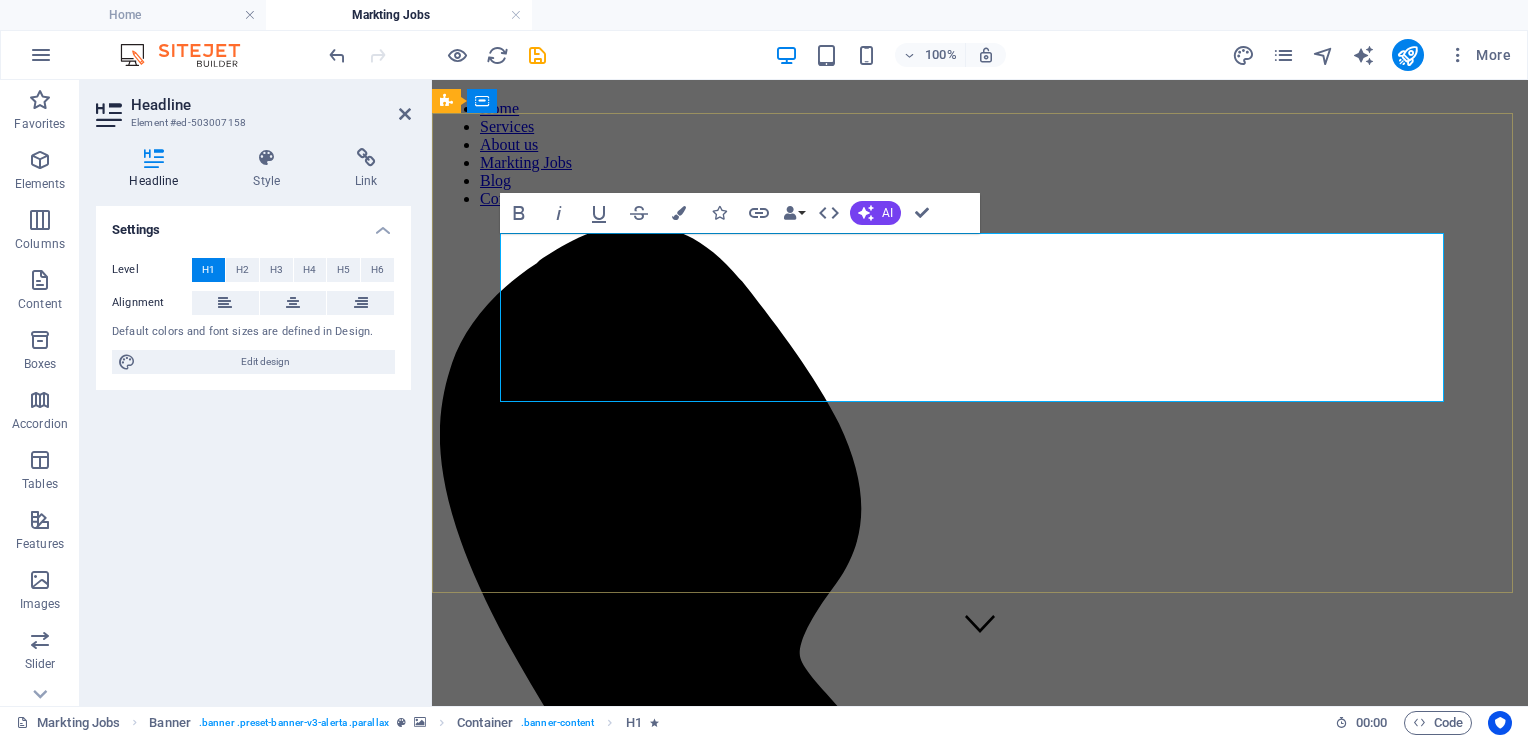 click on "Page Build for Marketing Professionals" at bounding box center (980, 1914) 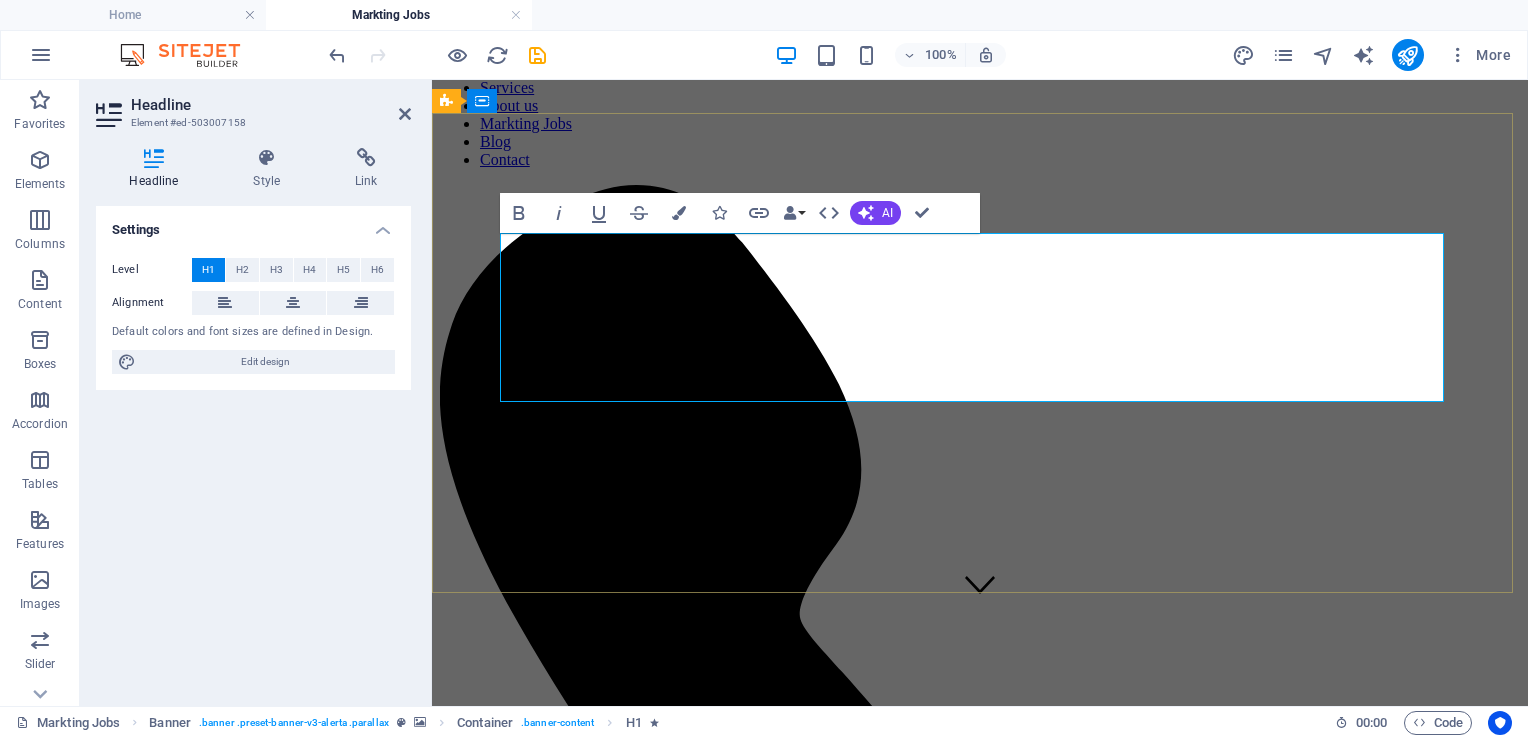 scroll, scrollTop: 48, scrollLeft: 0, axis: vertical 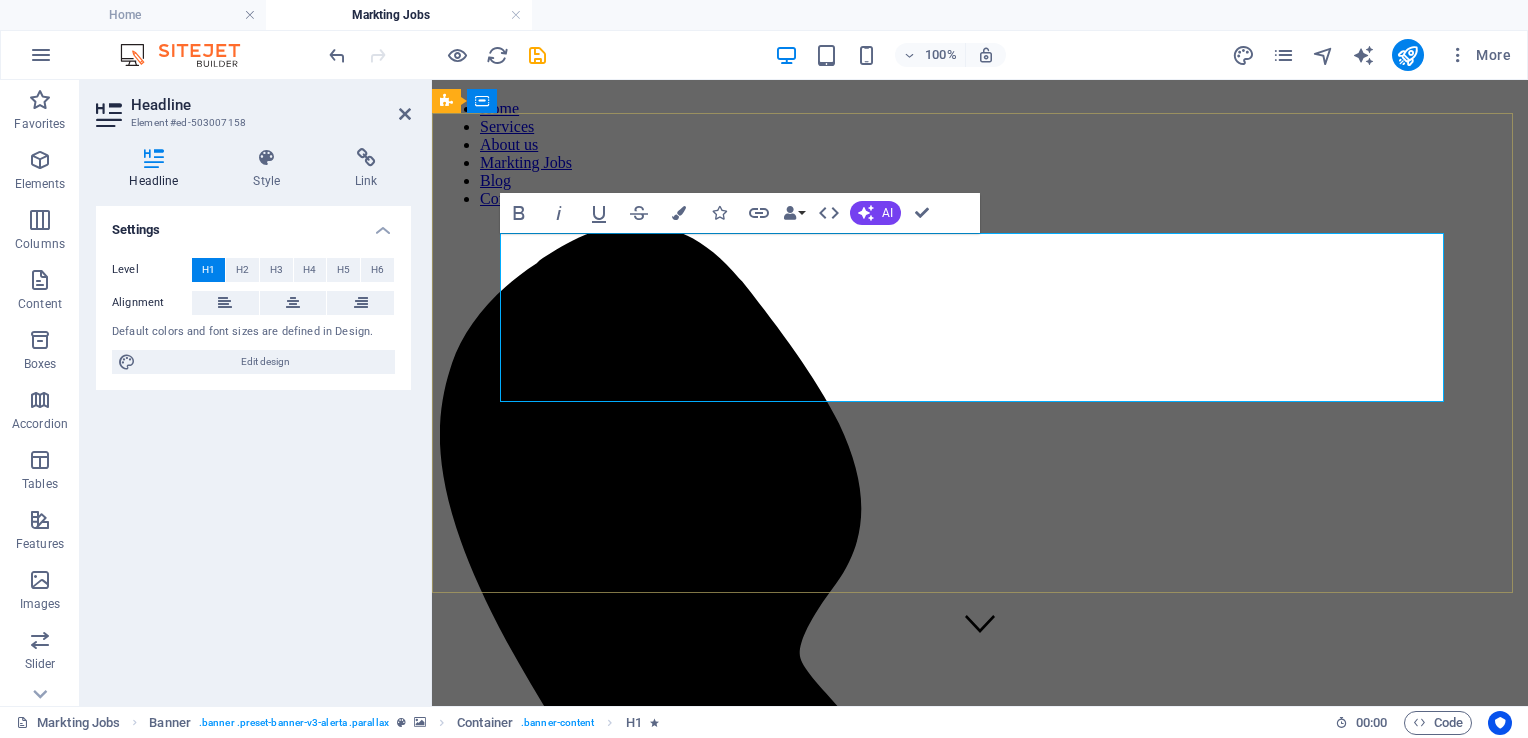 drag, startPoint x: 1088, startPoint y: 282, endPoint x: 581, endPoint y: 286, distance: 507.01578 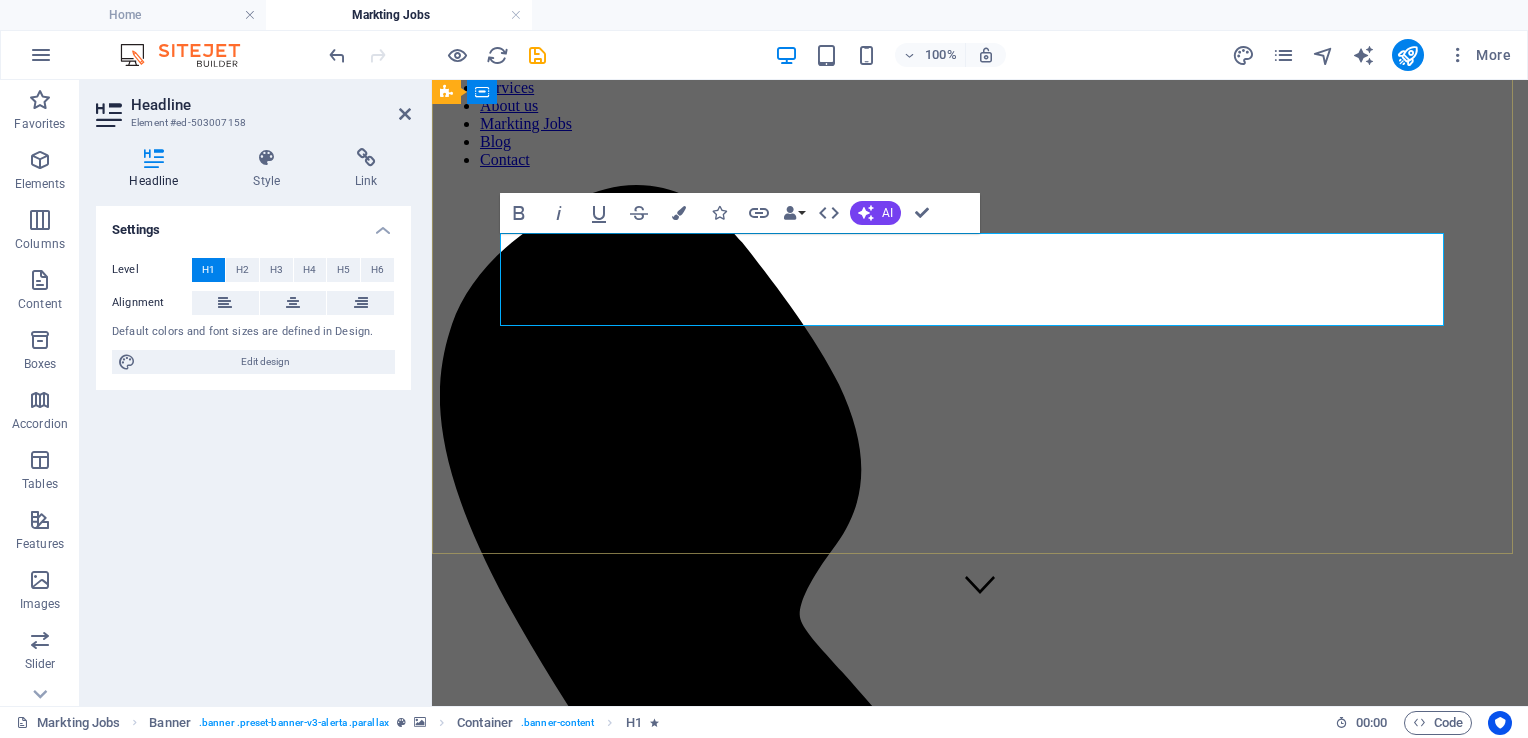 scroll, scrollTop: 10, scrollLeft: 0, axis: vertical 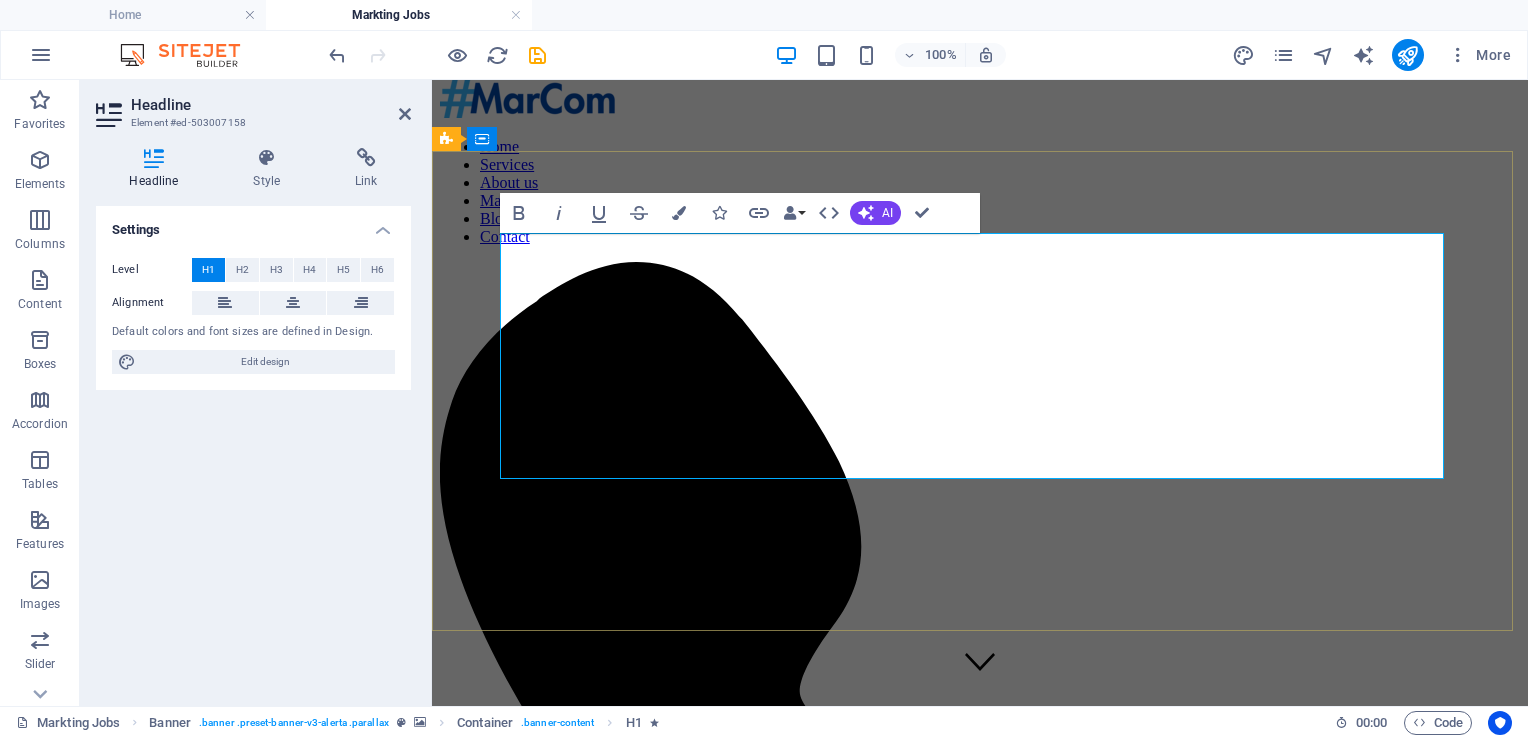 drag, startPoint x: 1164, startPoint y: 434, endPoint x: 1022, endPoint y: 355, distance: 162.49615 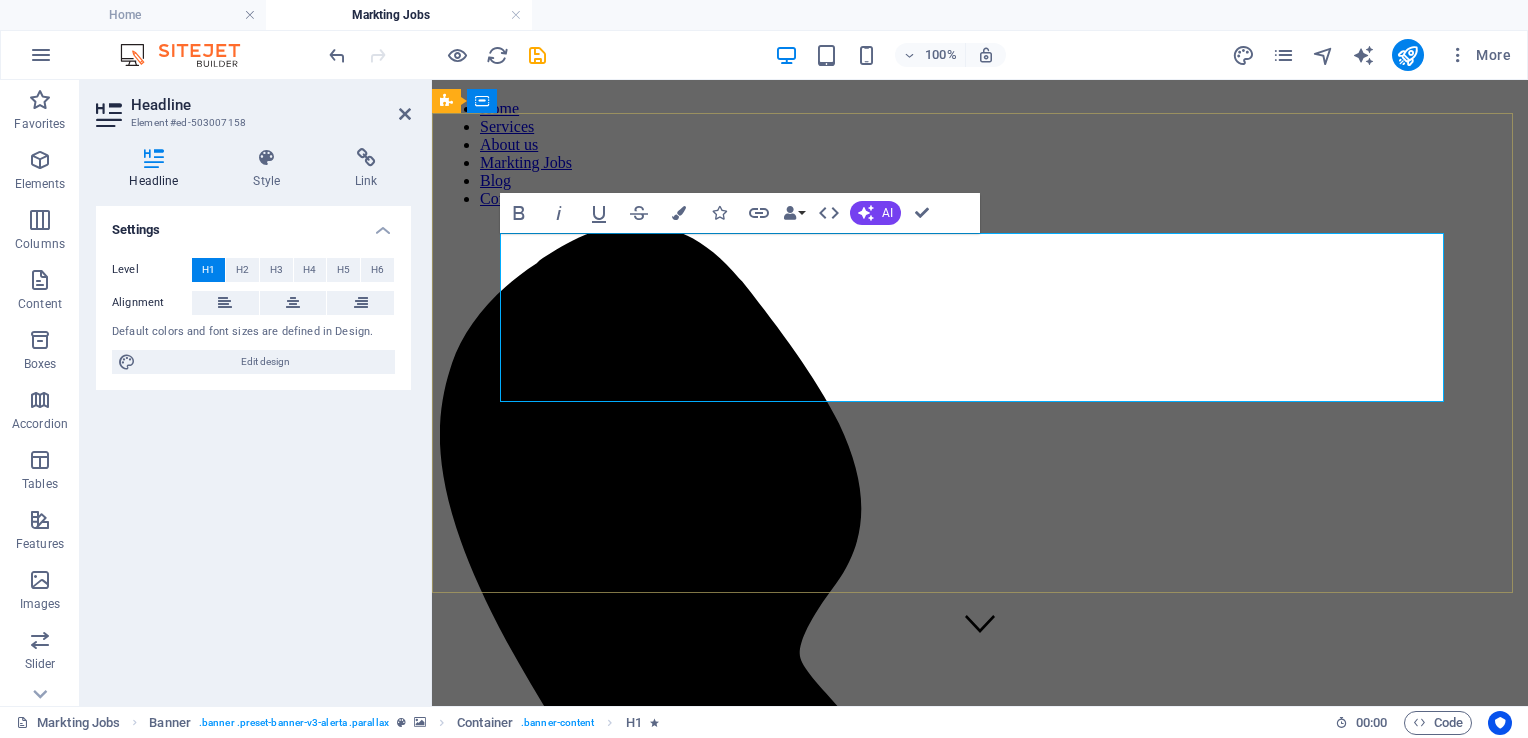 click on "Marketing Talent. Made Discoverable." at bounding box center [980, 1914] 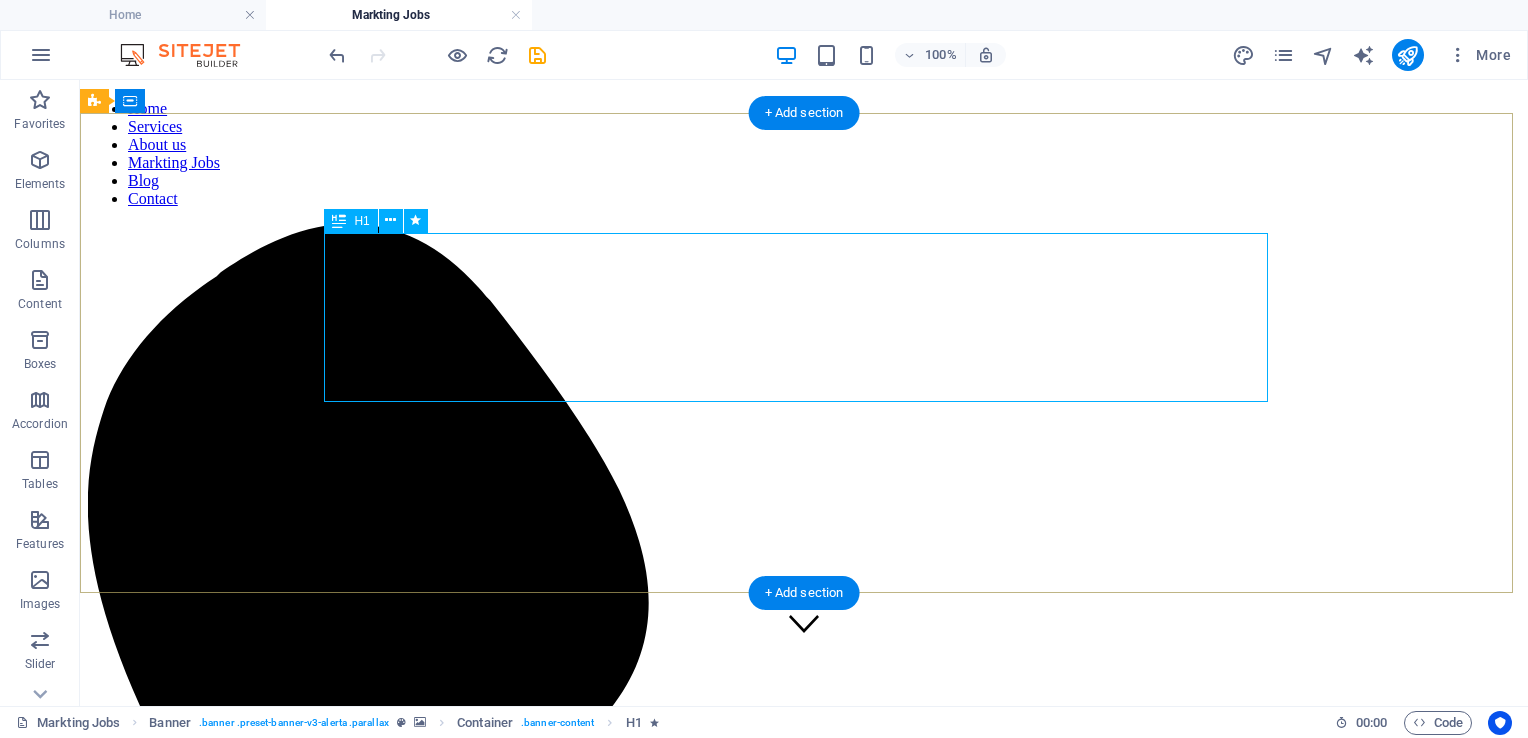 click on "Marketing Talent.  Made Discoverable." at bounding box center [804, 2285] 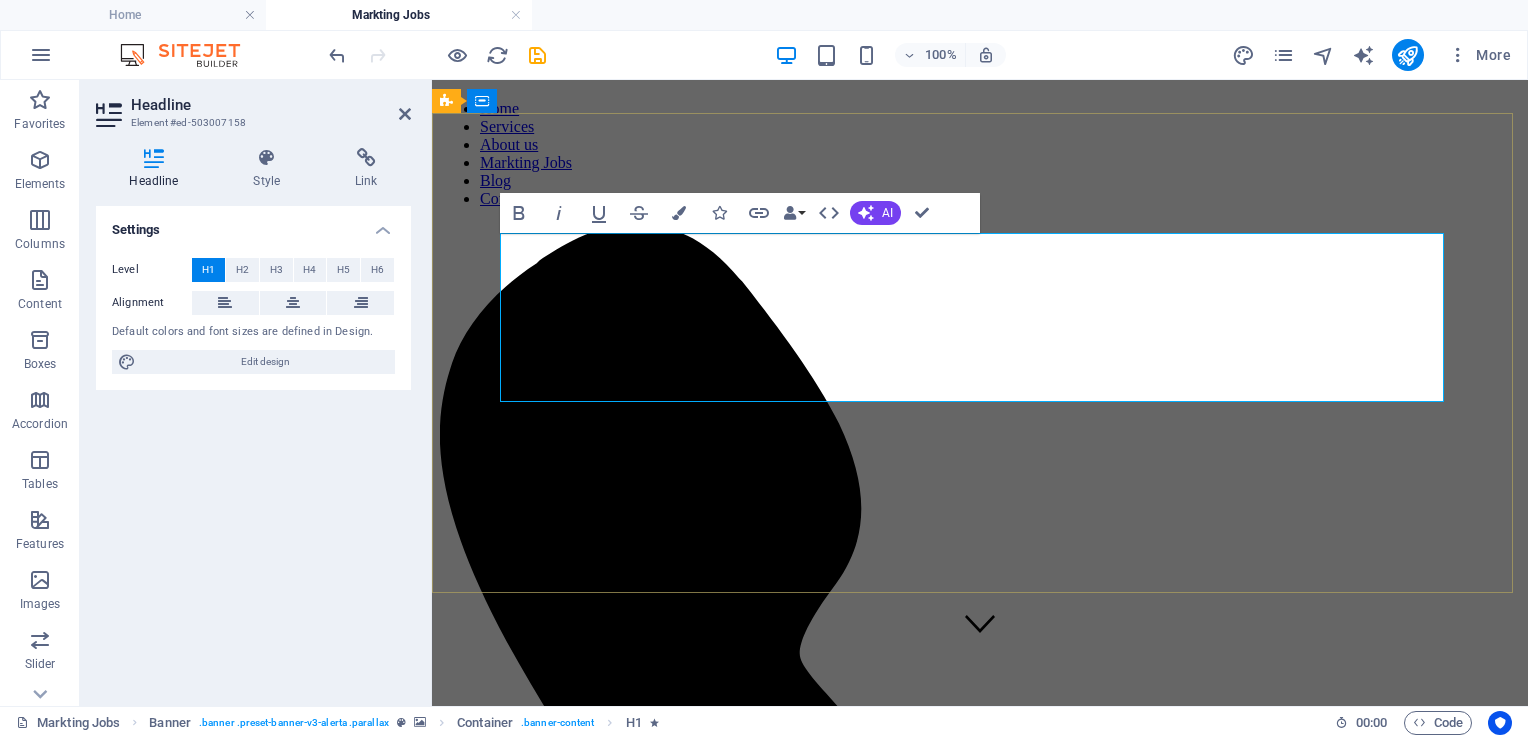 click on "Marketing Talent. Made Discoverable." at bounding box center [980, 1933] 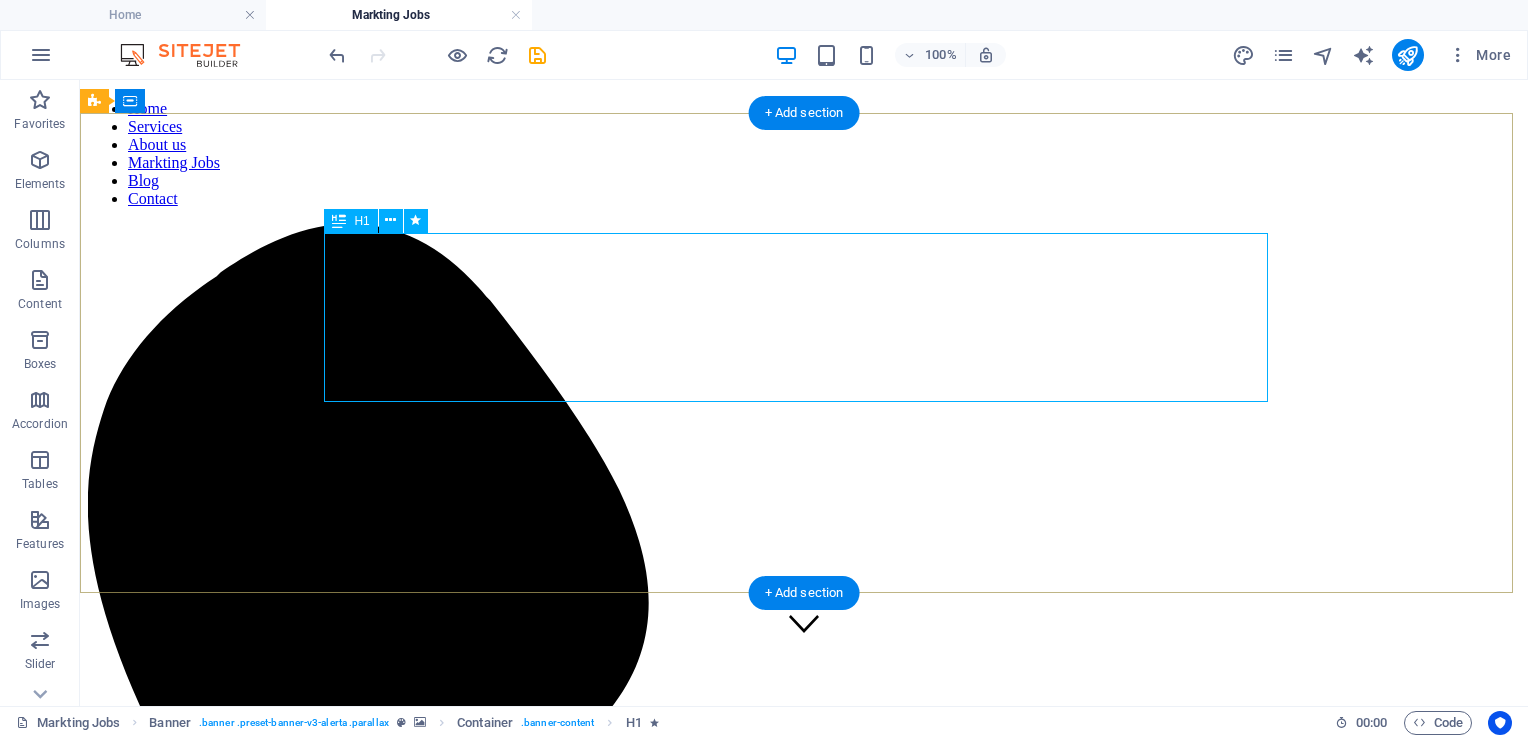 click on "Marketing Talent. Made Discoverable." at bounding box center [804, 2285] 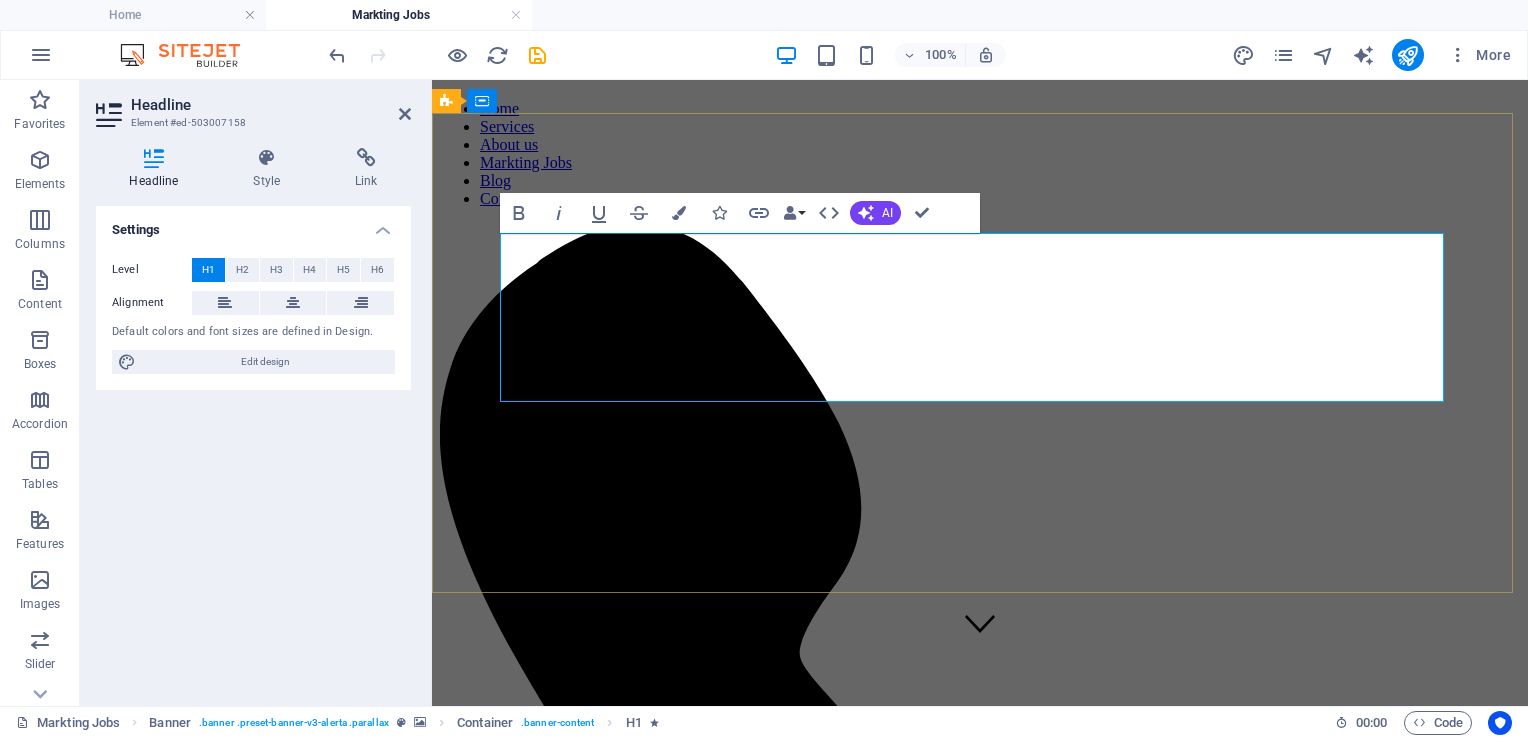 click on "Marketing Talent. Made Discoverable." at bounding box center [980, 1933] 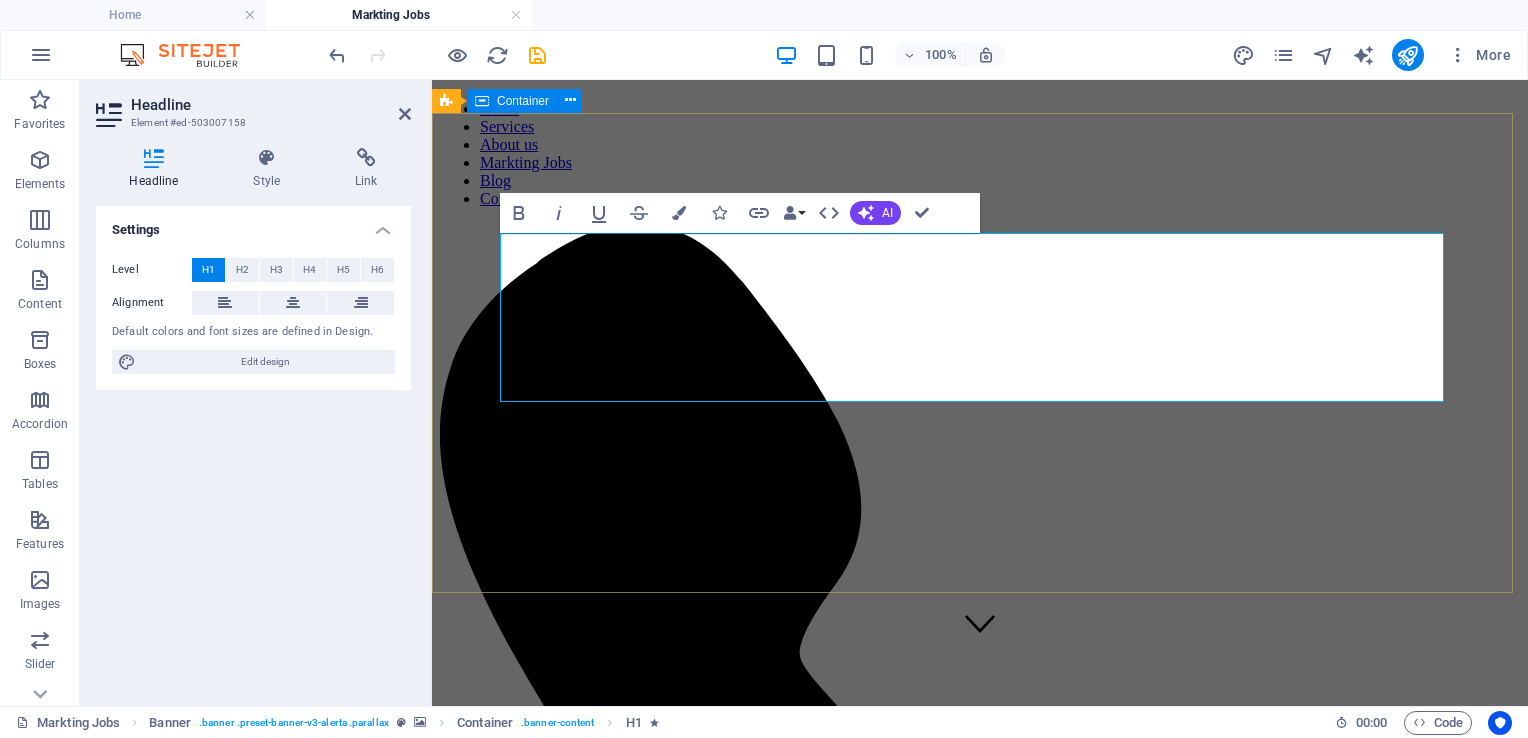 drag, startPoint x: 1012, startPoint y: 373, endPoint x: 456, endPoint y: 262, distance: 566.9718 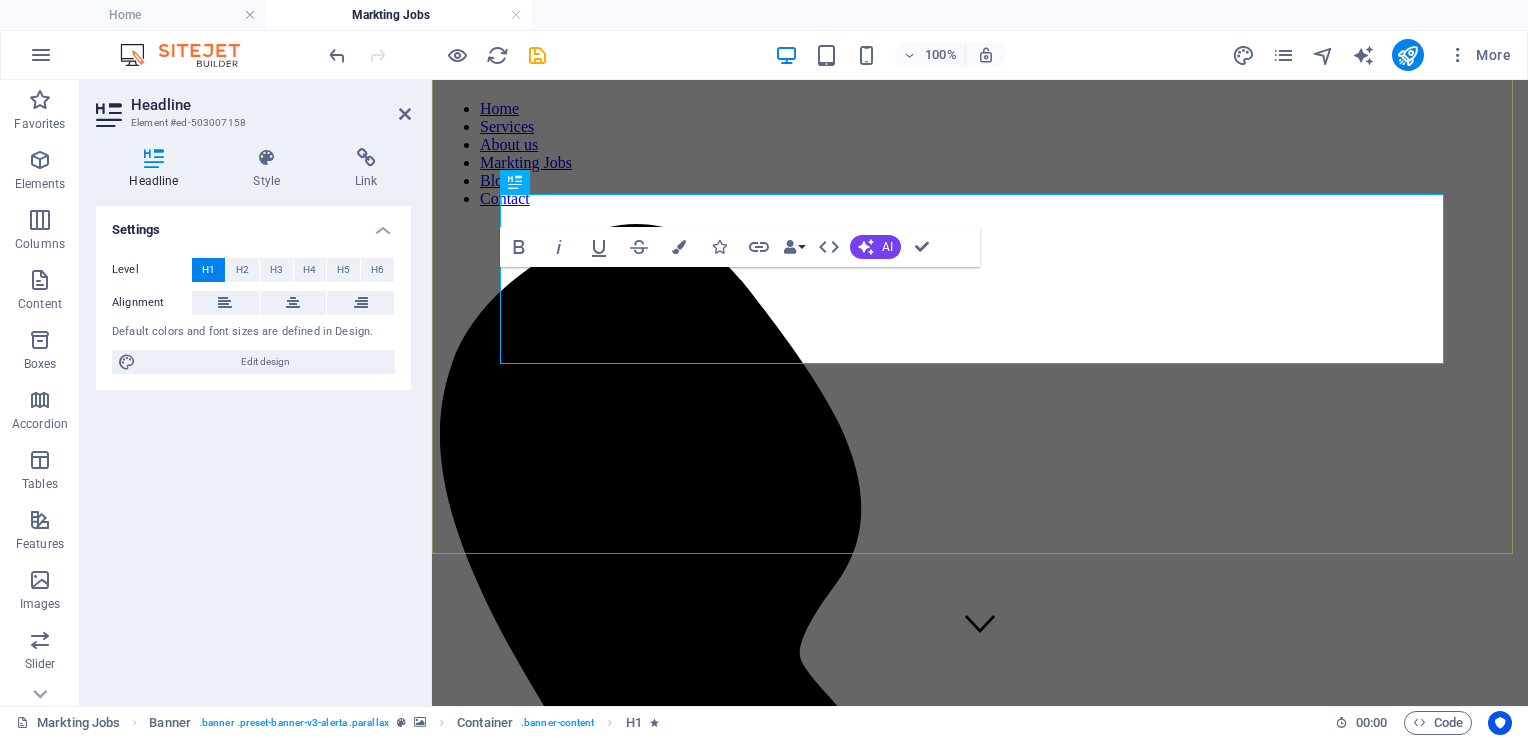 scroll, scrollTop: 87, scrollLeft: 0, axis: vertical 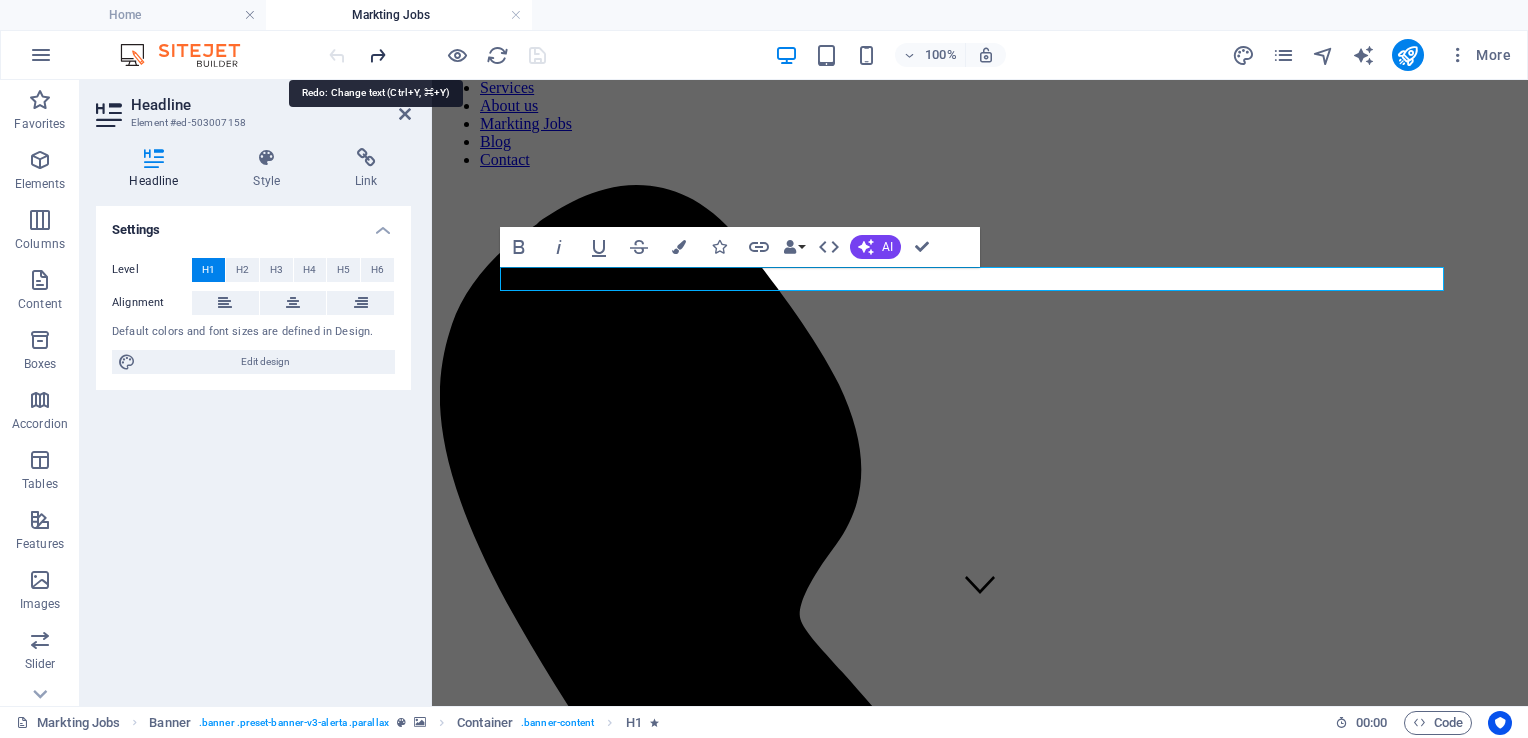 click at bounding box center [377, 55] 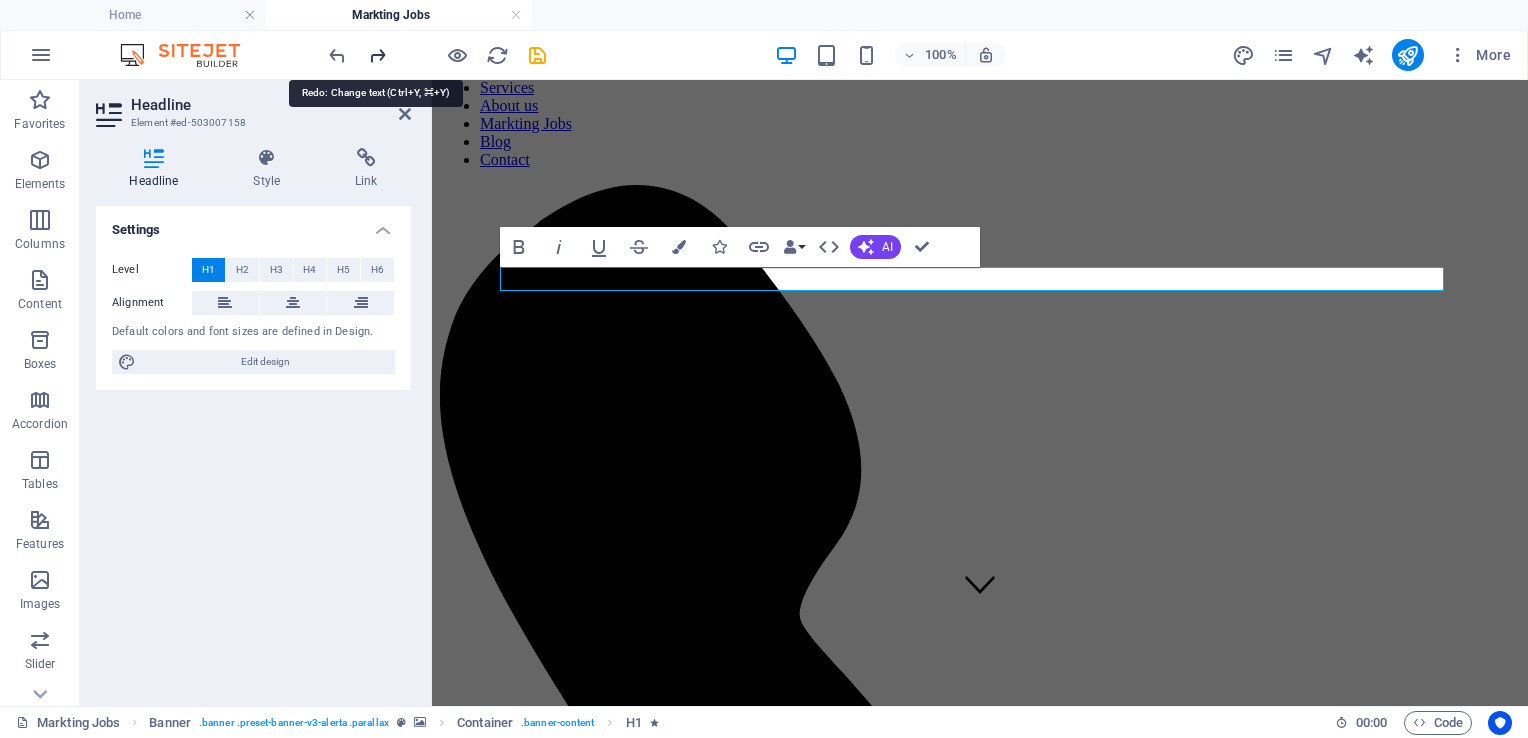 click at bounding box center (377, 55) 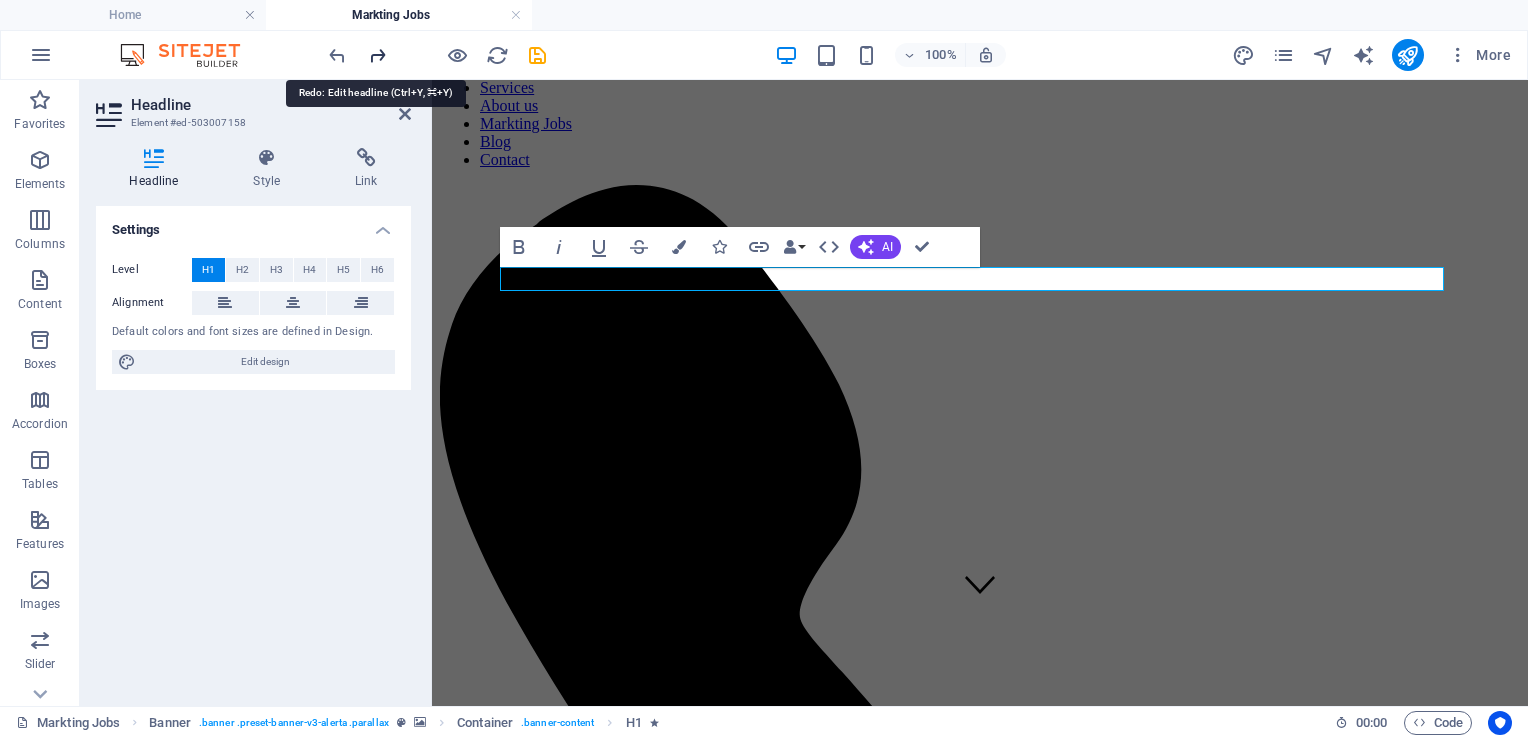 click at bounding box center (377, 55) 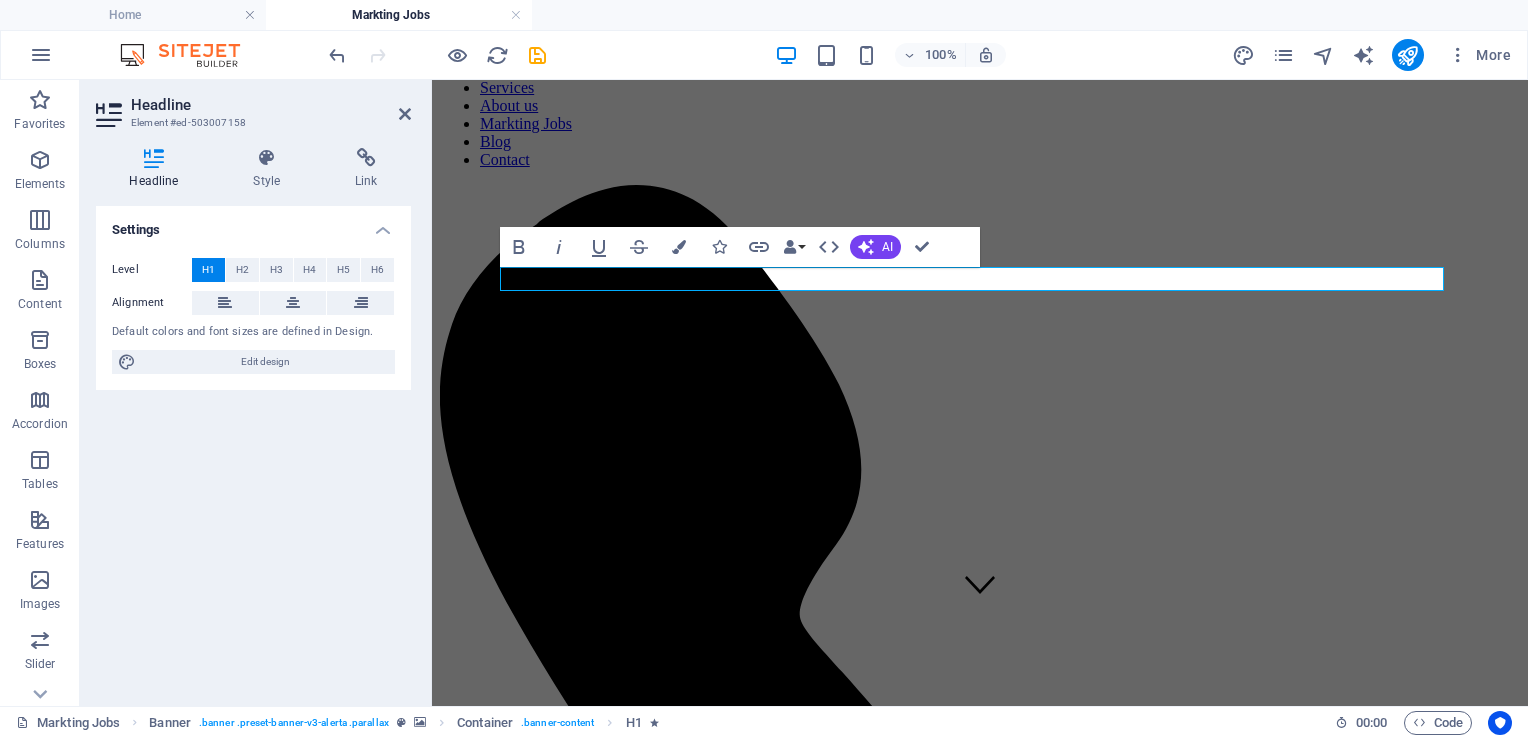 click at bounding box center [437, 55] 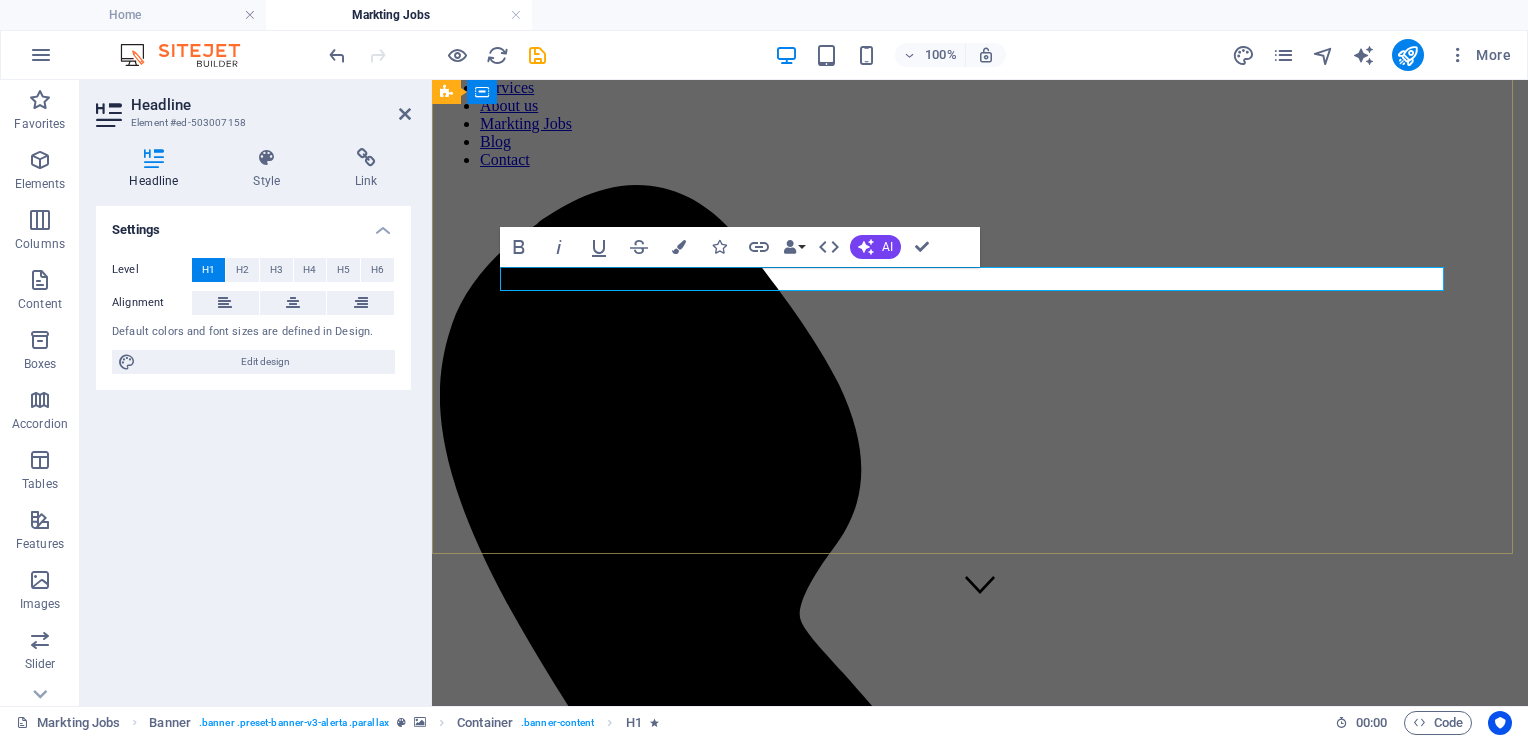 drag, startPoint x: 815, startPoint y: 136, endPoint x: 680, endPoint y: 282, distance: 198.84918 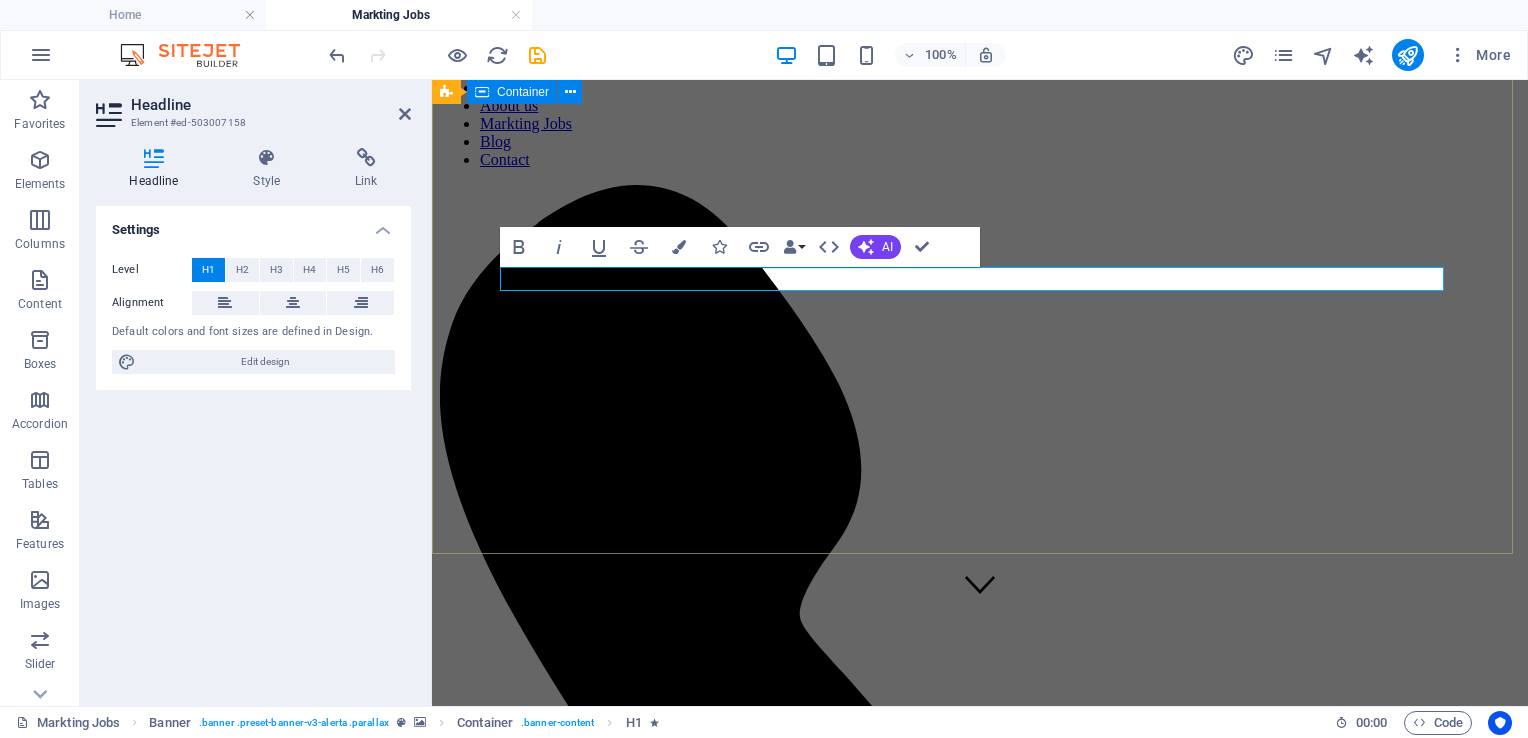drag, startPoint x: 792, startPoint y: 281, endPoint x: 497, endPoint y: 265, distance: 295.4336 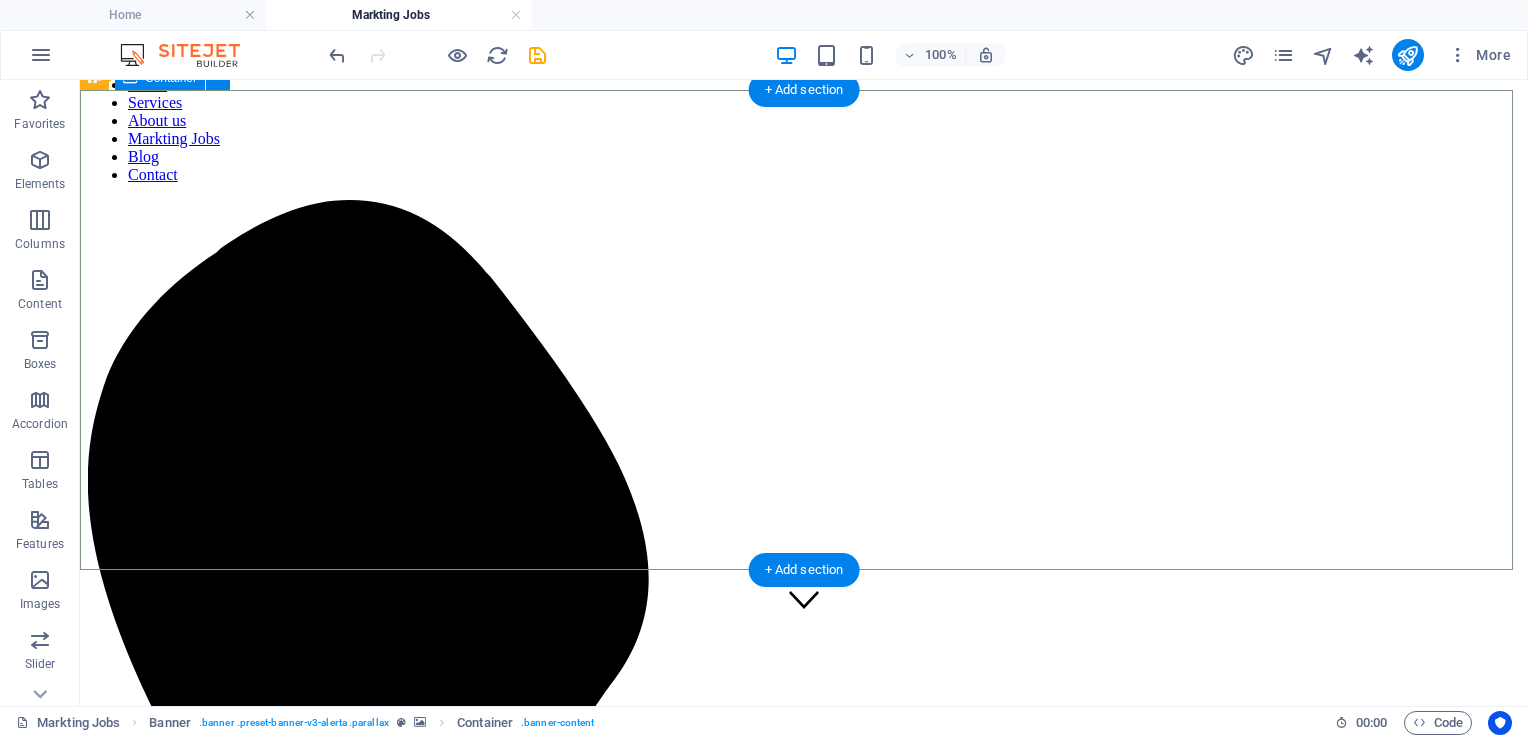 scroll, scrollTop: 71, scrollLeft: 0, axis: vertical 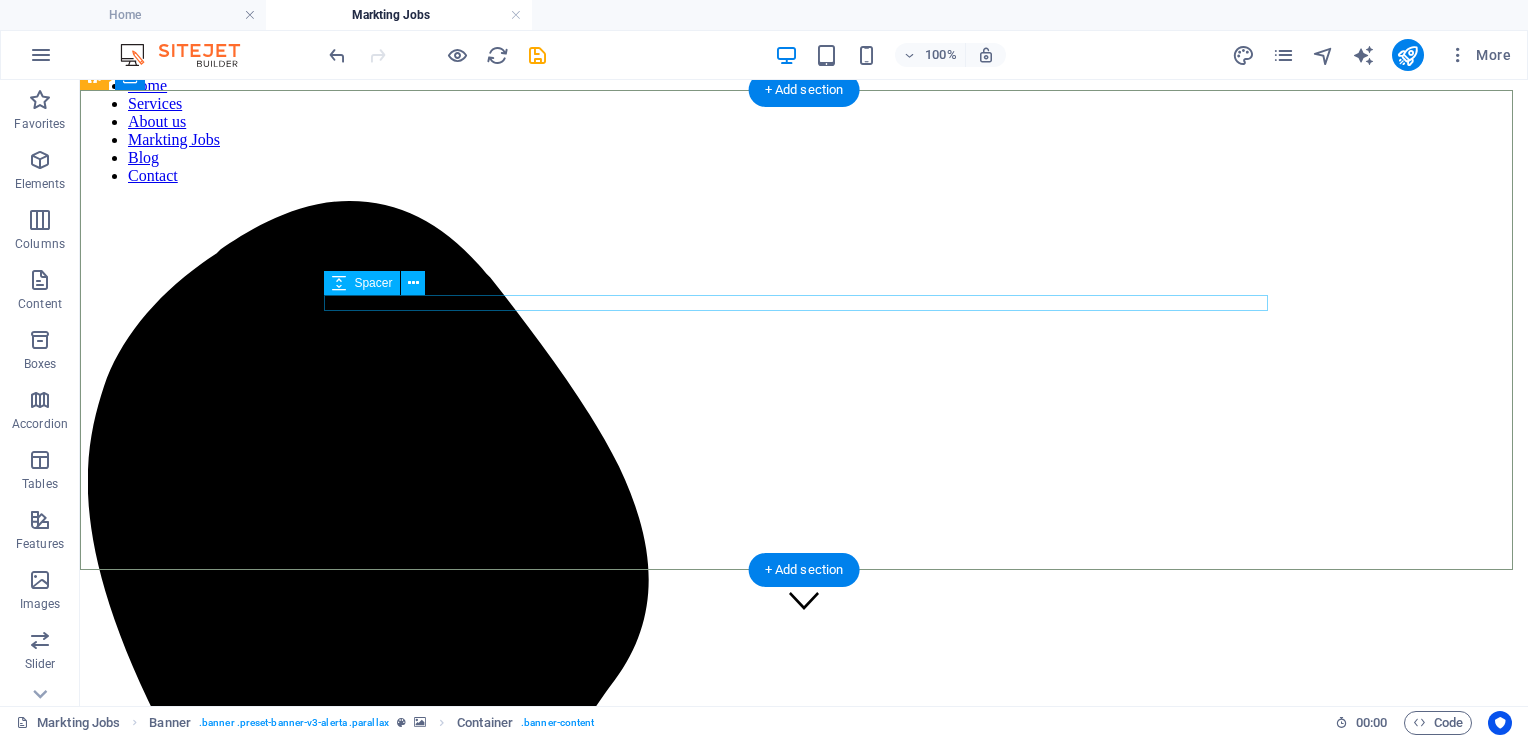 click at bounding box center (804, 2212) 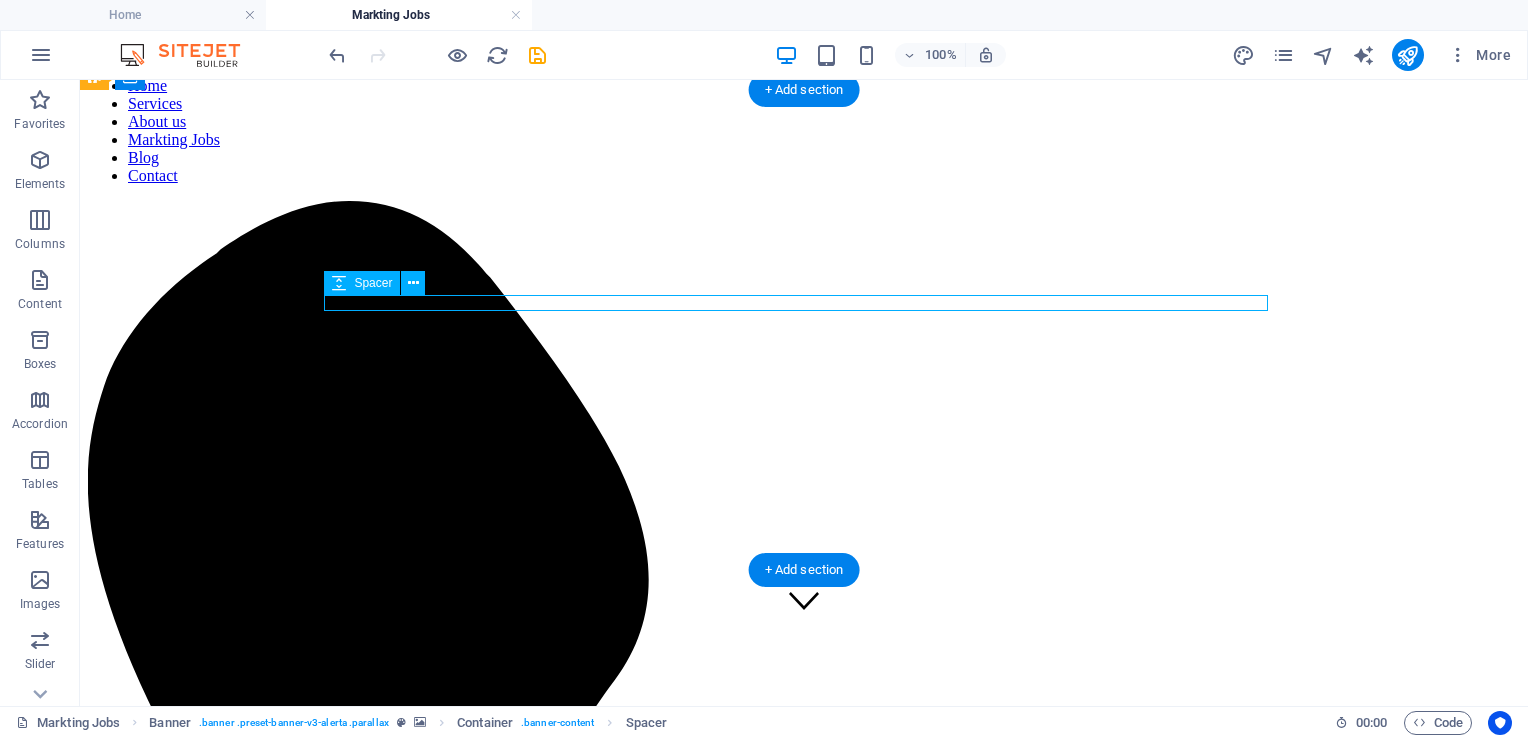 click at bounding box center [804, 2212] 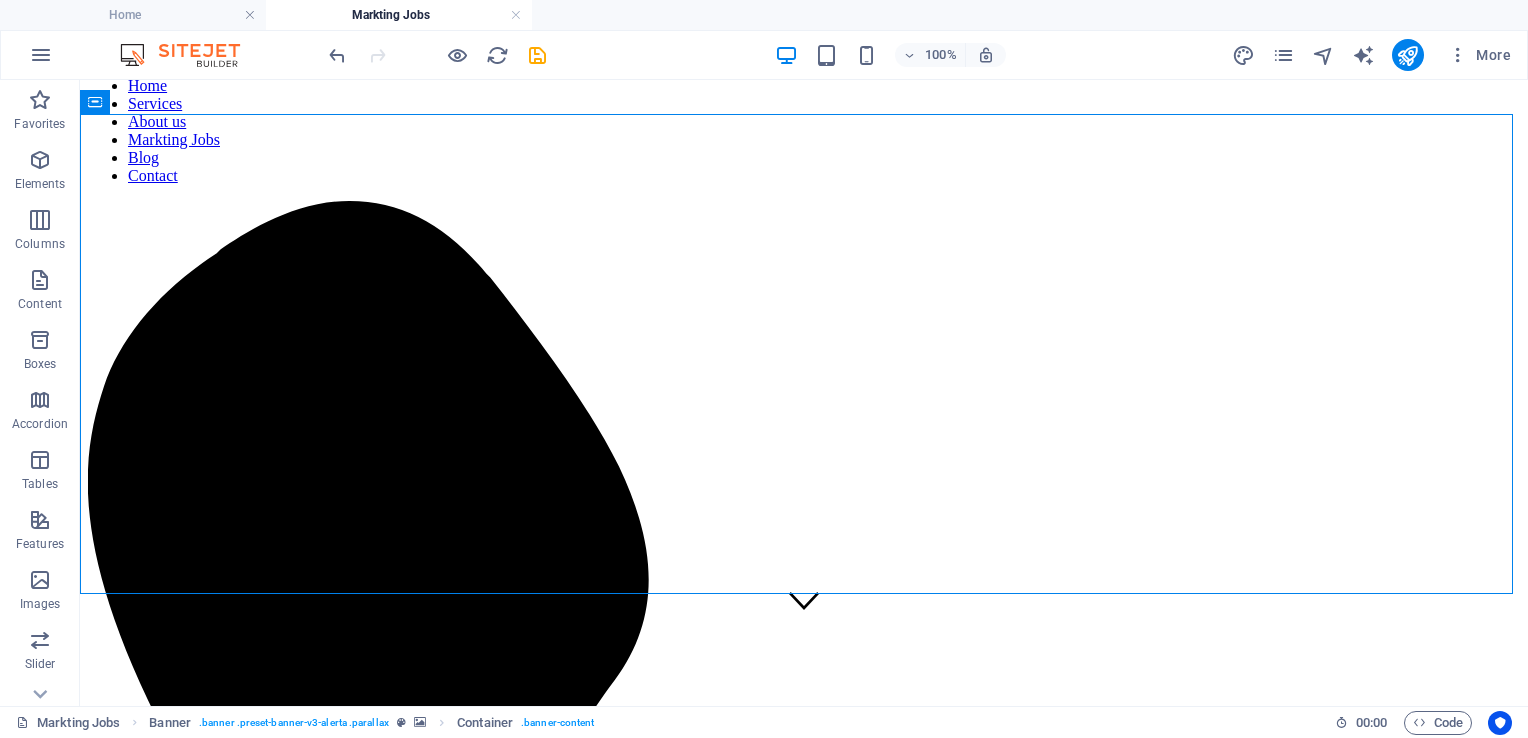 scroll, scrollTop: 0, scrollLeft: 0, axis: both 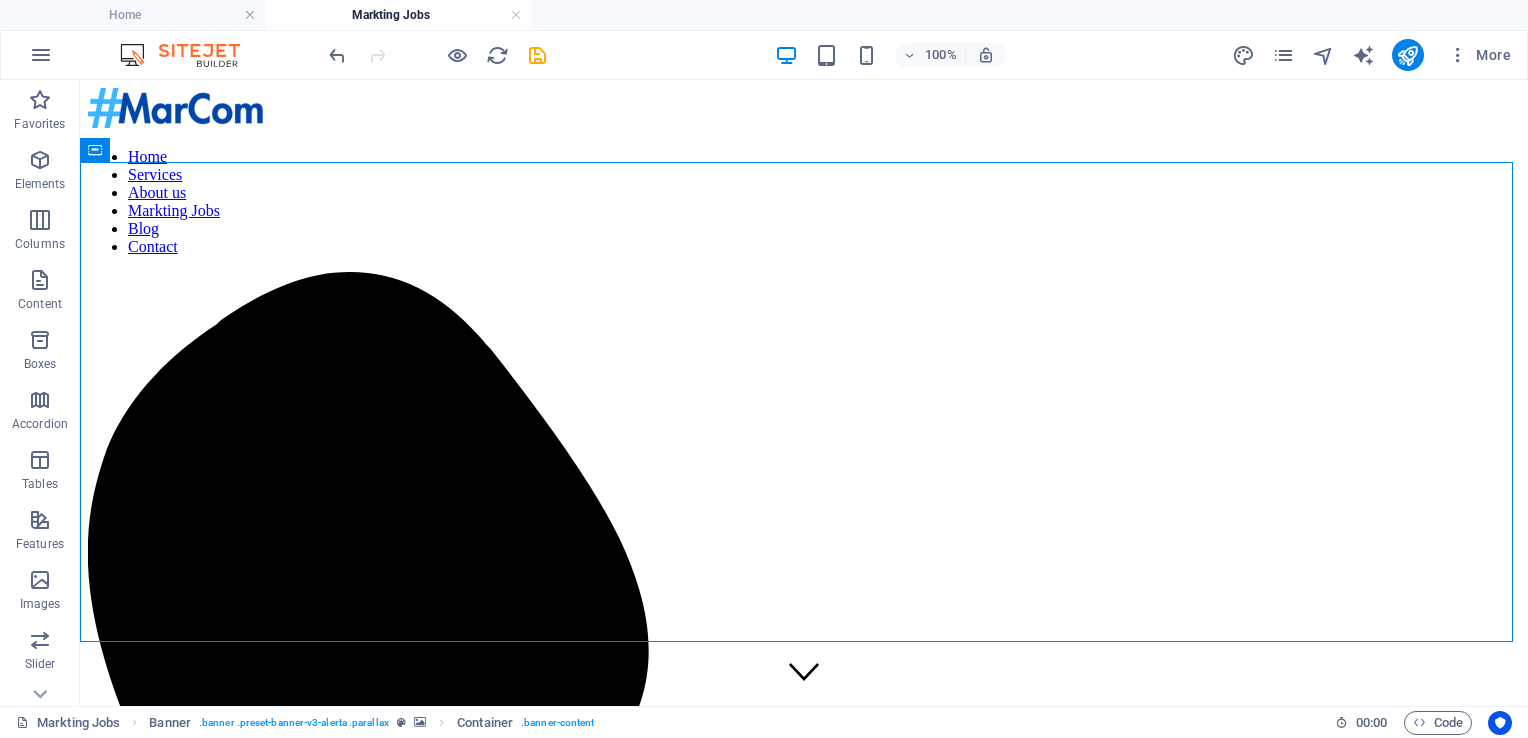 drag, startPoint x: 317, startPoint y: 493, endPoint x: 377, endPoint y: 1, distance: 495.64502 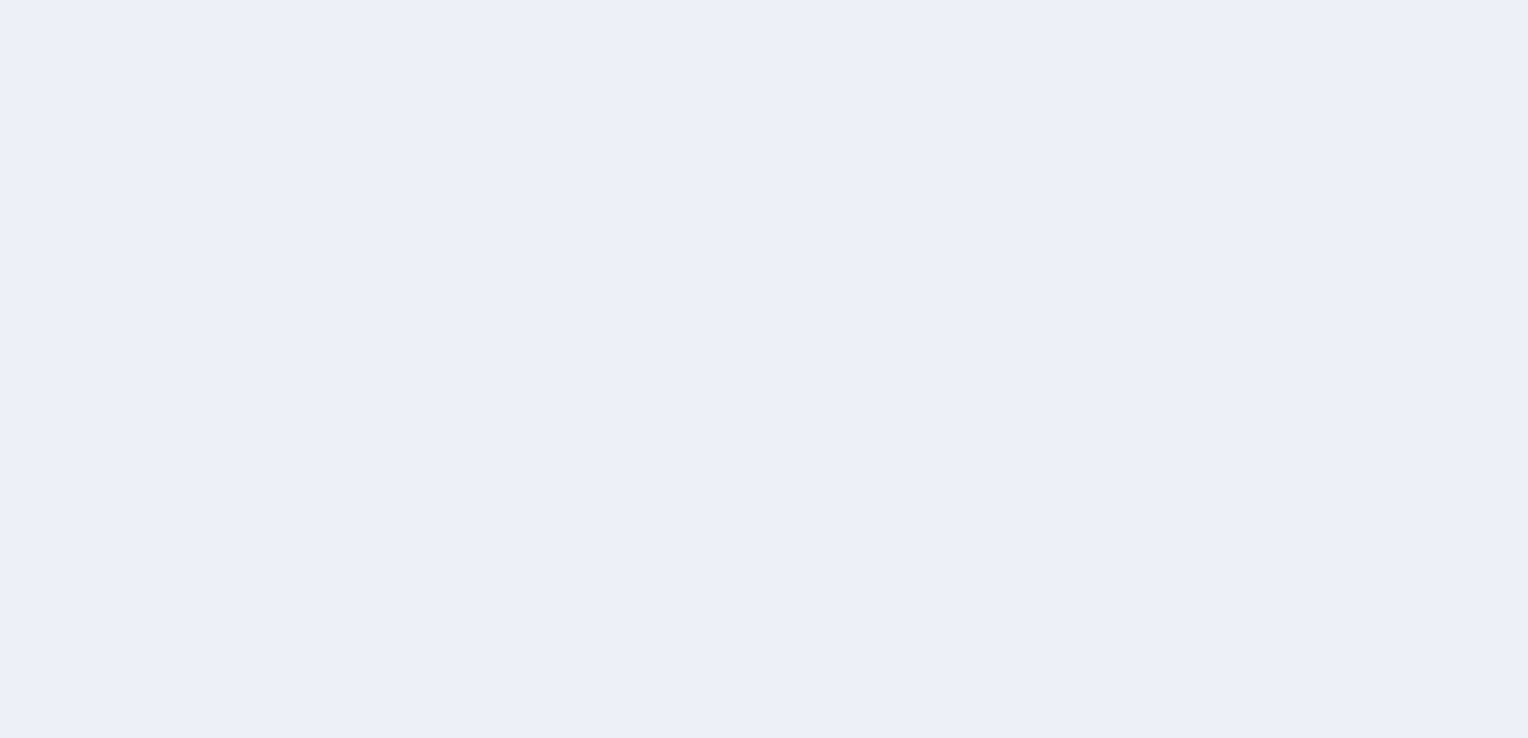 scroll, scrollTop: 0, scrollLeft: 0, axis: both 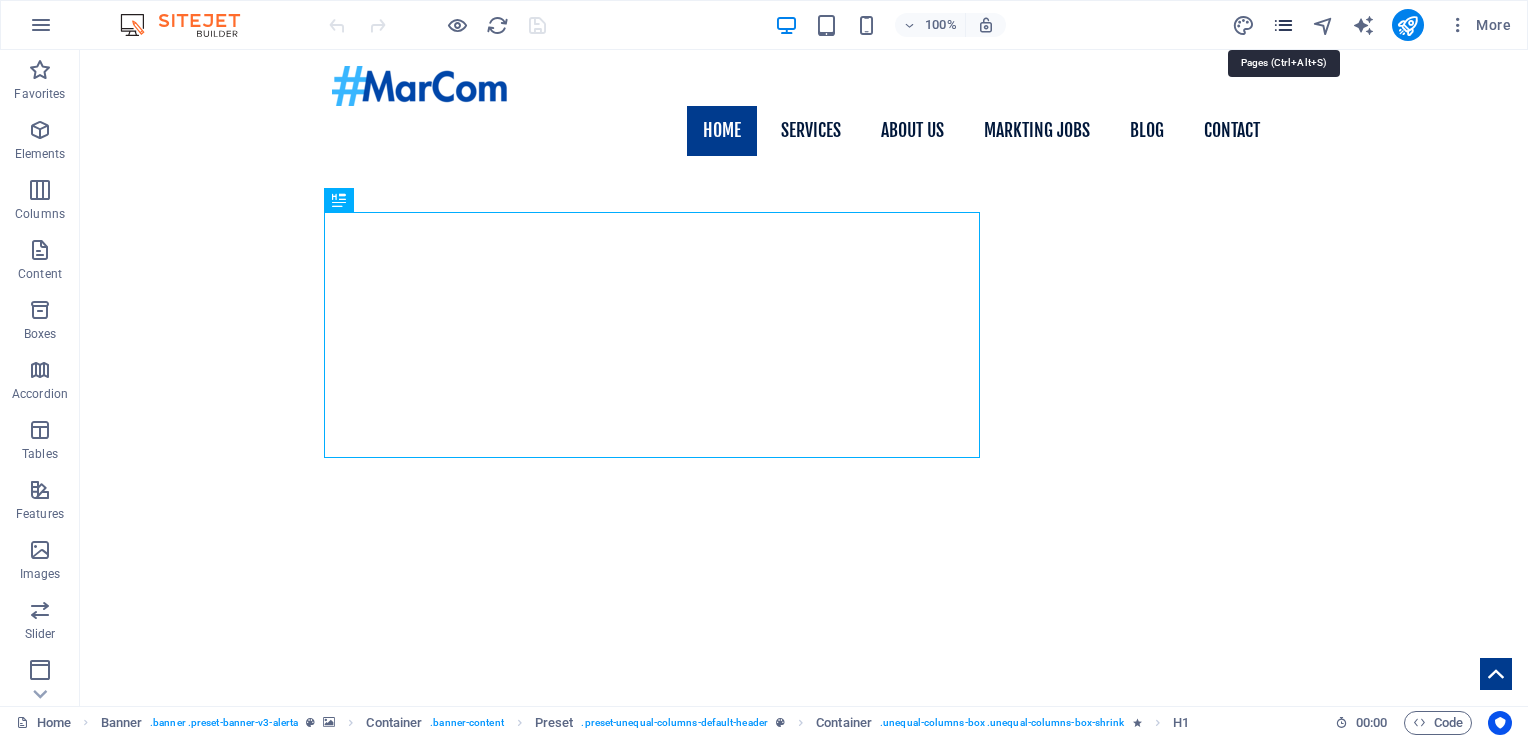 click at bounding box center [1283, 25] 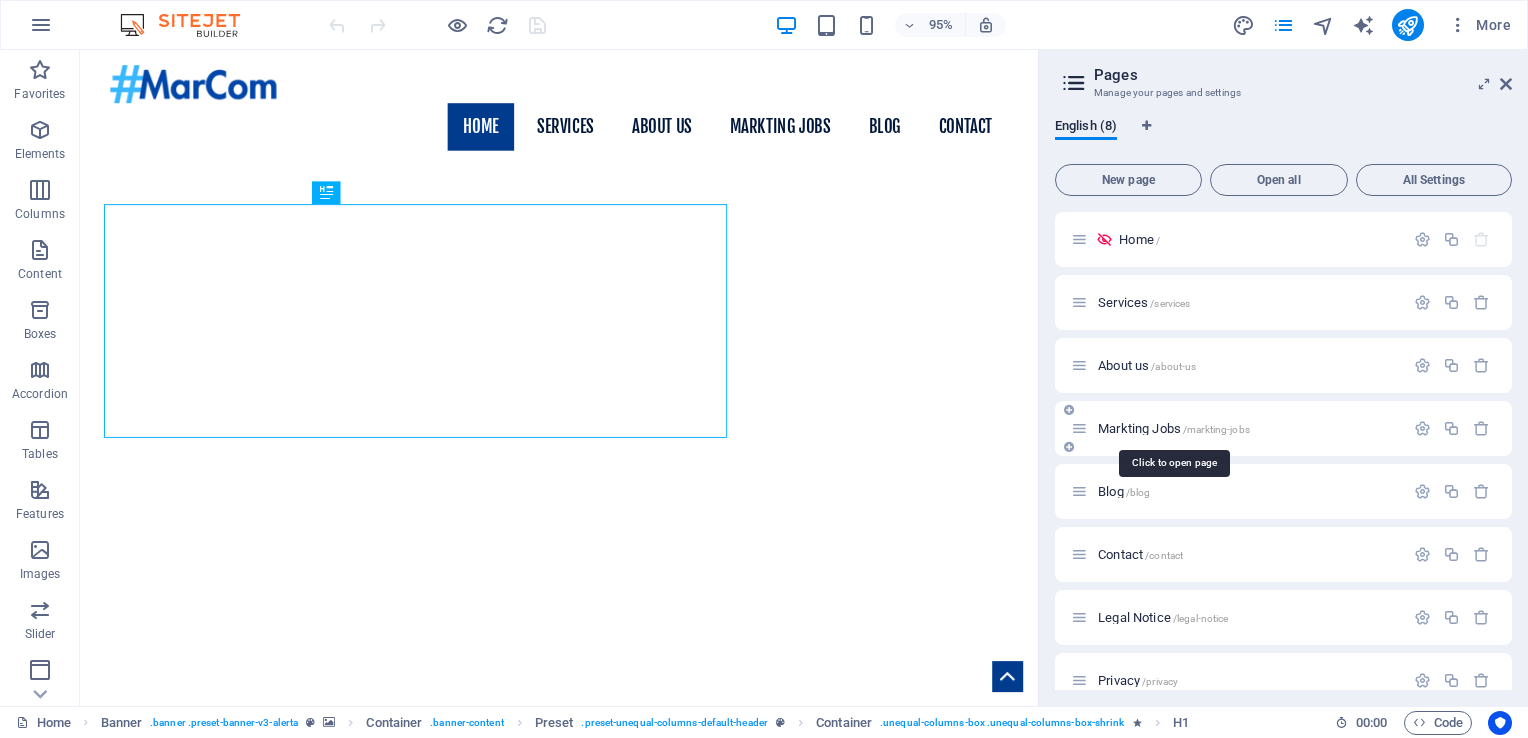 click on "Markting Jobs /markting-jobs" at bounding box center [1174, 428] 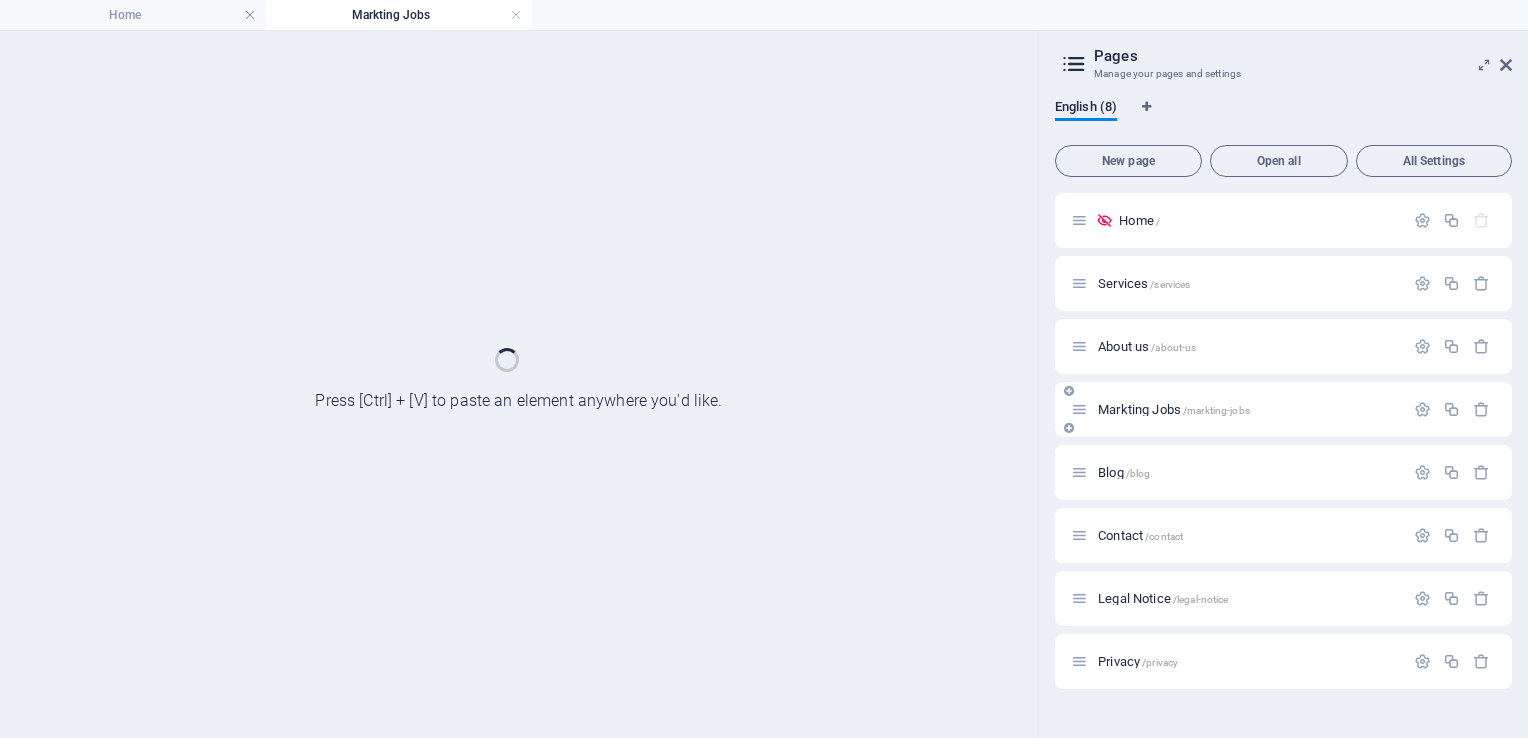 click on "Markting Jobs /markting-jobs" at bounding box center [1283, 409] 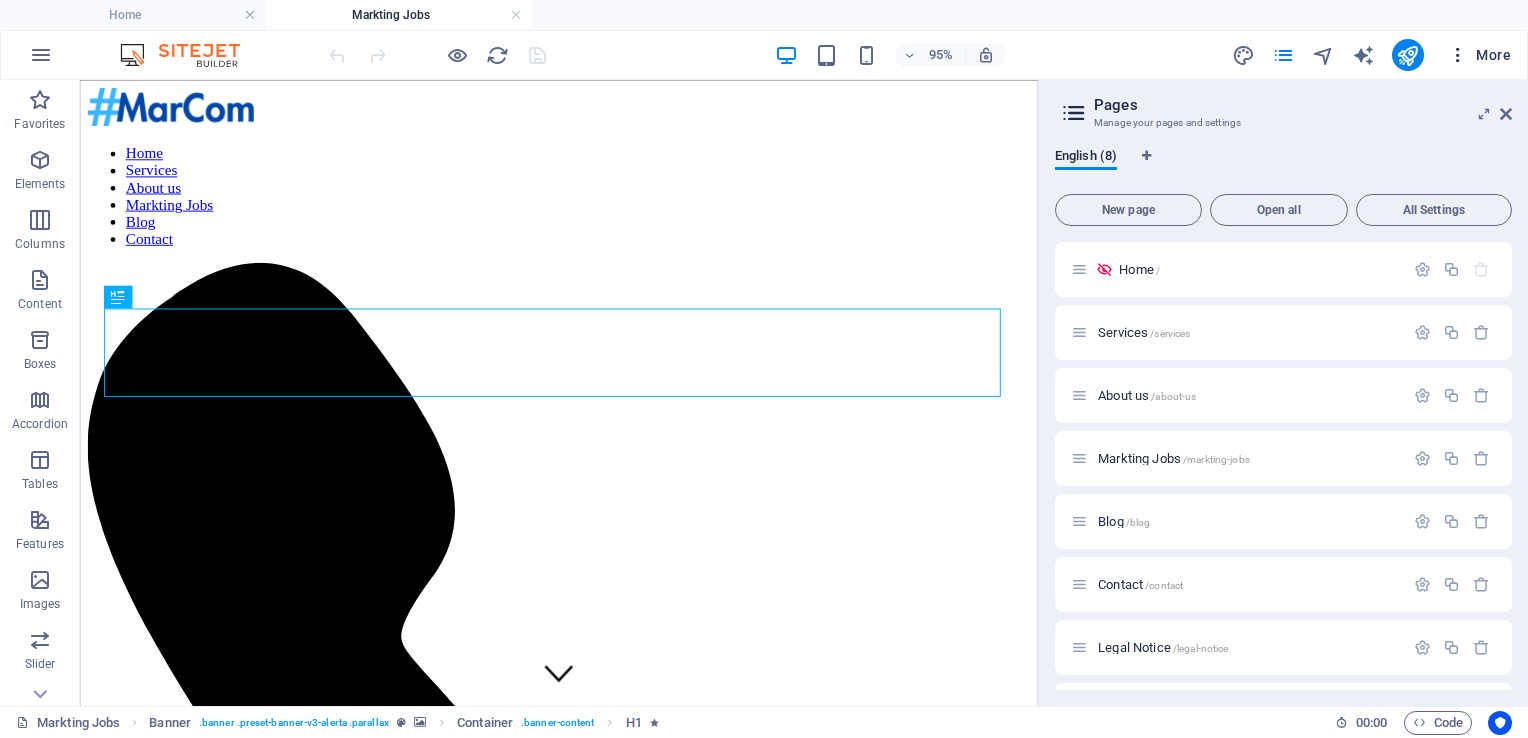scroll, scrollTop: 0, scrollLeft: 0, axis: both 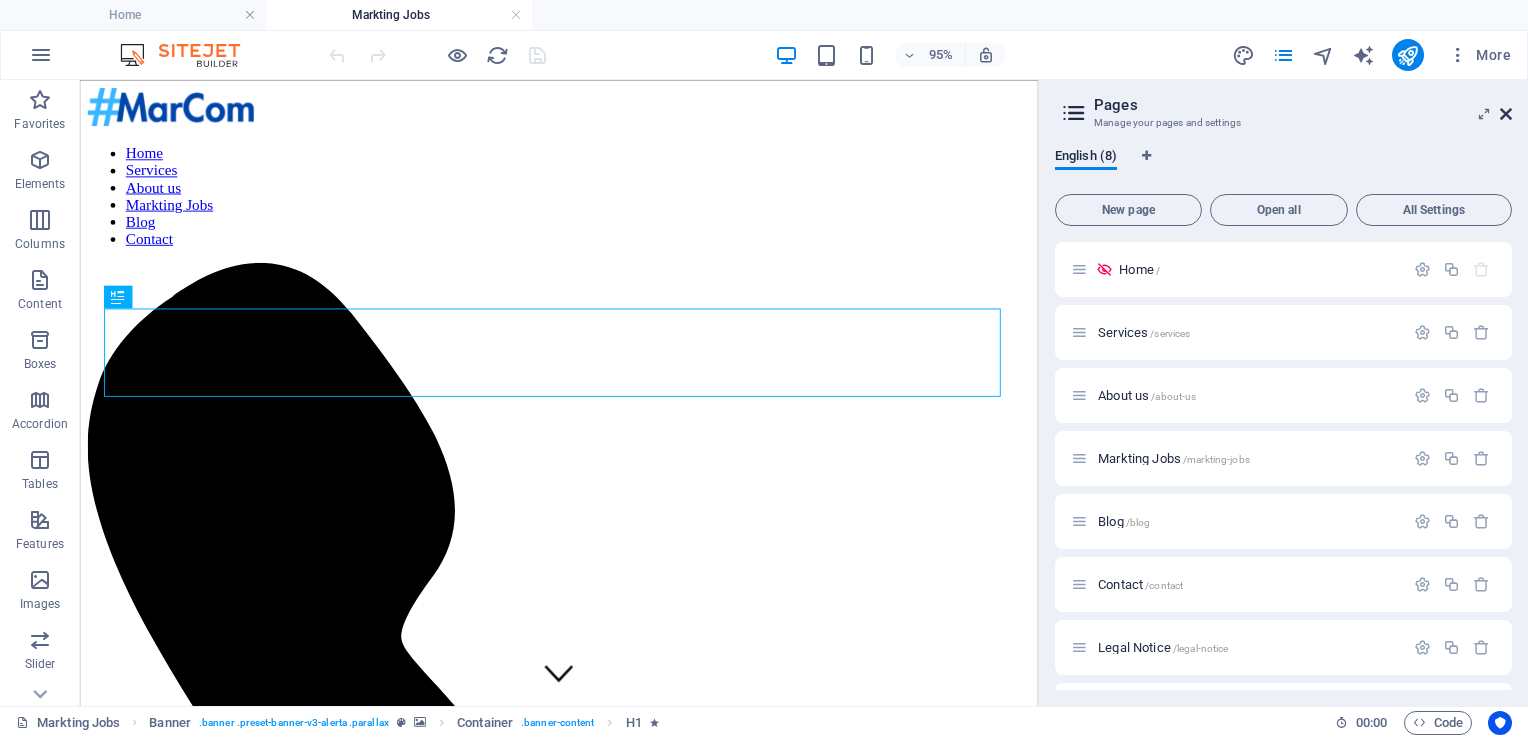 click at bounding box center [1506, 114] 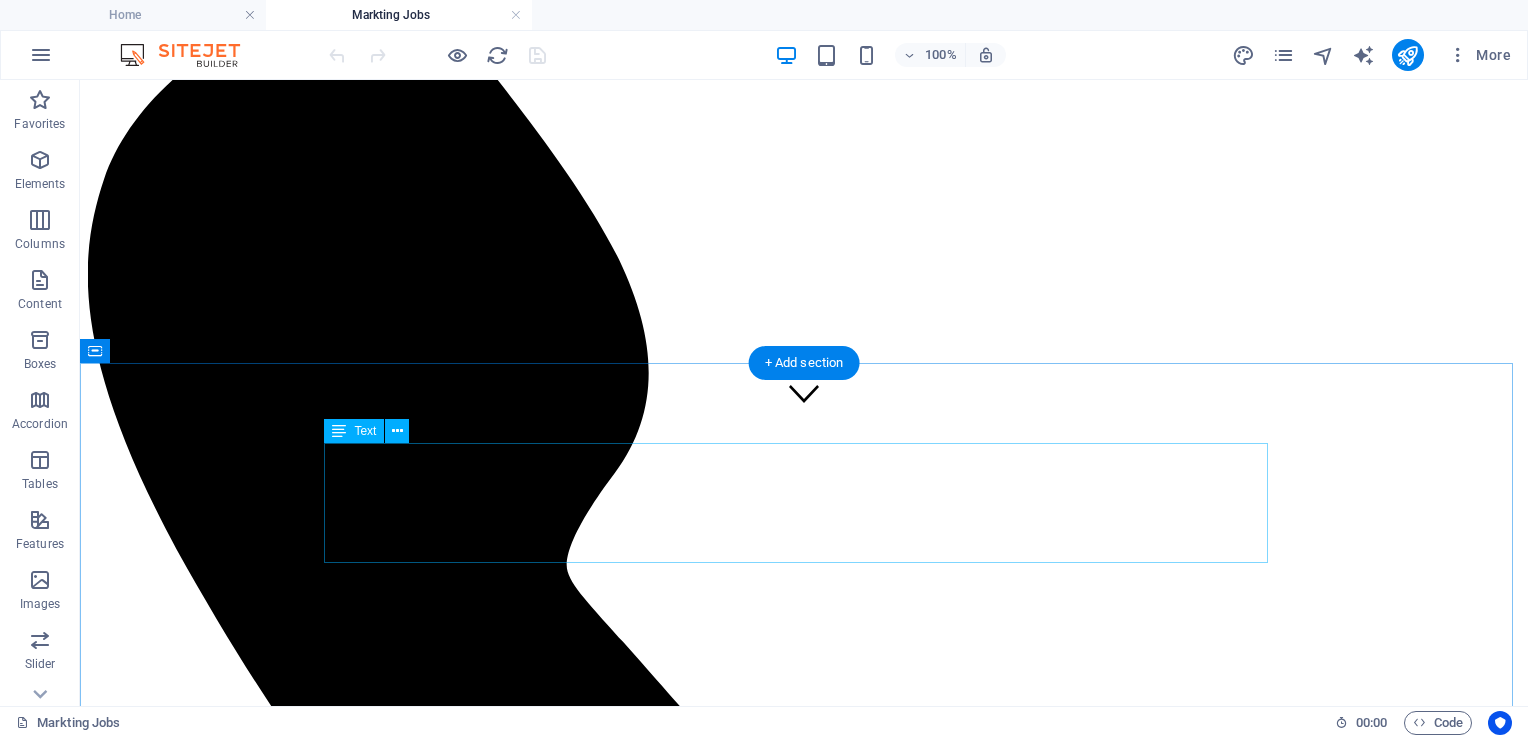 scroll, scrollTop: 276, scrollLeft: 0, axis: vertical 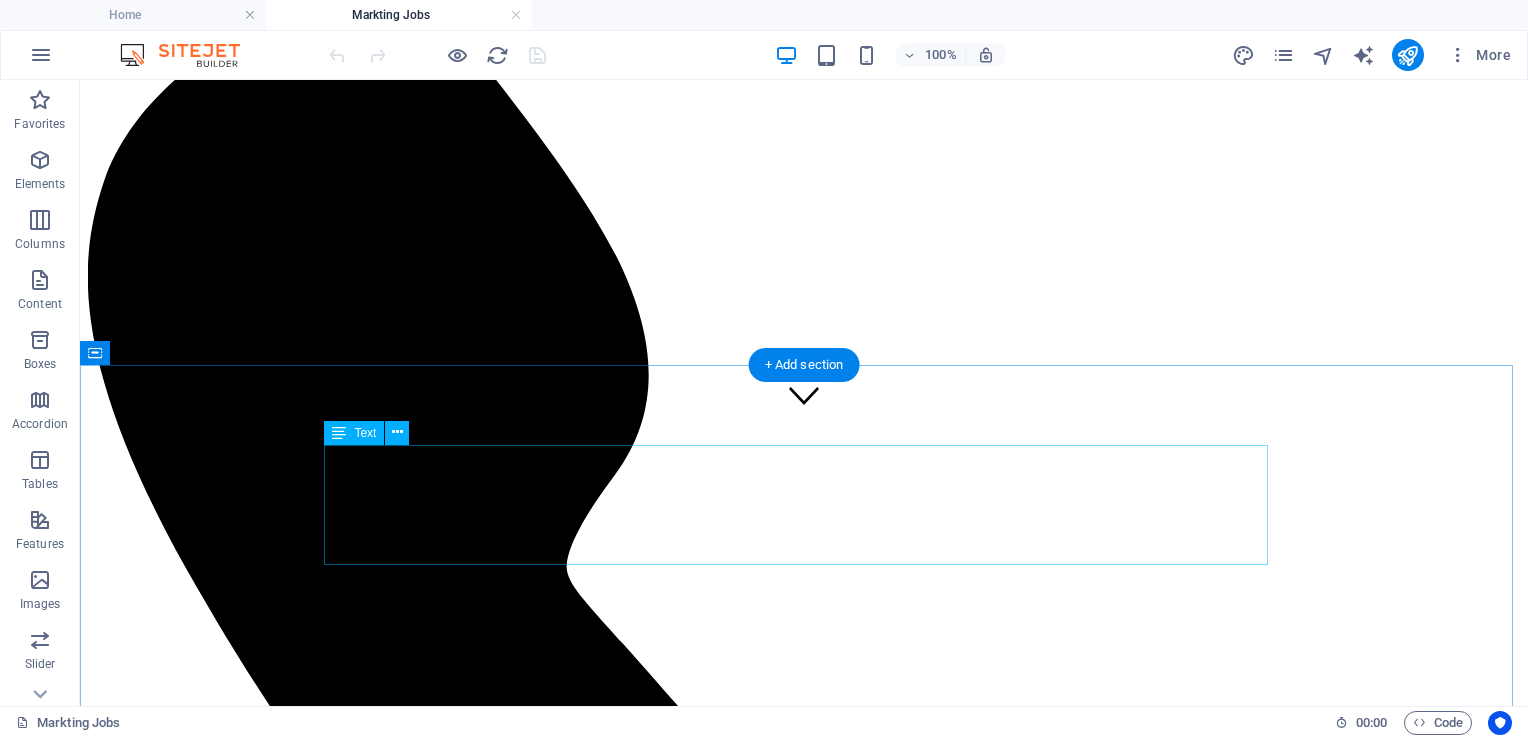click on "Join Our Team: Where Creativity Meets Real Customer Impact At #MarCom, we believe in the power of collaboration and real-world impact. As part of our dynamic team, you will have the opportunity to work directly with customers, building meaningful connections while shaping and executing cutting-edge brand marketing strategies." at bounding box center [804, 2230] 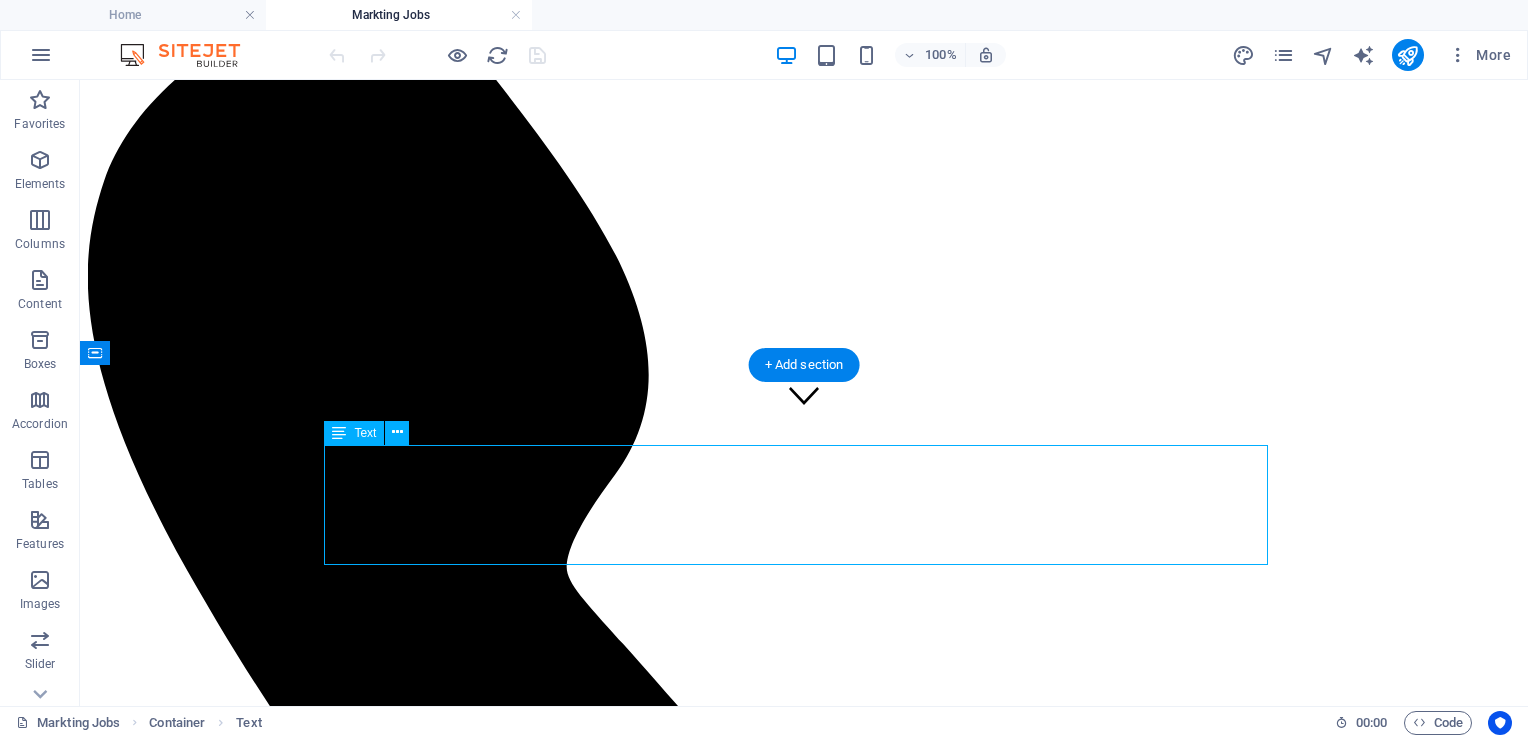 click on "Join Our Team: Where Creativity Meets Real Customer Impact At #MarCom, we believe in the power of collaboration and real-world impact. As part of our dynamic team, you will have the opportunity to work directly with customers, building meaningful connections while shaping and executing cutting-edge brand marketing strategies." at bounding box center [804, 2230] 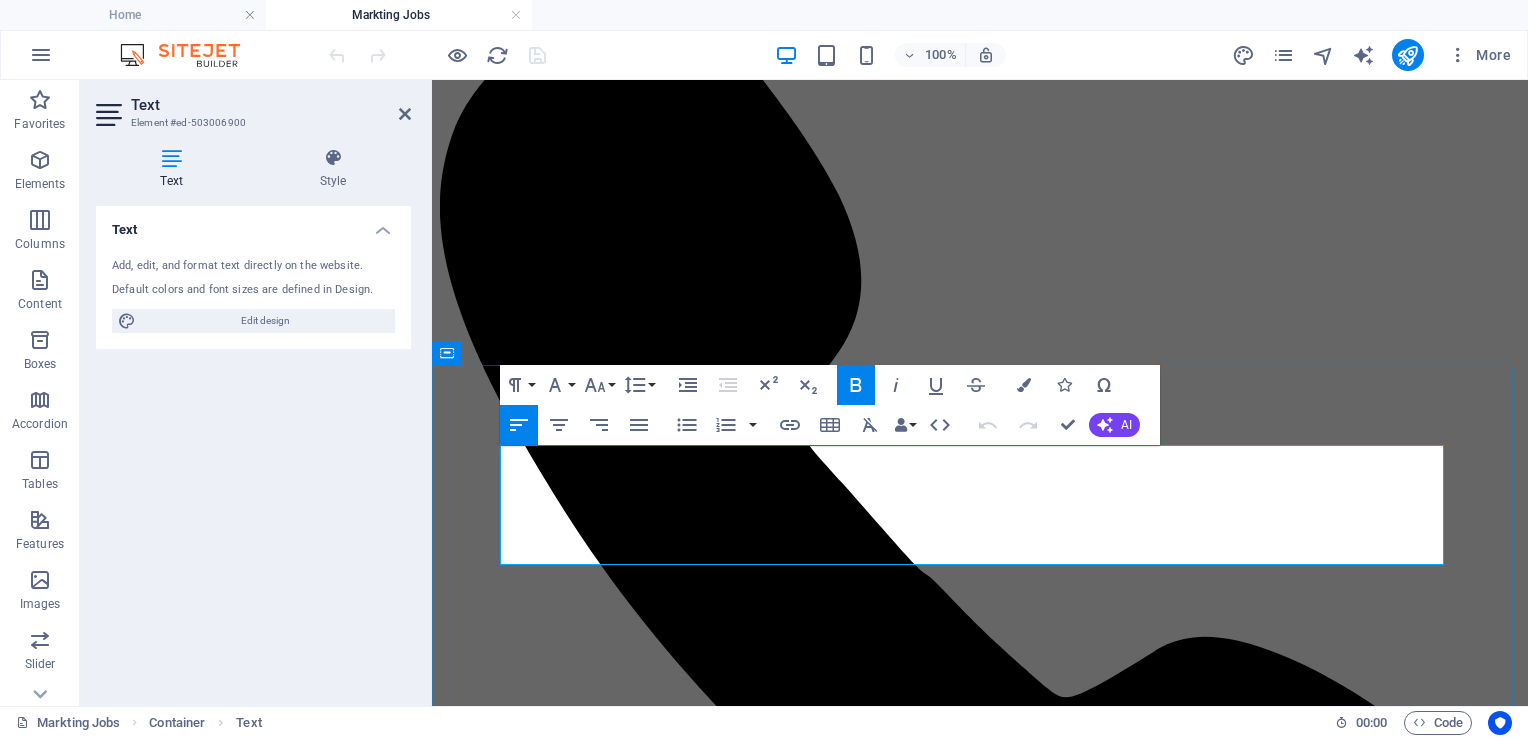 drag, startPoint x: 969, startPoint y: 466, endPoint x: 975, endPoint y: 480, distance: 15.231546 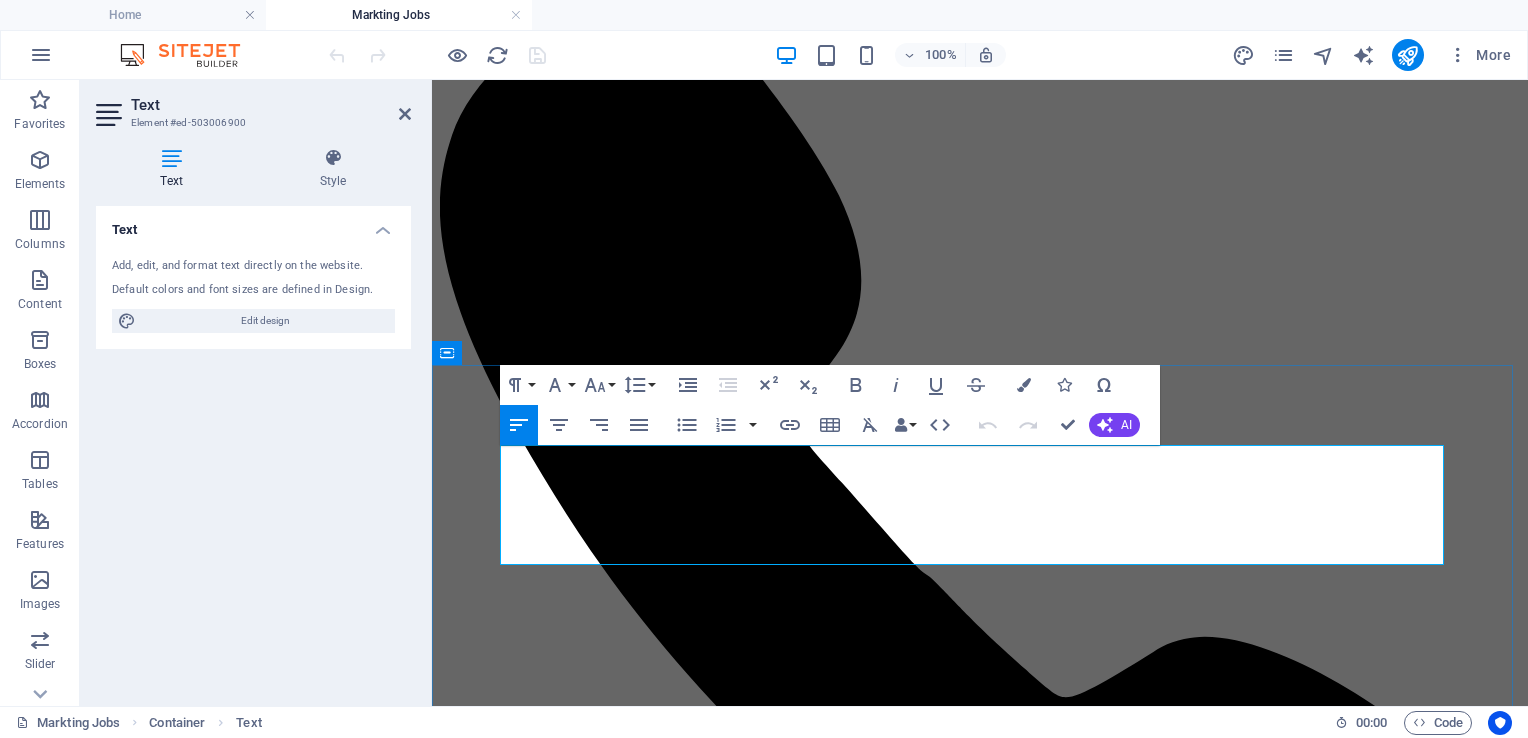 drag, startPoint x: 961, startPoint y: 455, endPoint x: 501, endPoint y: 445, distance: 460.10867 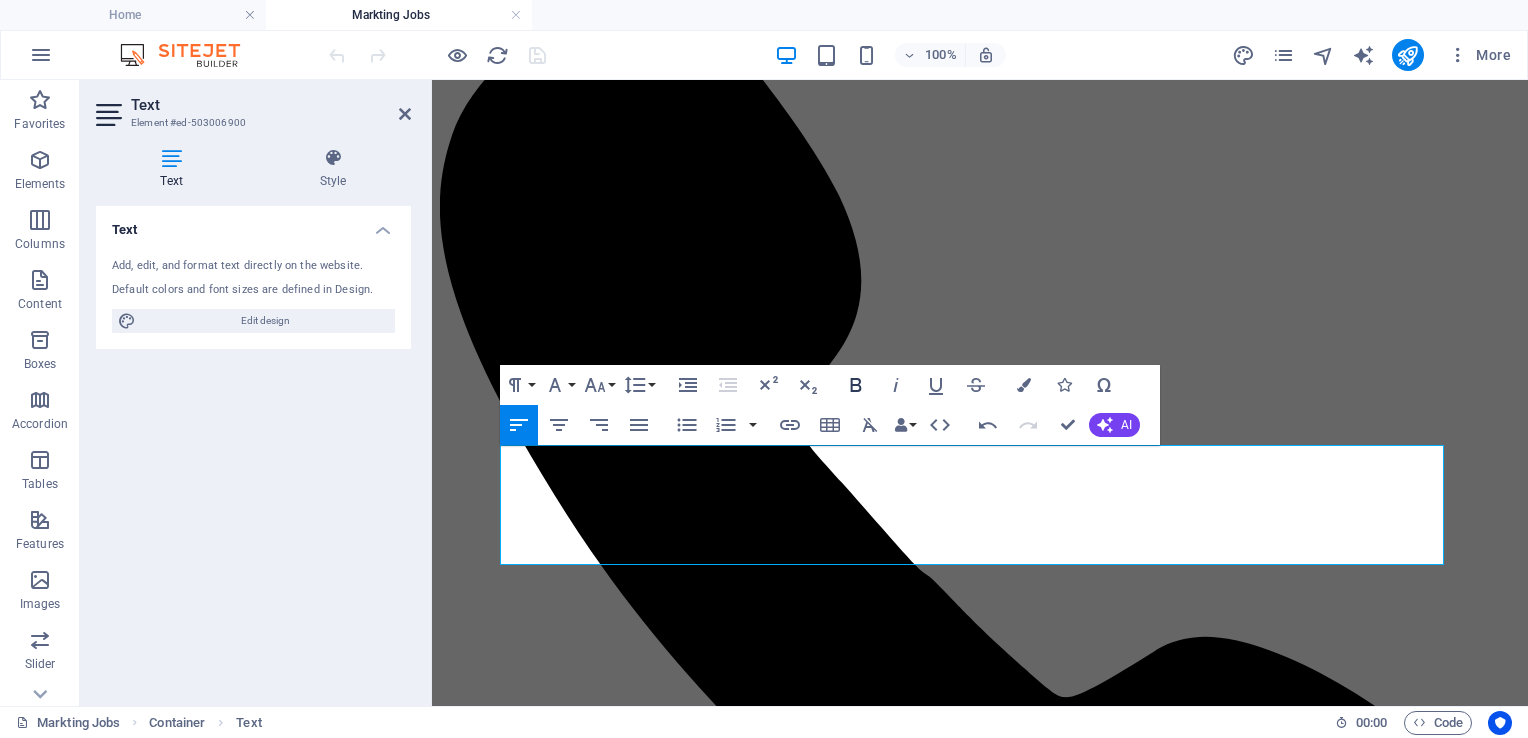 click 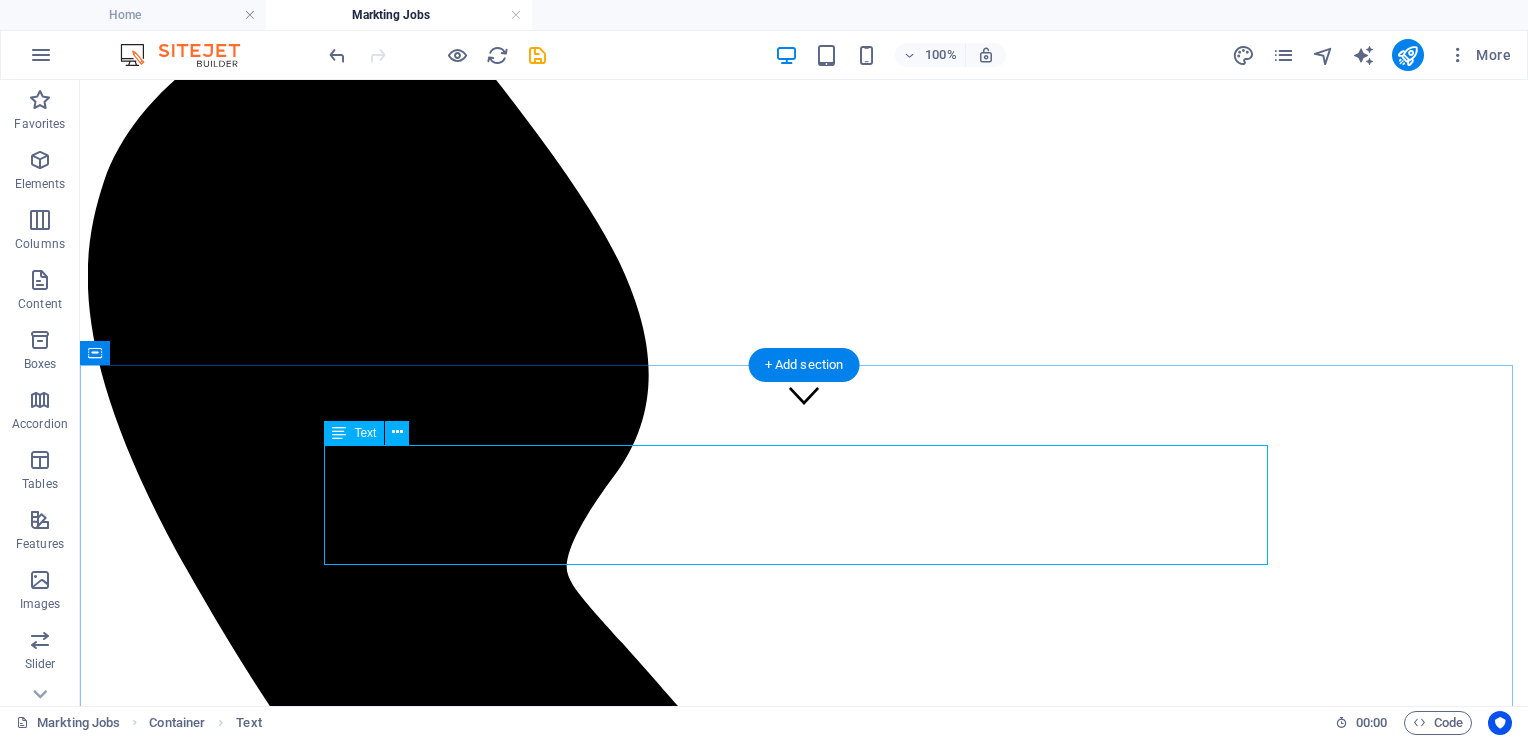 click on "Where Marketers & Employers Meet At #MarCom, we believe in the power of collaboration and real-world impact. As part of our dynamic team, you will have the opportunity to work directly with customers, building meaningful connections while shaping and executing cutting-edge brand marketing strategies." at bounding box center (804, 2230) 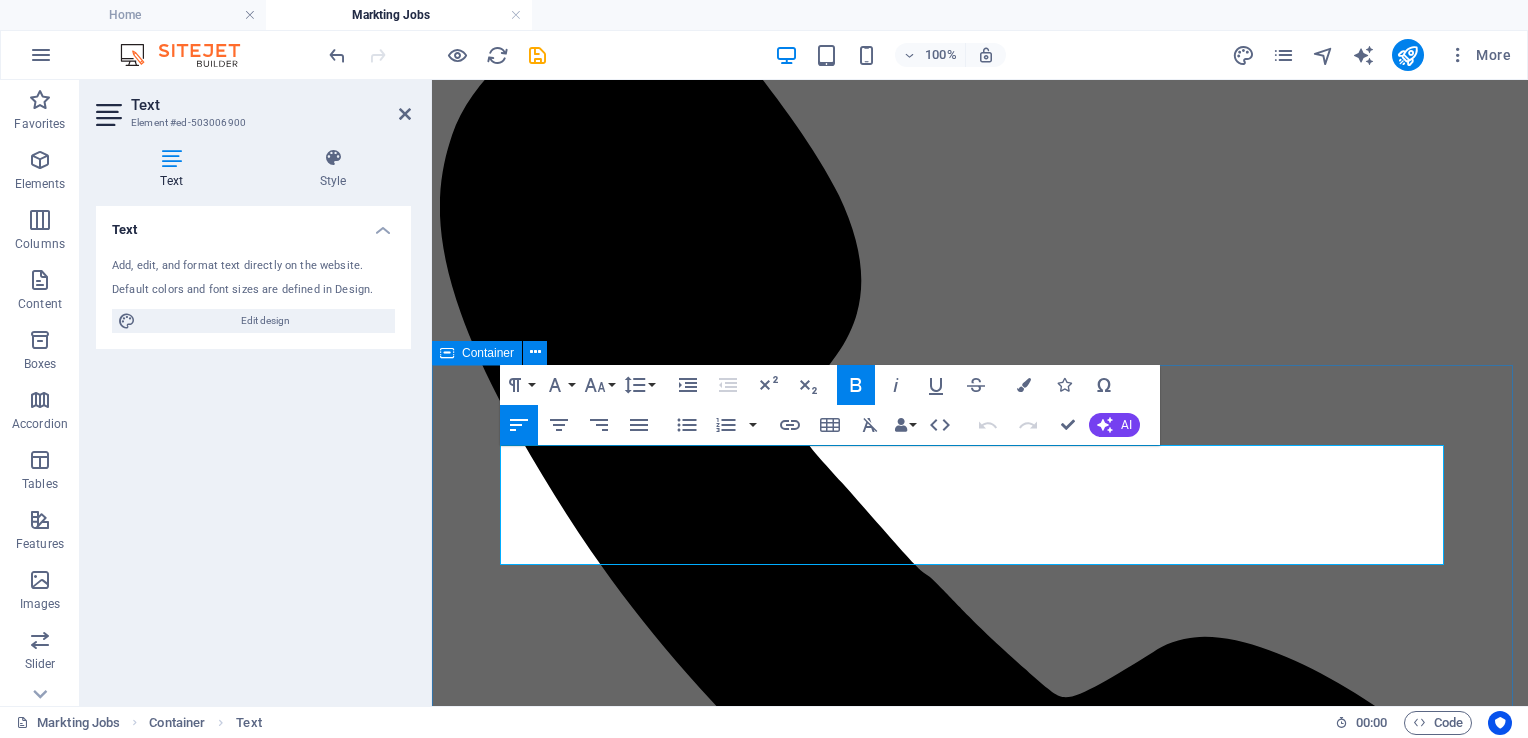 drag, startPoint x: 774, startPoint y: 464, endPoint x: 473, endPoint y: 464, distance: 301 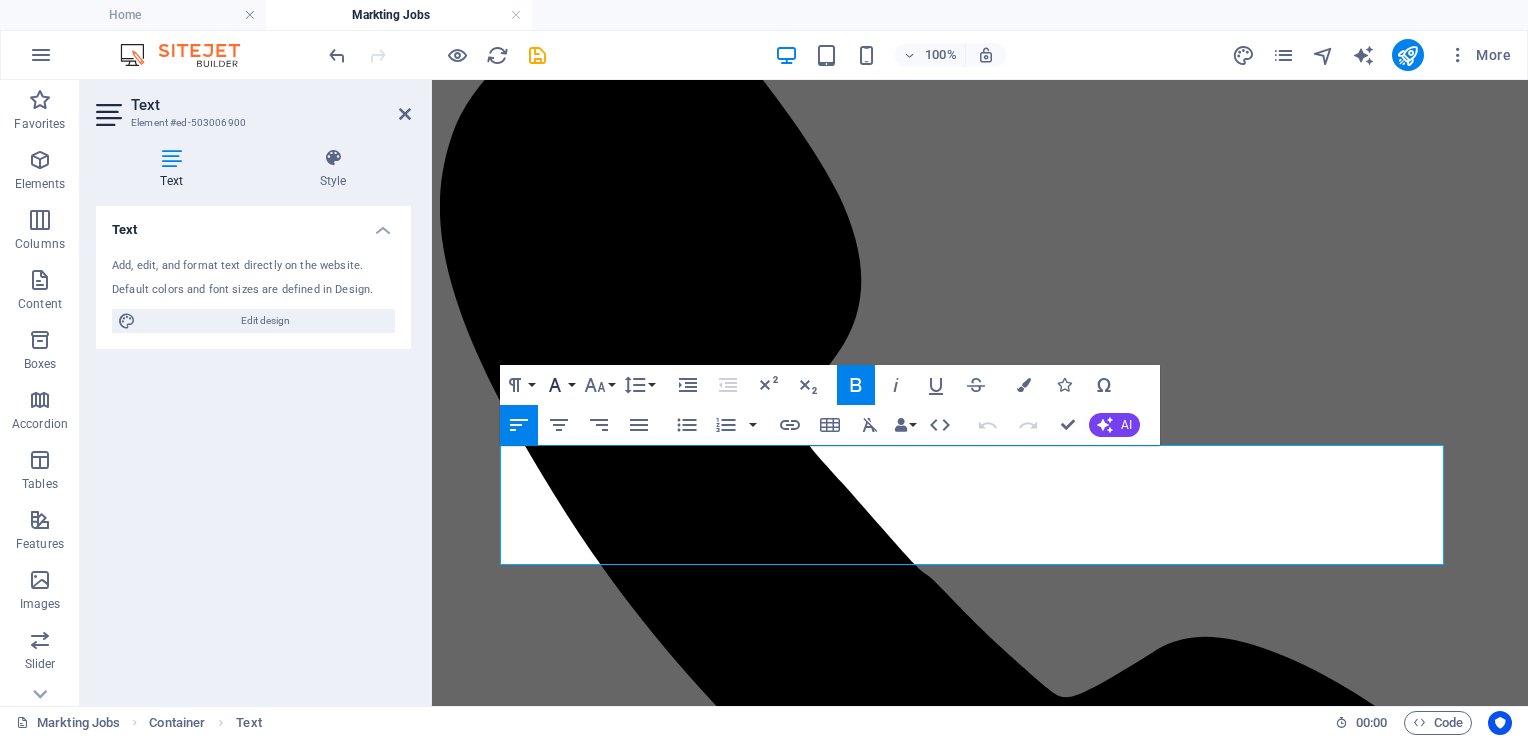 click on "Font Family" at bounding box center (559, 385) 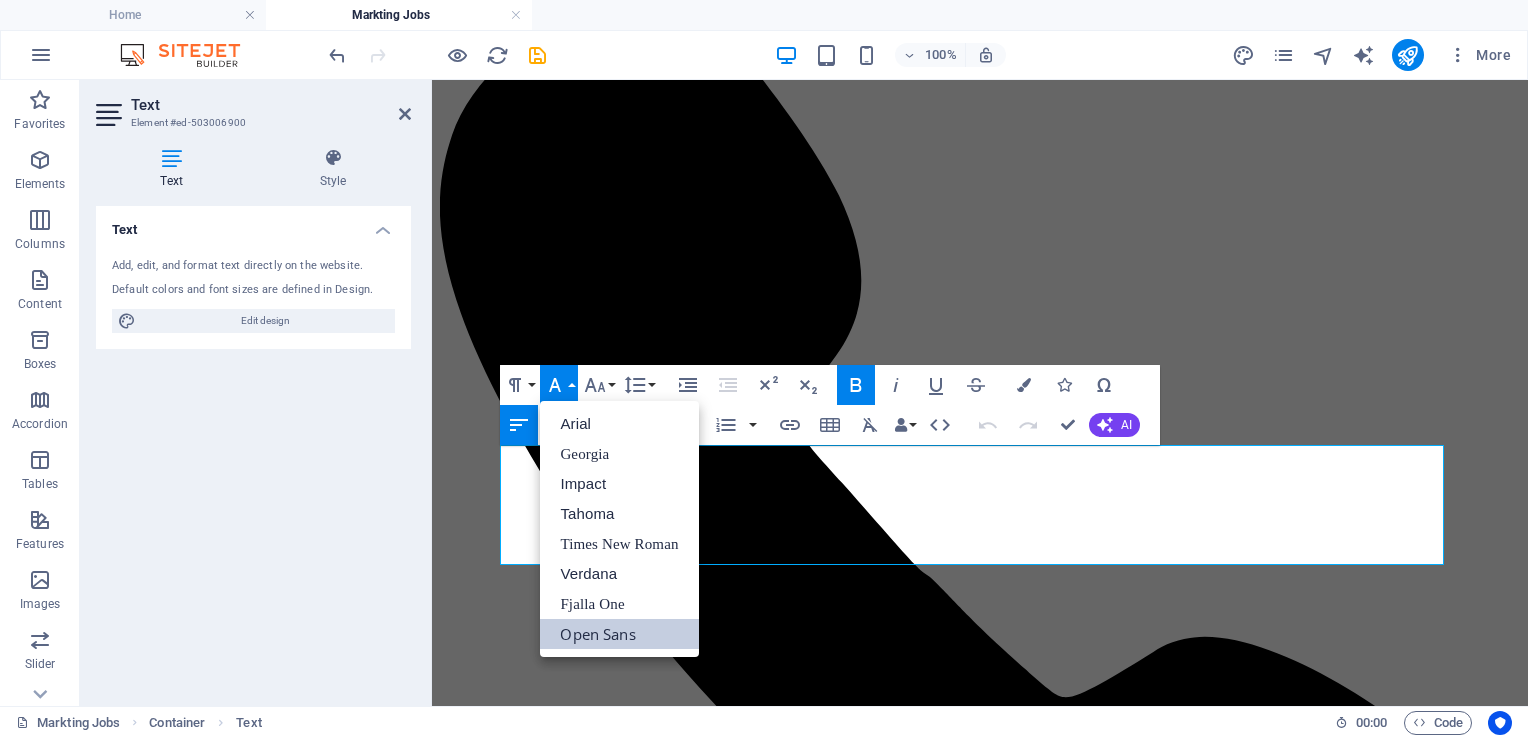 scroll, scrollTop: 0, scrollLeft: 0, axis: both 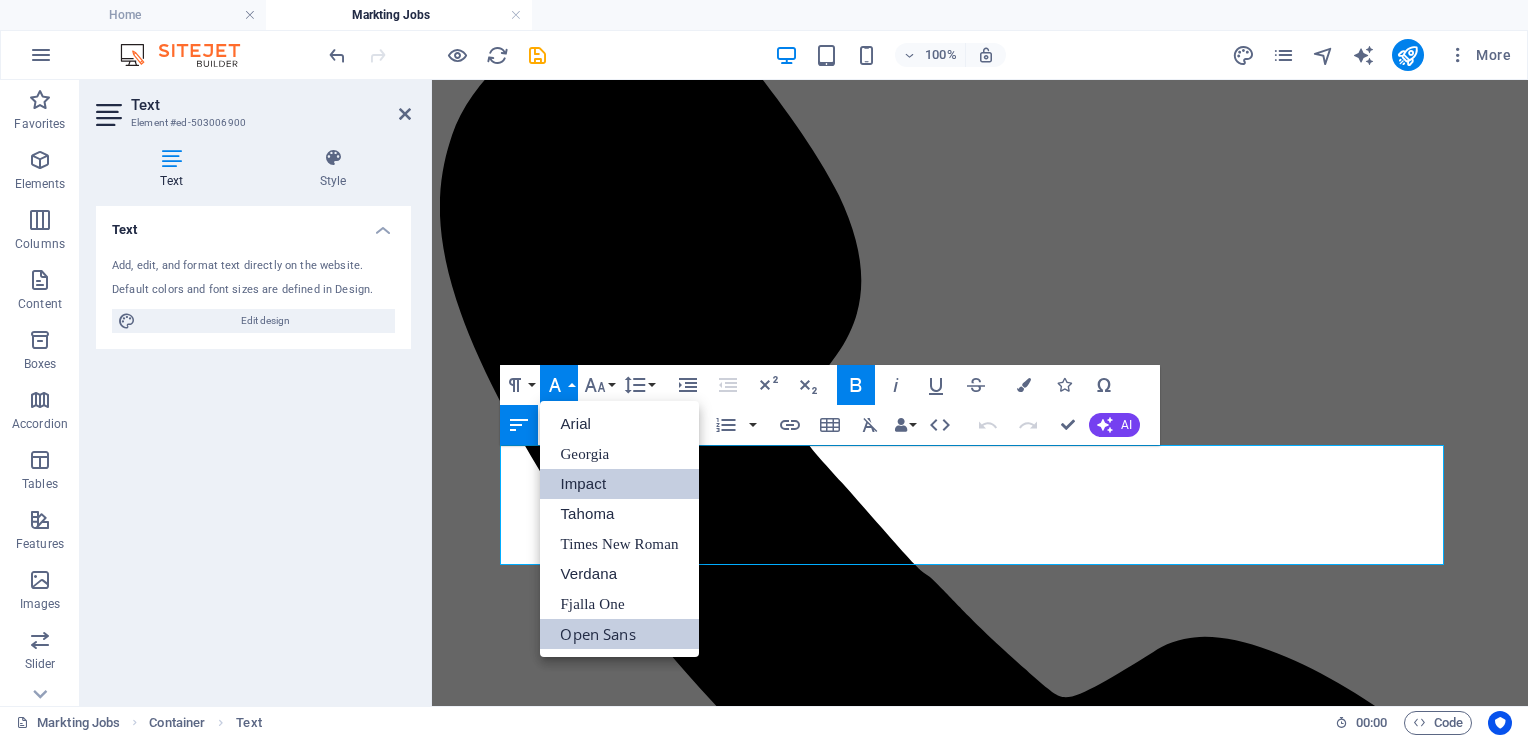 click on "Impact" at bounding box center [619, 484] 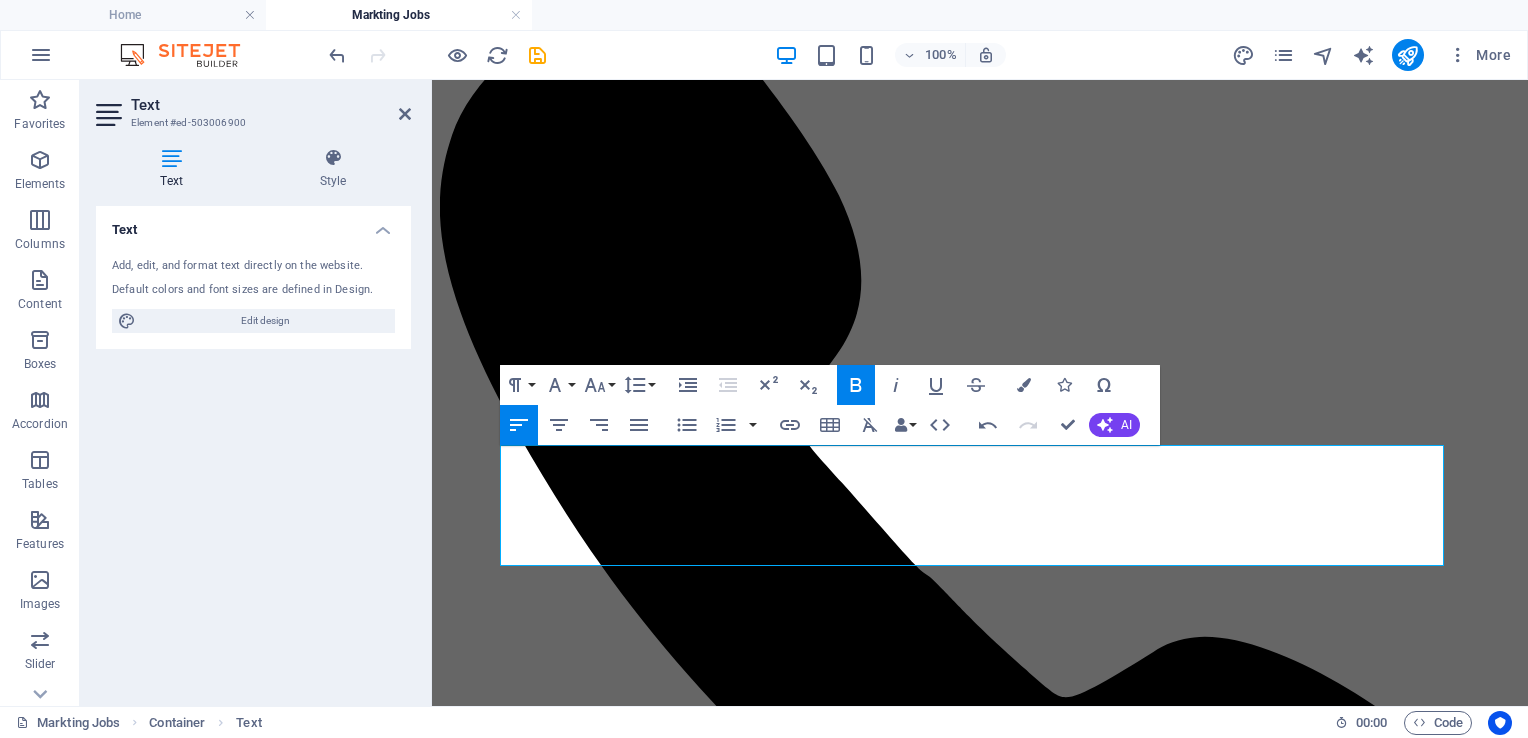 click 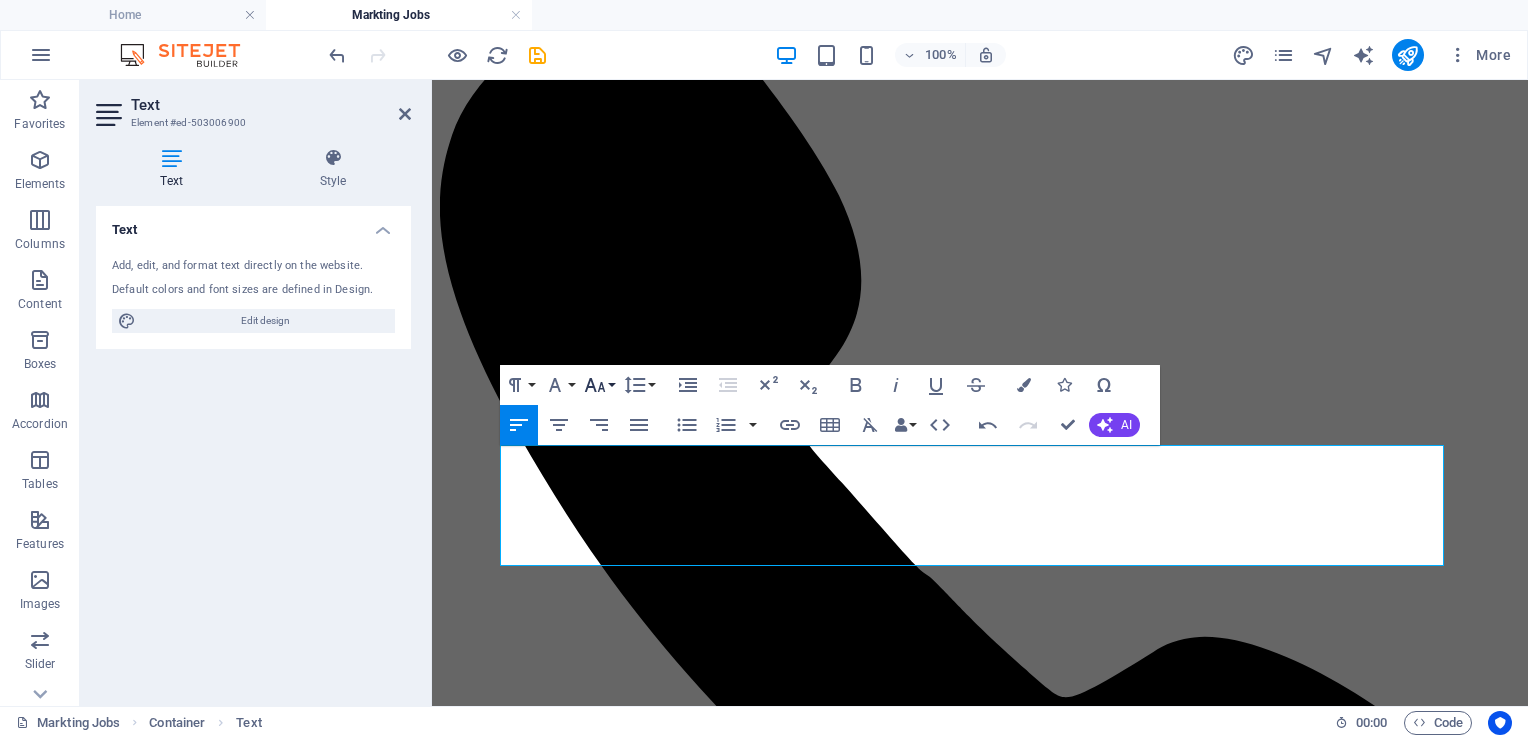 click 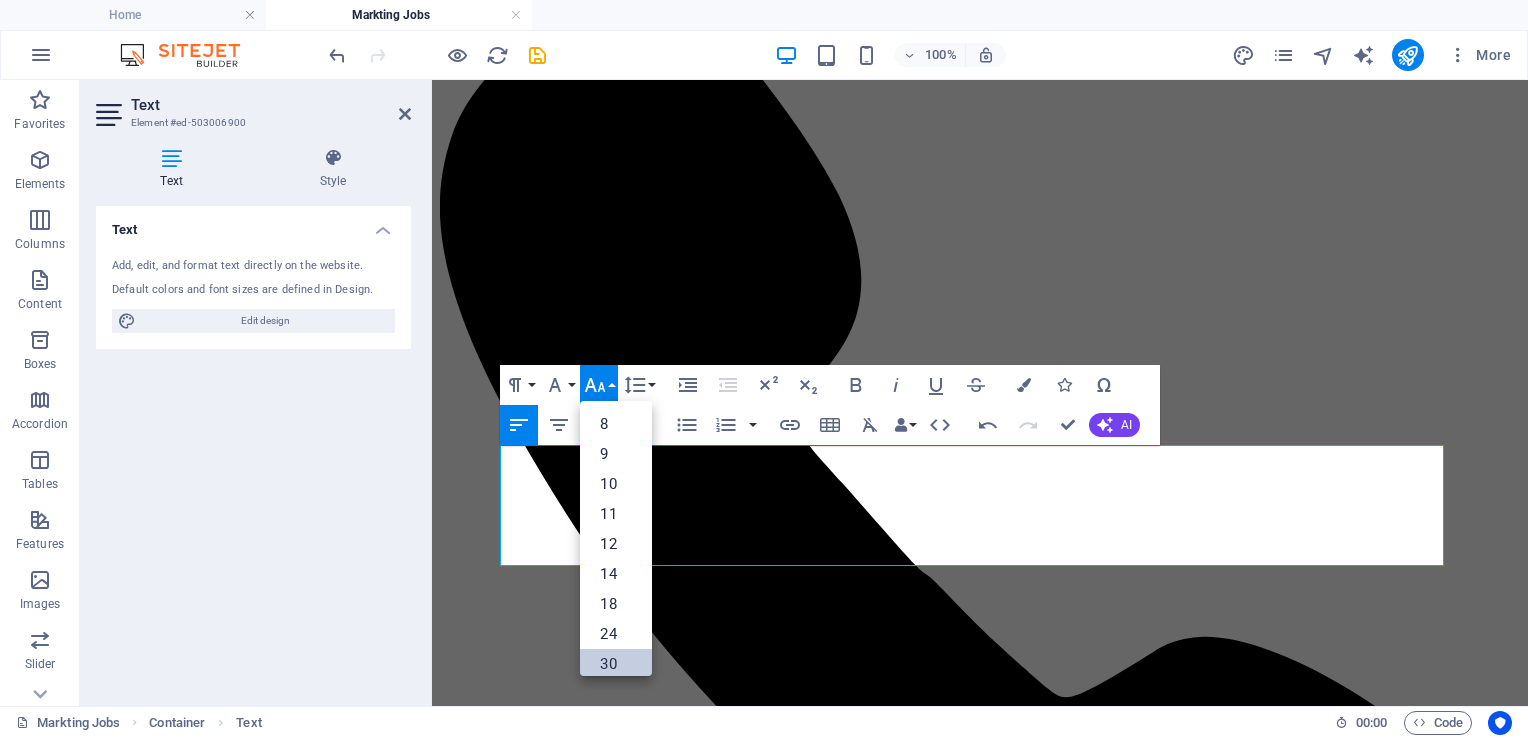 click on "30" at bounding box center (616, 664) 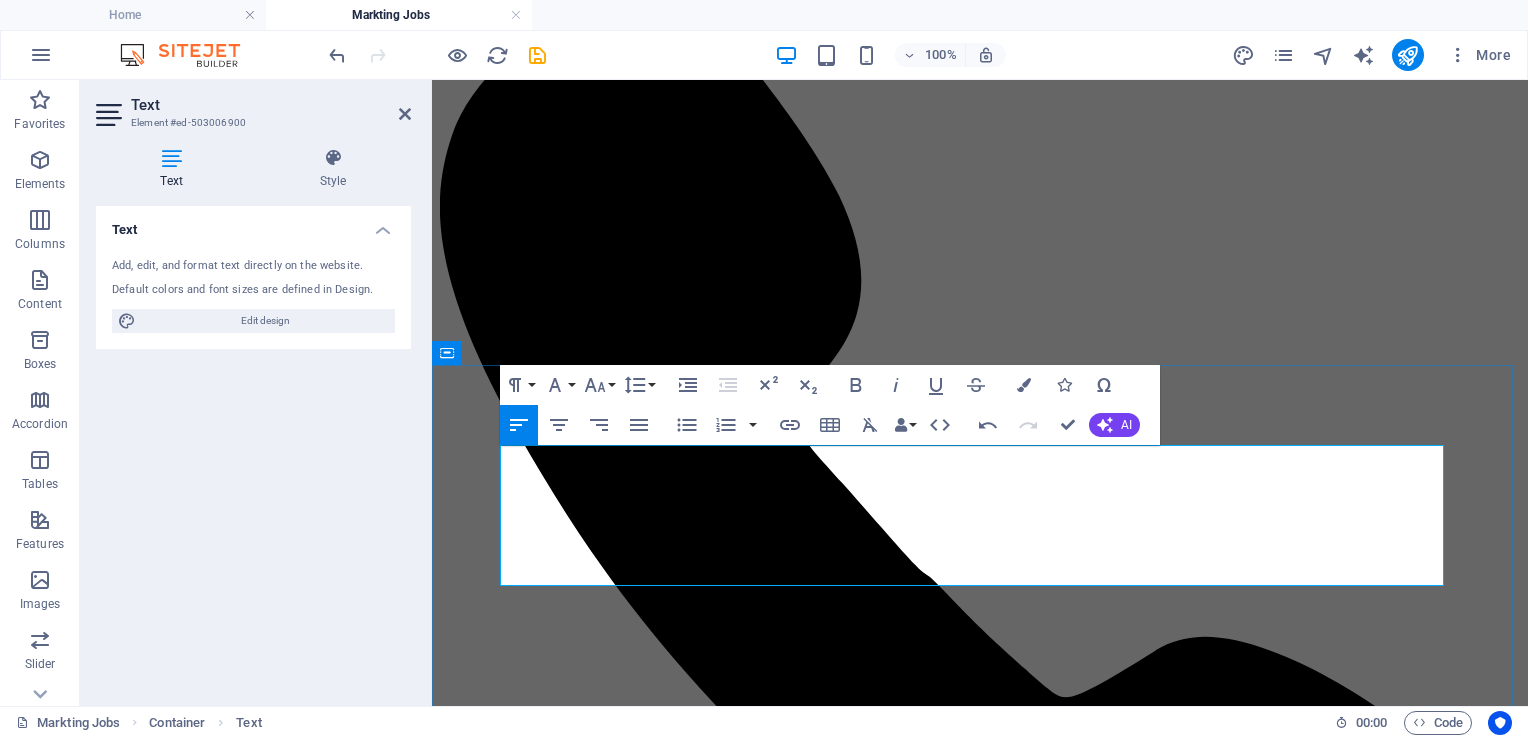 click on "Where Marketers & Employers Meet" at bounding box center (980, 1843) 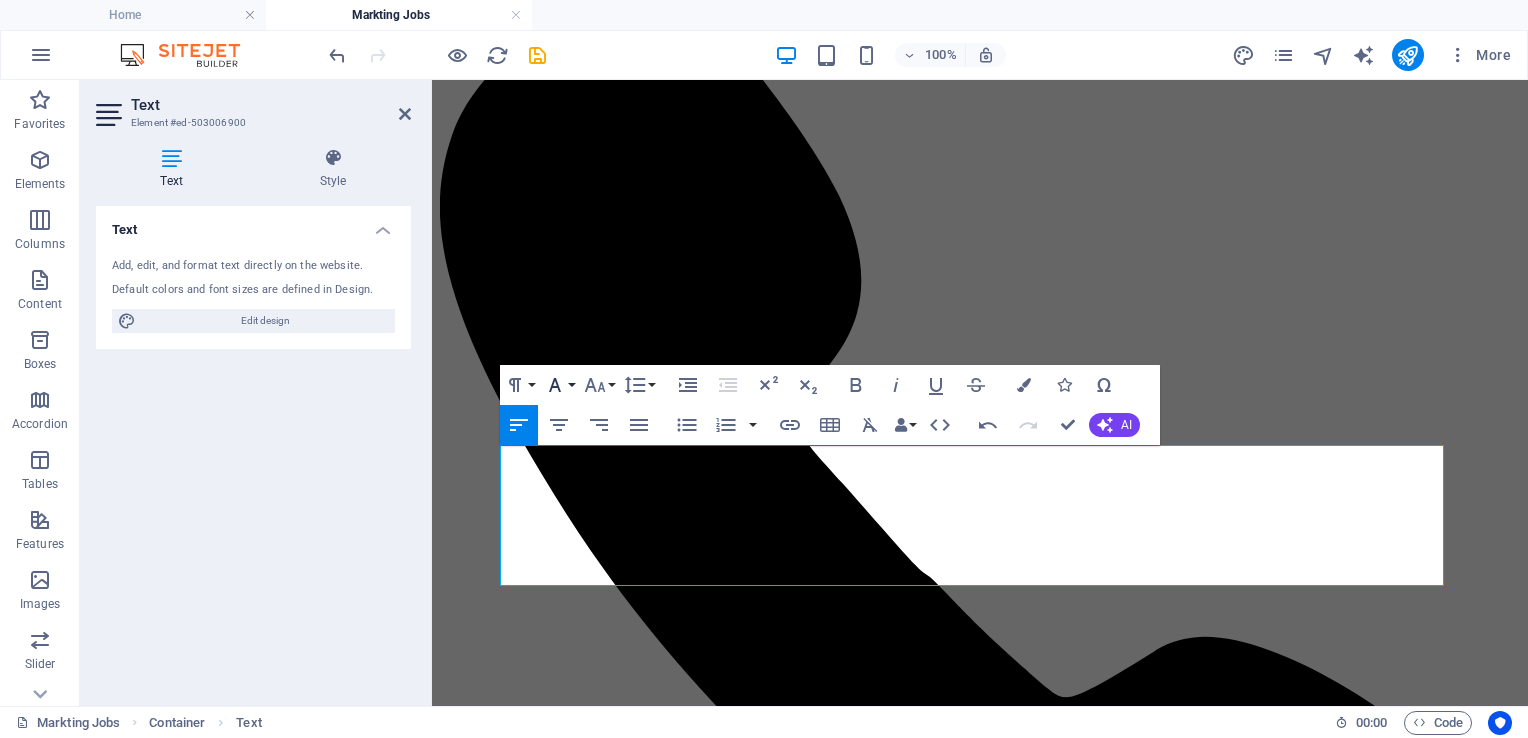 click on "Font Family" at bounding box center (559, 385) 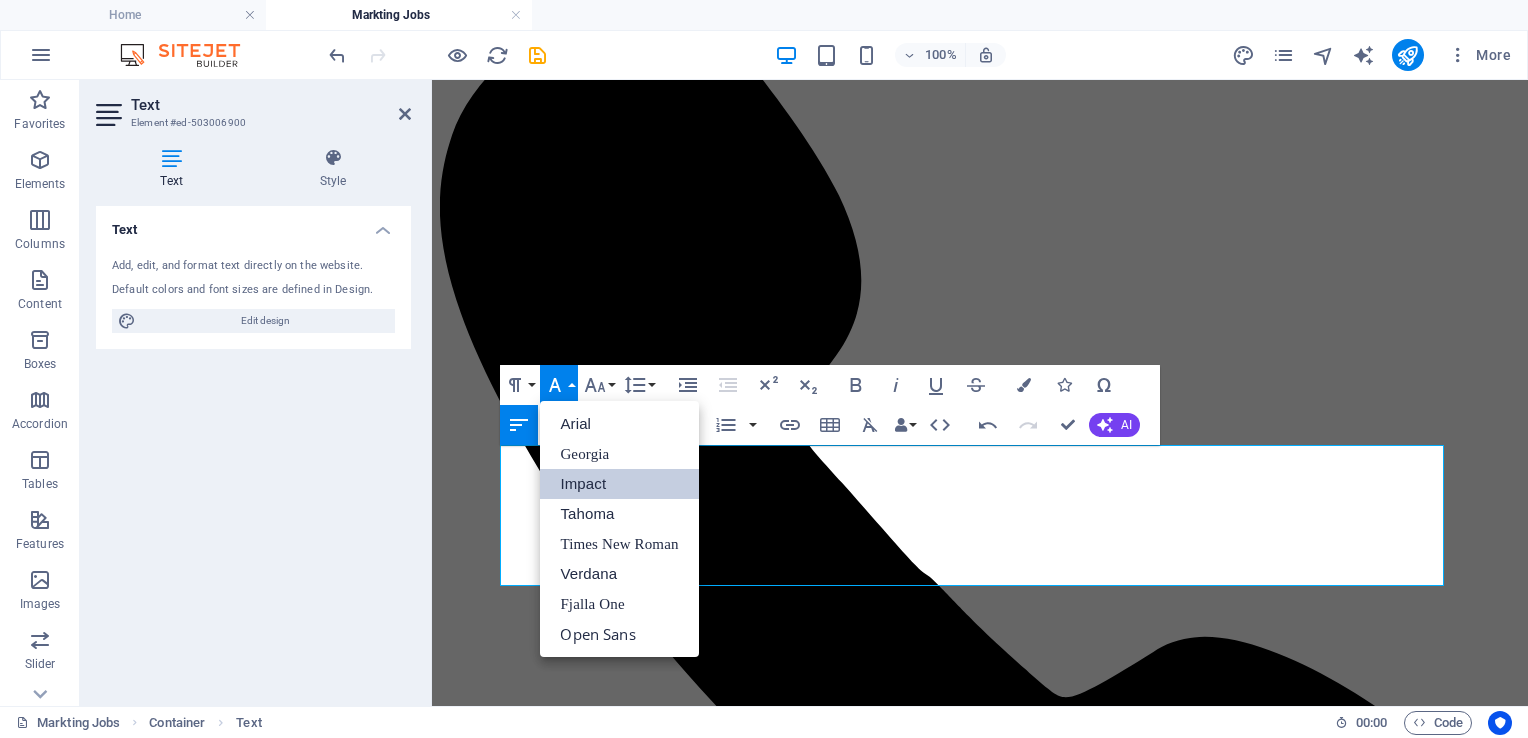 scroll, scrollTop: 0, scrollLeft: 0, axis: both 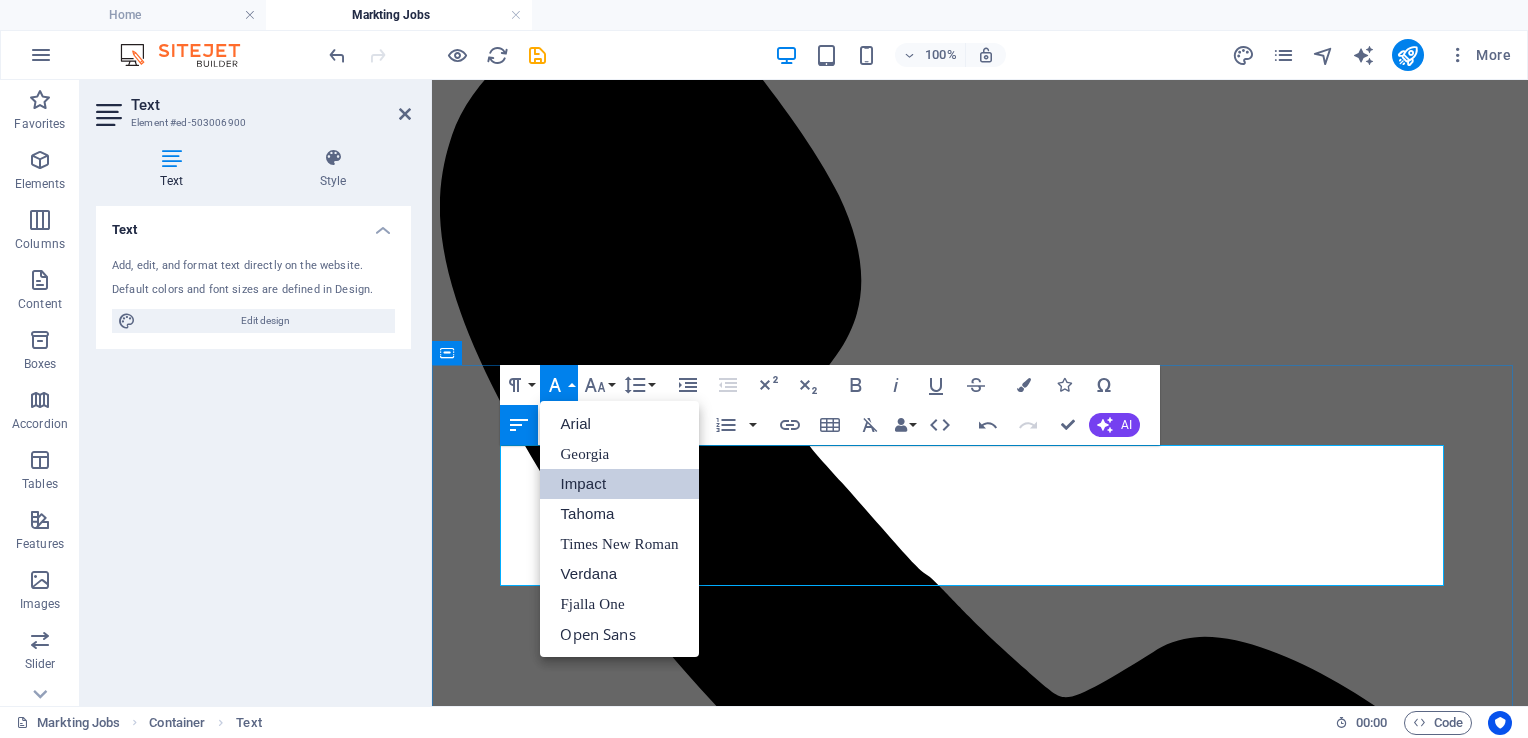 click on "Where Marketers & Employers Meet" at bounding box center (980, 1843) 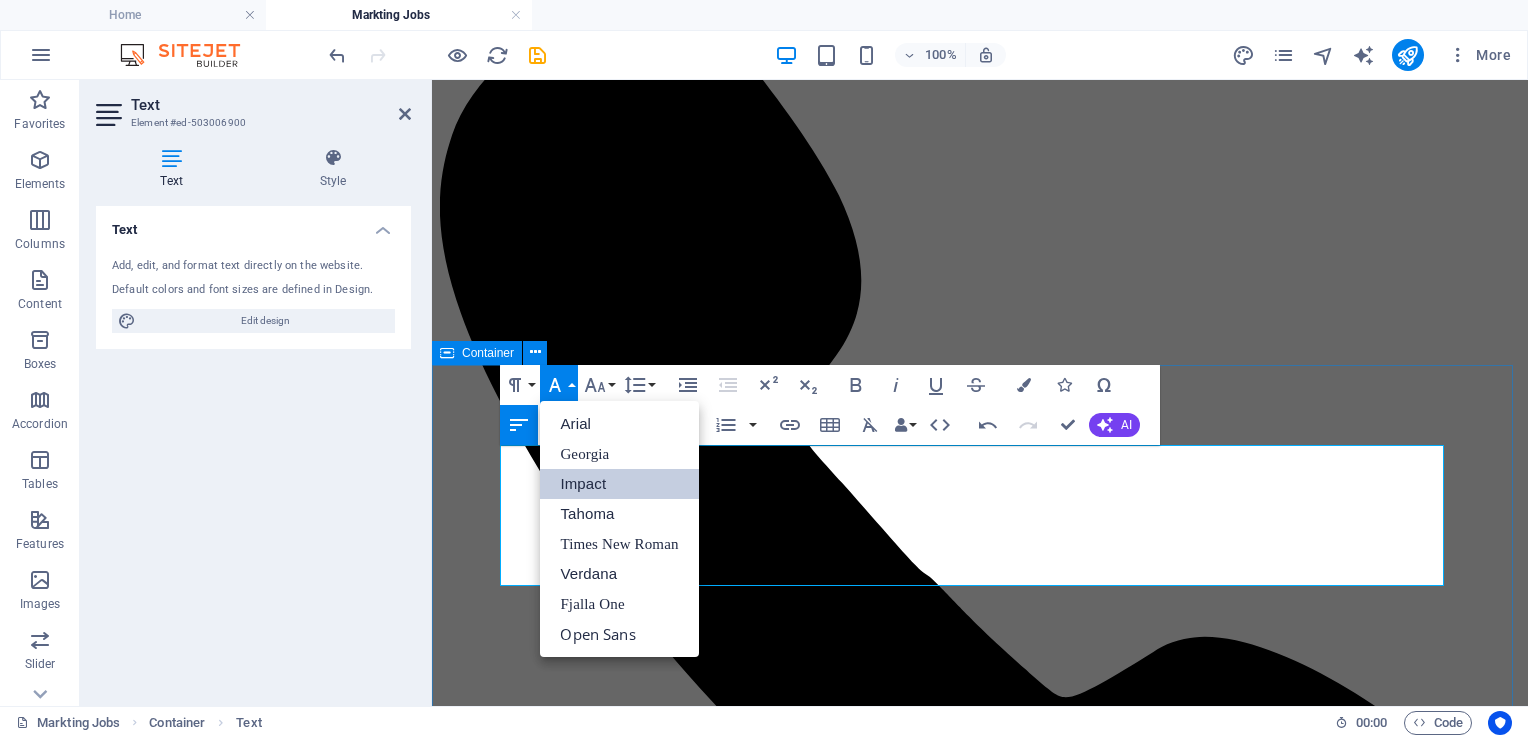 drag, startPoint x: 953, startPoint y: 474, endPoint x: 495, endPoint y: 463, distance: 458.13208 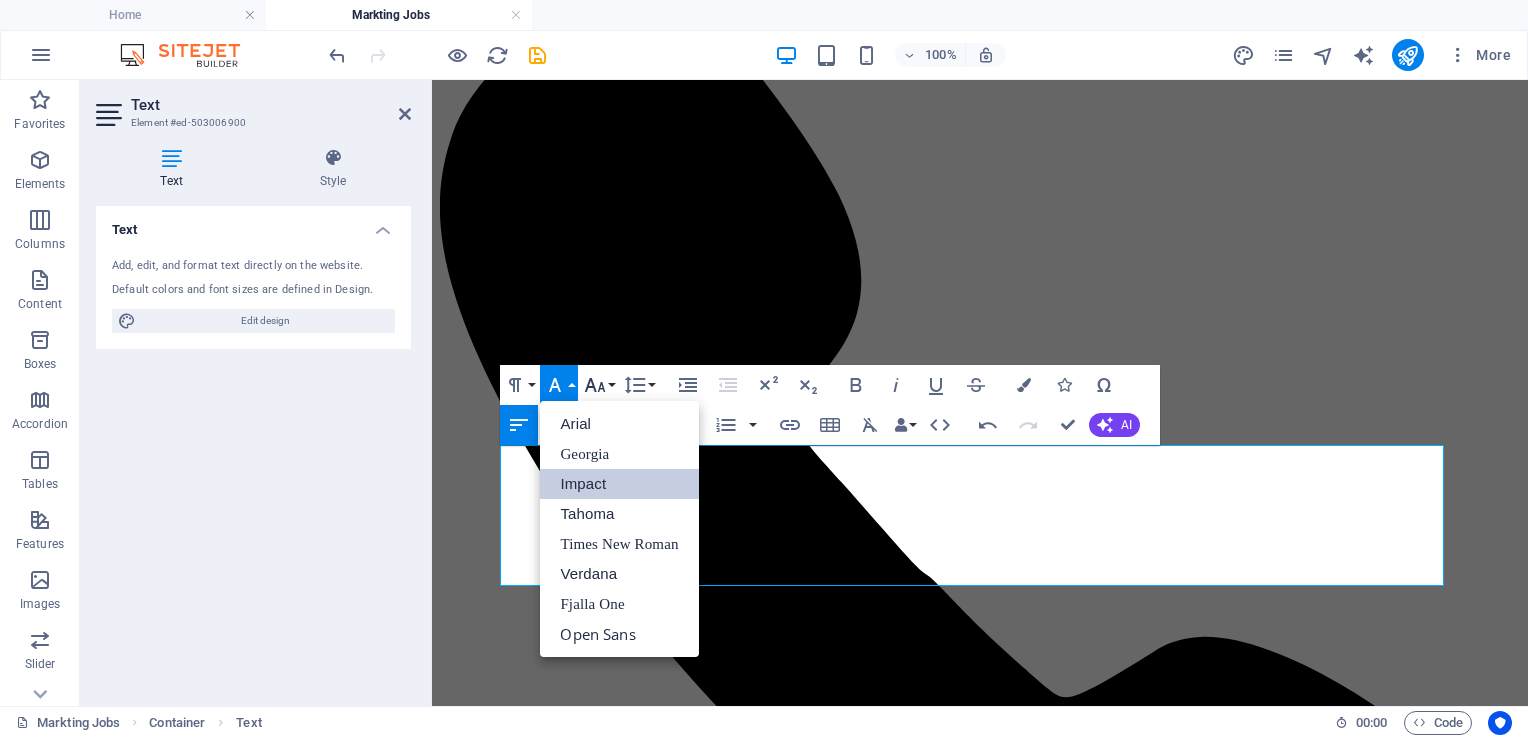 click on "Font Size" at bounding box center (599, 385) 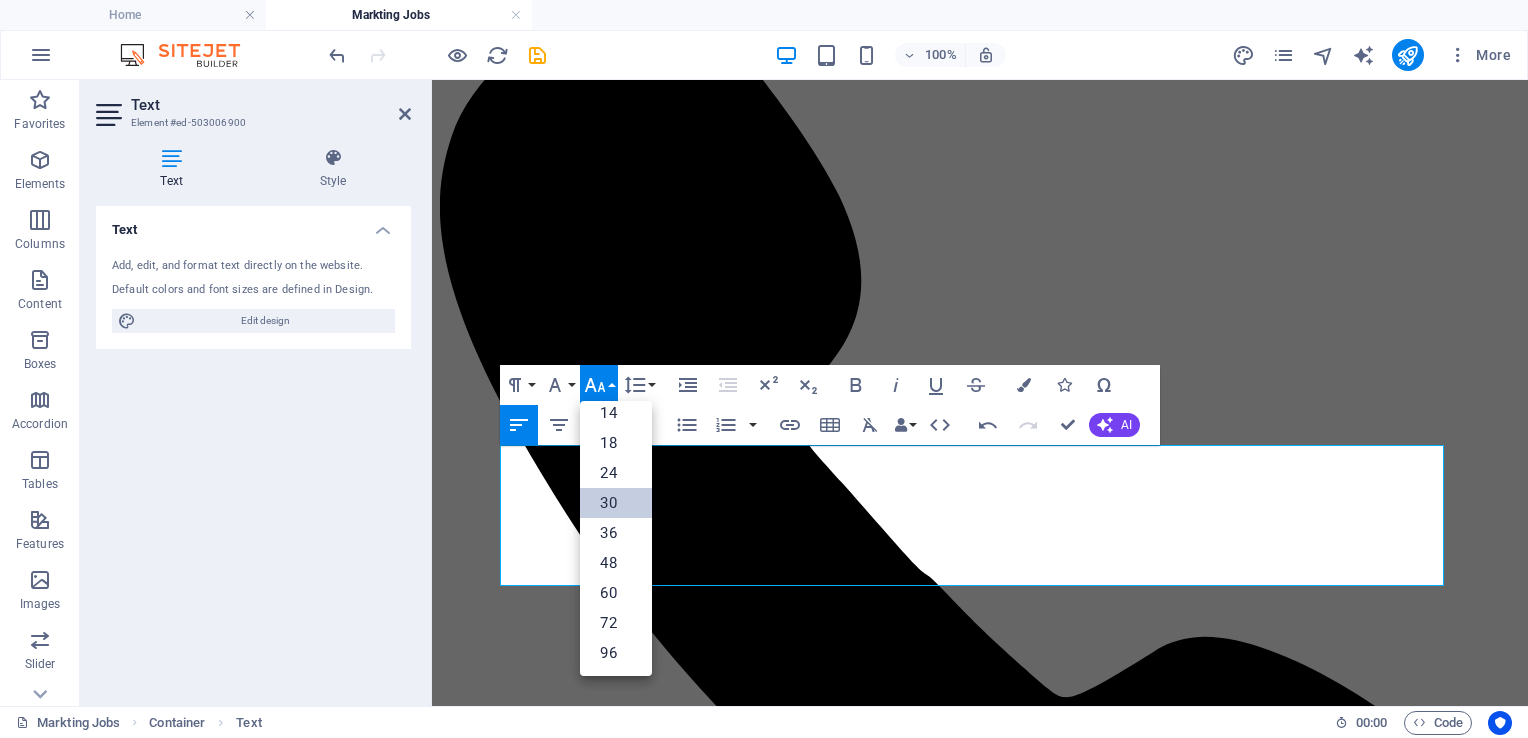 scroll, scrollTop: 160, scrollLeft: 0, axis: vertical 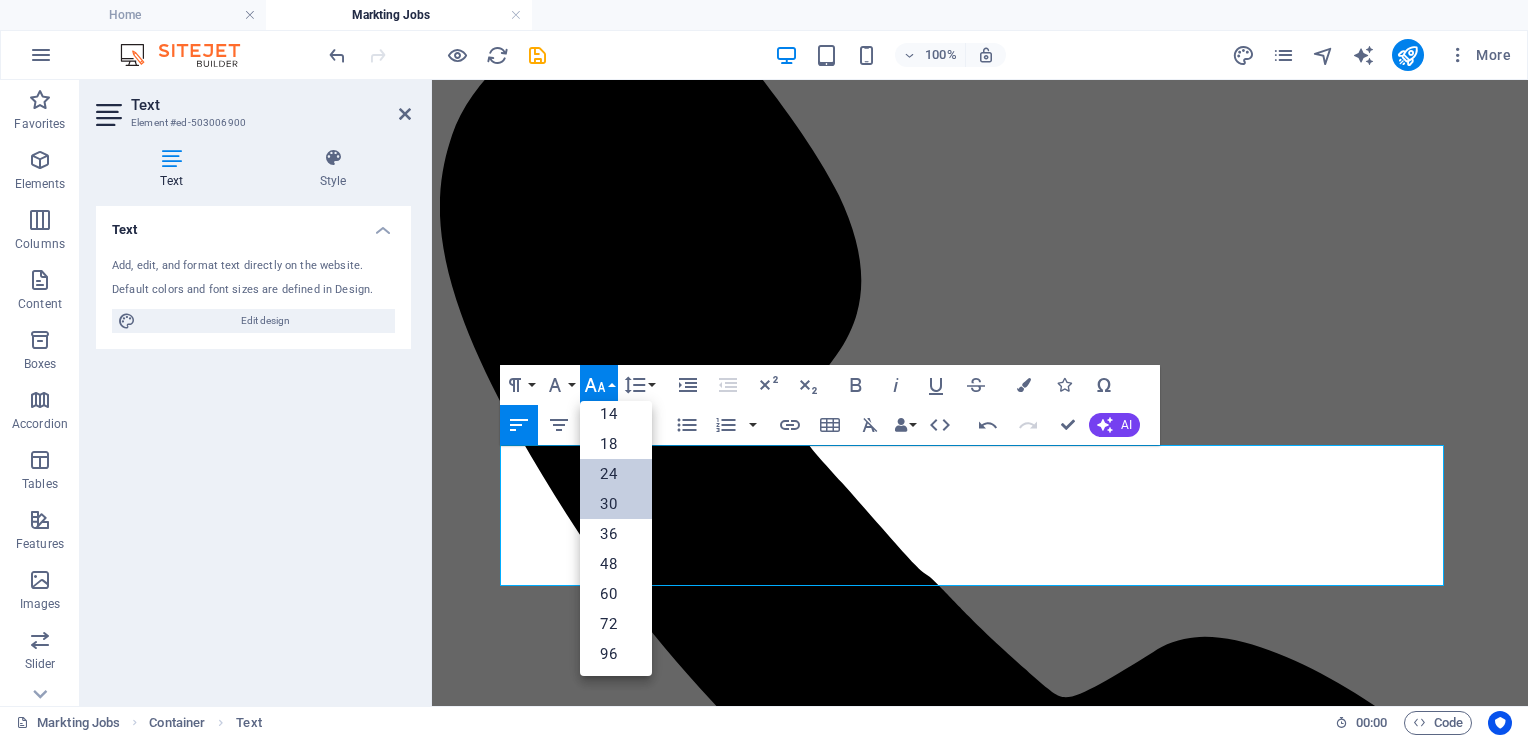 click on "24" at bounding box center [616, 474] 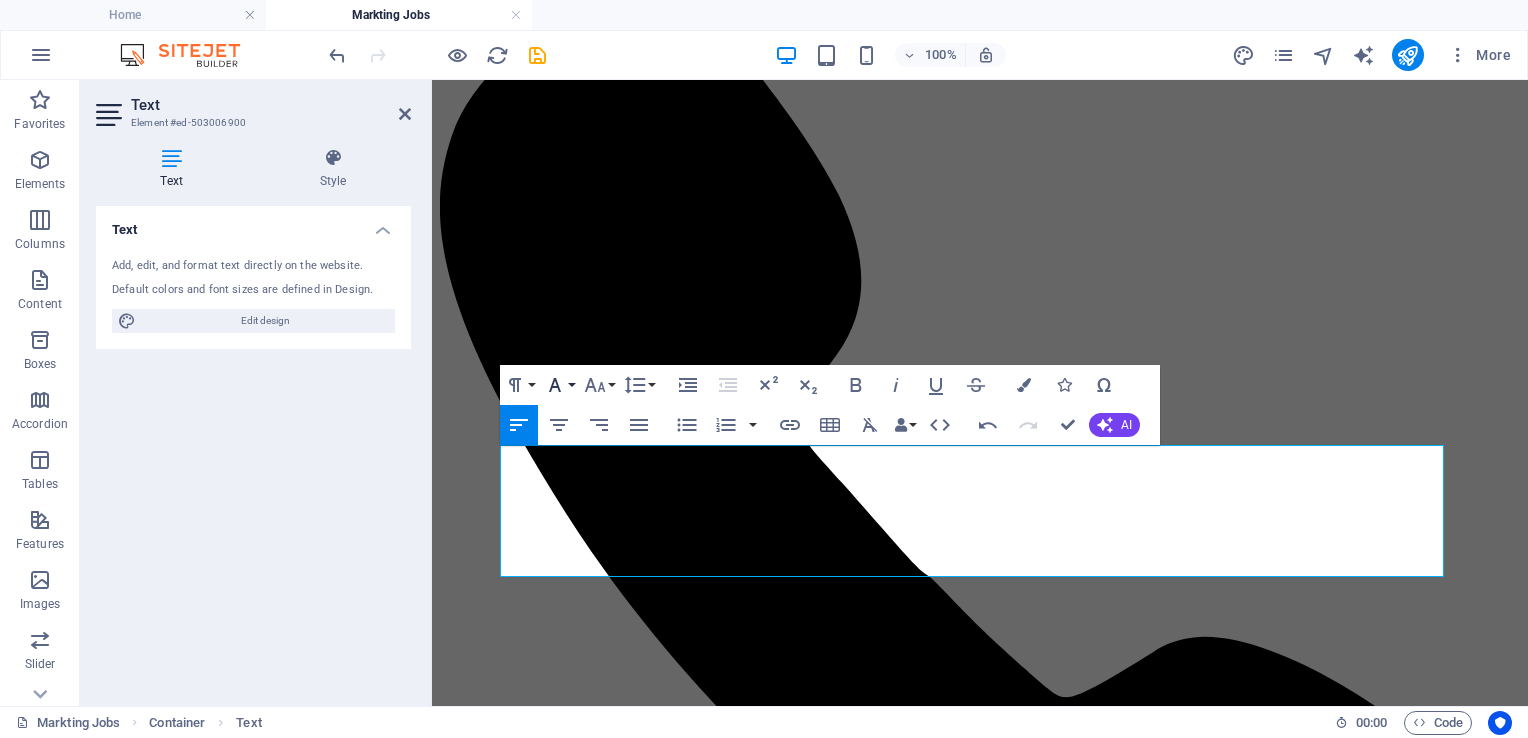 click on "Font Family" at bounding box center [559, 385] 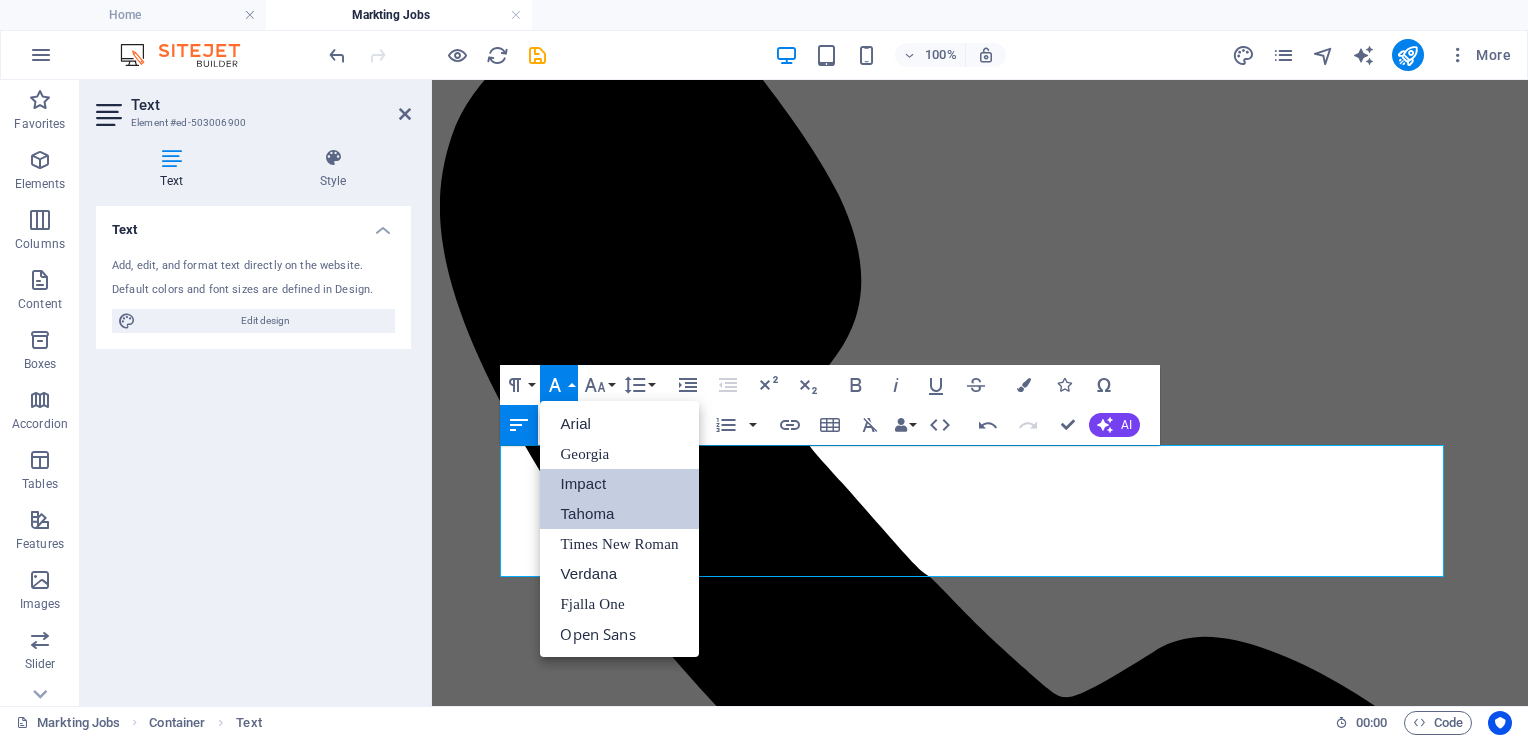 scroll, scrollTop: 0, scrollLeft: 0, axis: both 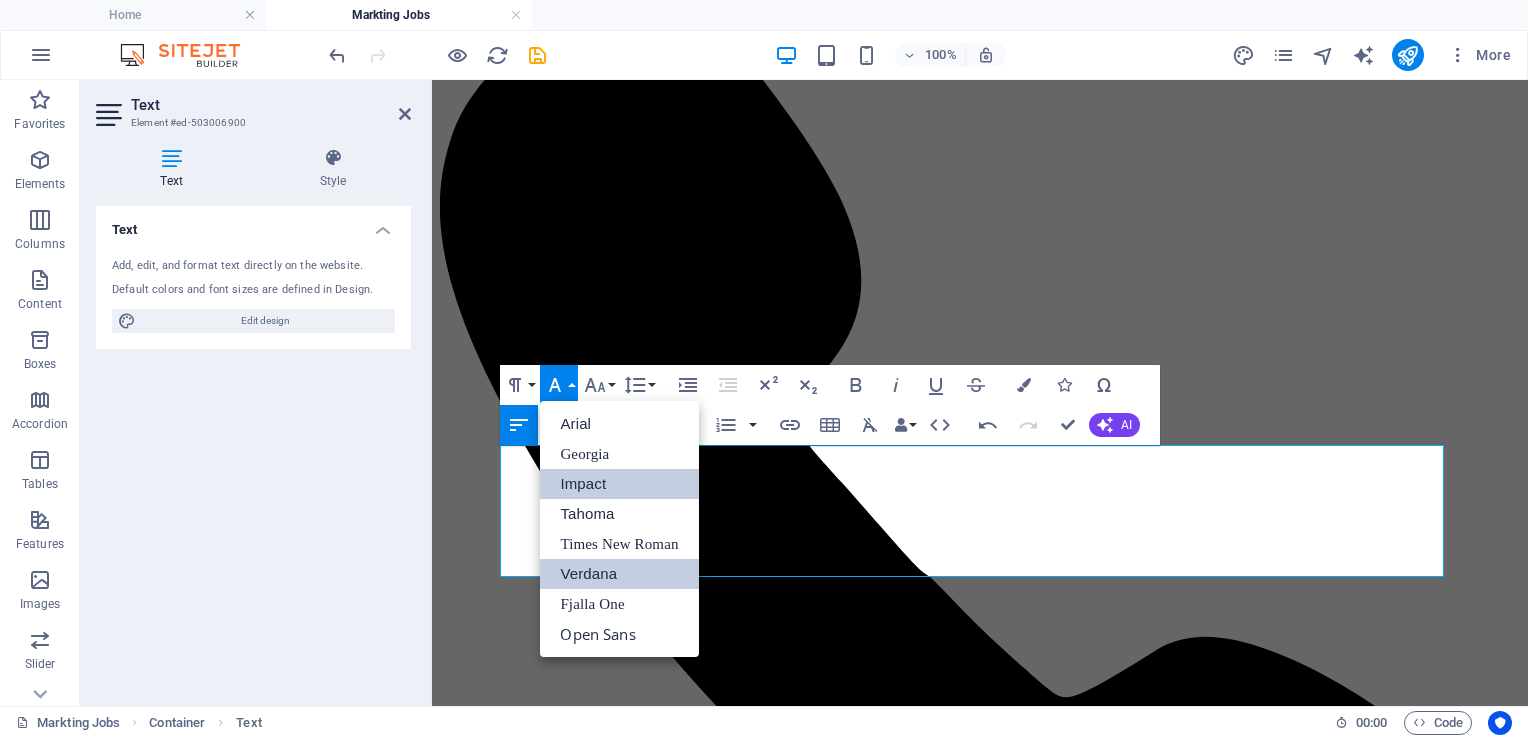 click on "Verdana" at bounding box center [619, 574] 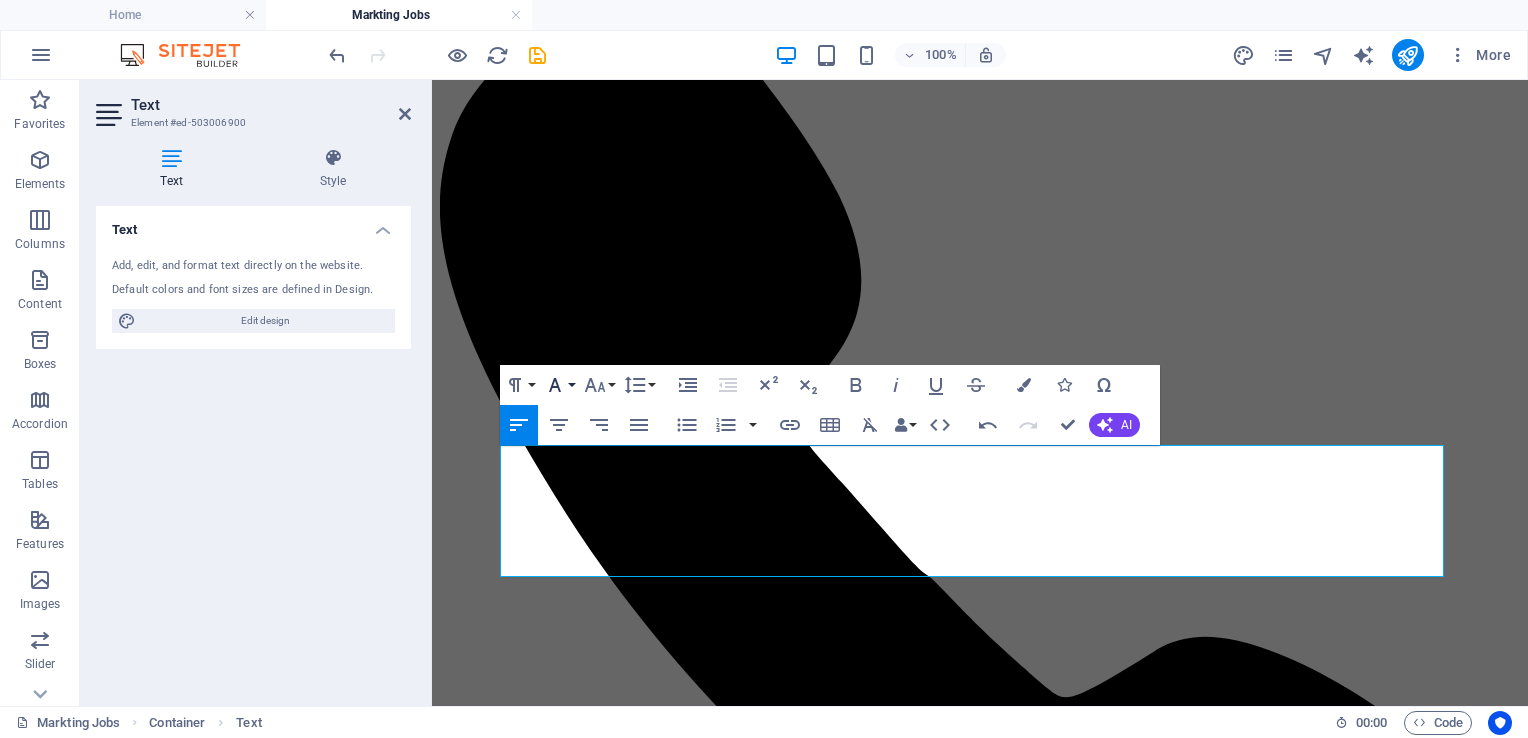 click on "Font Family" at bounding box center [559, 385] 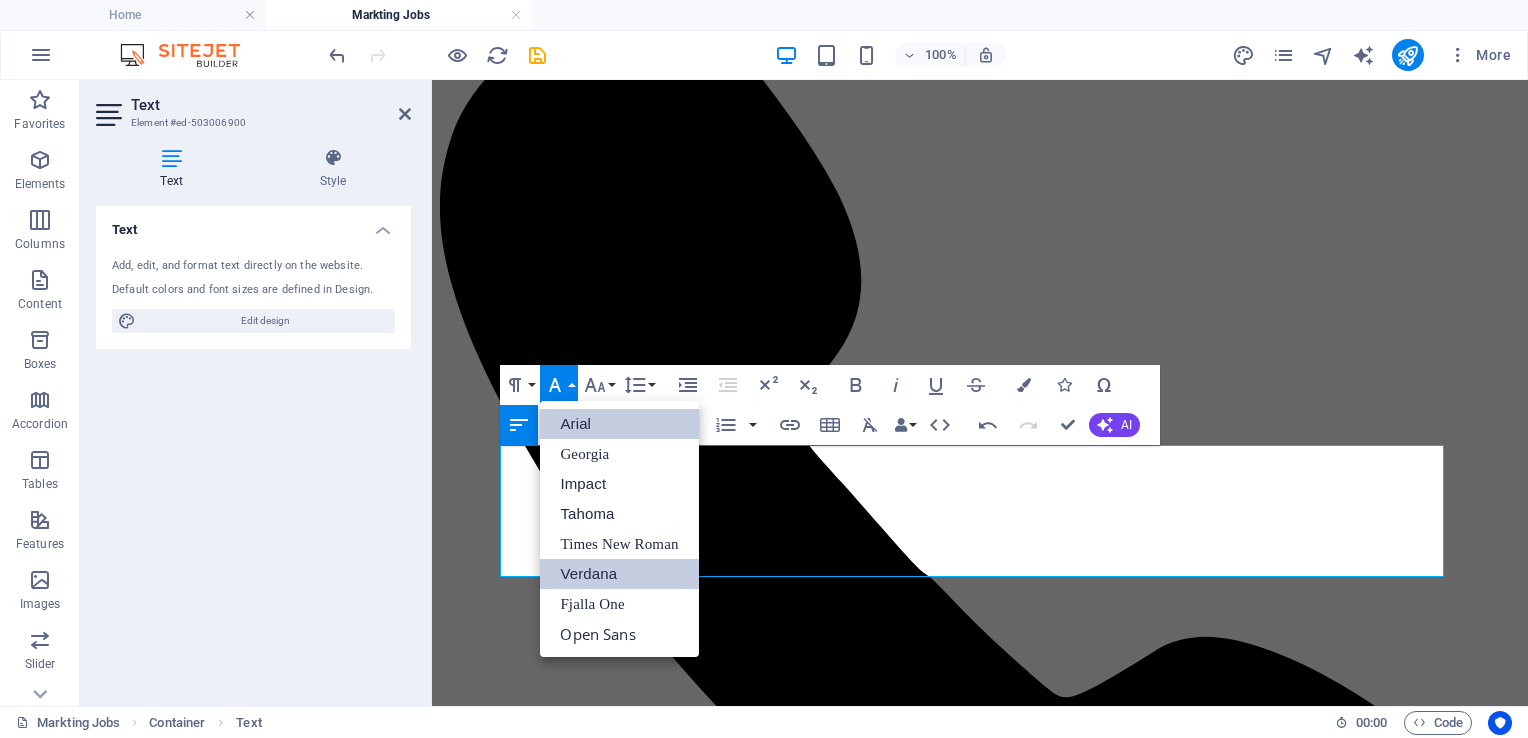 scroll, scrollTop: 0, scrollLeft: 0, axis: both 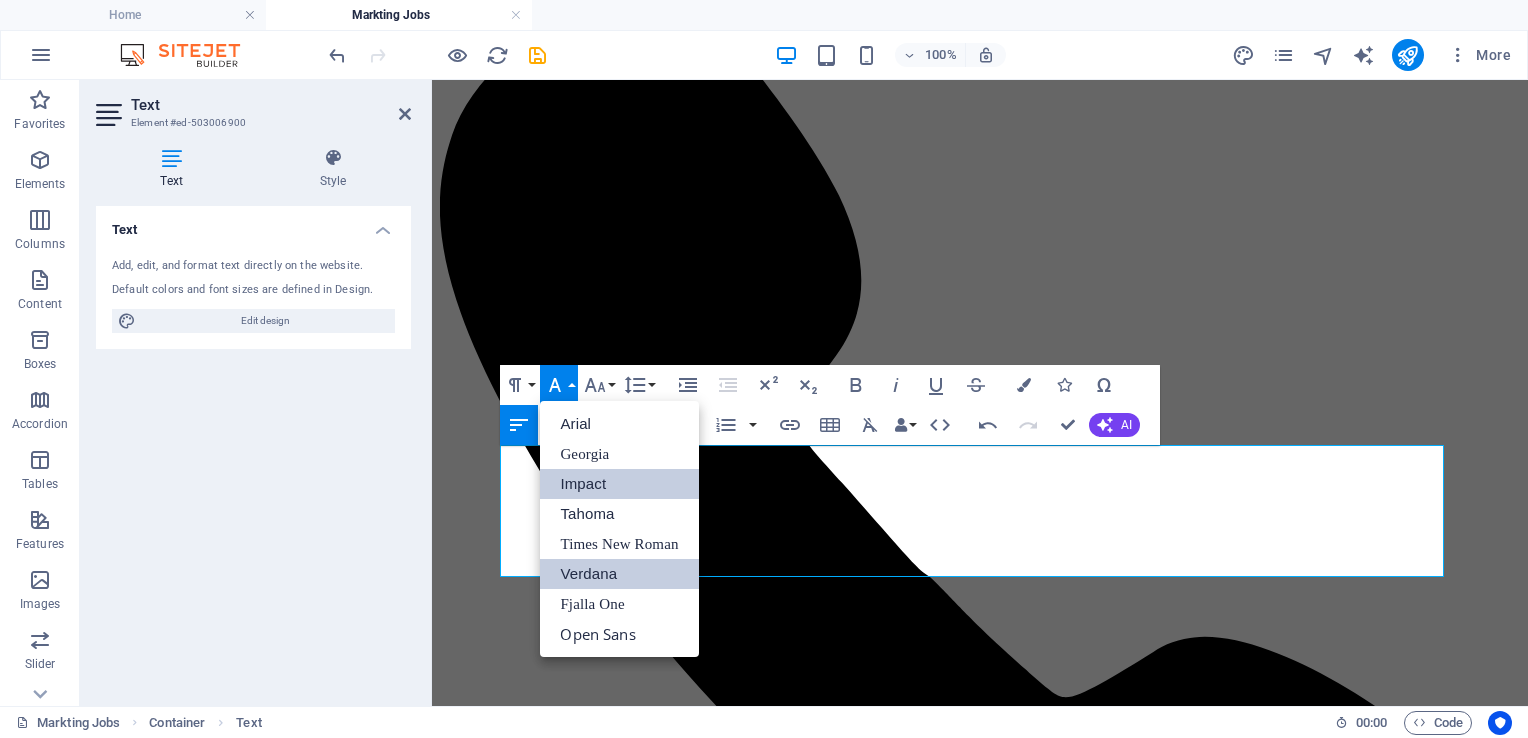 click on "Impact" at bounding box center [619, 484] 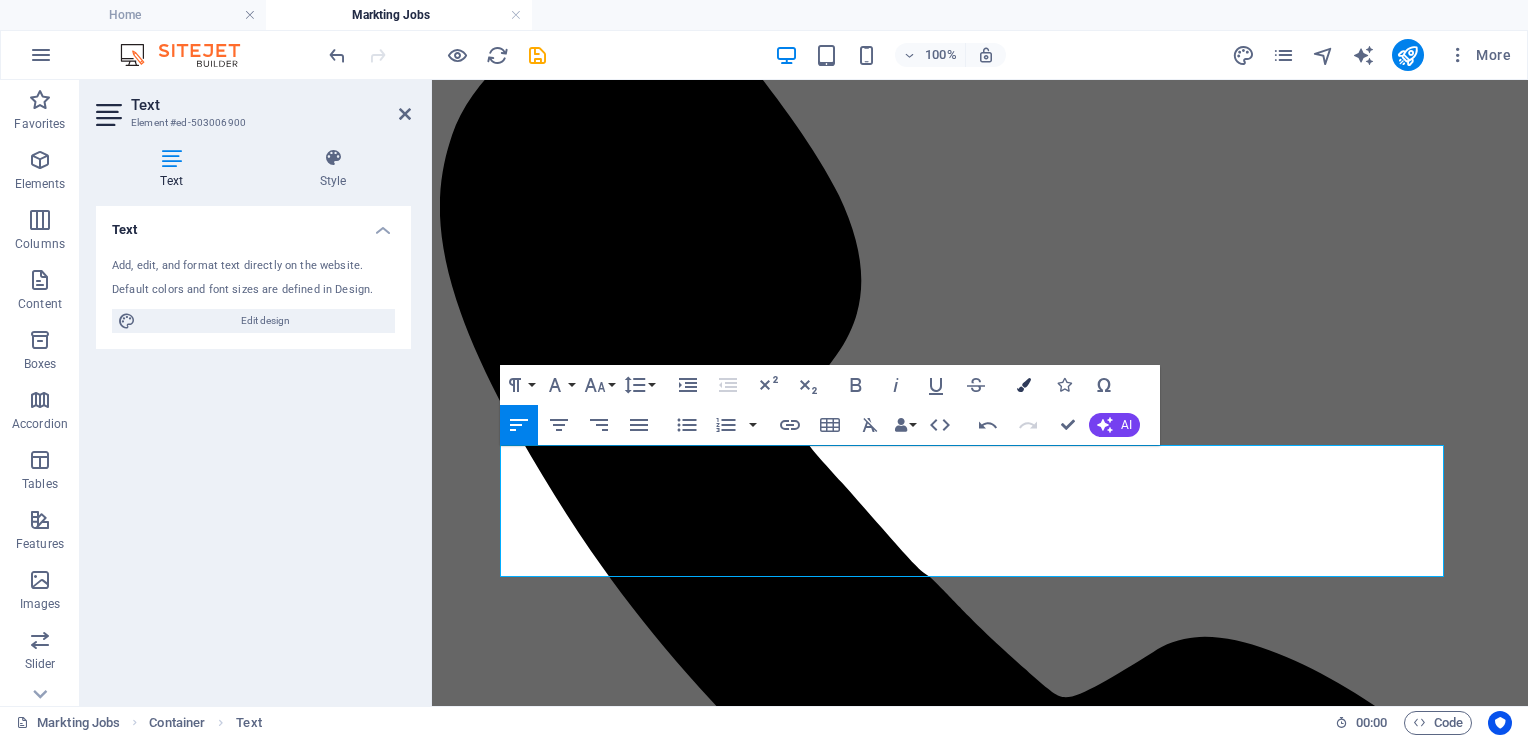 click at bounding box center (1024, 385) 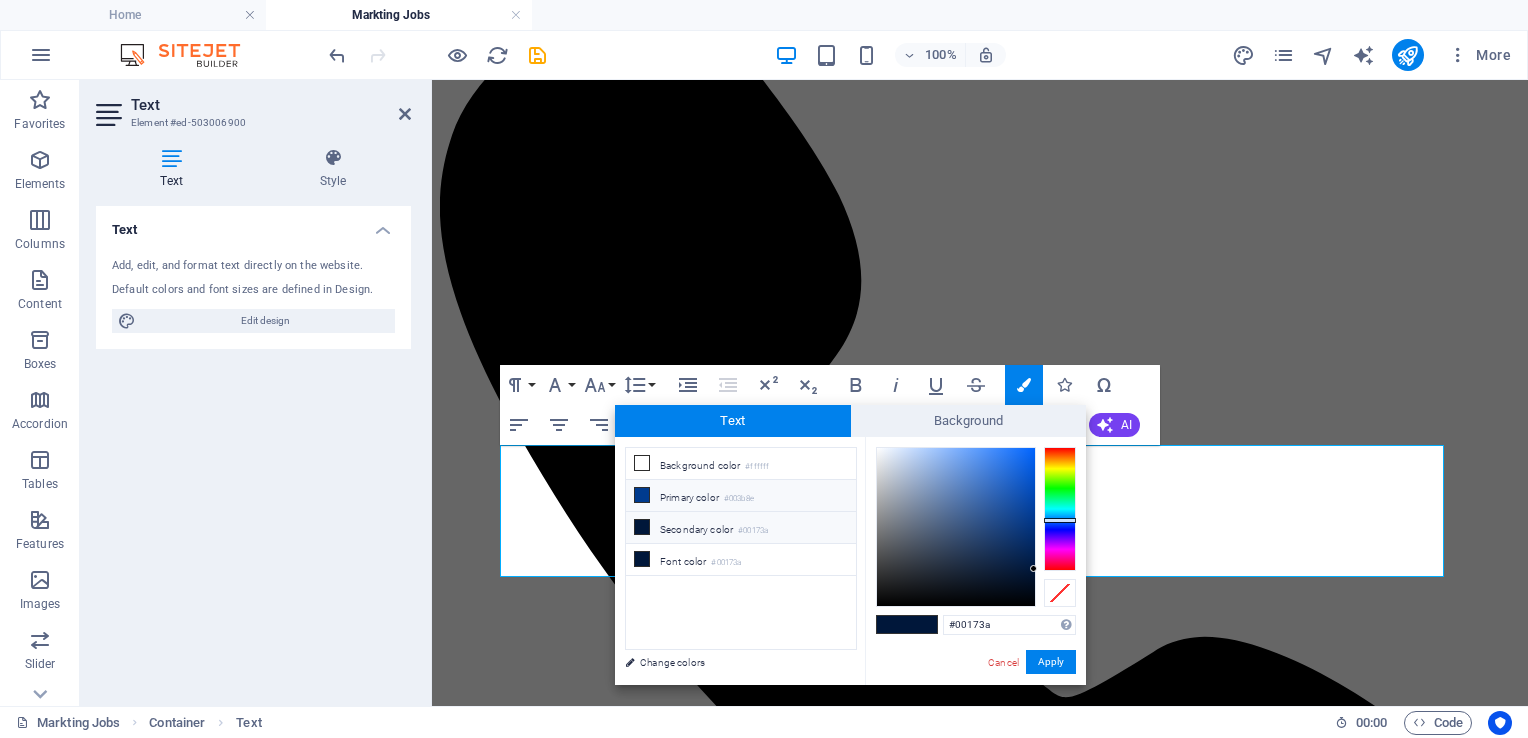 click at bounding box center (642, 495) 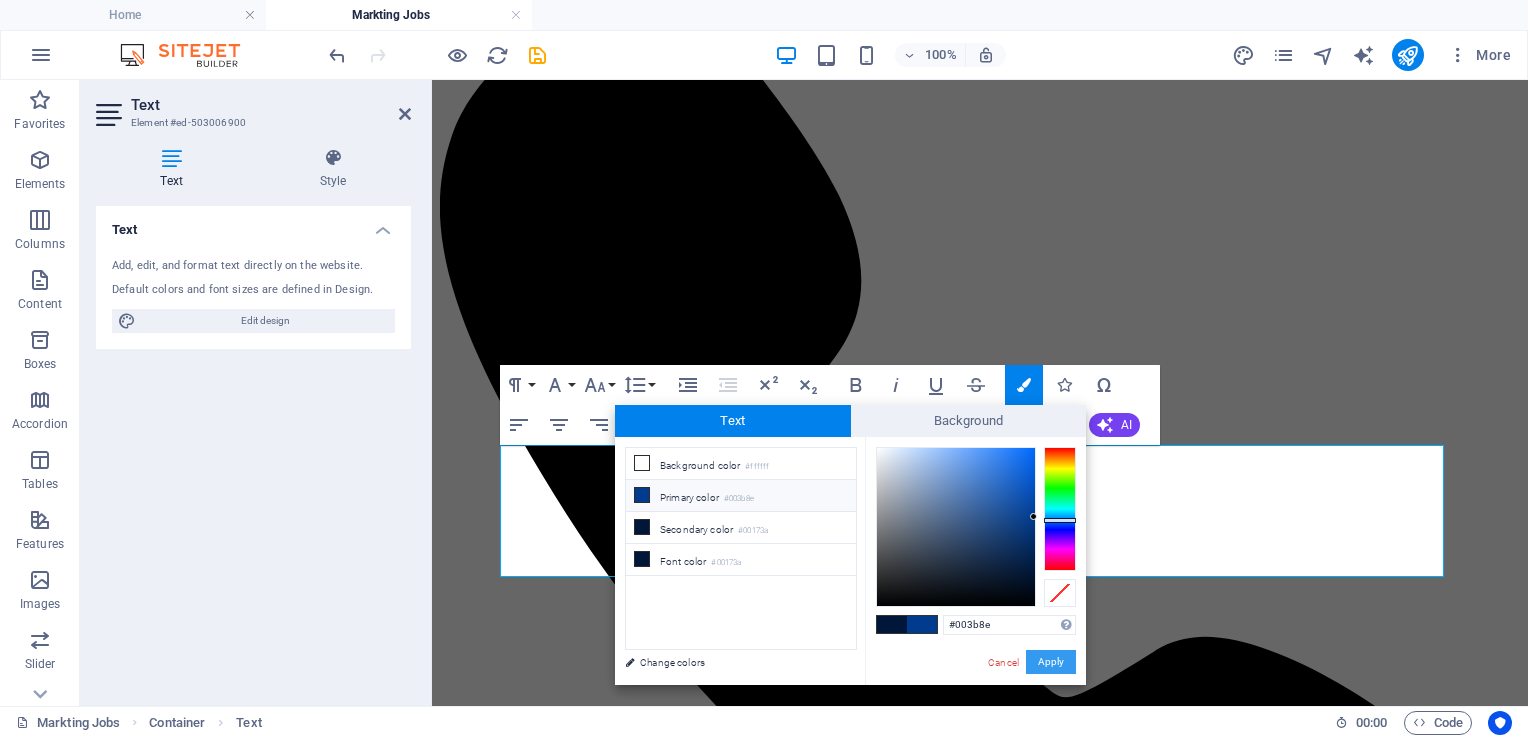 click on "Apply" at bounding box center (1051, 662) 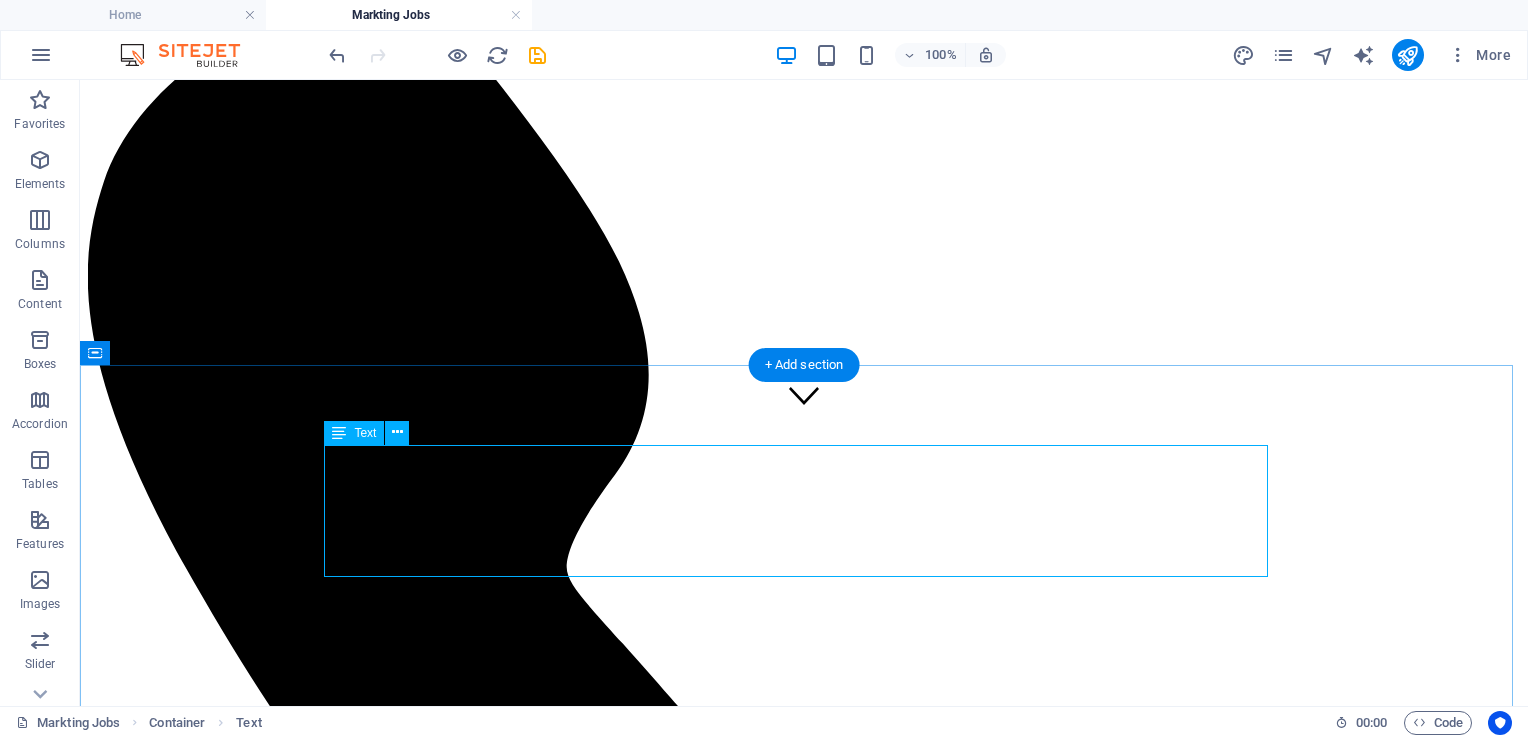 click on "Where Marketers & Employers Meet At #MarCom, we believe in the power of collaboration and real-world impact. As part of our dynamic team, you will have the opportunity to work directly with customers, building meaningful connections while shaping and executing cutting-edge brand marketing strategies." at bounding box center [804, 2235] 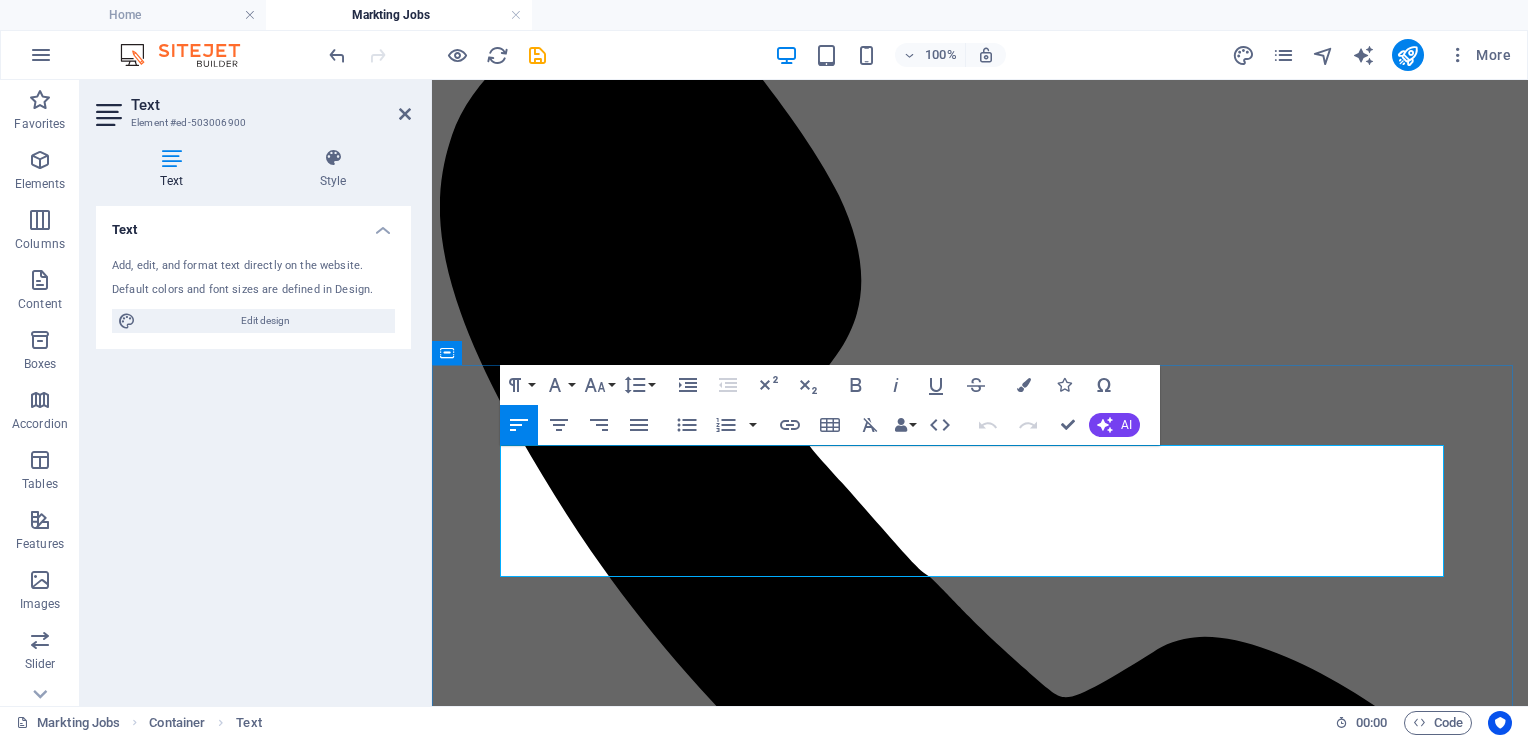 drag, startPoint x: 1079, startPoint y: 520, endPoint x: 1096, endPoint y: 573, distance: 55.65968 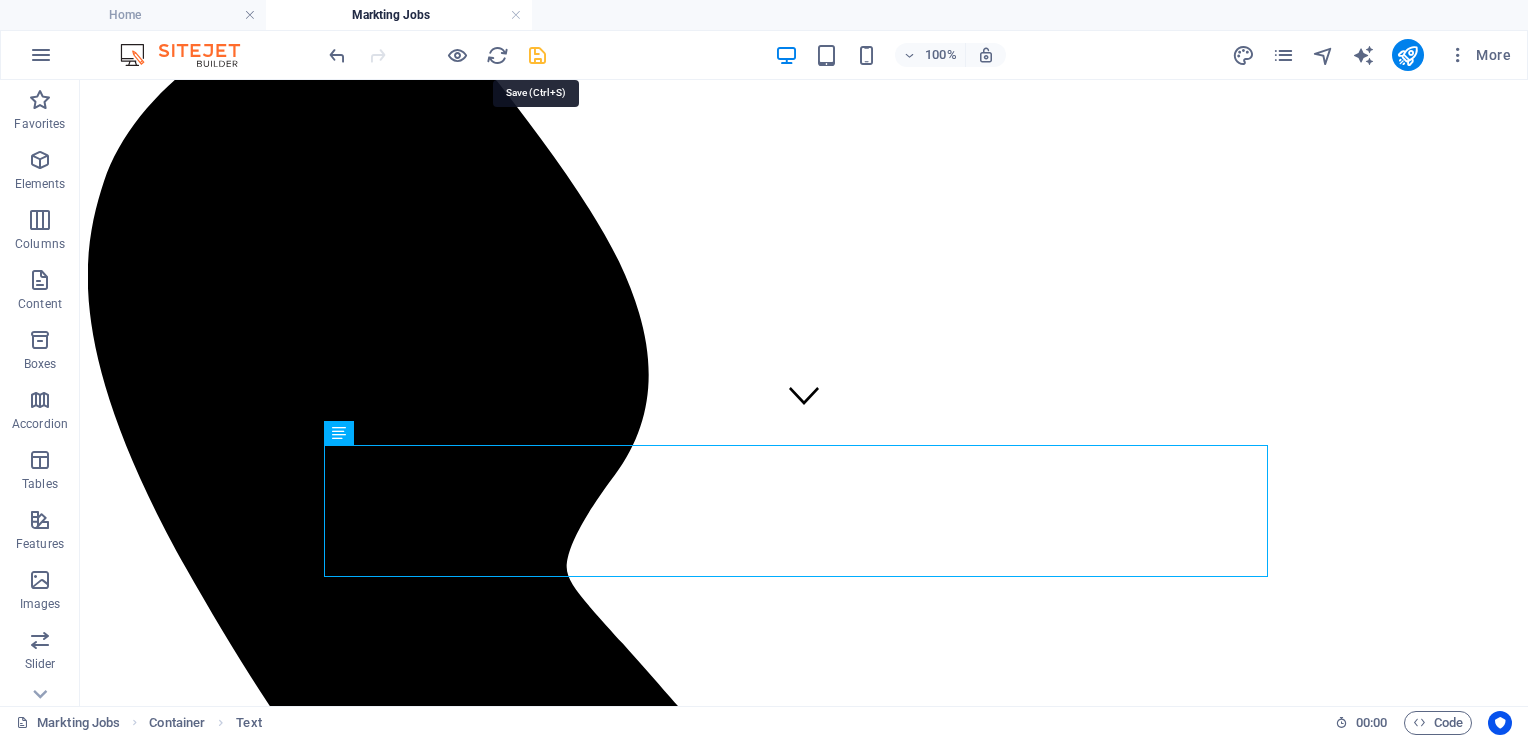 click at bounding box center [537, 55] 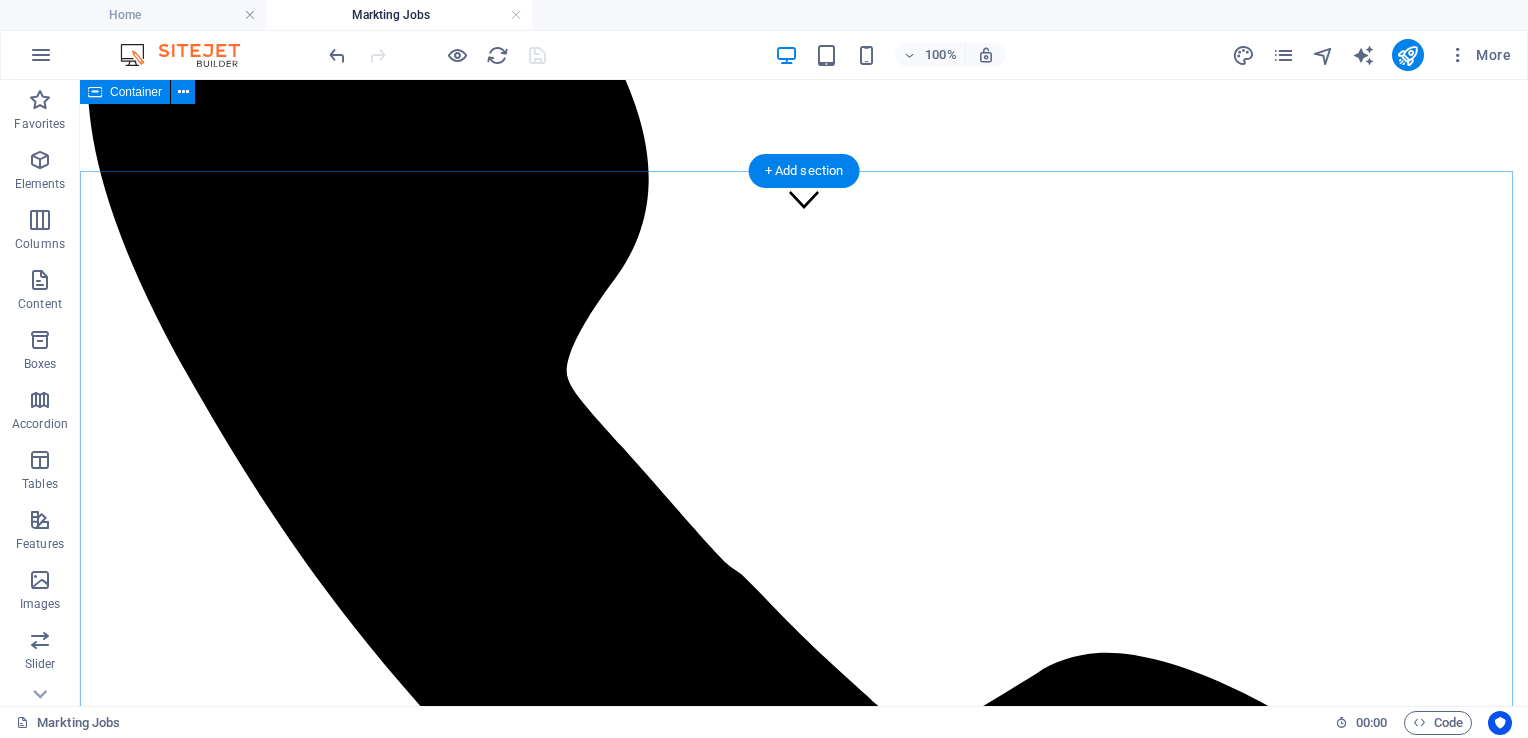 scroll, scrollTop: 470, scrollLeft: 0, axis: vertical 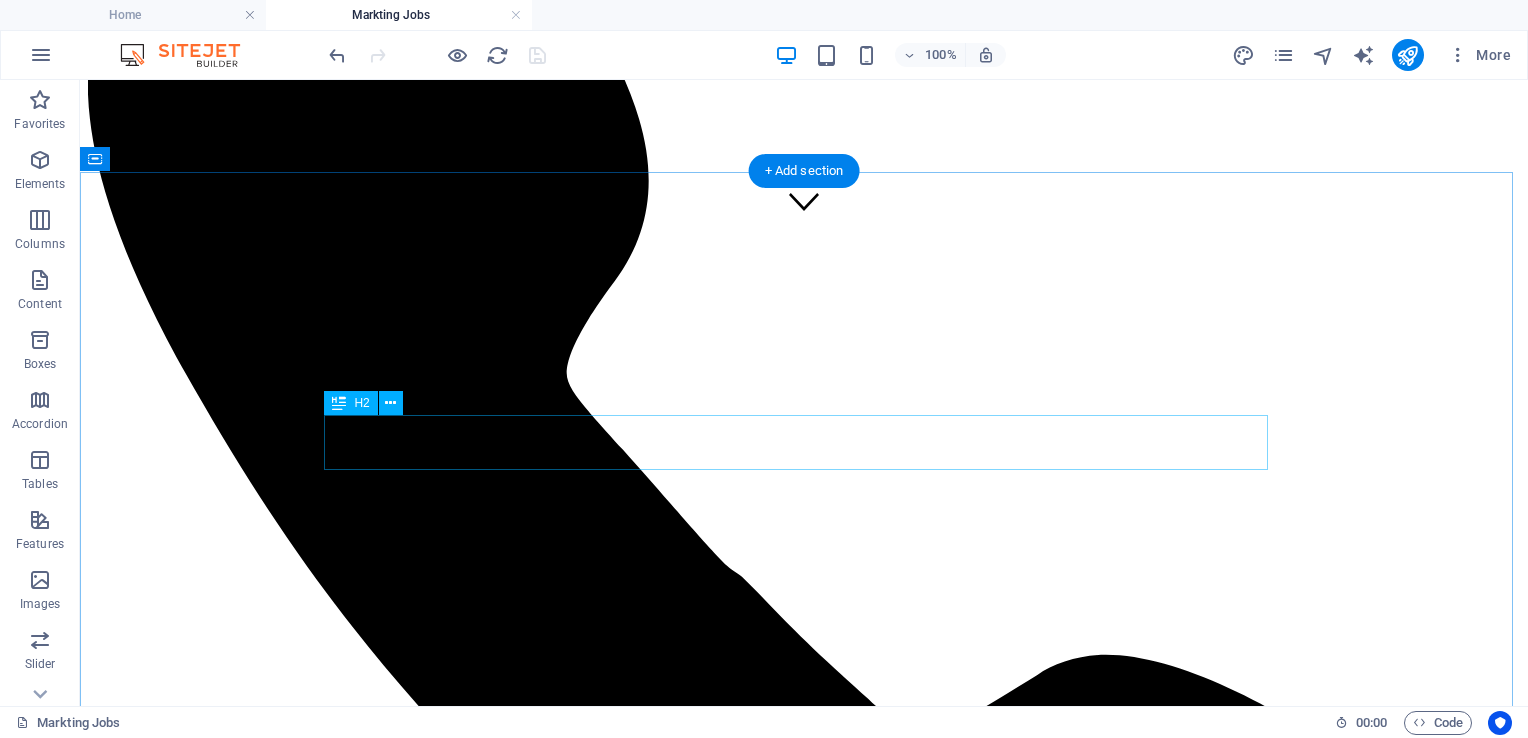 click on "Let's WOrk together" at bounding box center [804, 2179] 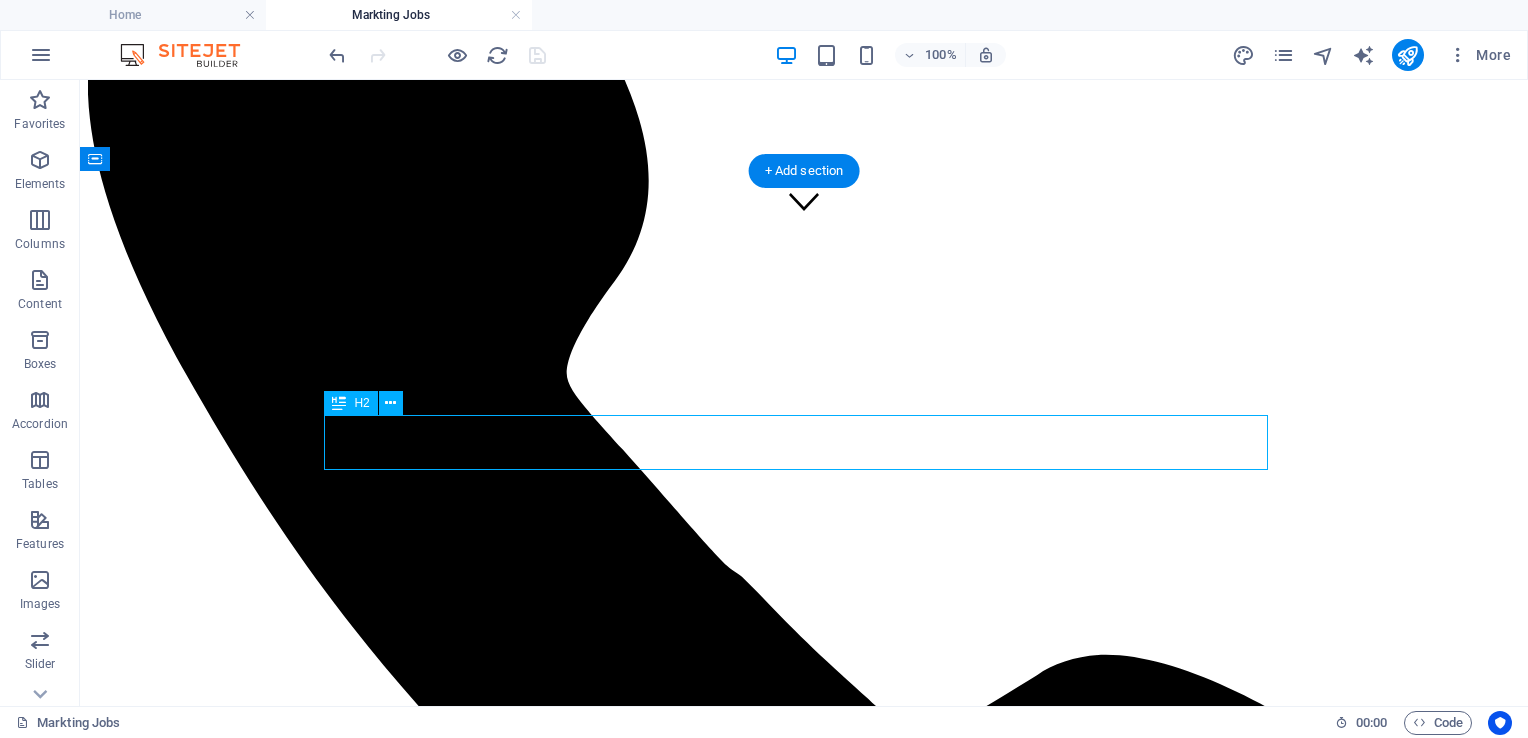 click on "Let's WOrk together" at bounding box center (804, 2179) 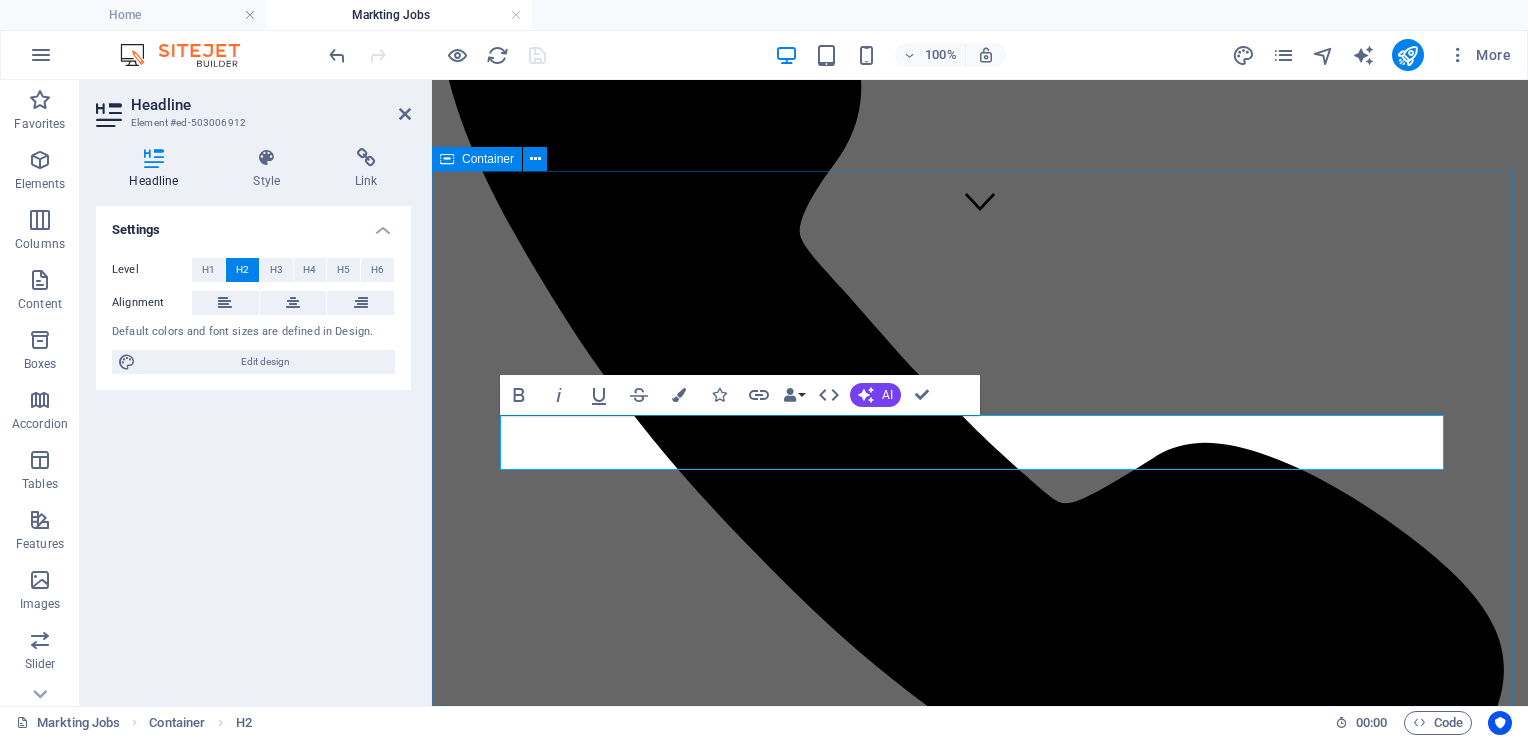 click on "Where Marketers & Employers Meet At #MarCom, we believe in the power of collaboration and real-world impact. Discover [COUNTRY]’s largest marketing network — connecting job seekers and employers for digital marketing, branding, content, SEO, and advertising roles. Hire top talent or land your next marketing job. Let's WOrk together Want to Become Model Calling All Aspiring Models! Are you ready to step into the world of modeling? Our agency is looking for fresh faces to join our talented roster! What we're looking for: Confidence, enthusiasm, and a strong passion for modeling No experience required—just the right attitude People of all backgrounds, ages, and sizes are welcome What we offer: Professional training and development Opportunities to work with top brands and photographers Exposure to major fashion shows, campaigns, and media outlets mandatory details: Full Name Age (as per Govt ID Card) Location (as per Govt. ID Card) Height Weight Body measurements (chest, waist, hips) Shoe size Skin tone [COUNTRY]" at bounding box center (980, 3680) 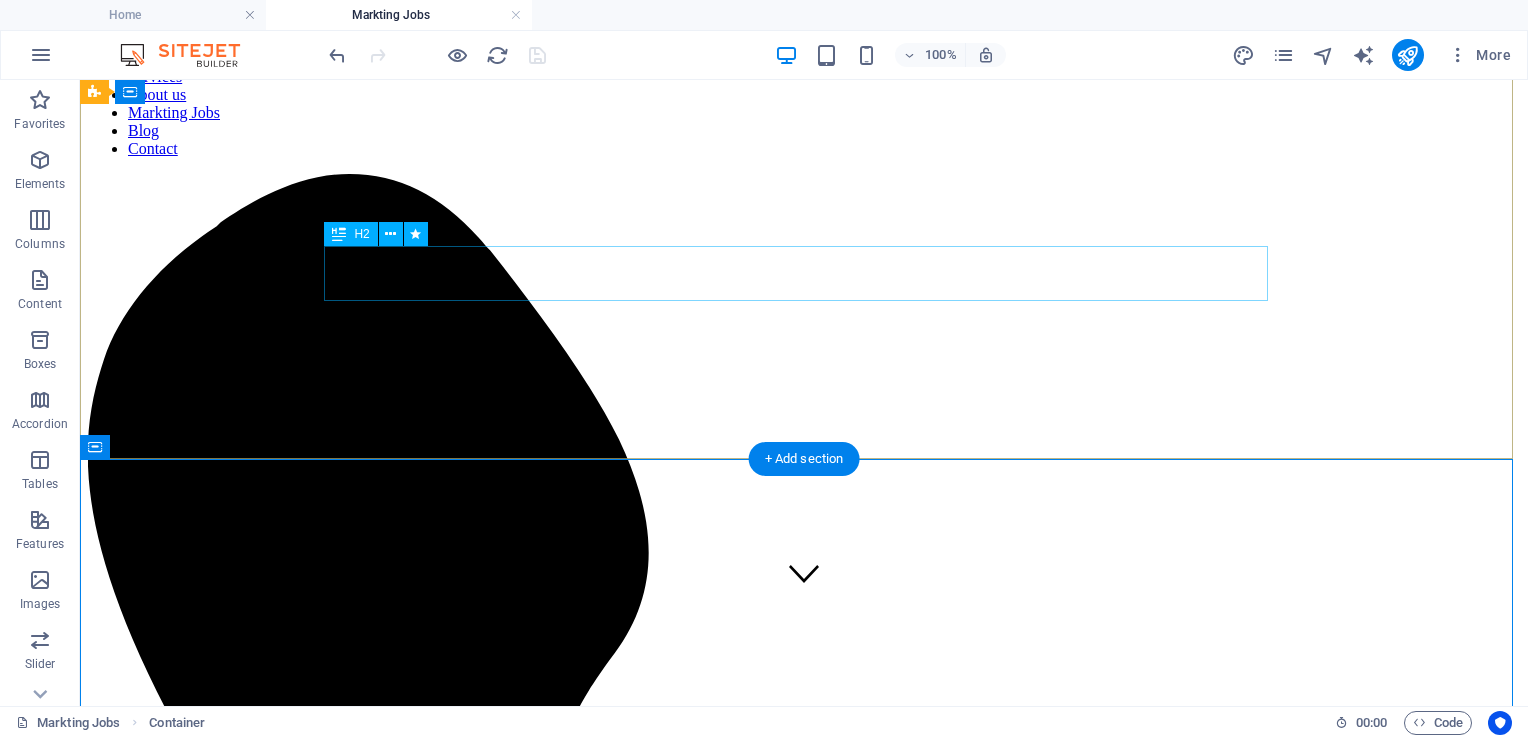 scroll, scrollTop: 96, scrollLeft: 0, axis: vertical 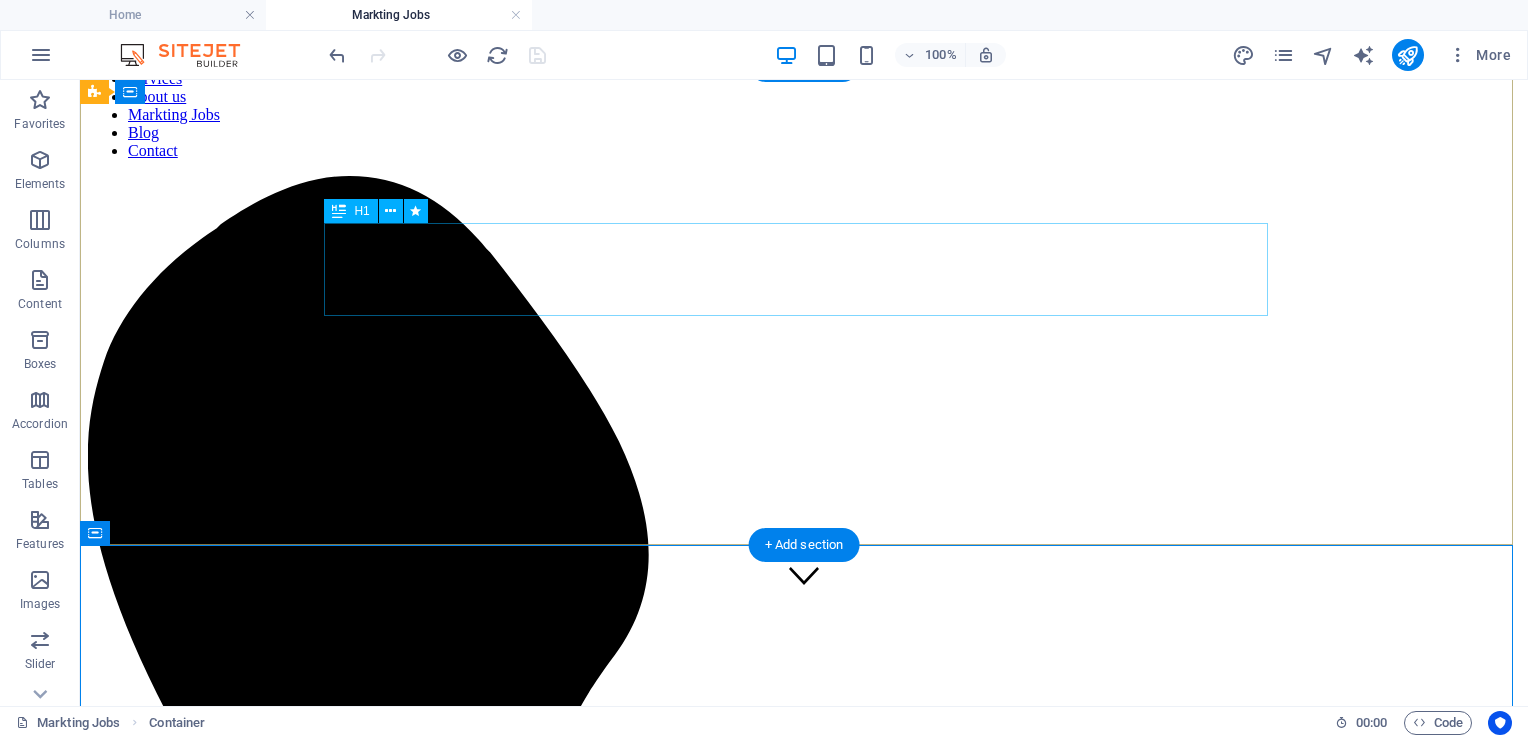 click on "Marketing JoB In India" at bounding box center [804, 2218] 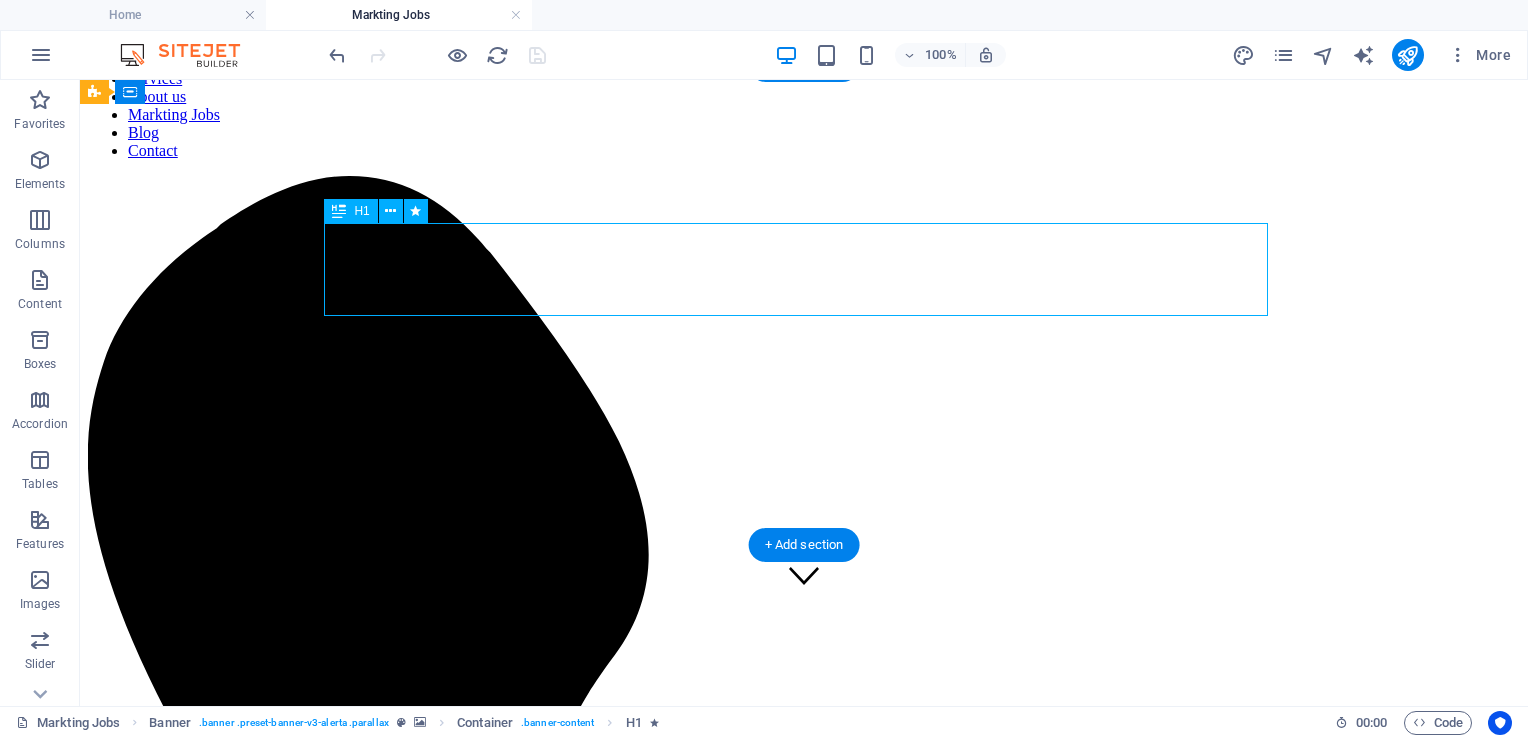 click on "Marketing JoB In India" at bounding box center (804, 2218) 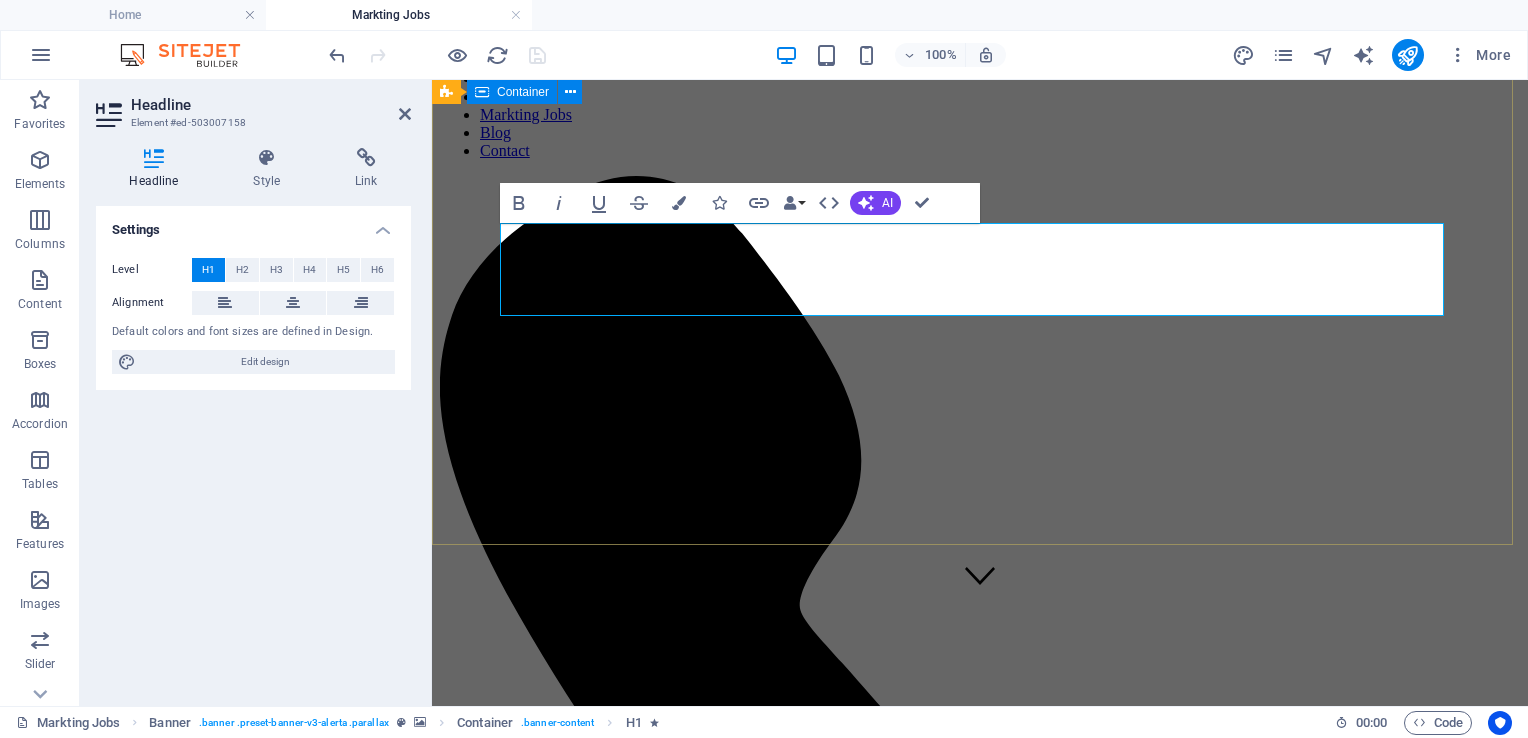 scroll, scrollTop: 58, scrollLeft: 0, axis: vertical 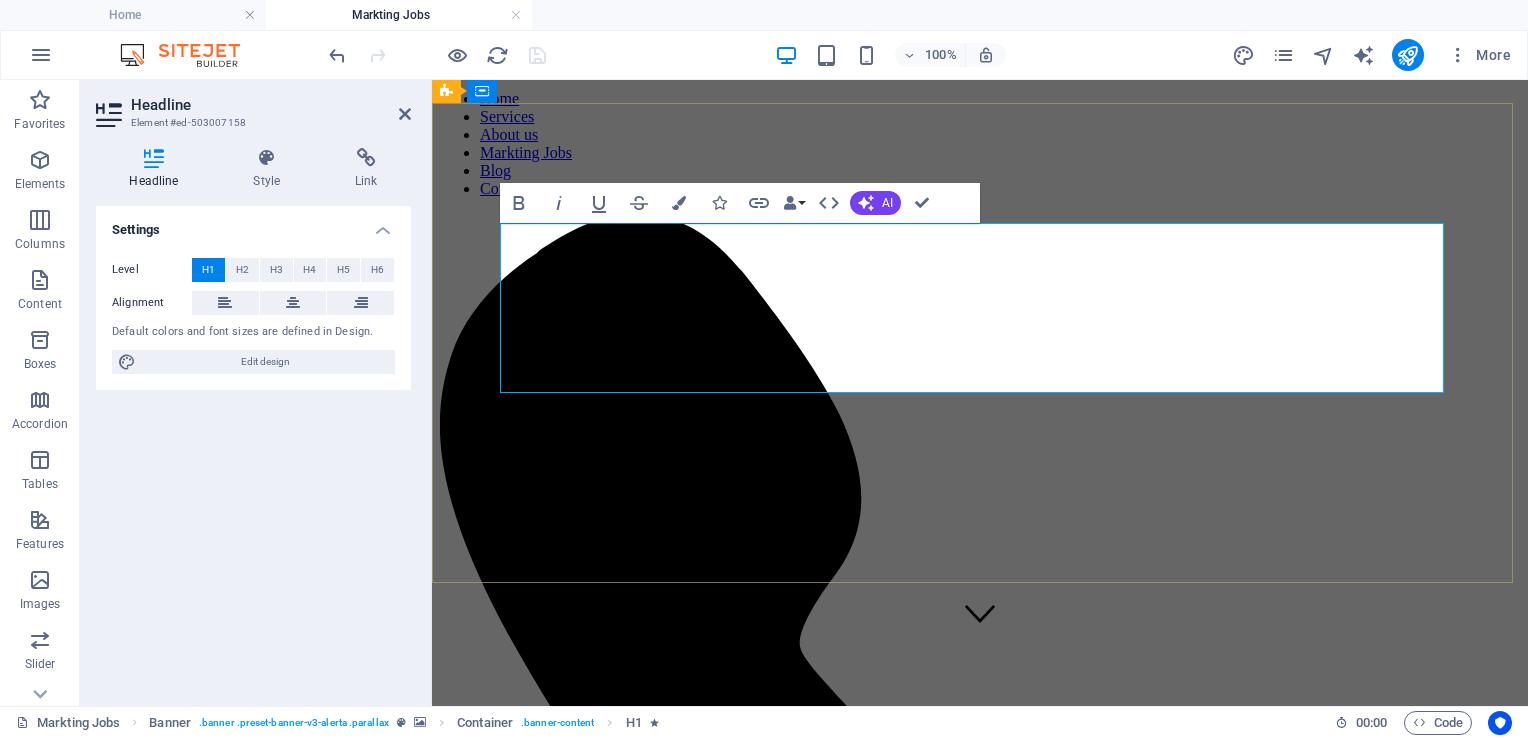 click on "Marketing JoB In IndiaMarketing Talent.Made Discoverable." at bounding box center (980, 1904) 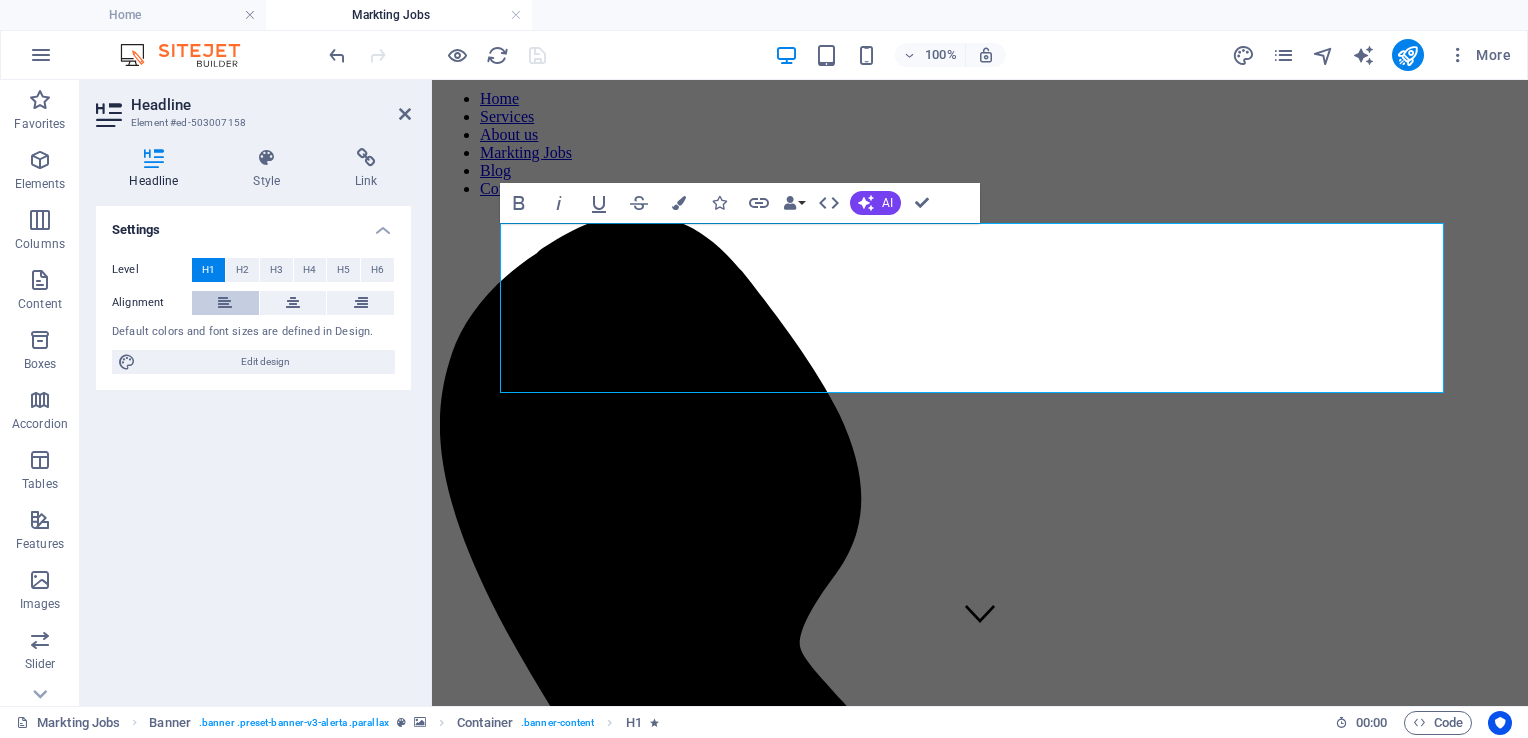 click at bounding box center [225, 303] 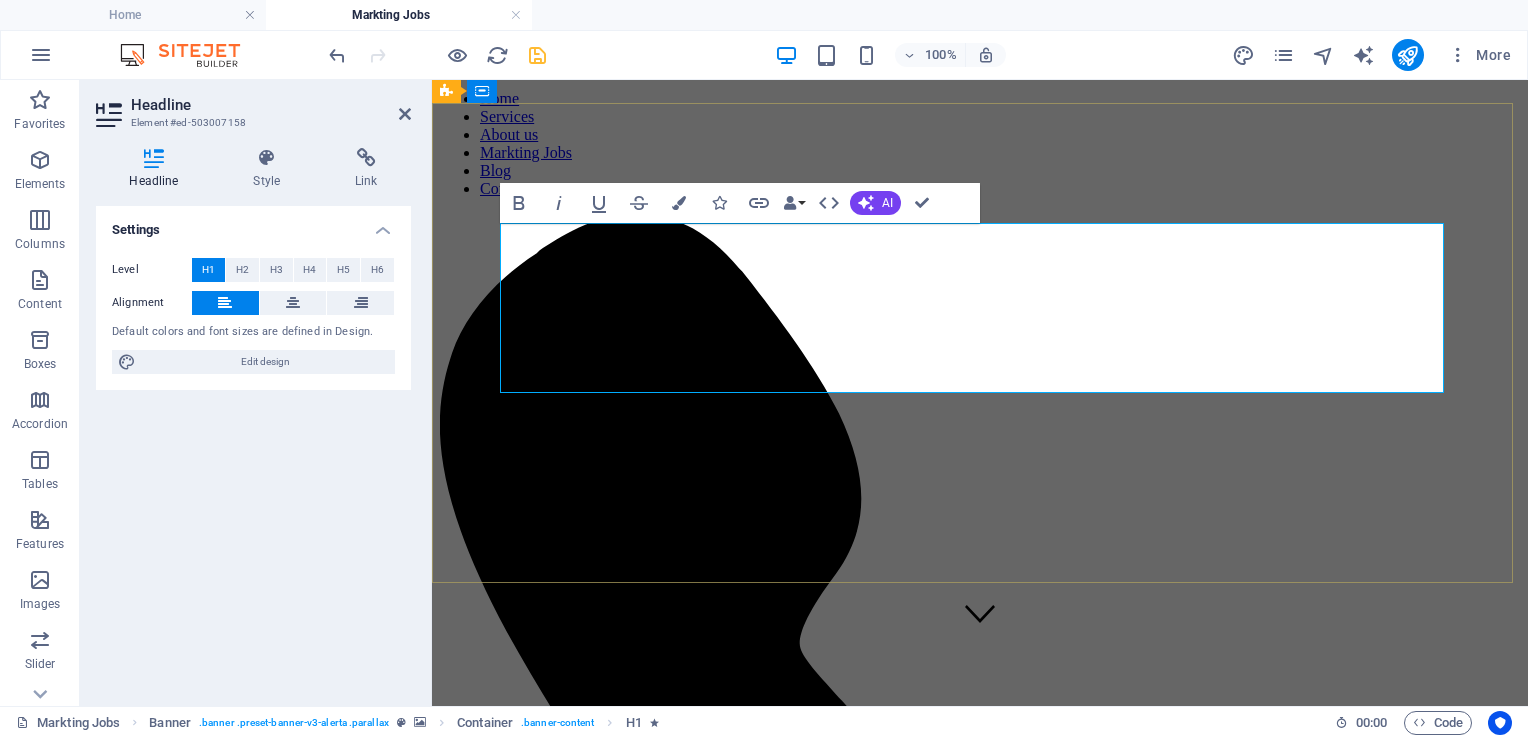 click on "Marketing Talent.Made Discoverable." at bounding box center [980, 1904] 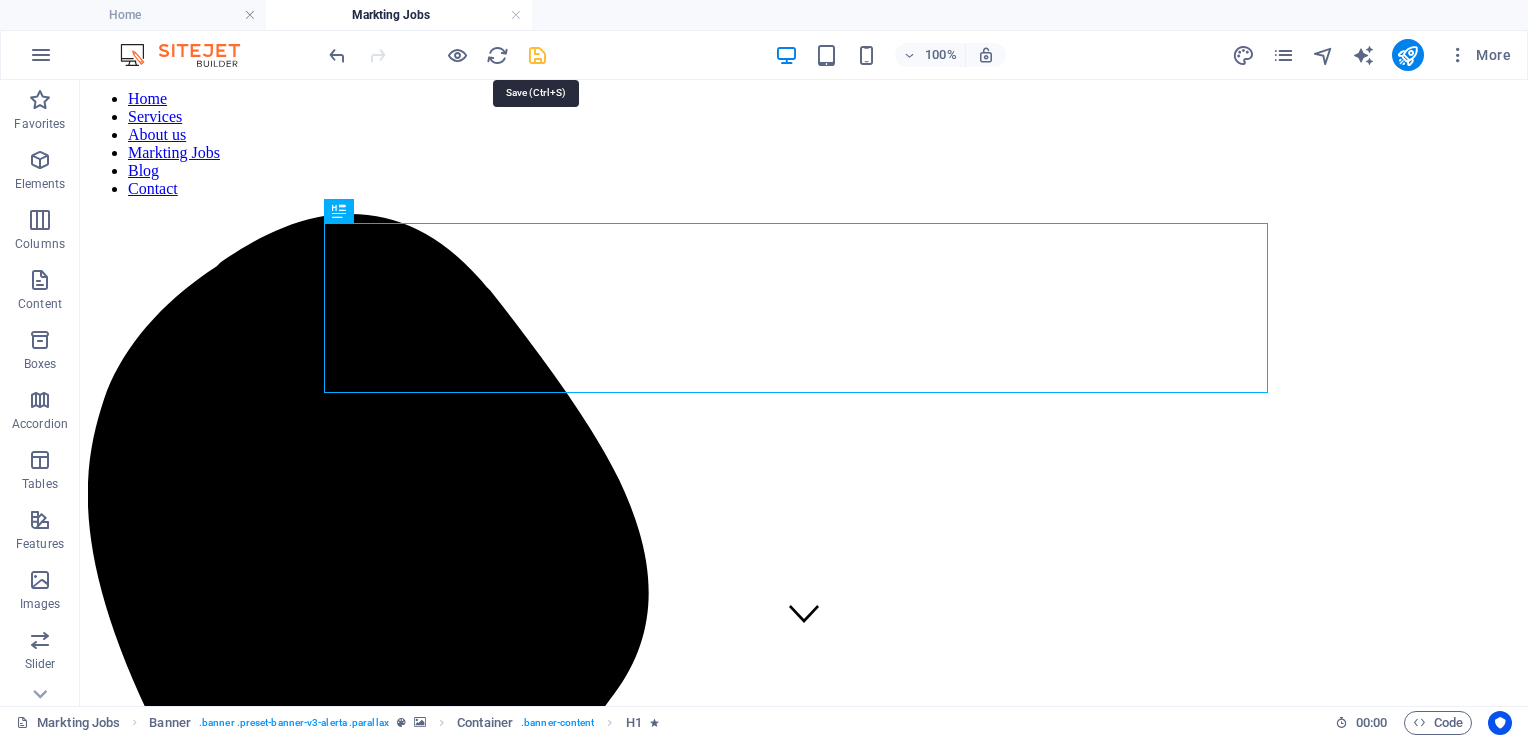 click at bounding box center (537, 55) 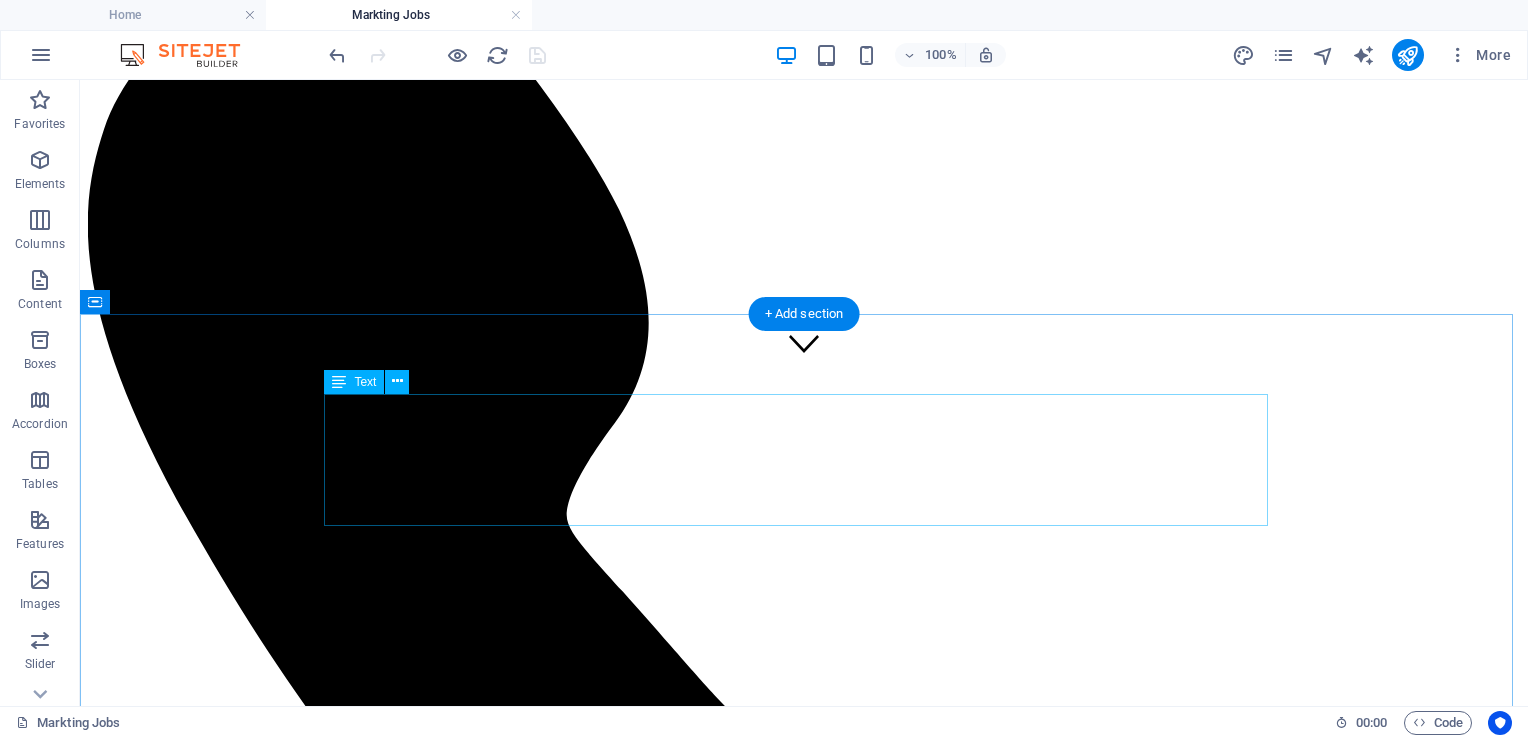 scroll, scrollTop: 326, scrollLeft: 0, axis: vertical 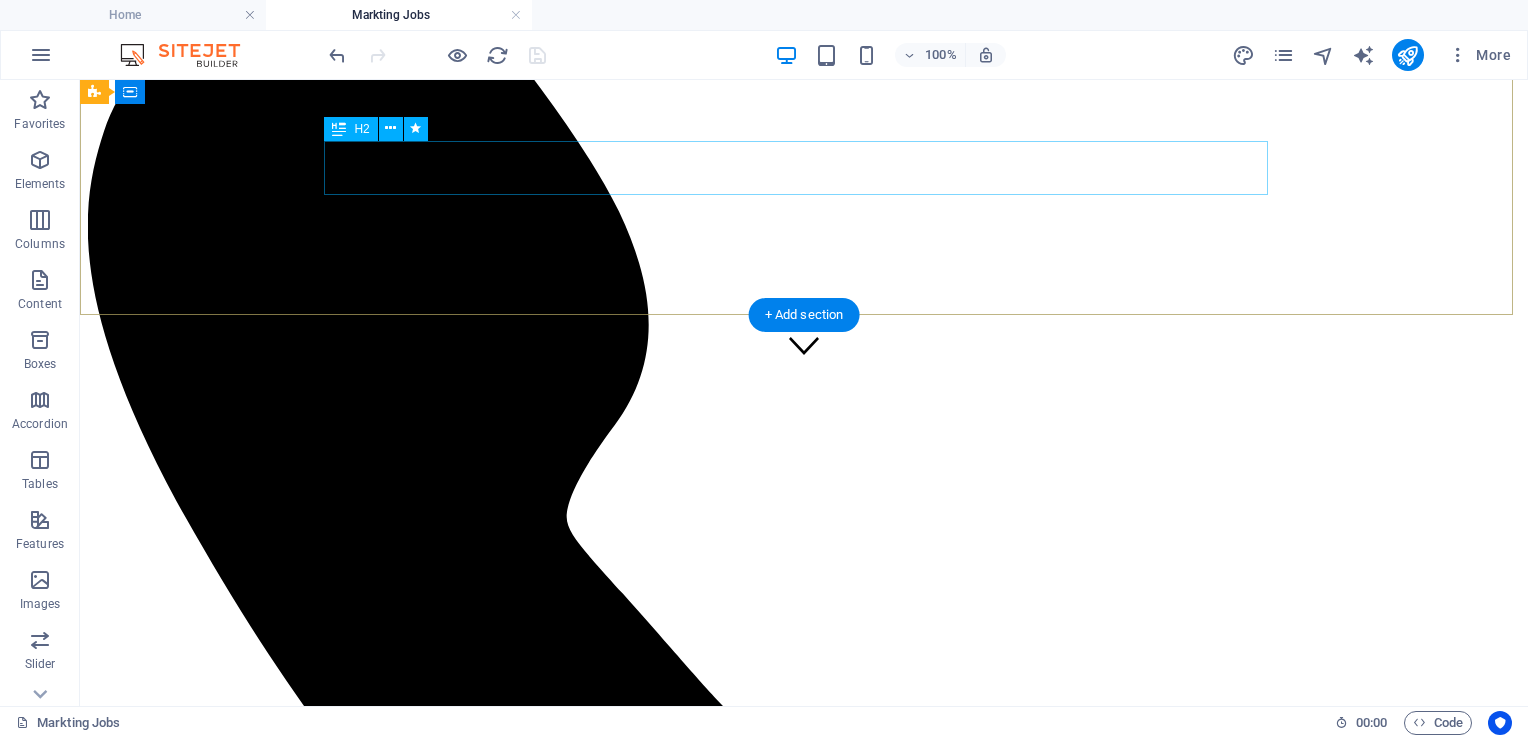 click on "[COUNTRY]’s Largest Marketing Talent Network — Now at Your Fingertips." at bounding box center (804, 2115) 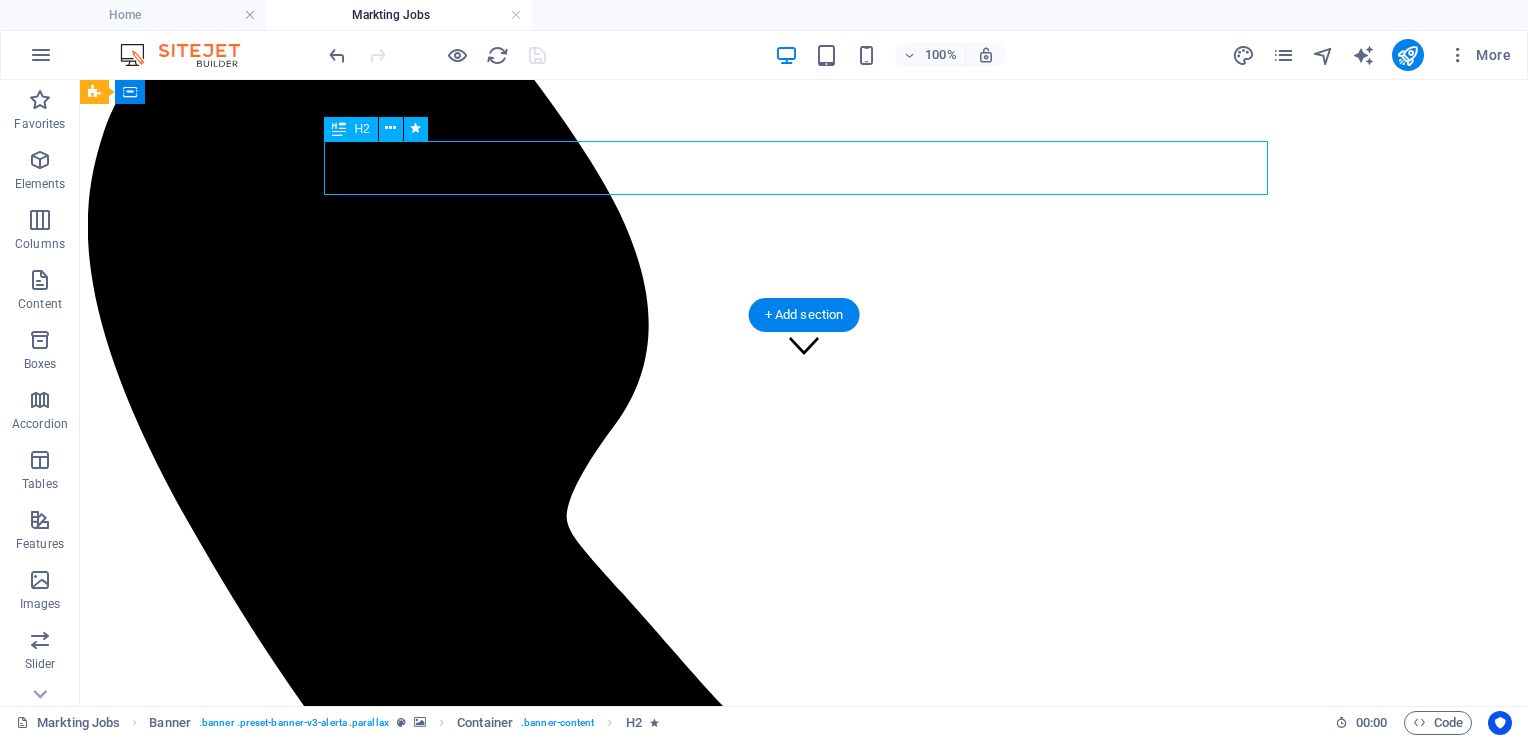 click on "[COUNTRY]’s Largest Marketing Talent Network — Now at Your Fingertips." at bounding box center (804, 2115) 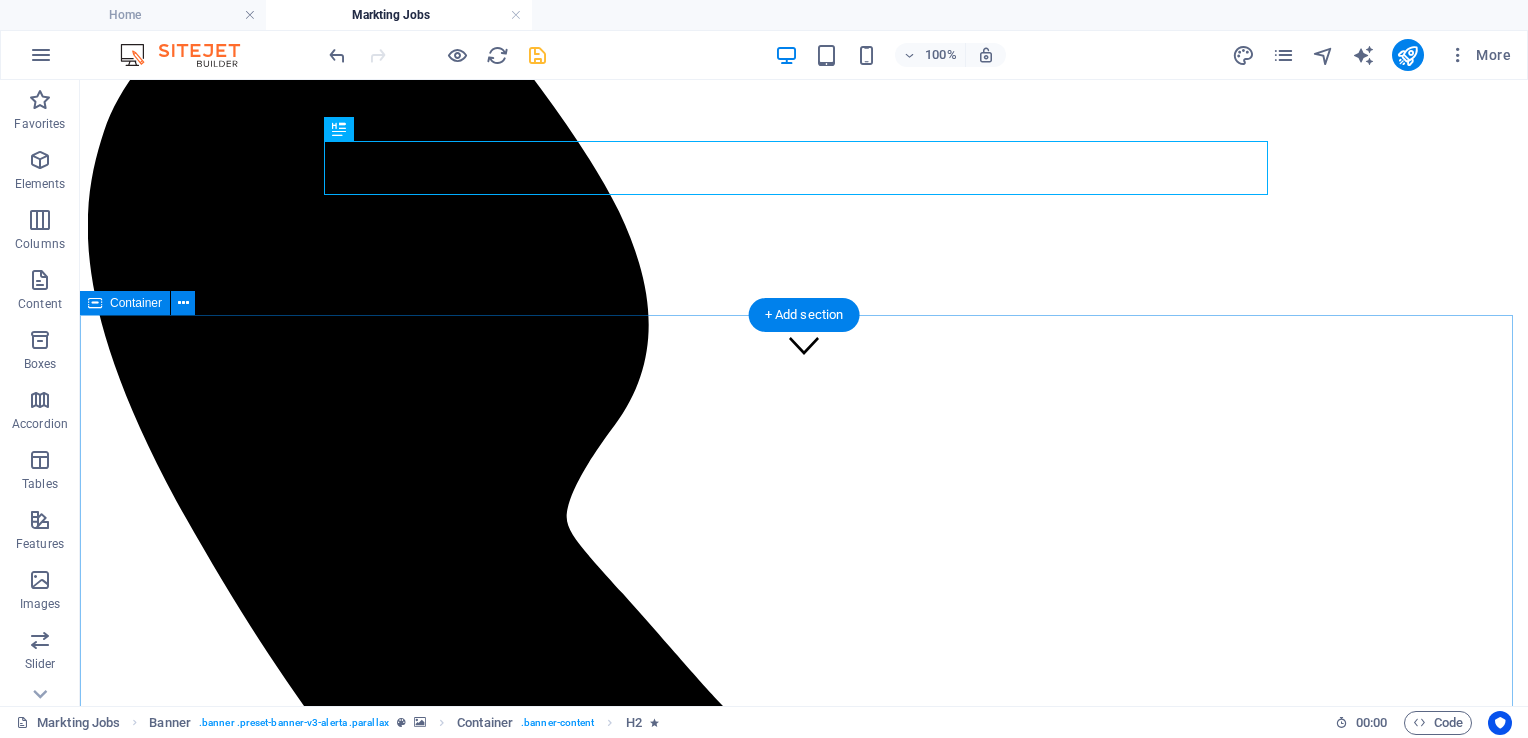 click on "Where Marketers & Employers Meet At #MarCom, we believe in the power of collaboration and real-world impact. Discover [COUNTRY]’s largest marketing network — connecting job seekers and employers for digital marketing, branding, content, SEO, and advertising roles. Hire top talent or land your next marketing job. Let's WOrk together Want to Become Model Calling All Aspiring Models! Are you ready to step into the world of modeling? Our agency is looking for fresh faces to join our talented roster! What we're looking for: Confidence, enthusiasm, and a strong passion for modeling No experience required—just the right attitude People of all backgrounds, ages, and sizes are welcome What we offer: Professional training and development Opportunities to work with top brands and photographers Exposure to major fashion shows, campaigns, and media outlets mandatory details: Full Name Age (as per Govt ID Card) Location (as per Govt. ID Card) Height Weight Body measurements (chest, waist, hips) Shoe size Skin tone [COUNTRY]" at bounding box center [804, 4195] 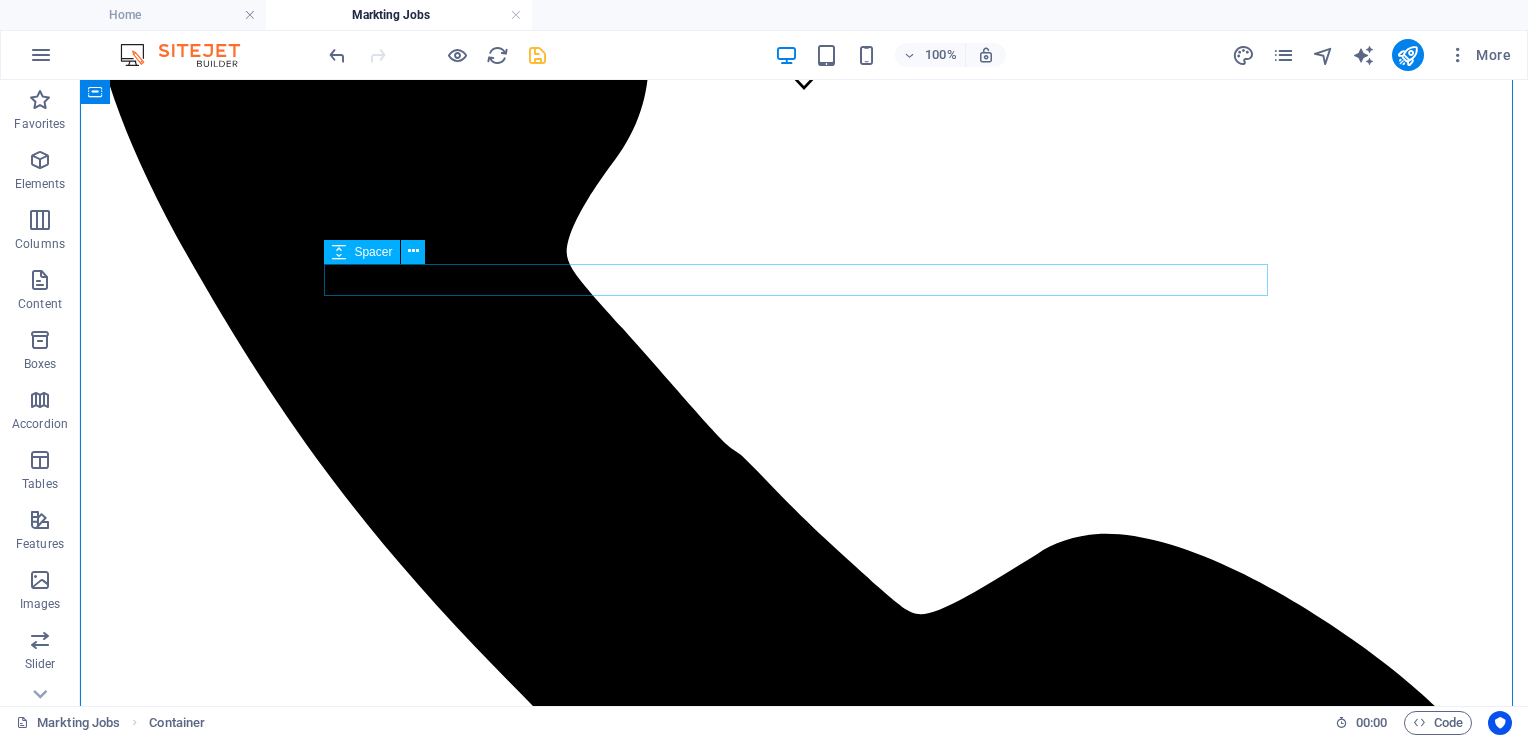 scroll, scrollTop: 590, scrollLeft: 0, axis: vertical 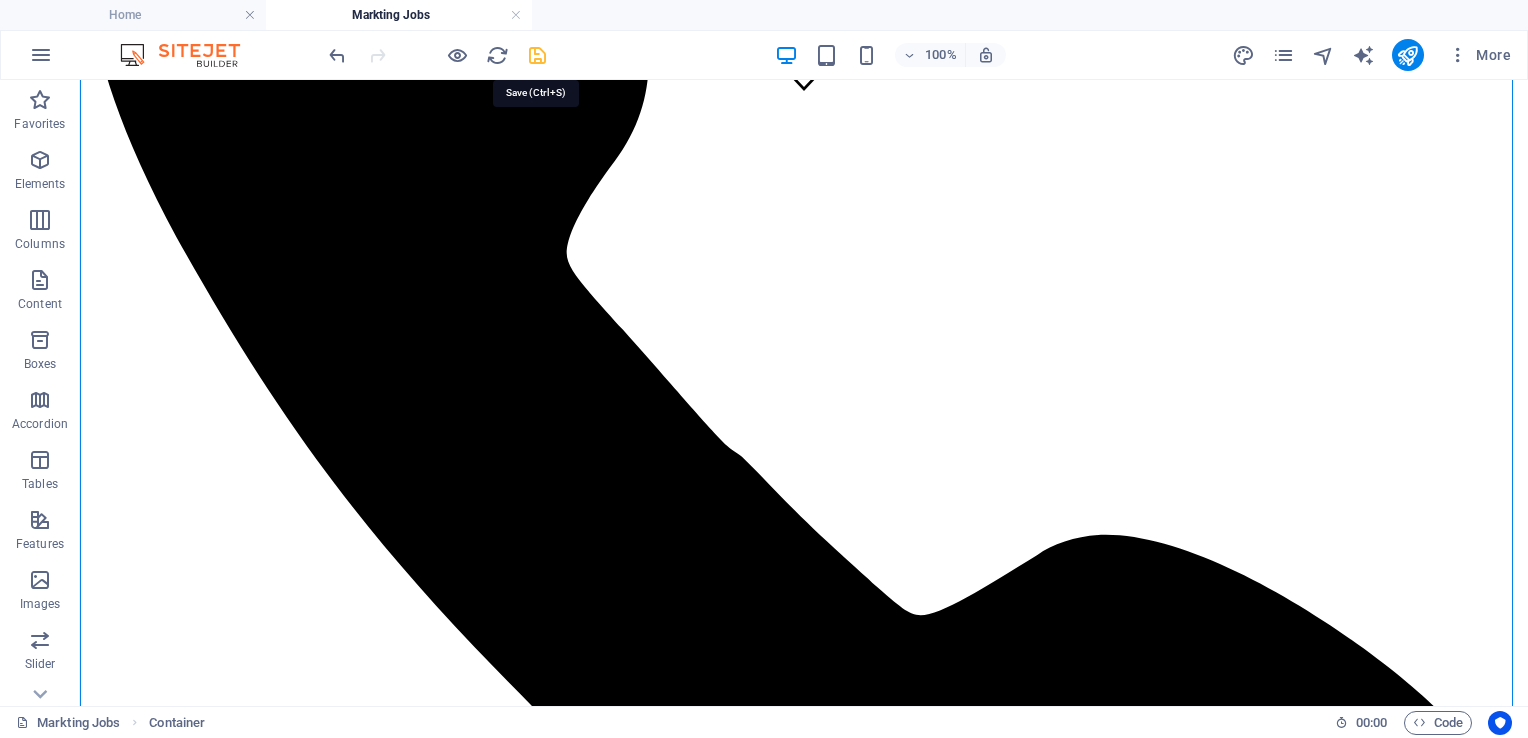 click at bounding box center (537, 55) 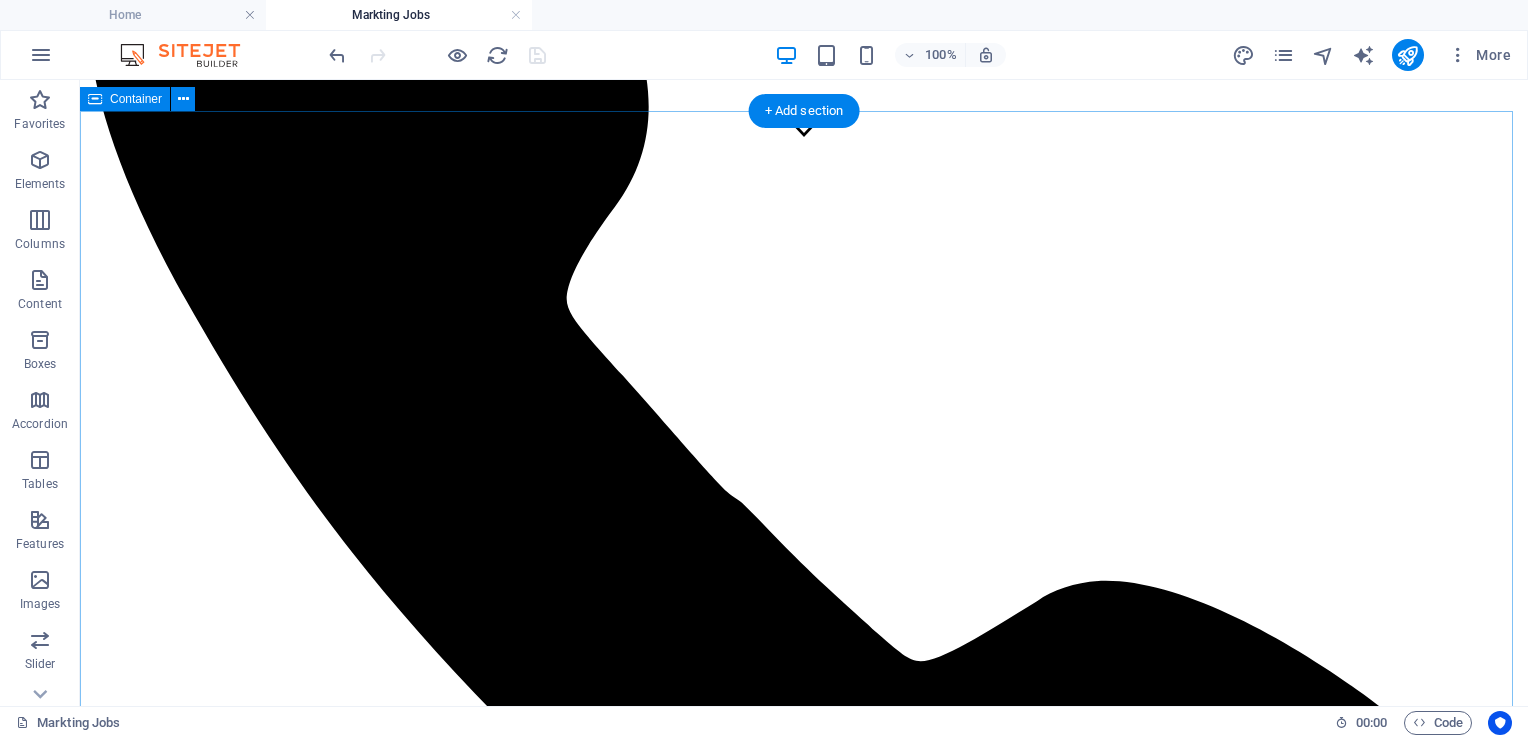 scroll, scrollTop: 546, scrollLeft: 0, axis: vertical 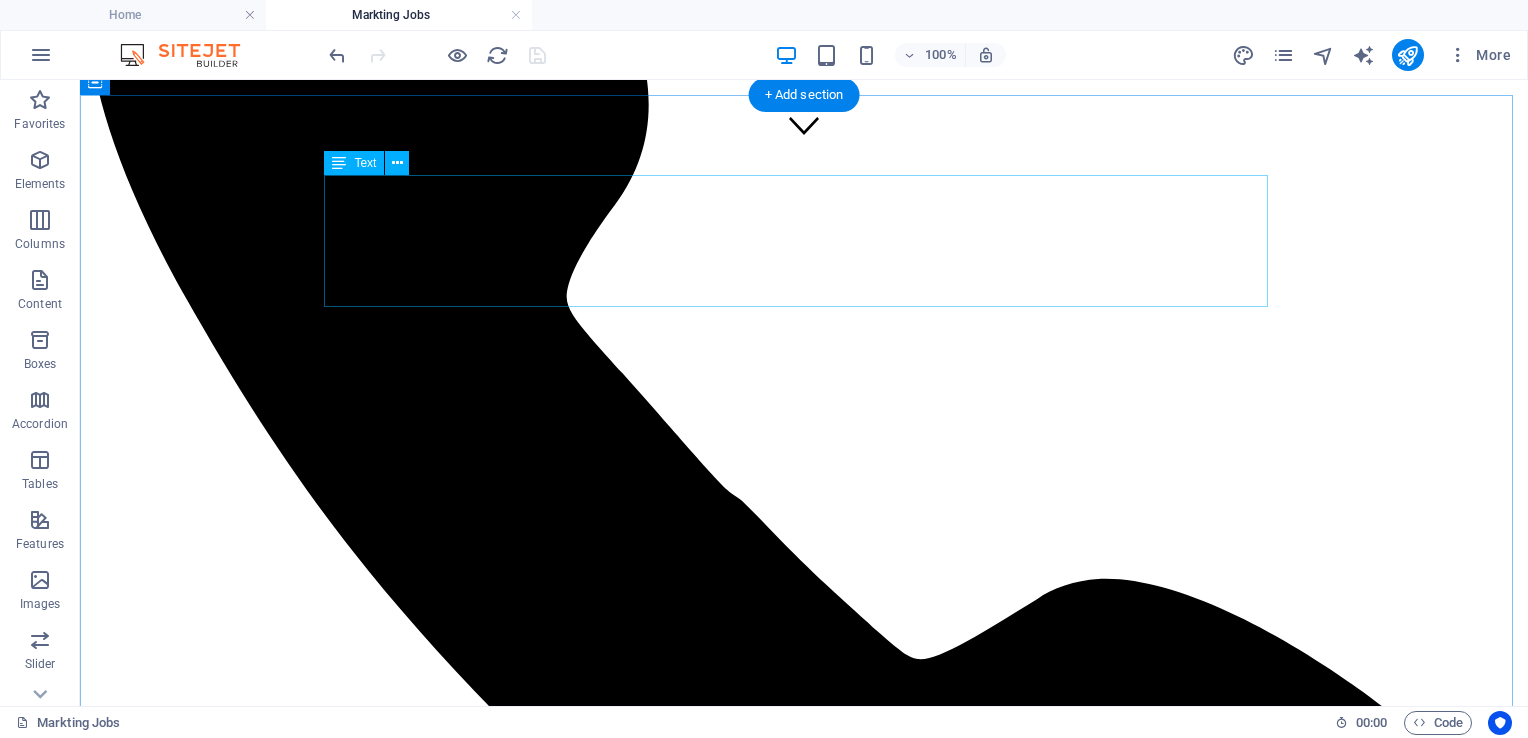 click on "Where Marketers & Employers Meet At #MarCom, we believe in the power of collaboration and real-world impact. Discover India’s largest marketing network — connecting job seekers and employers for digital marketing, branding, content, SEO, and advertising roles. Hire top talent or land your next marketing job." at bounding box center (804, 2002) 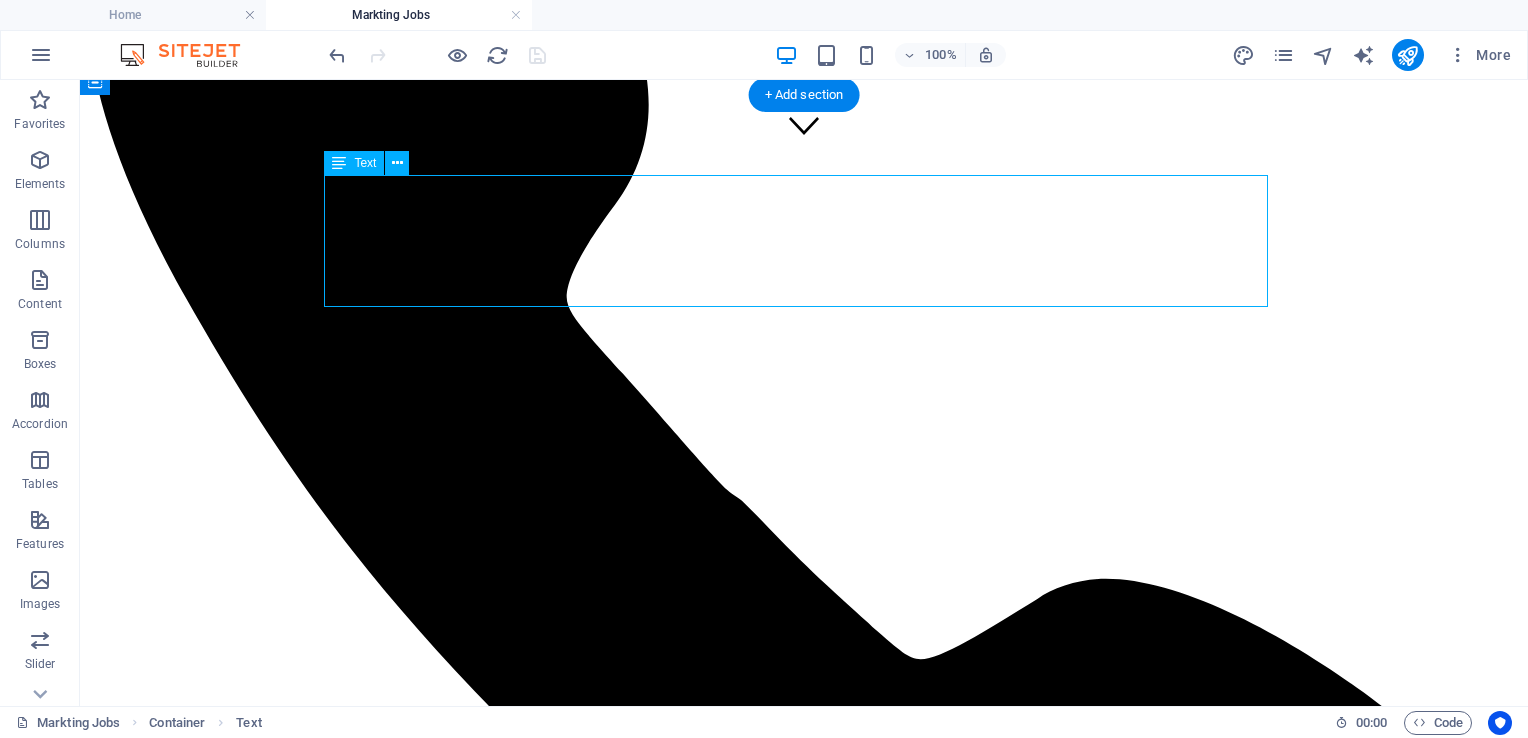 click on "Where Marketers & Employers Meet At #MarCom, we believe in the power of collaboration and real-world impact. Discover India’s largest marketing network — connecting job seekers and employers for digital marketing, branding, content, SEO, and advertising roles. Hire top talent or land your next marketing job." at bounding box center (804, 2002) 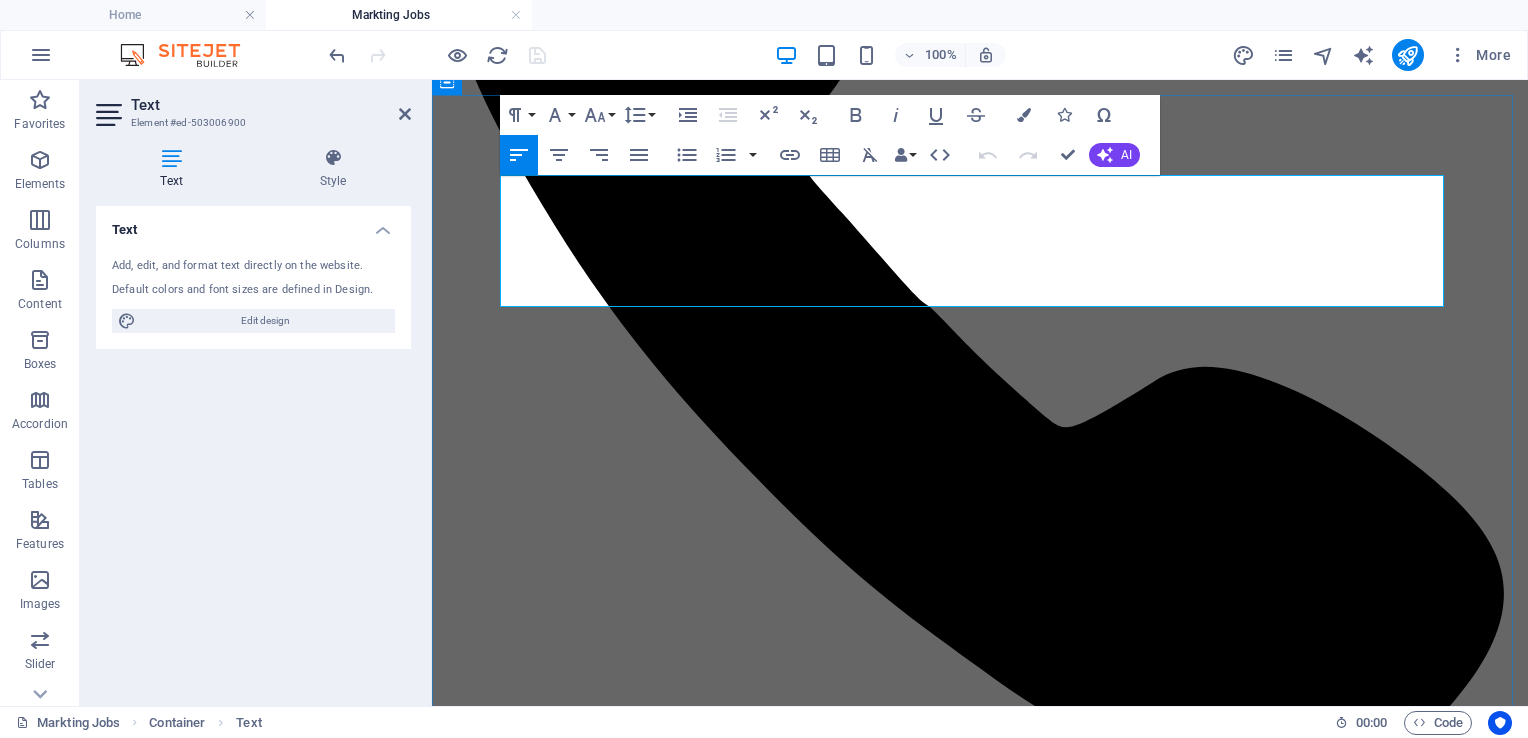 click on "At #MarCom, we believe in the power of collaboration and real-world impact. Discover [COUNTRY]’s largest marketing network — connecting job seekers and employers for digital marketing, branding, content, SEO, and advertising roles. Hire top talent or land your next marketing job." at bounding box center [980, 1689] 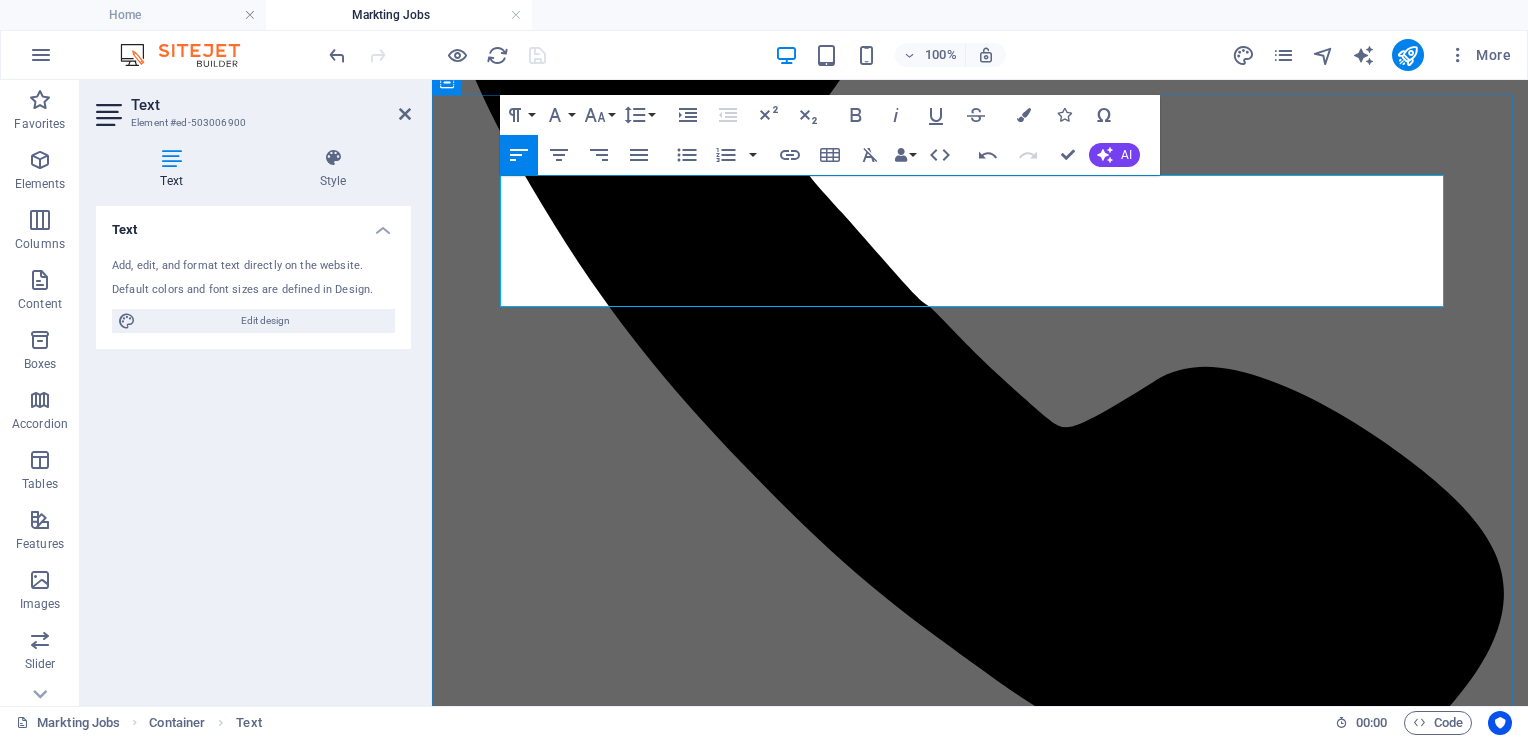 scroll, scrollTop: 0, scrollLeft: 7, axis: horizontal 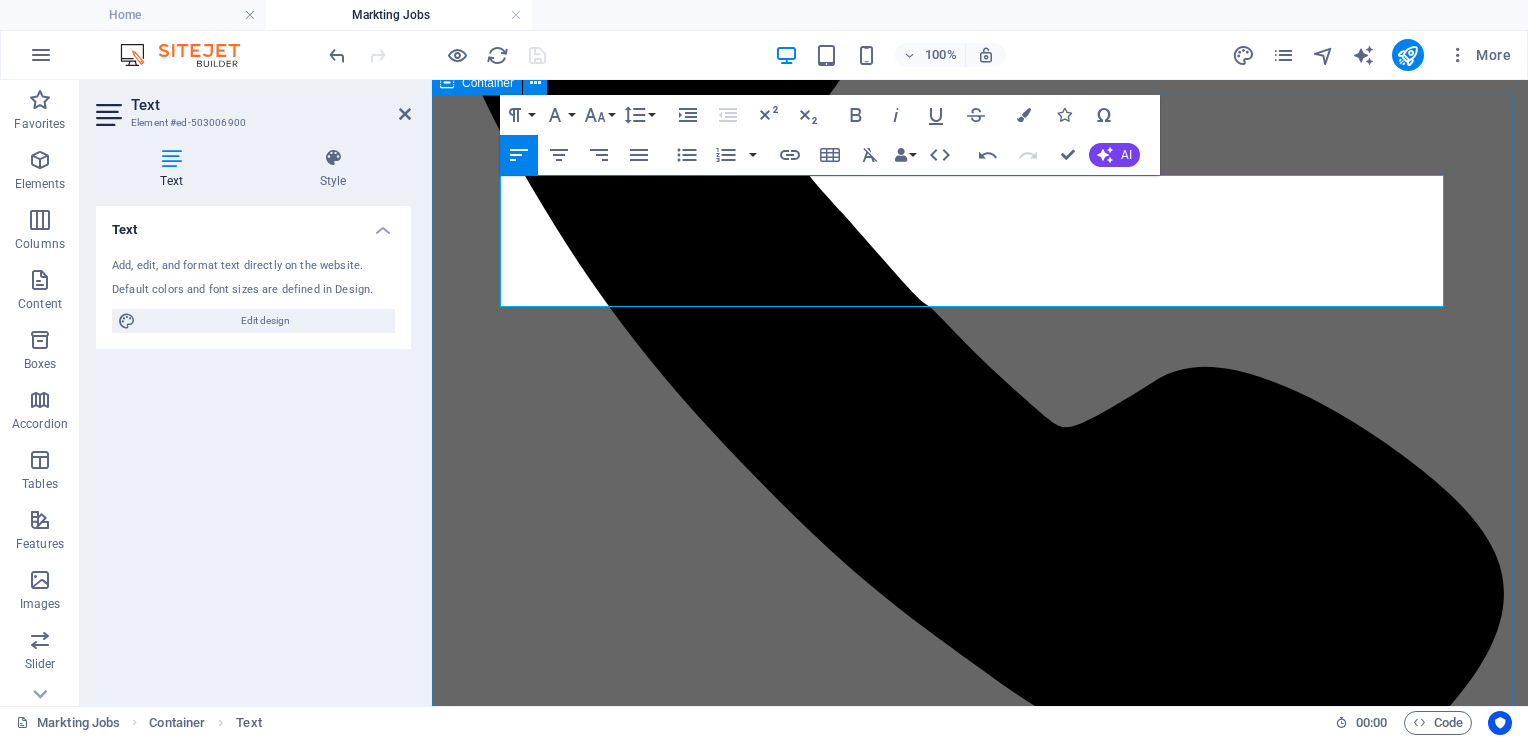 drag, startPoint x: 1129, startPoint y: 298, endPoint x: 497, endPoint y: 252, distance: 633.6718 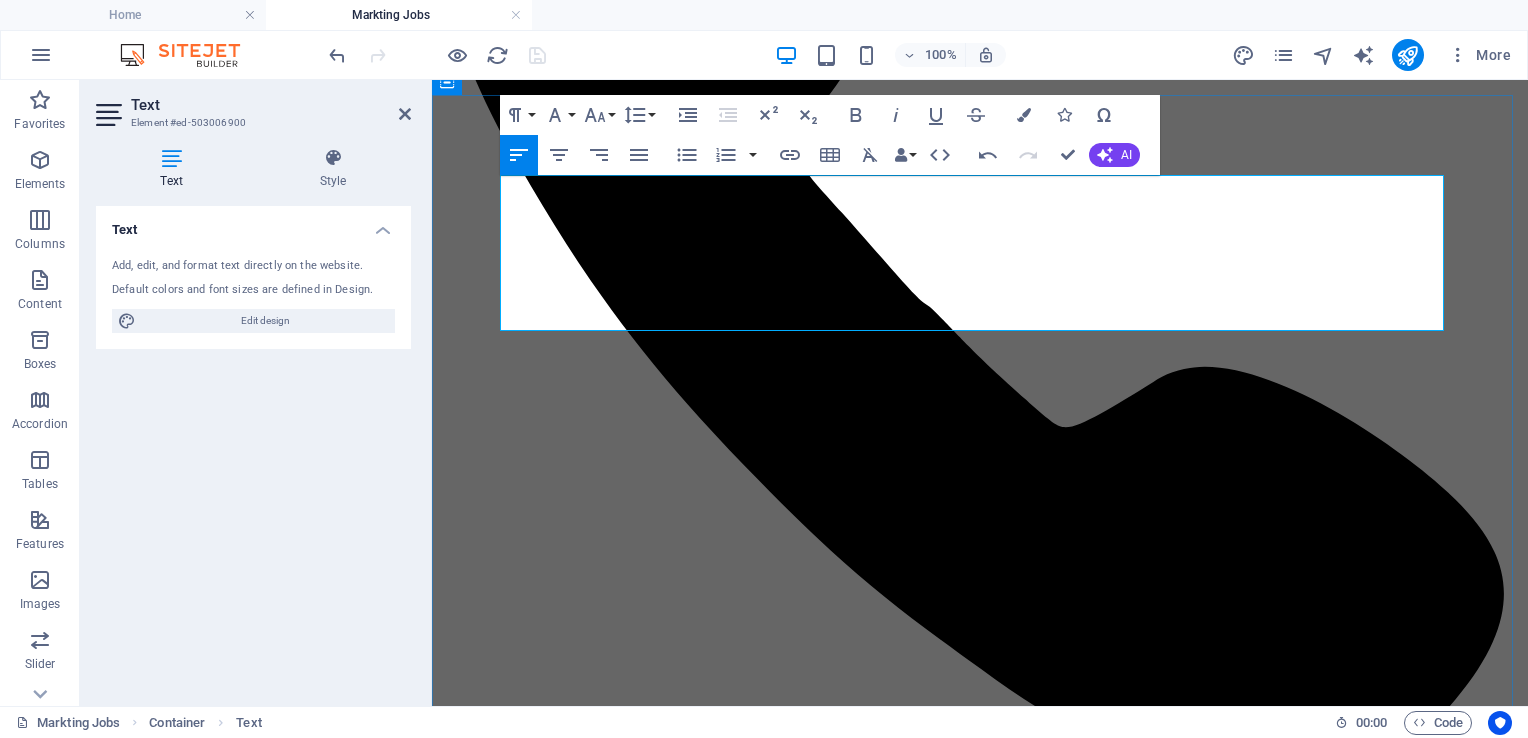 click on "At #MarCom, we believe in the power of collaboration and real-world results. Join [COUNTRY]’s largest marketing network—connecting job seekers and employers across the entire 360° marketing spectrum, including digital marketing, ATL  & BTL branding, content creation, SEO, and advertising. Whether you're hiring top talent or looking for your next big role, MarCom is where marketing careers take shape." at bounding box center [980, 1698] 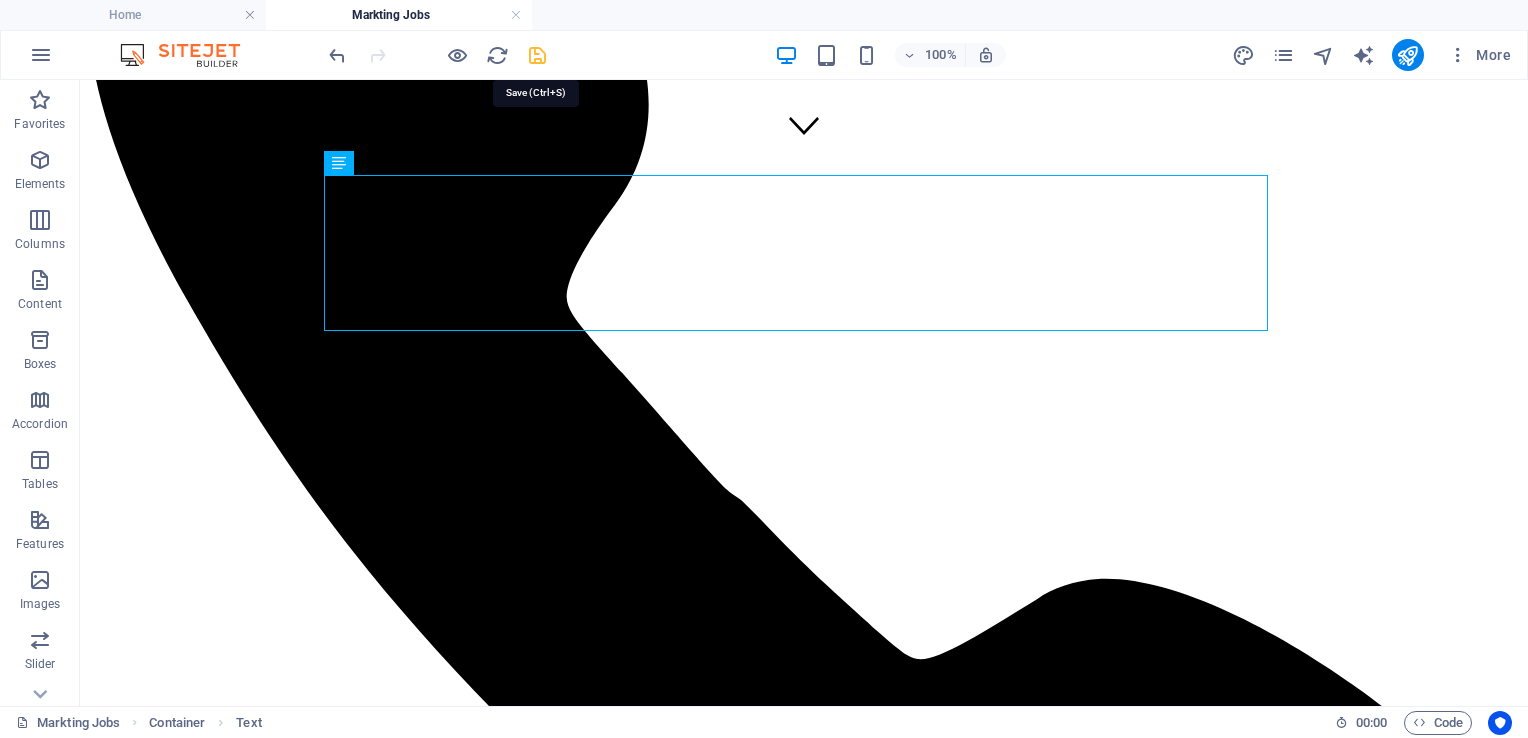 click at bounding box center [537, 55] 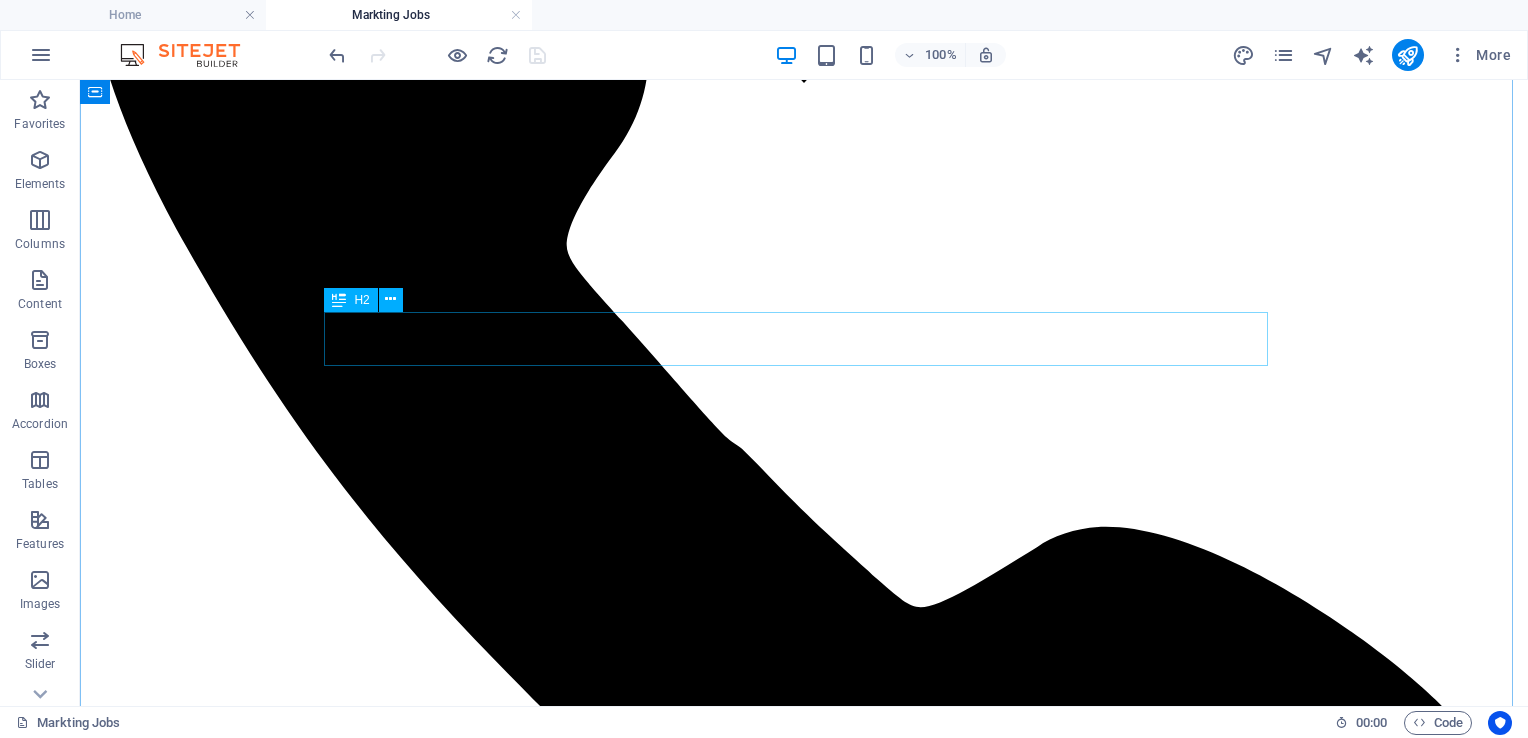 scroll, scrollTop: 606, scrollLeft: 0, axis: vertical 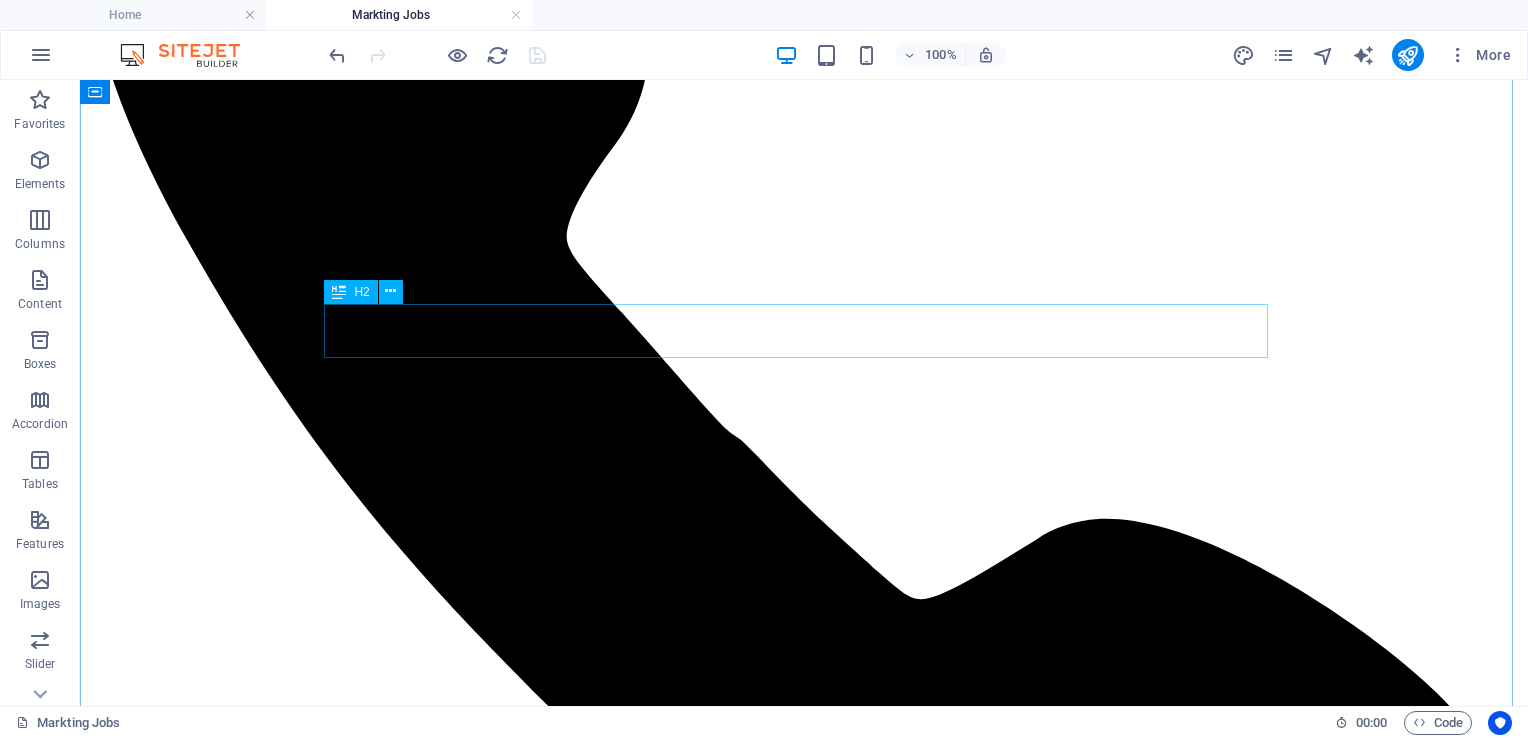 click on "Let's WOrk together" at bounding box center [804, 2080] 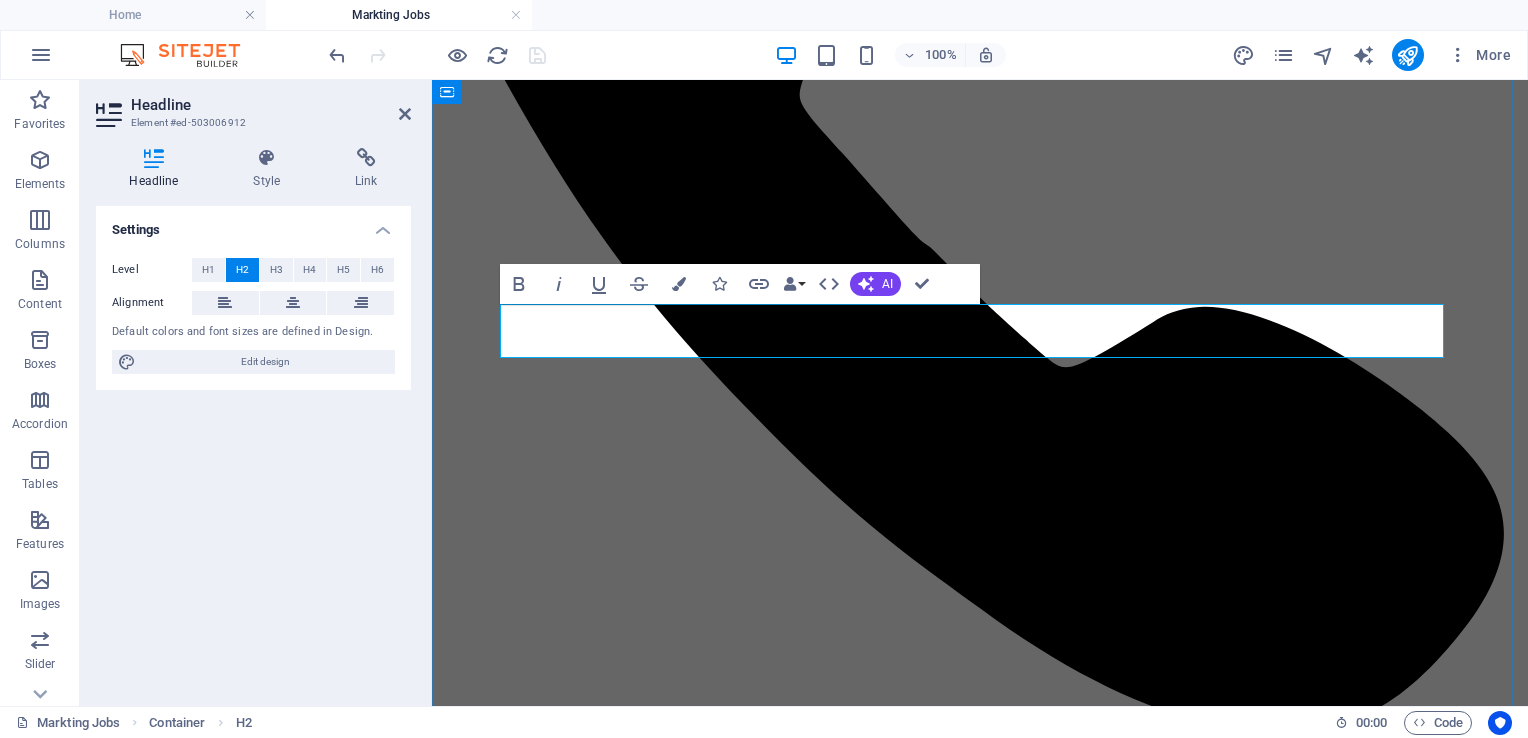 click on "Let's WOrk together" at bounding box center [980, 1746] 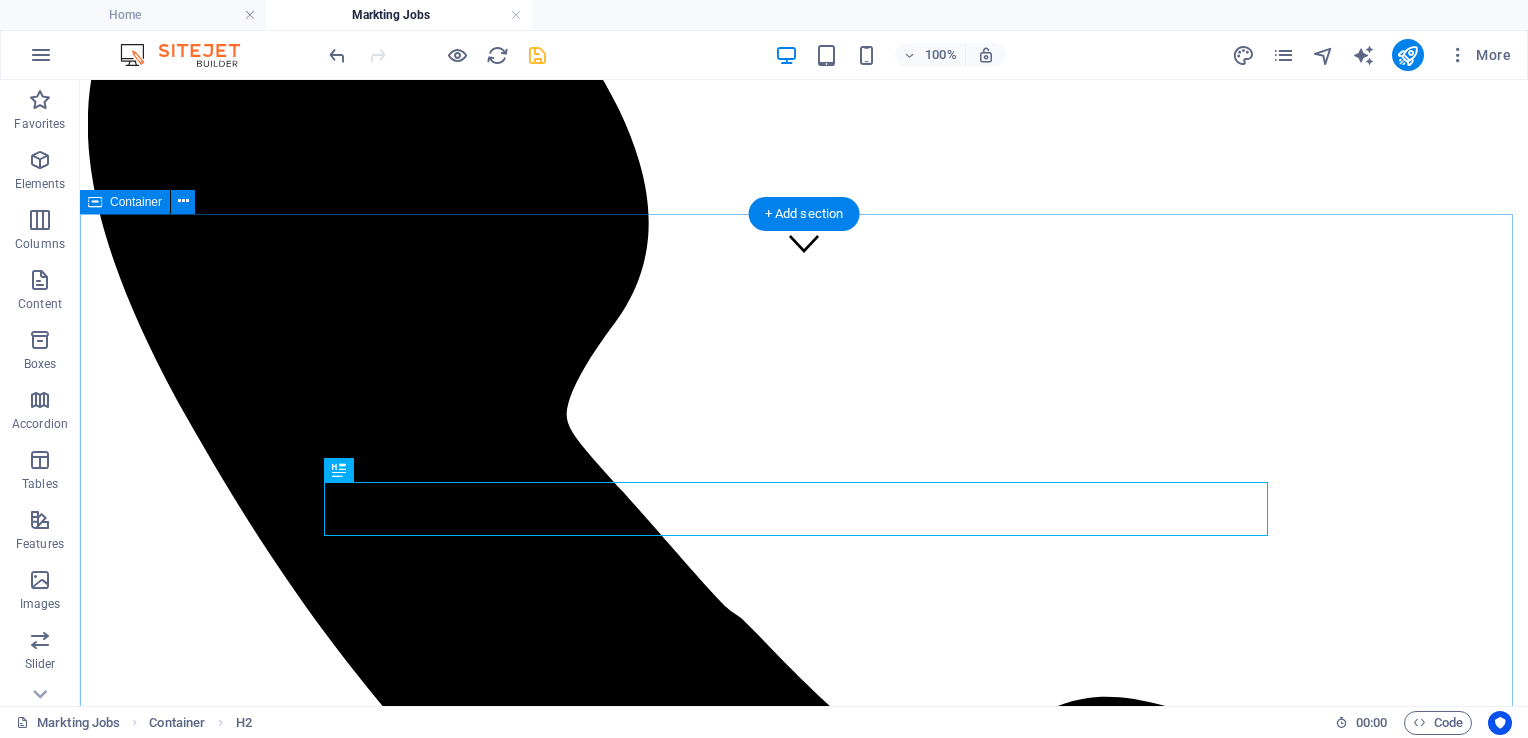 scroll, scrollTop: 523, scrollLeft: 0, axis: vertical 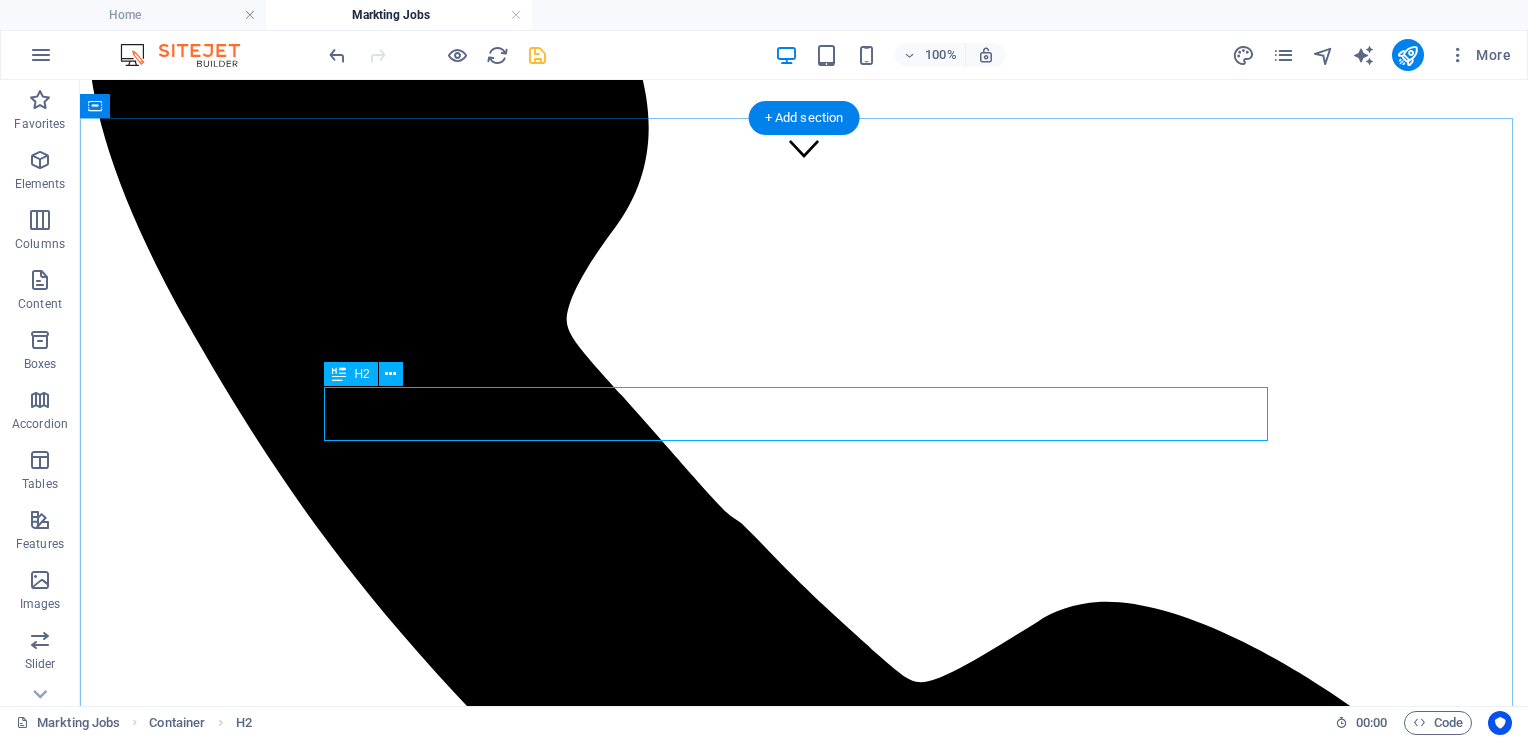 click on "Let's find next Marketing Opportunity" at bounding box center [804, 2163] 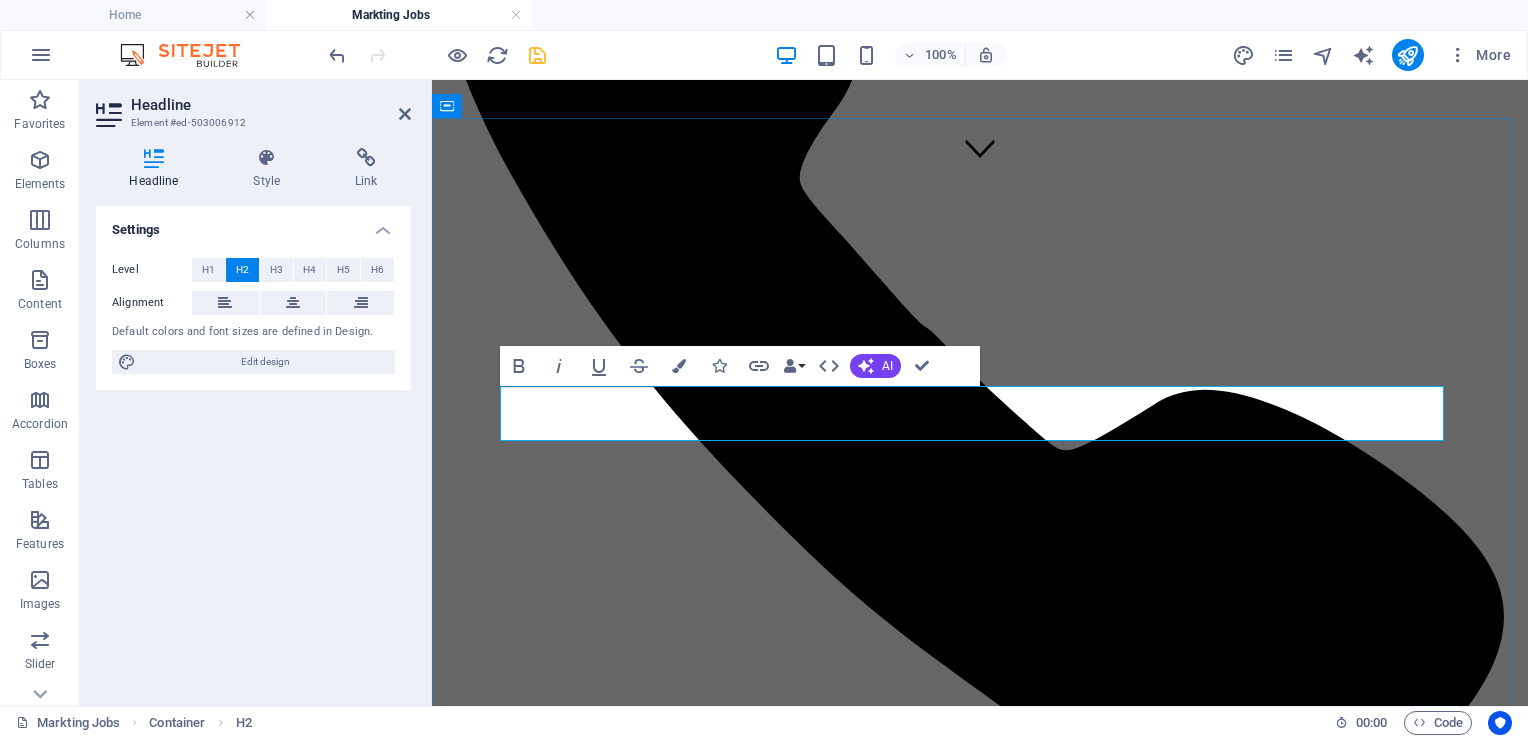 click on "Let's find next Marketing Opportunity" at bounding box center (980, 1829) 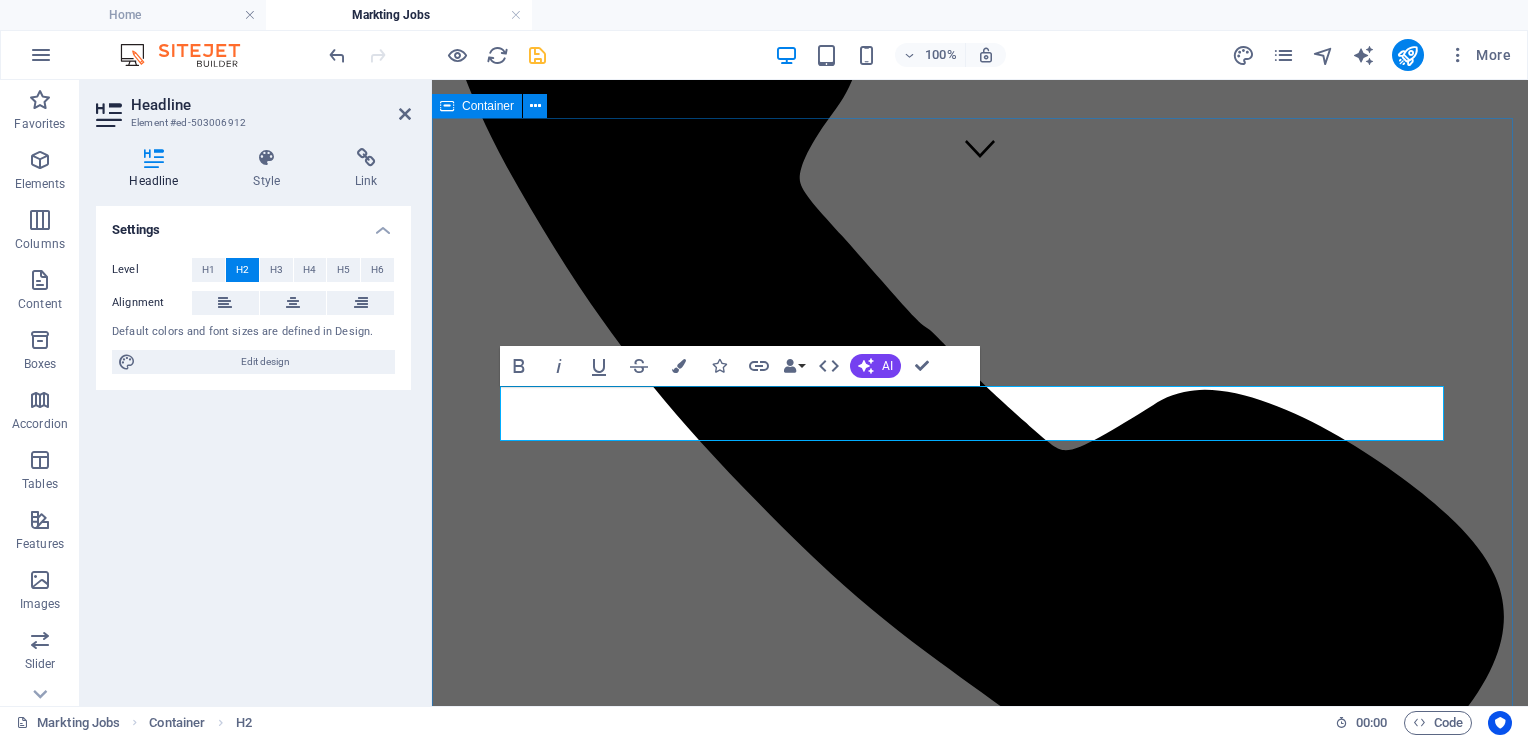 drag, startPoint x: 946, startPoint y: 414, endPoint x: 468, endPoint y: 403, distance: 478.12656 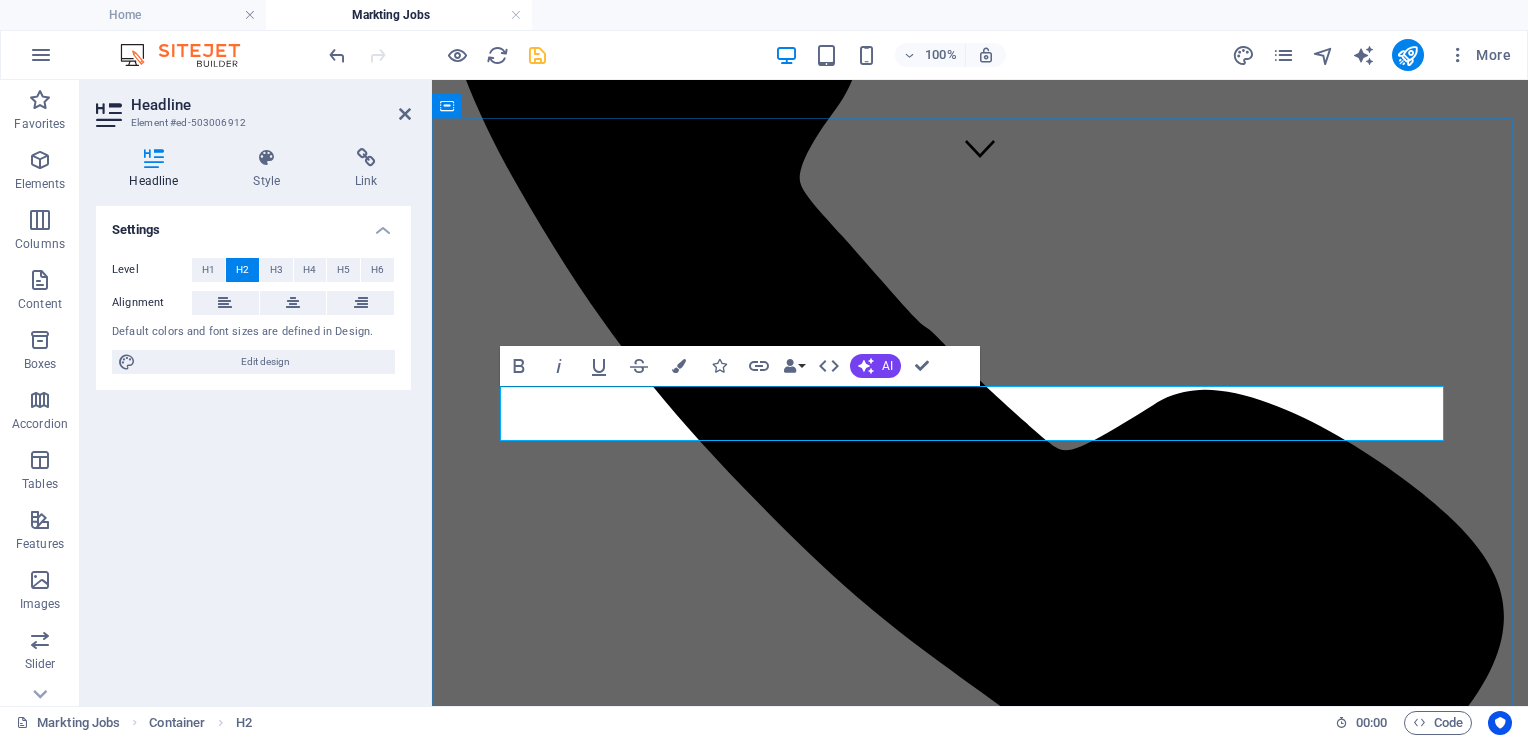 type 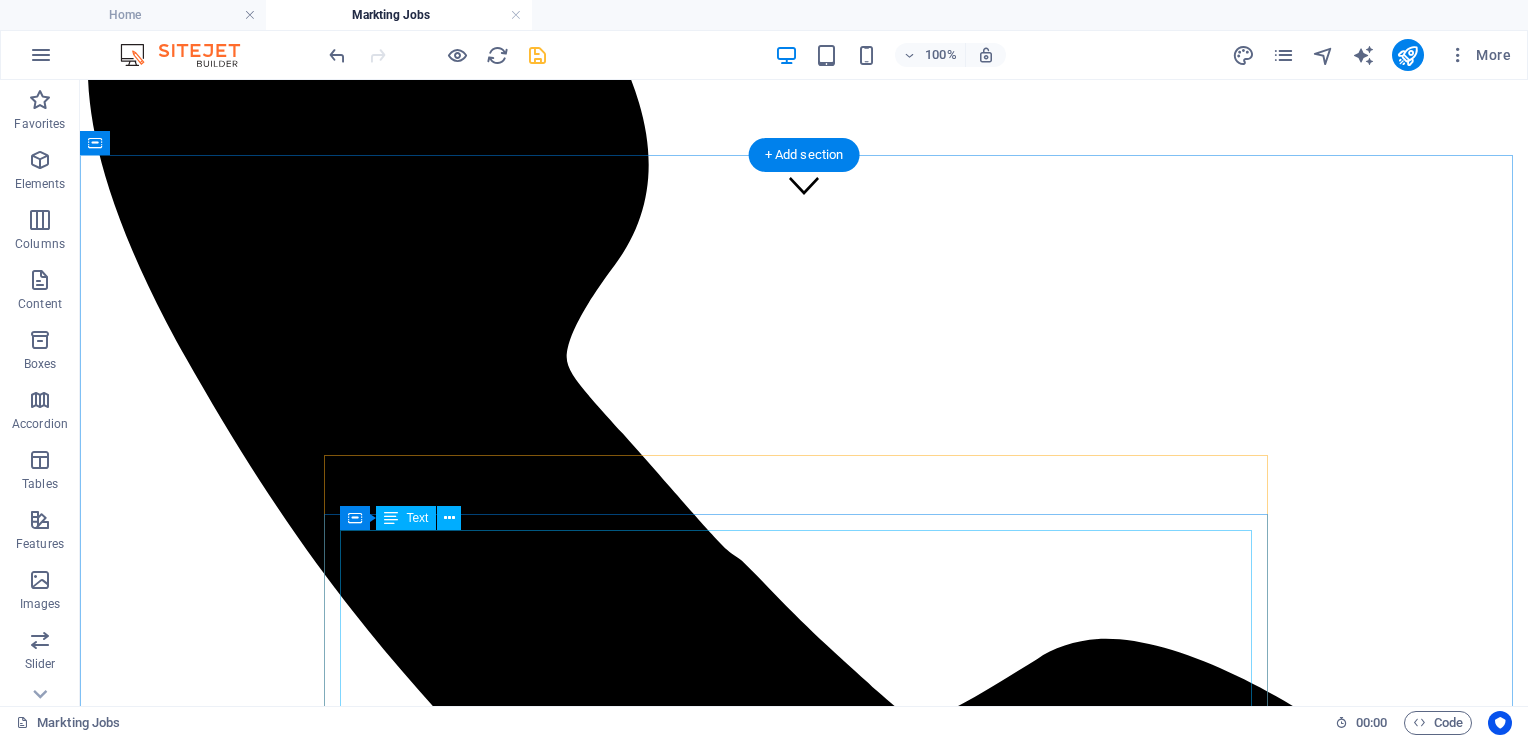 scroll, scrollTop: 487, scrollLeft: 0, axis: vertical 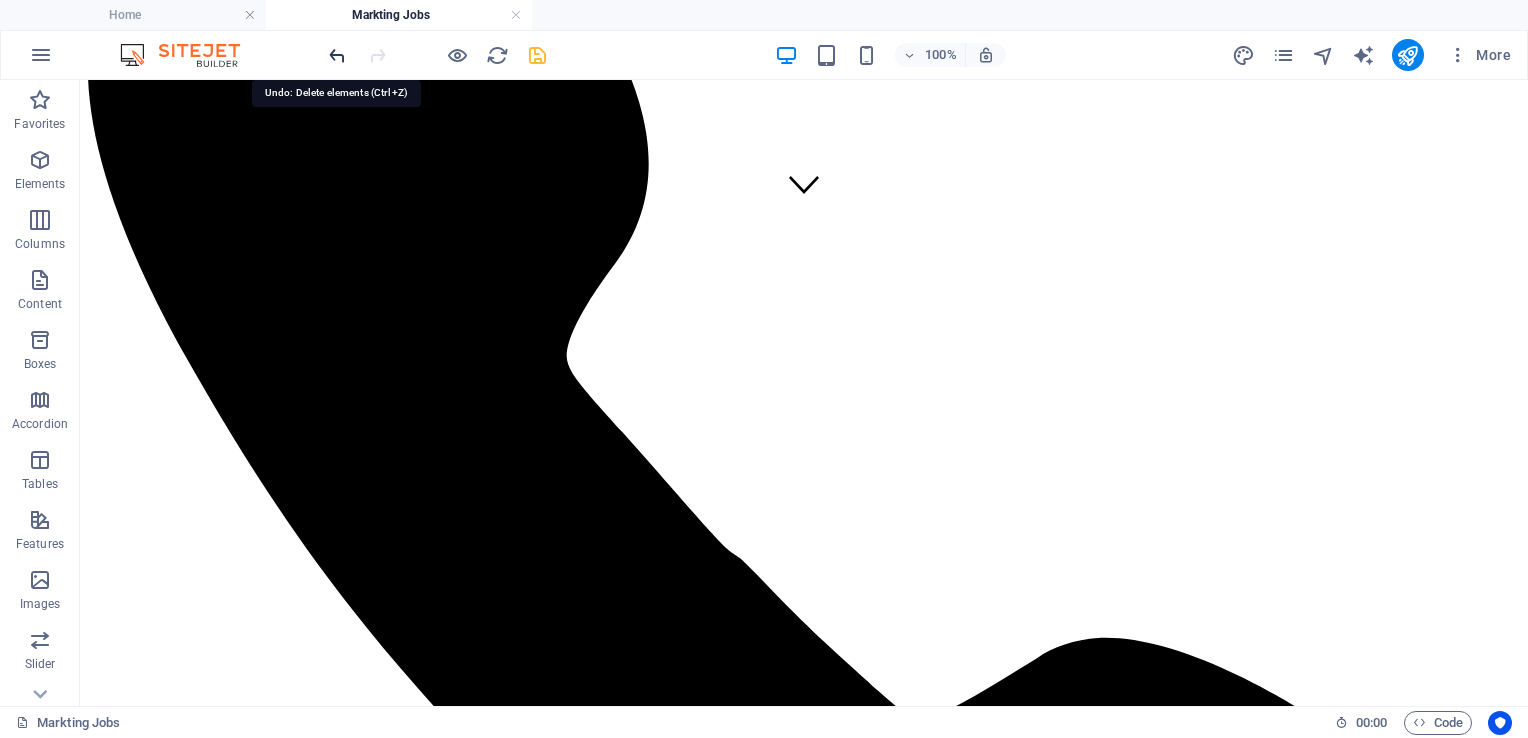click at bounding box center [337, 55] 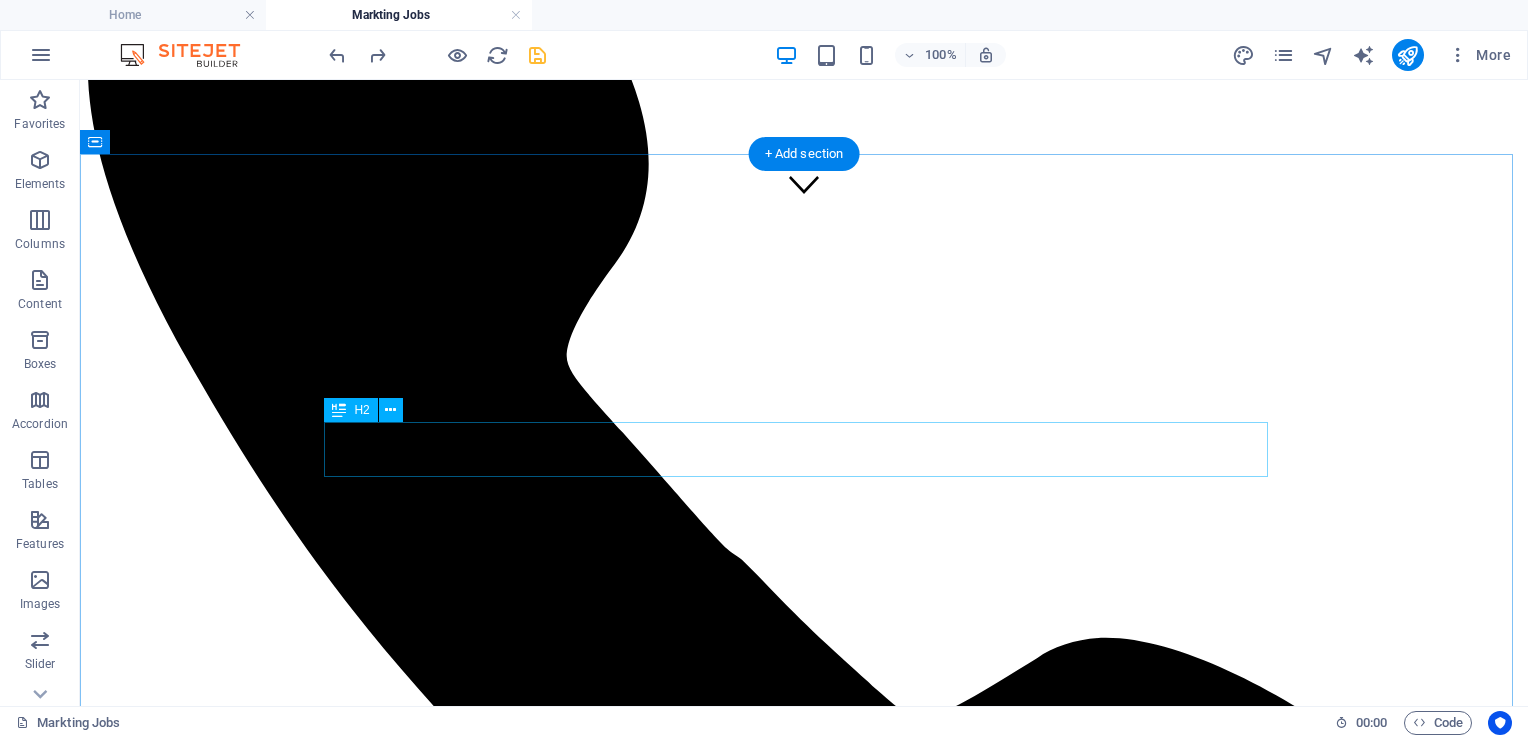 click on "Find your Perf" at bounding box center (804, 2199) 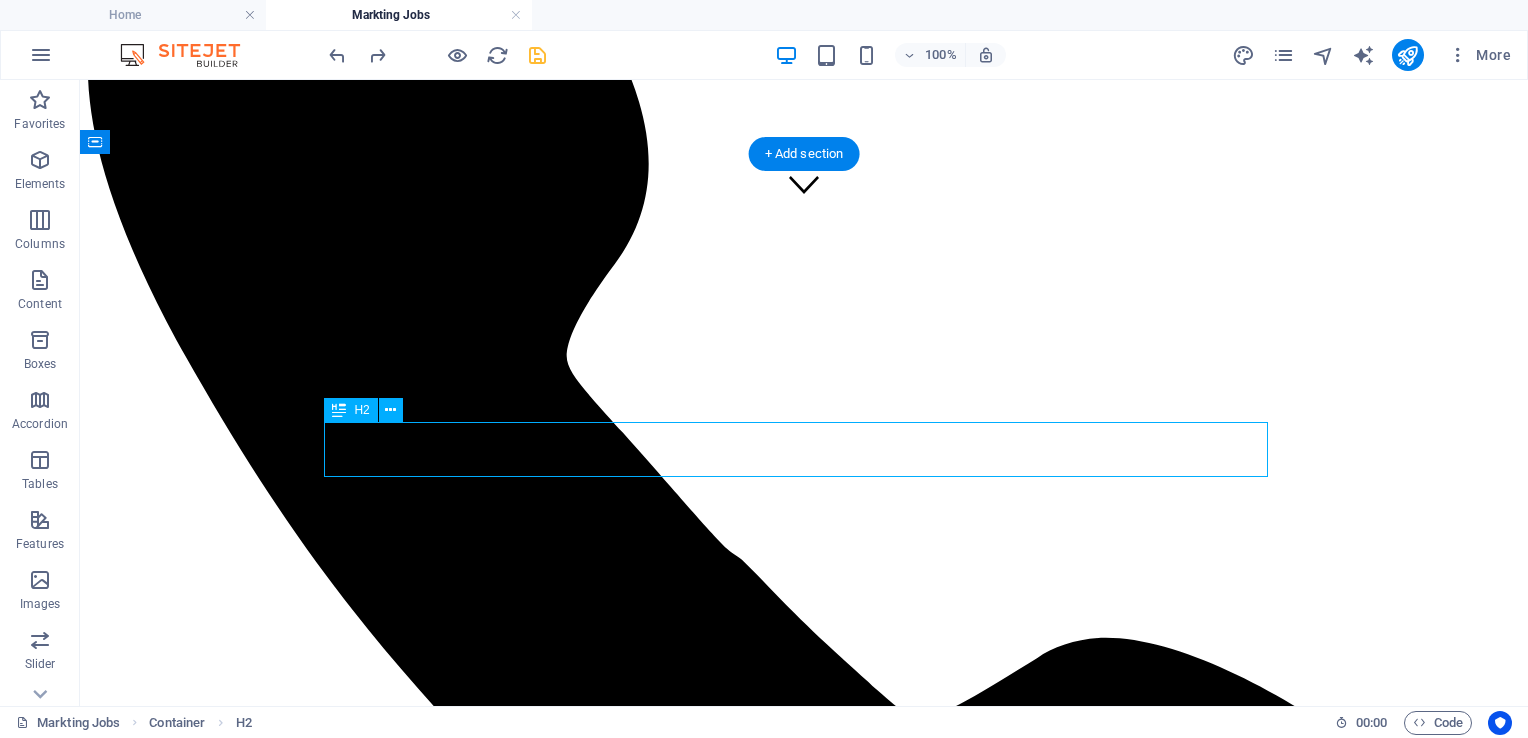 click on "Find your Perf" at bounding box center [804, 2199] 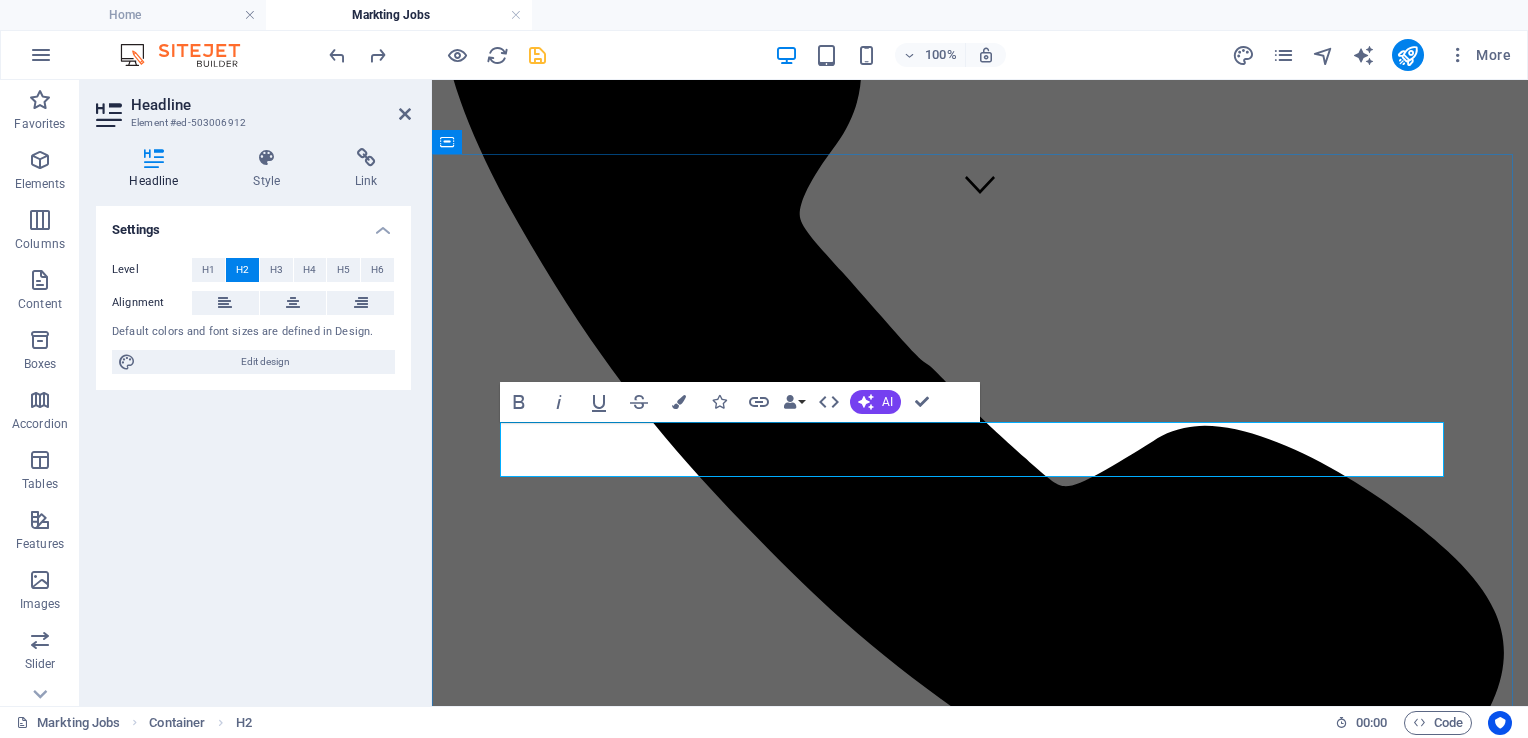 click on "Find your Perf" at bounding box center [980, 1865] 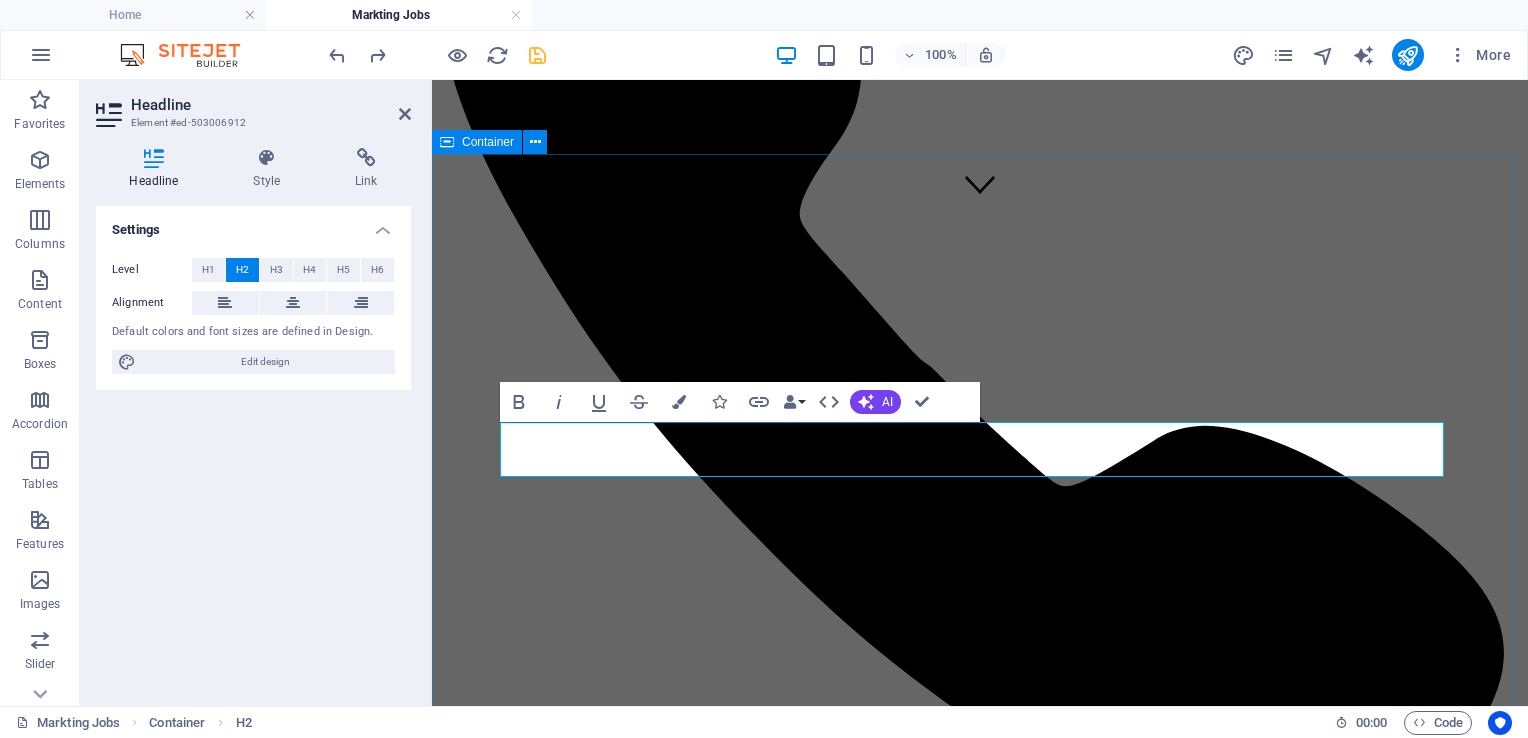 drag, startPoint x: 768, startPoint y: 453, endPoint x: 492, endPoint y: 456, distance: 276.0163 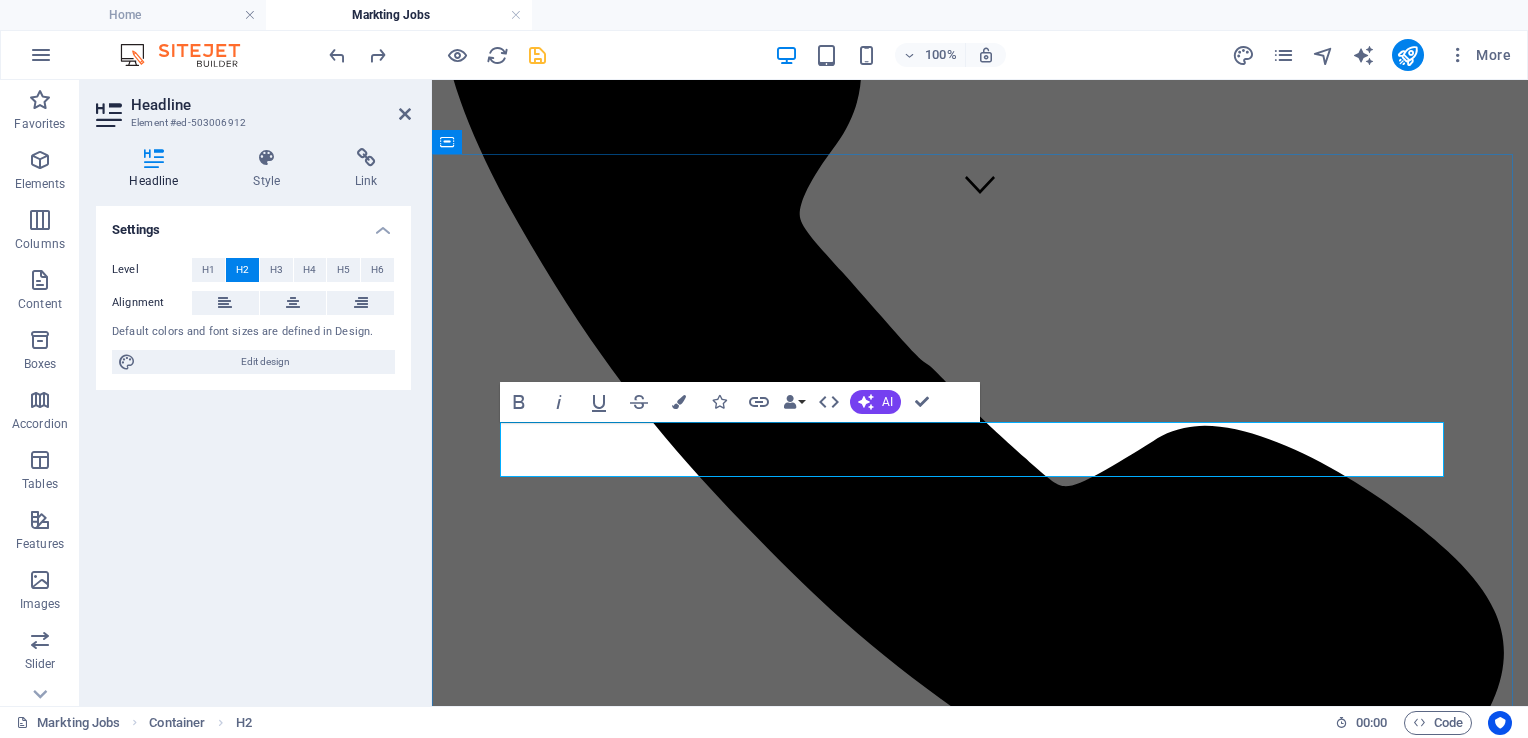 click on "​Best OF Luck for your Search" at bounding box center (980, 1865) 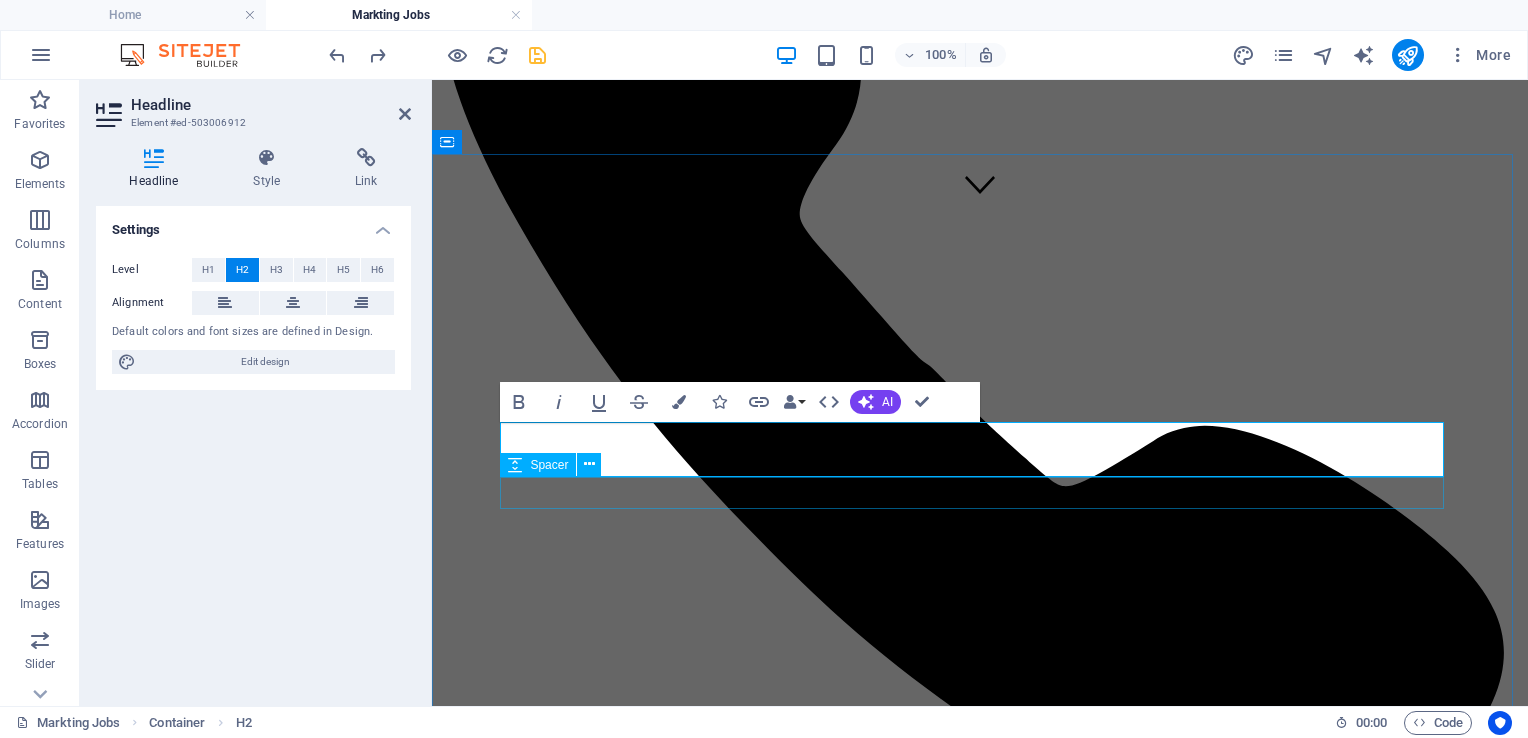 copy on "Best OF Luck for your Next ​Career Opportunity" 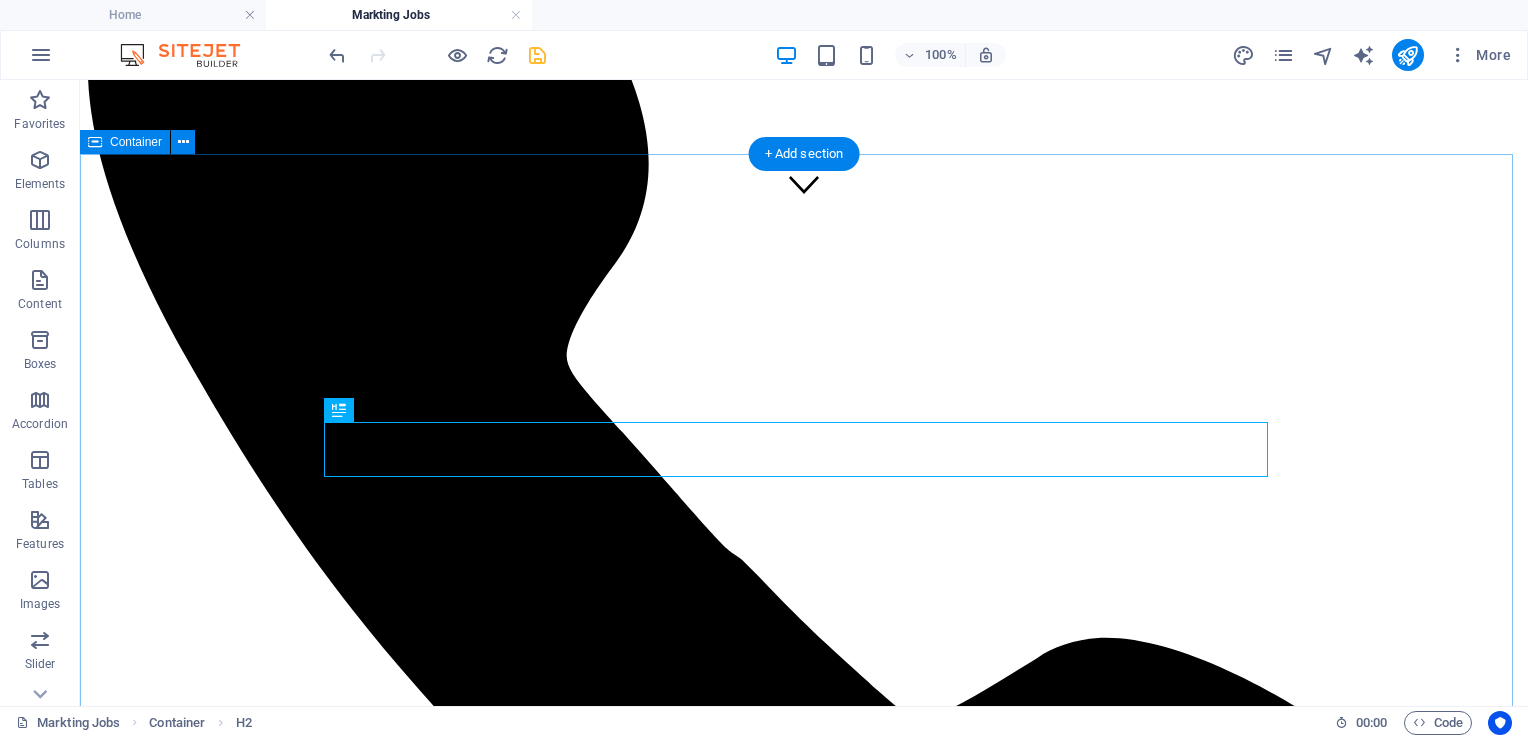 click on "Where Marketers & Employers Meet At #MarCom, we believe in the power of collaboration and real-world results. Join India’s largest marketing network—connecting job seekers and employers across the entire 360° marketing spectrum, including digital marketing, ATL & BTL branding, content creation, SEO, and advertising. Whether you're hiring top talent or looking for your next big role, #MarCom is where marketing careers take shape. Best of luck for your next career opportunity! Want to Become Model Calling All Aspiring Models! Are you ready to step into the world of modeling? Our agency is looking for fresh faces to join our talented roster! What we're looking for: Confidence, enthusiasm, and a strong passion for modeling No experience required—just the right attitude People of all backgrounds, ages, and sizes are welcome What we offer: Professional training and development Opportunities to work with top brands and photographers Exposure to major fashion shows, campaigns, and media outlets [FULL NAME] [COUNTRY]" at bounding box center (804, 4034) 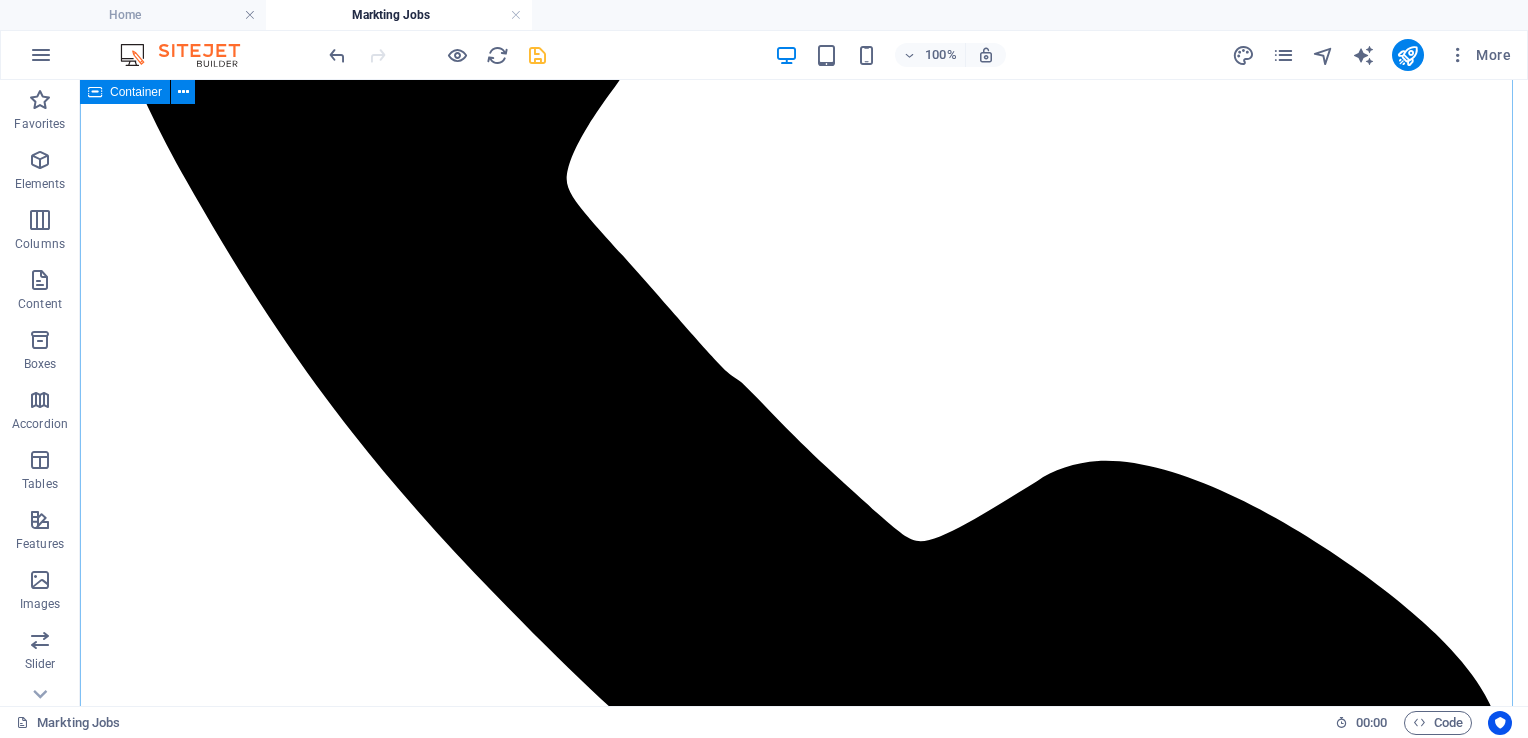 scroll, scrollTop: 666, scrollLeft: 0, axis: vertical 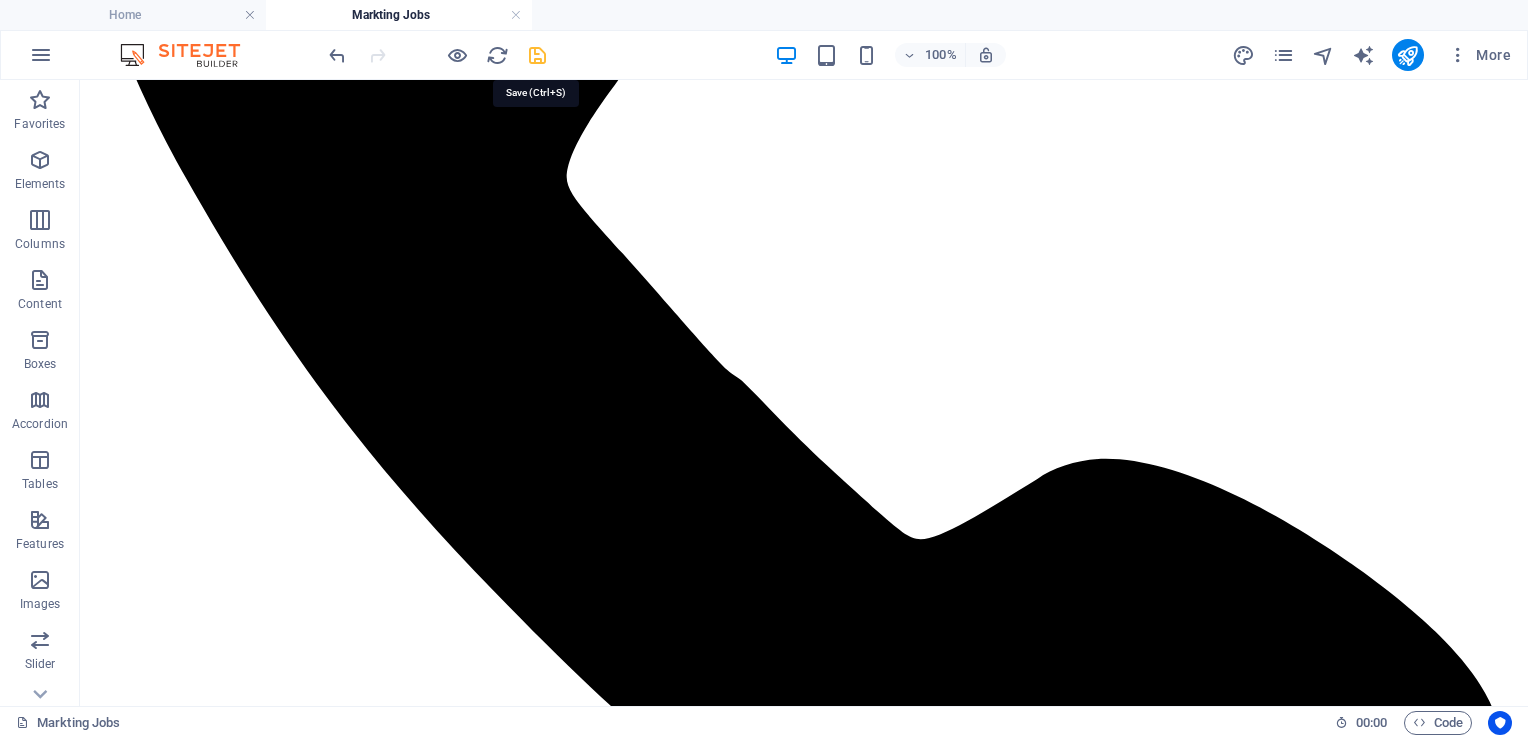 click at bounding box center [537, 55] 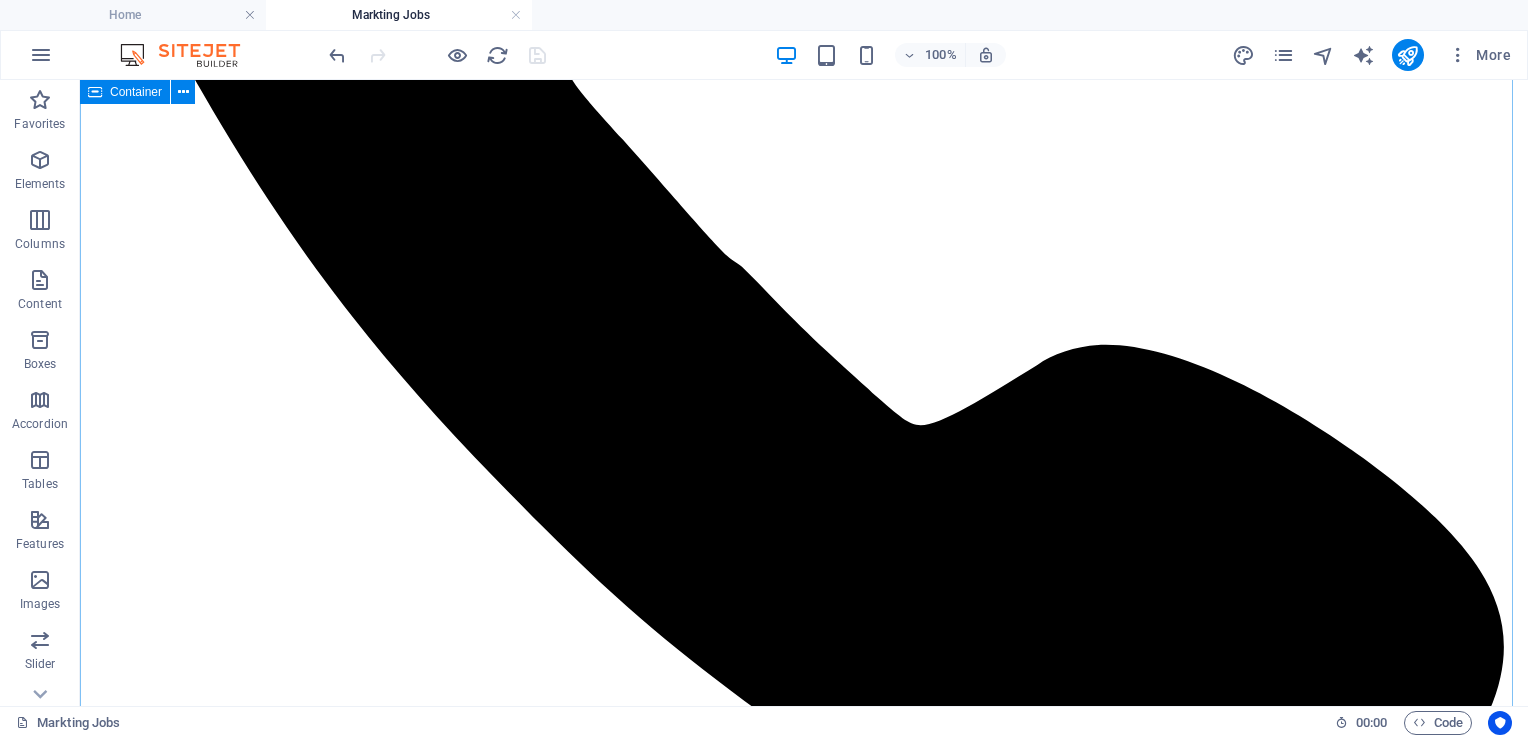 scroll, scrollTop: 780, scrollLeft: 0, axis: vertical 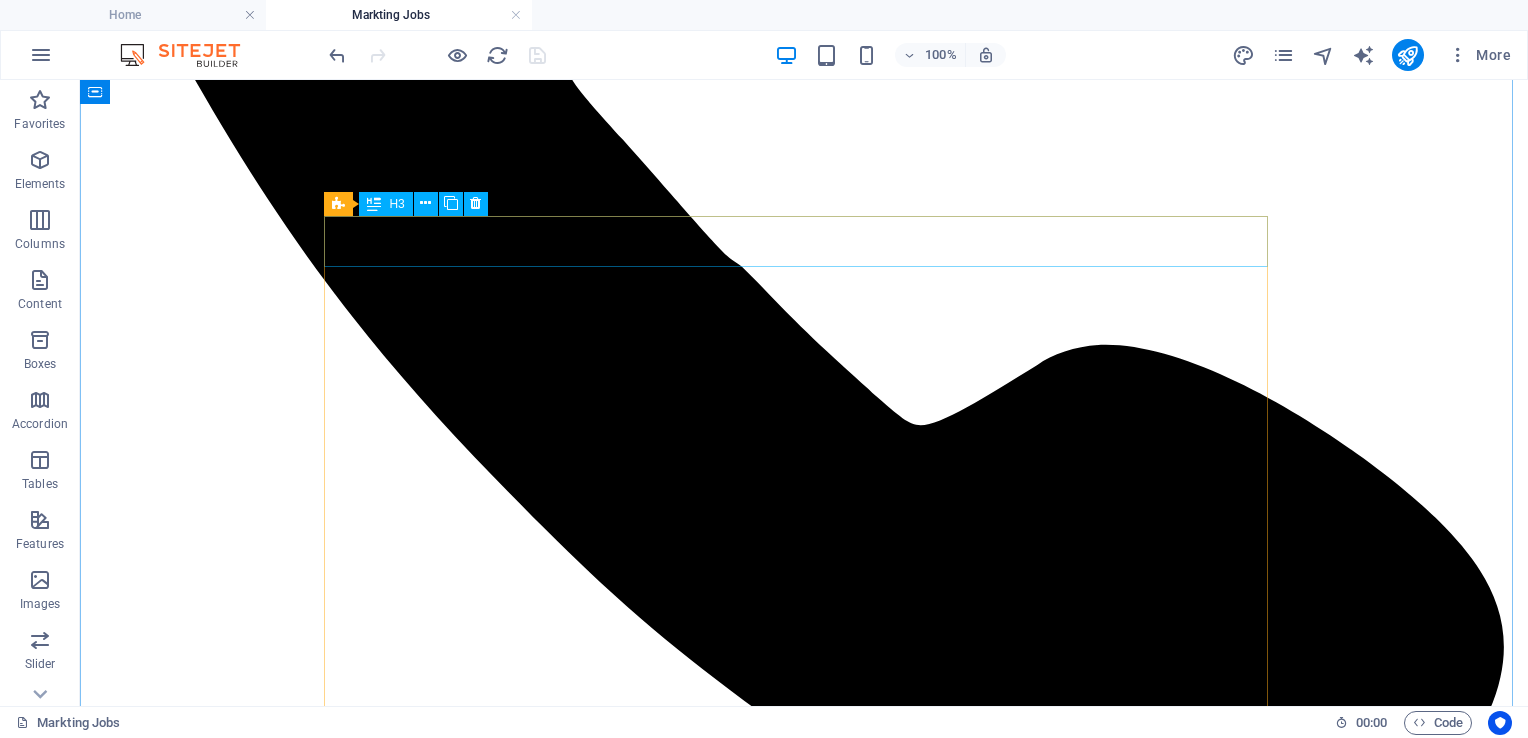 click on "Want to Become Model" at bounding box center (804, 2001) 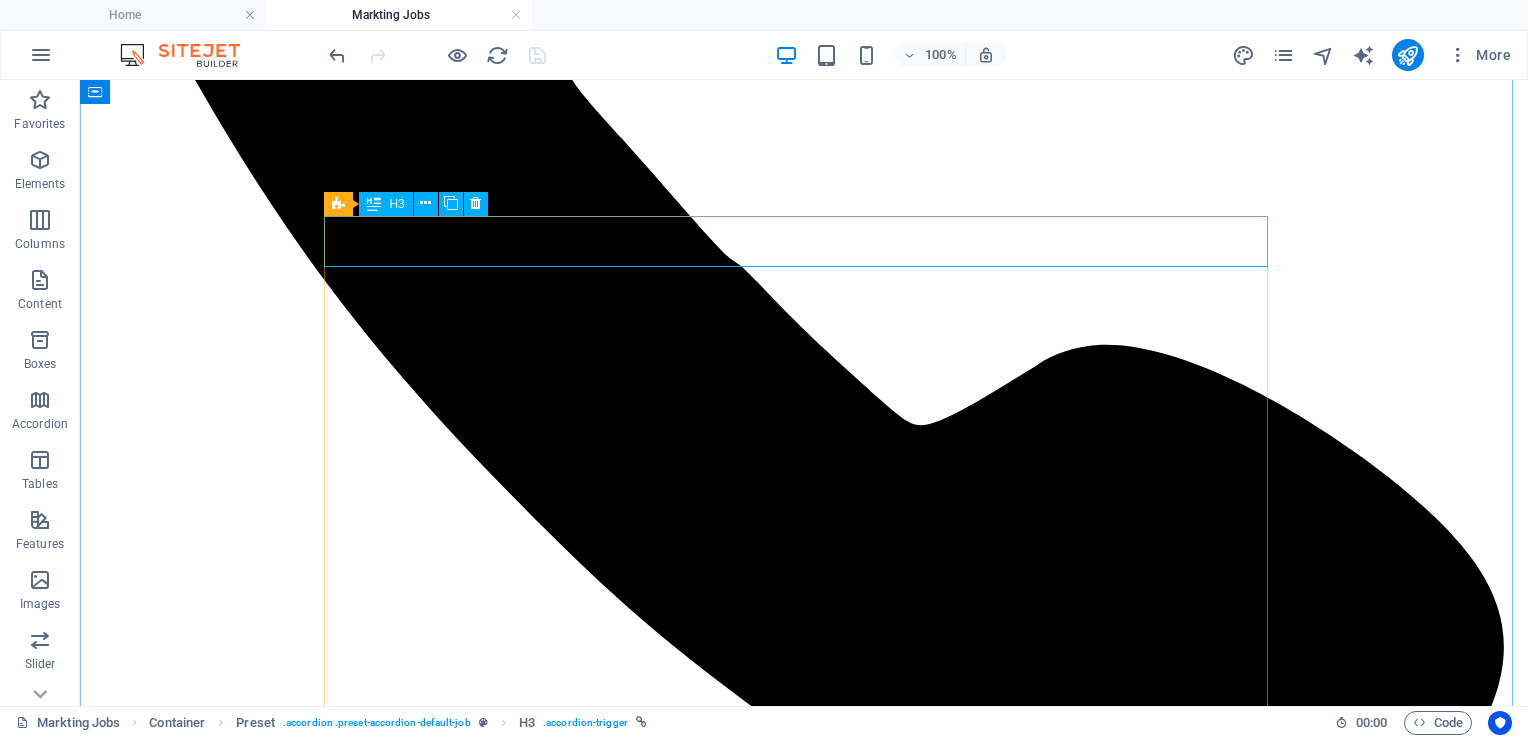 click on "Want to Become Model" at bounding box center [804, 2001] 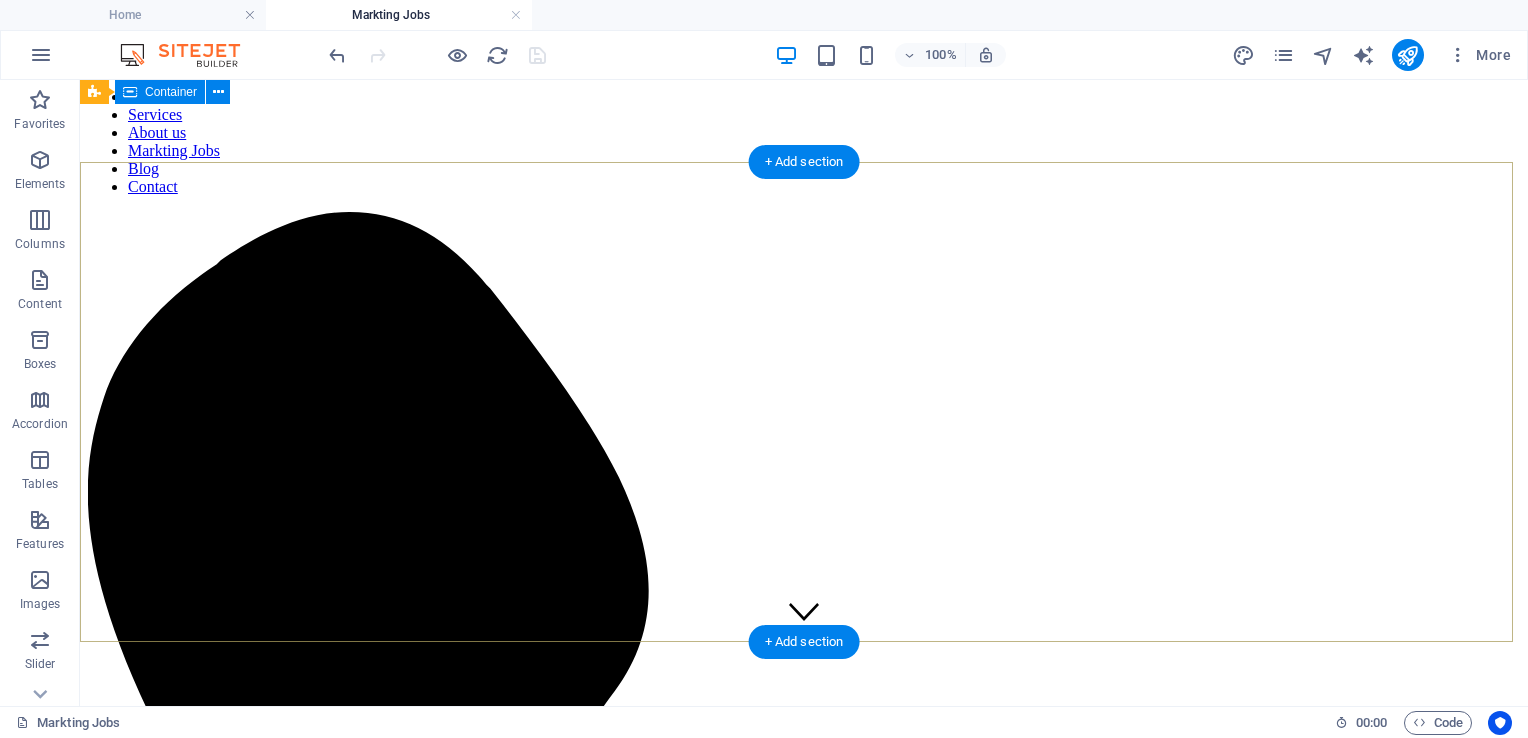 scroll, scrollTop: 0, scrollLeft: 0, axis: both 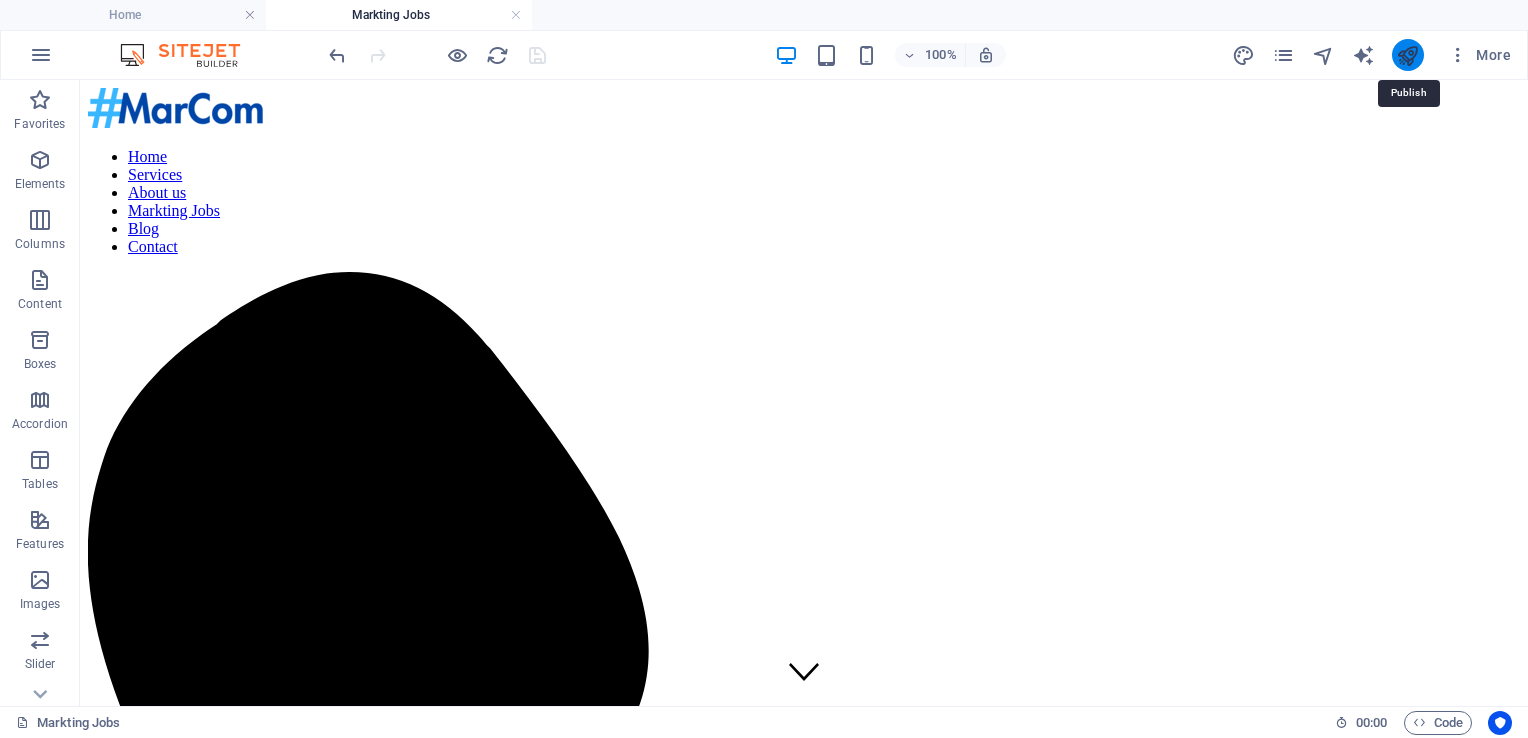 click at bounding box center [1407, 55] 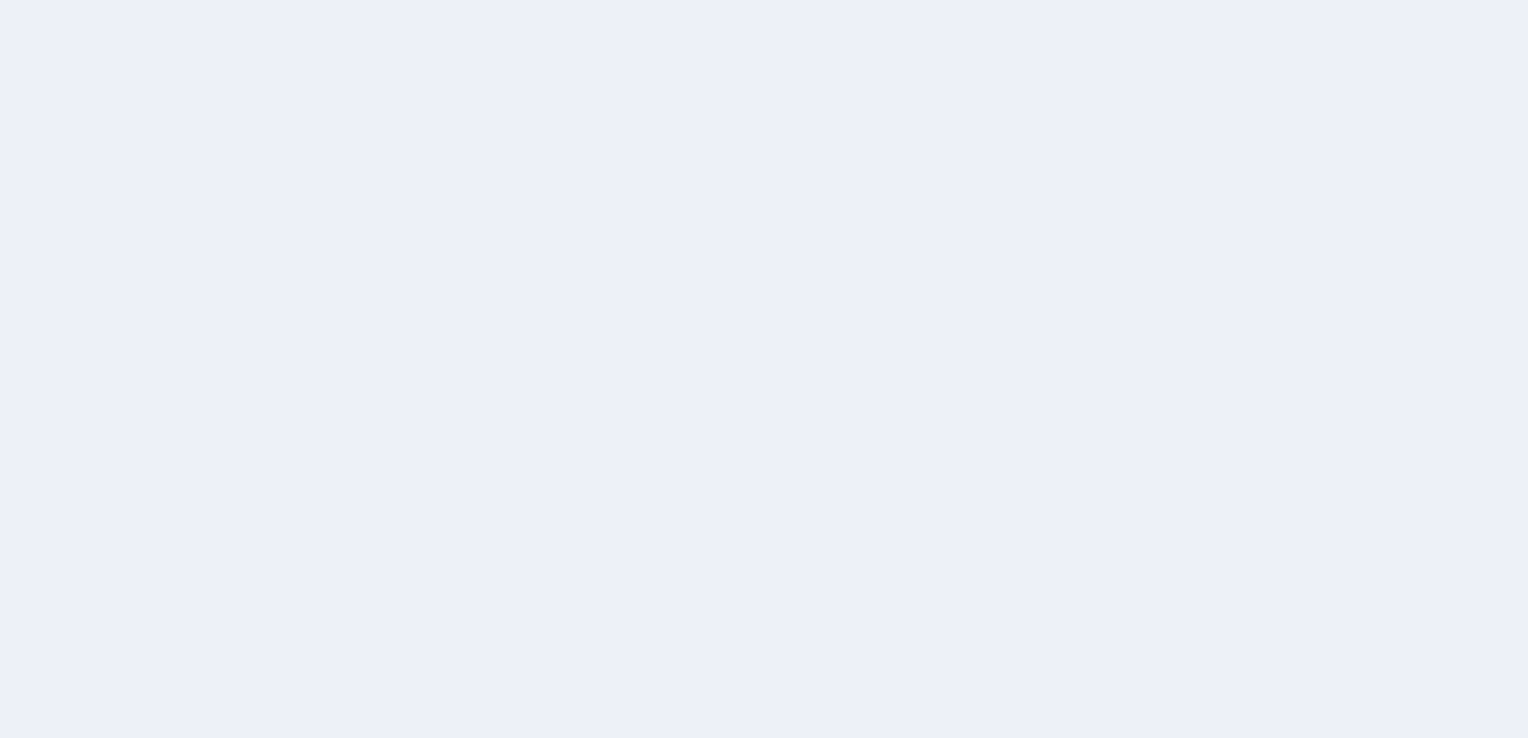 scroll, scrollTop: 0, scrollLeft: 0, axis: both 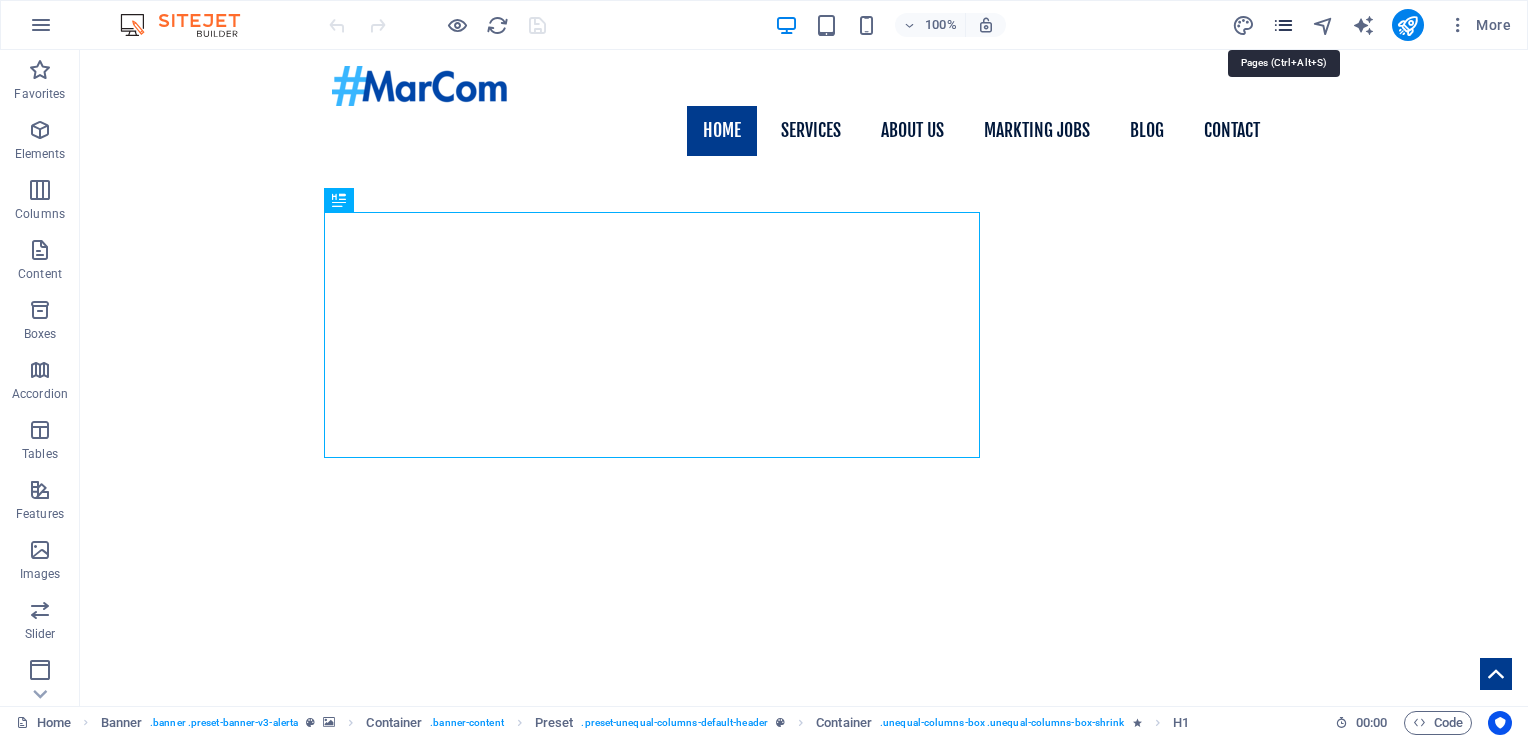 click at bounding box center (1283, 25) 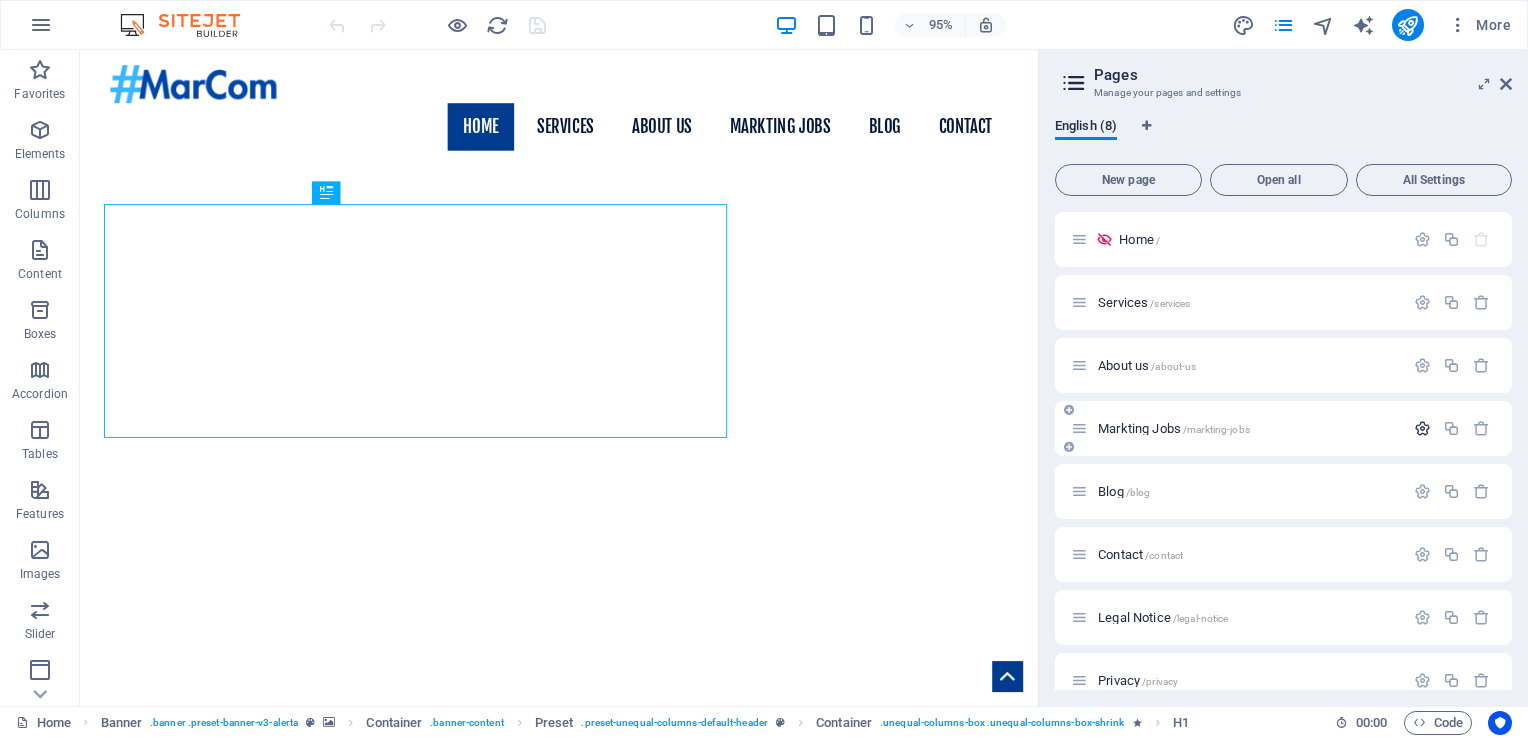 click at bounding box center [1422, 428] 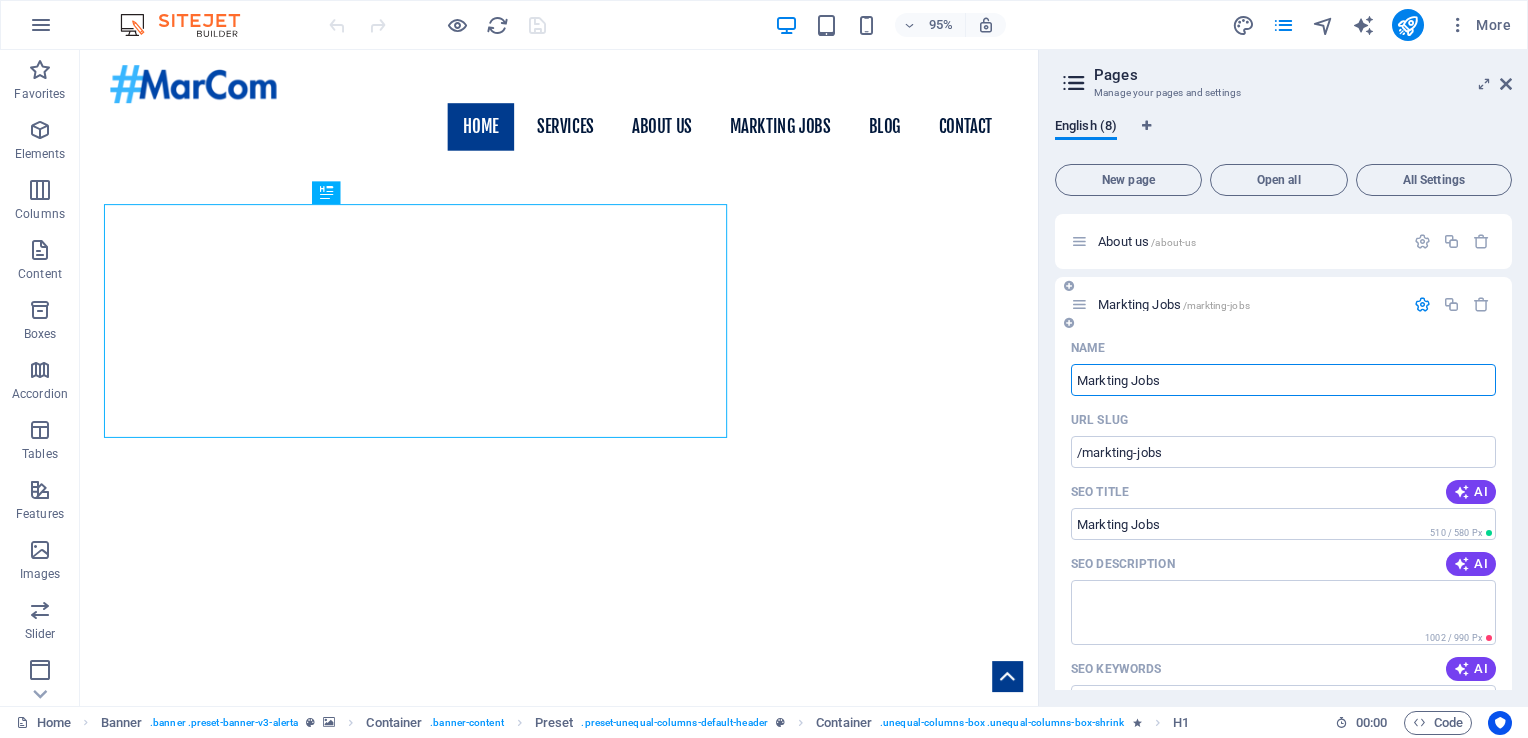 scroll, scrollTop: 124, scrollLeft: 0, axis: vertical 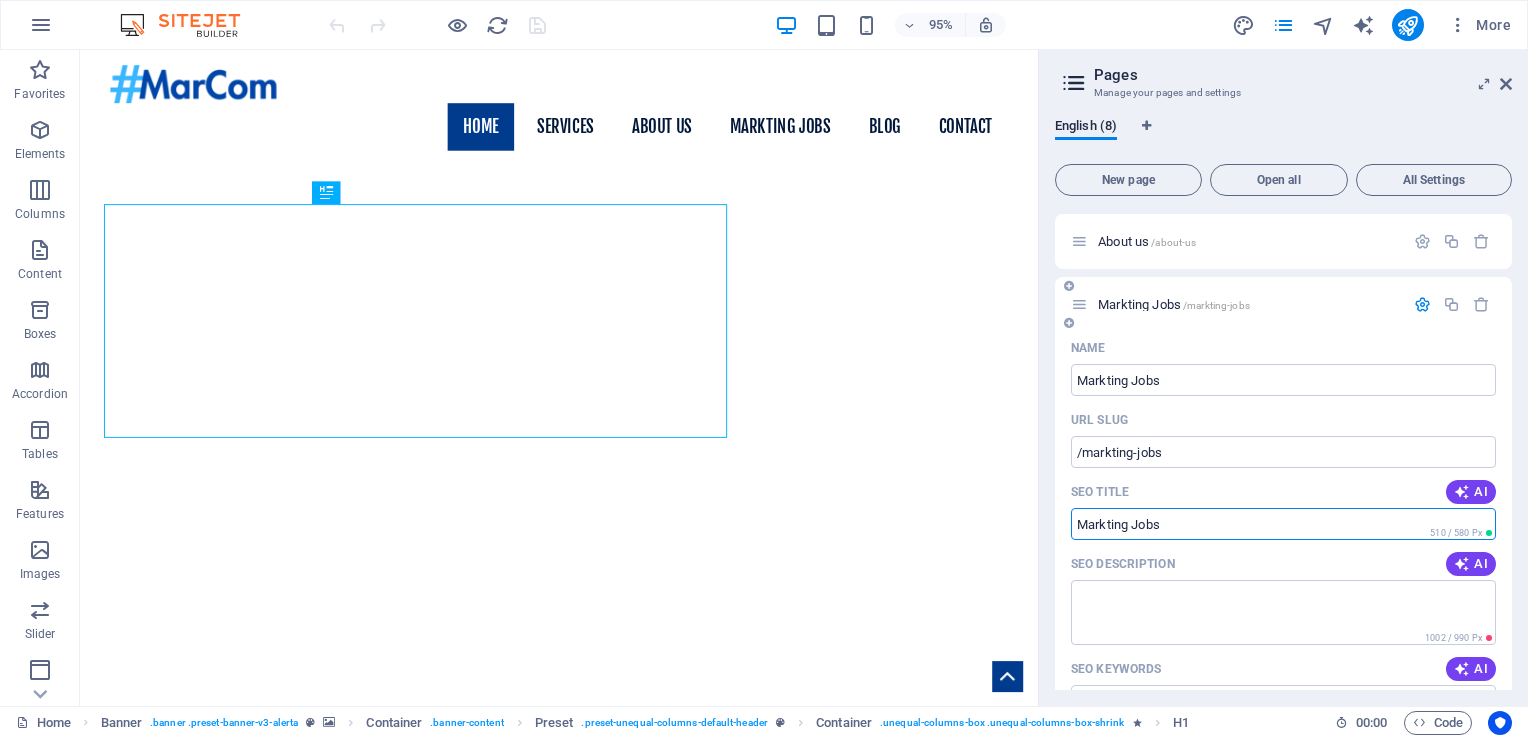 click on "Markting Jobs" at bounding box center (1283, 524) 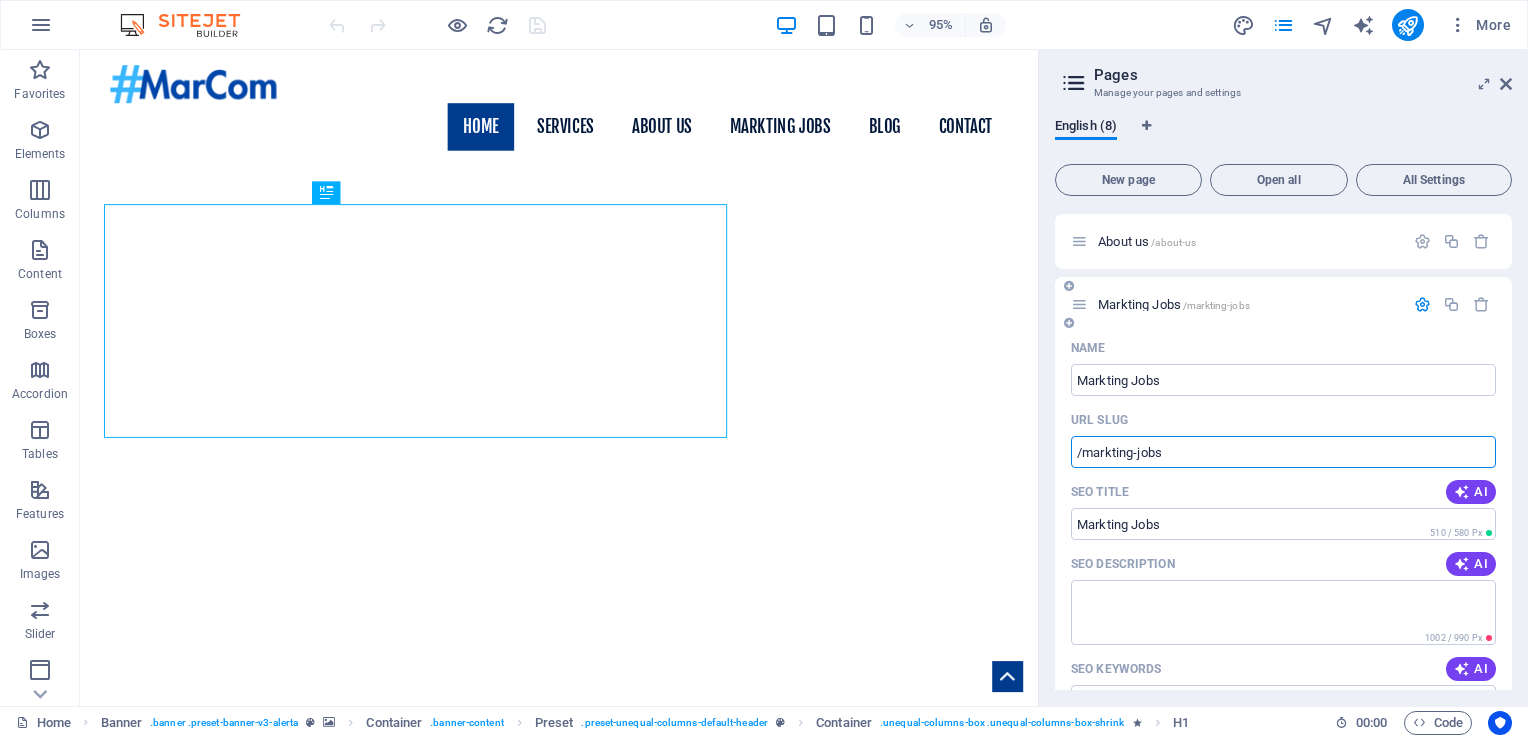 click on "/markting-jobs" at bounding box center [1283, 452] 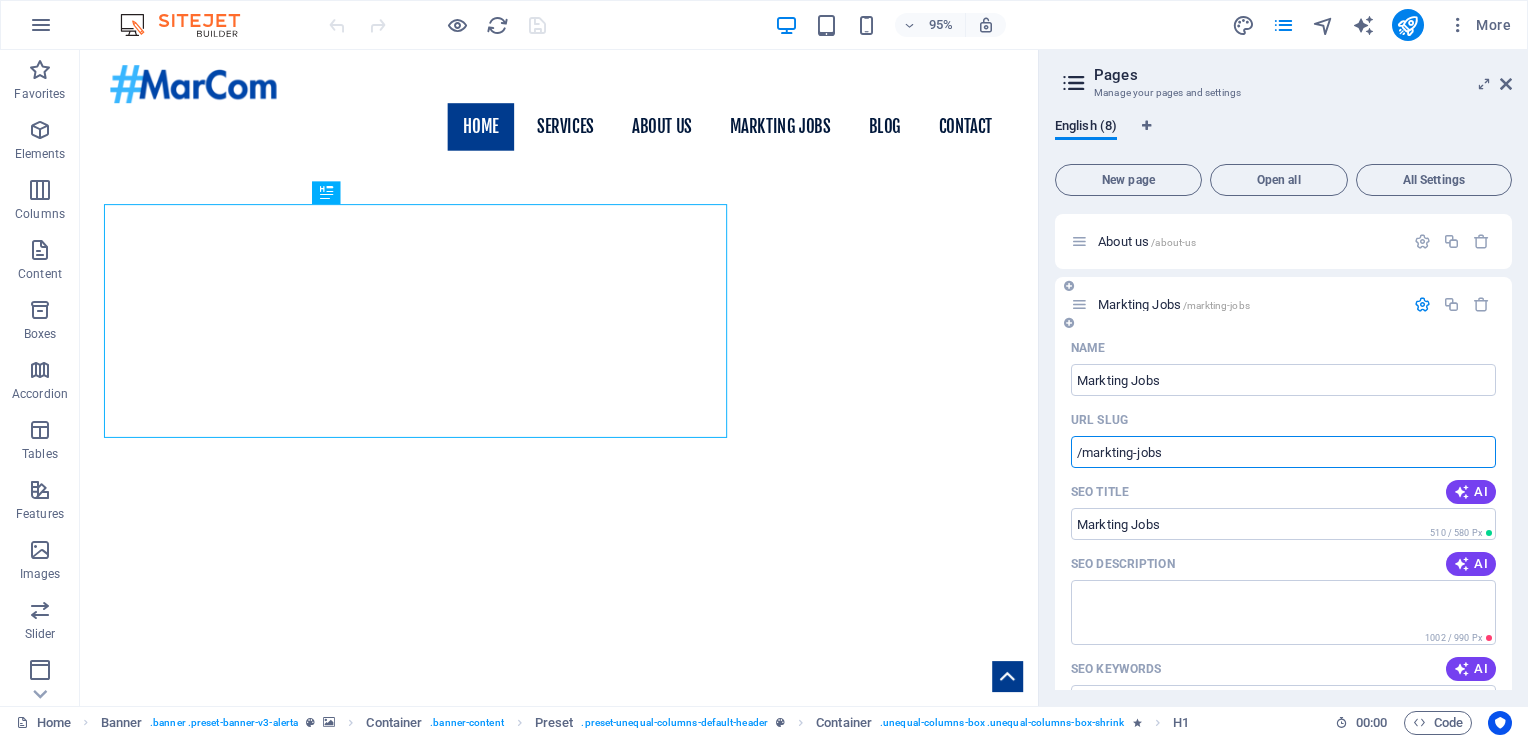 click on "/markting-jobs" at bounding box center [1283, 452] 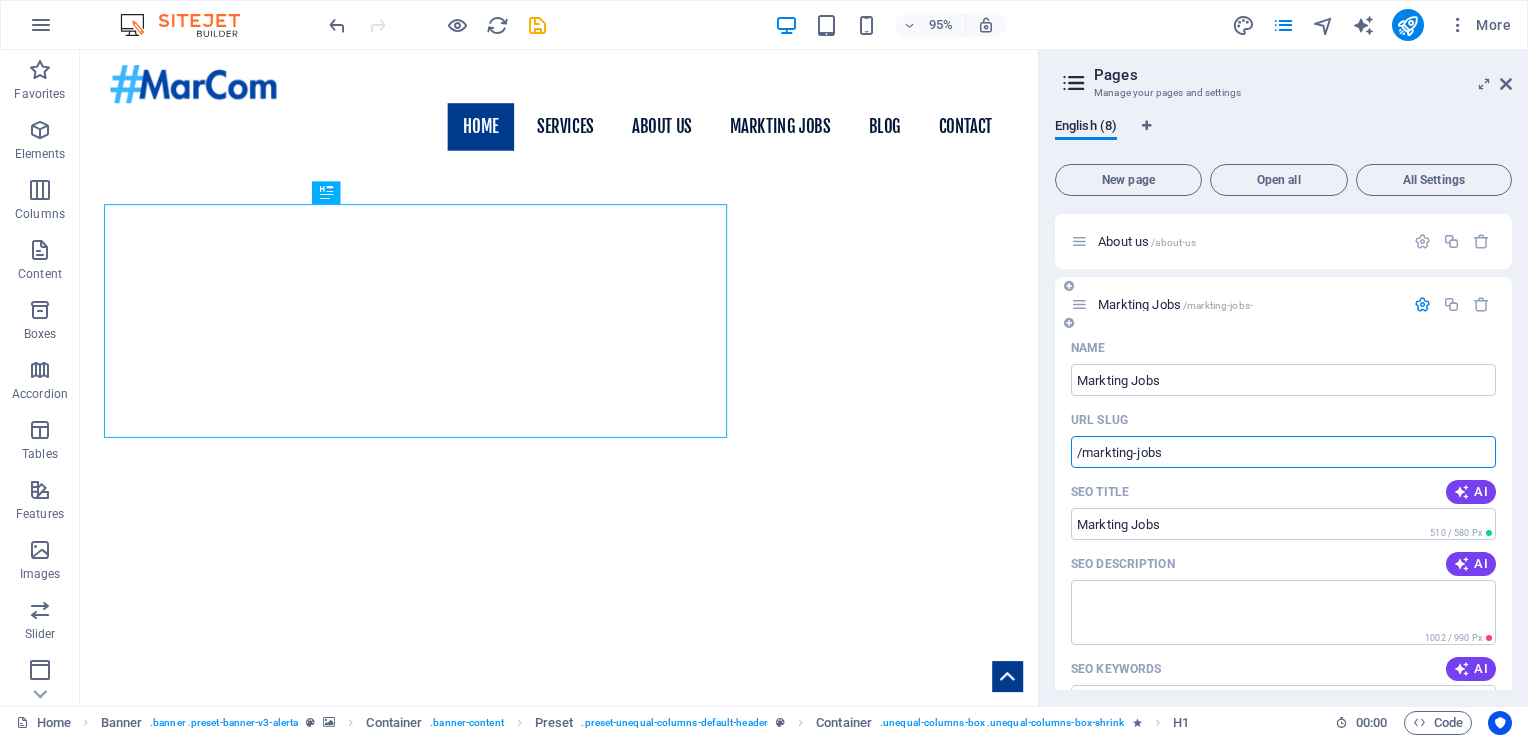 type on "/markting-jobs" 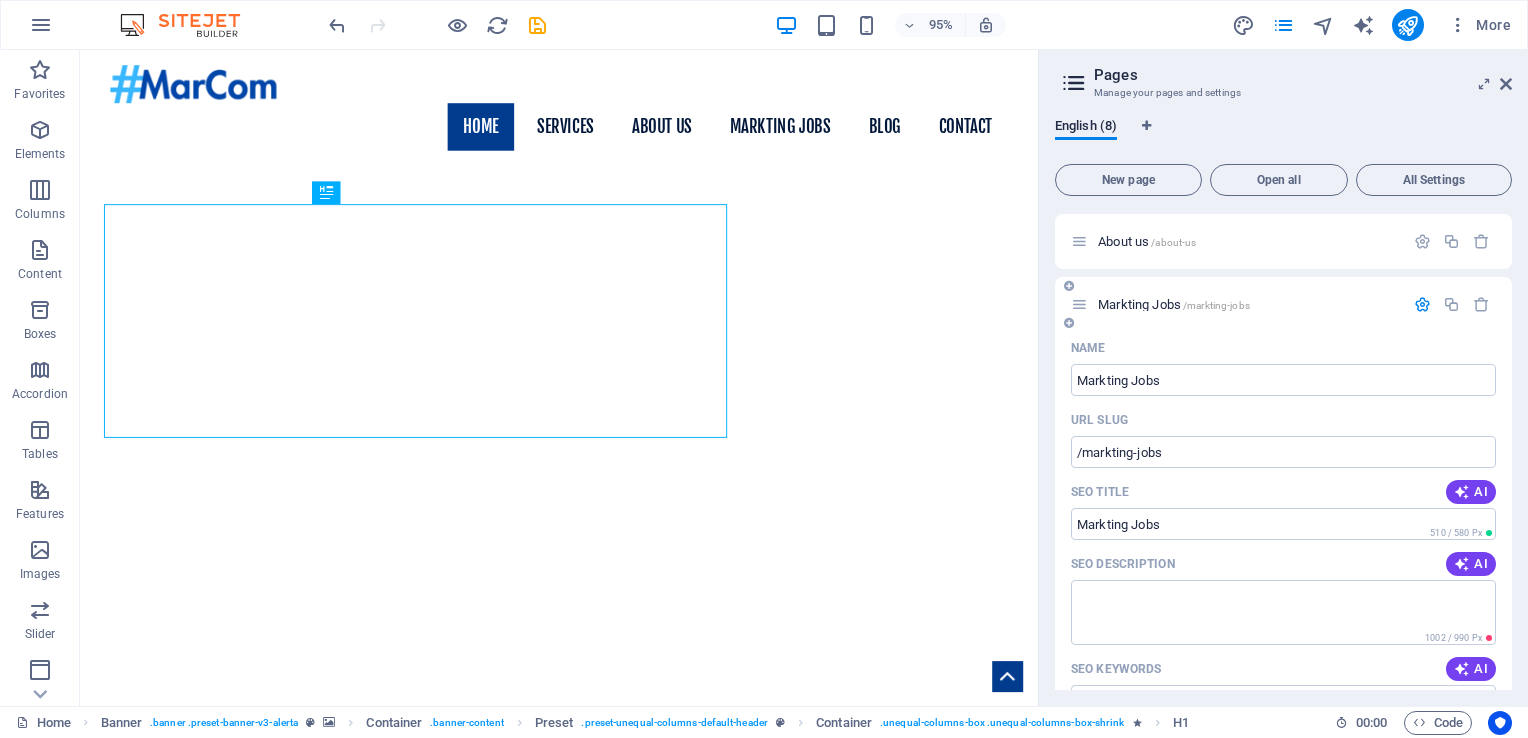 click on "SEO Title AI" at bounding box center (1283, 492) 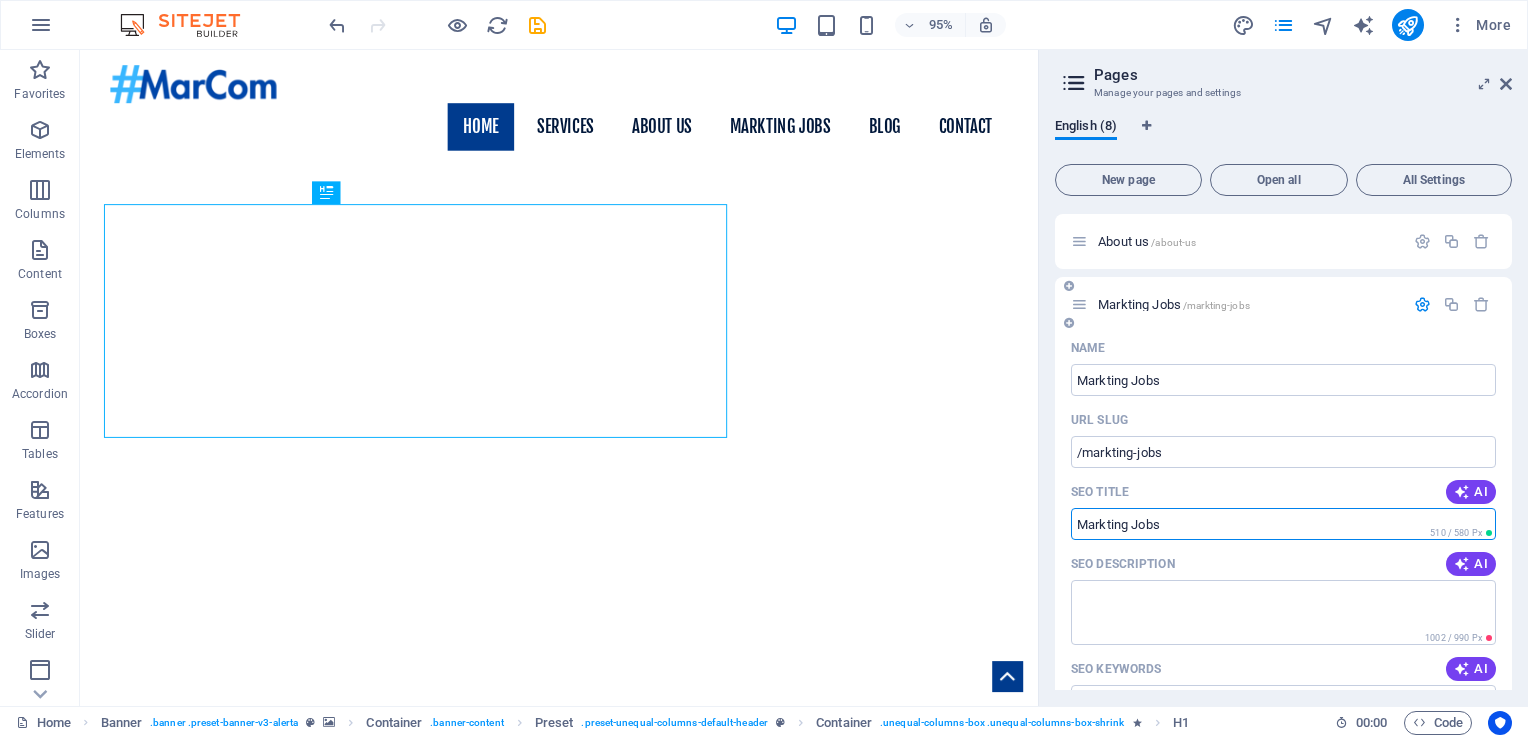 click on "Markting Jobs" at bounding box center [1283, 524] 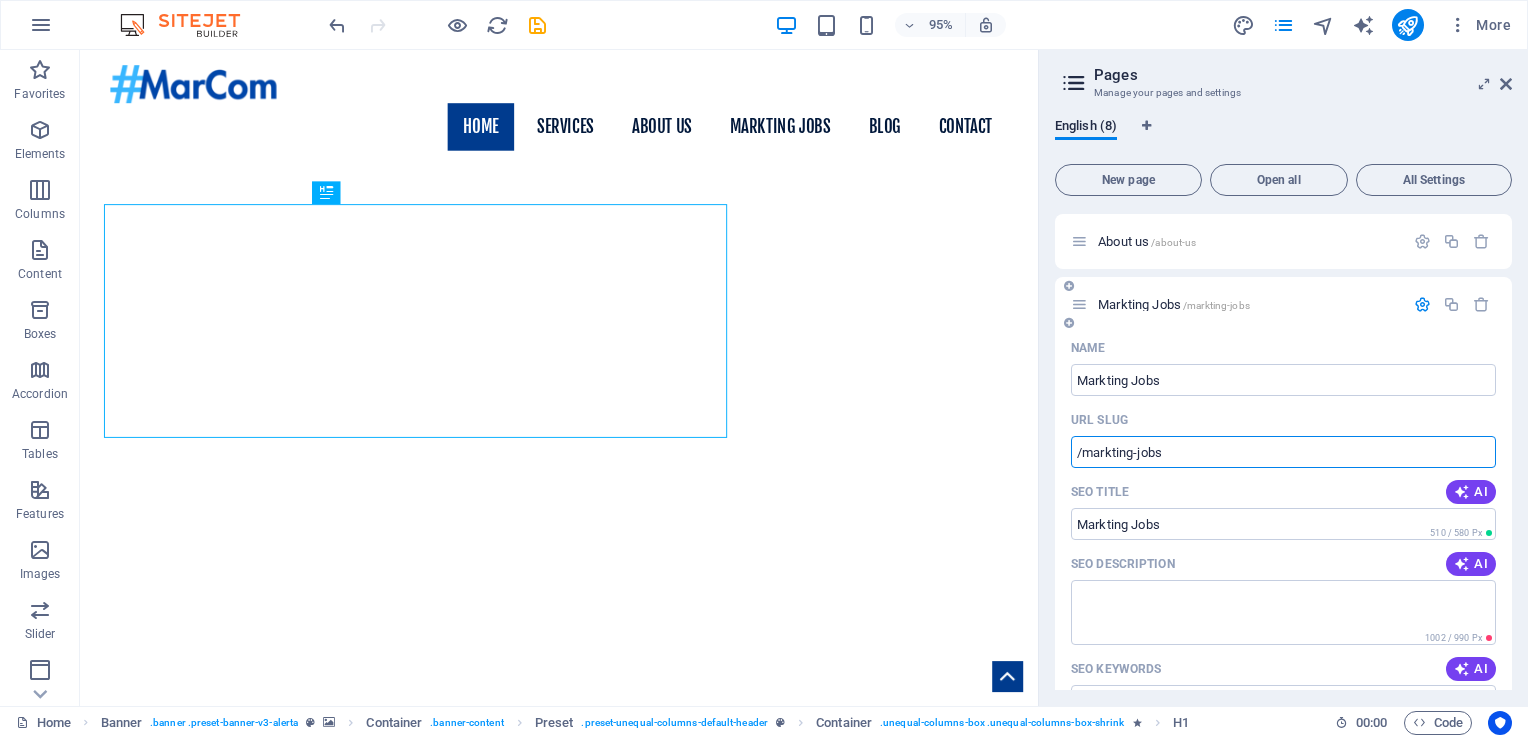 click on "/markting-jobs" at bounding box center (1283, 452) 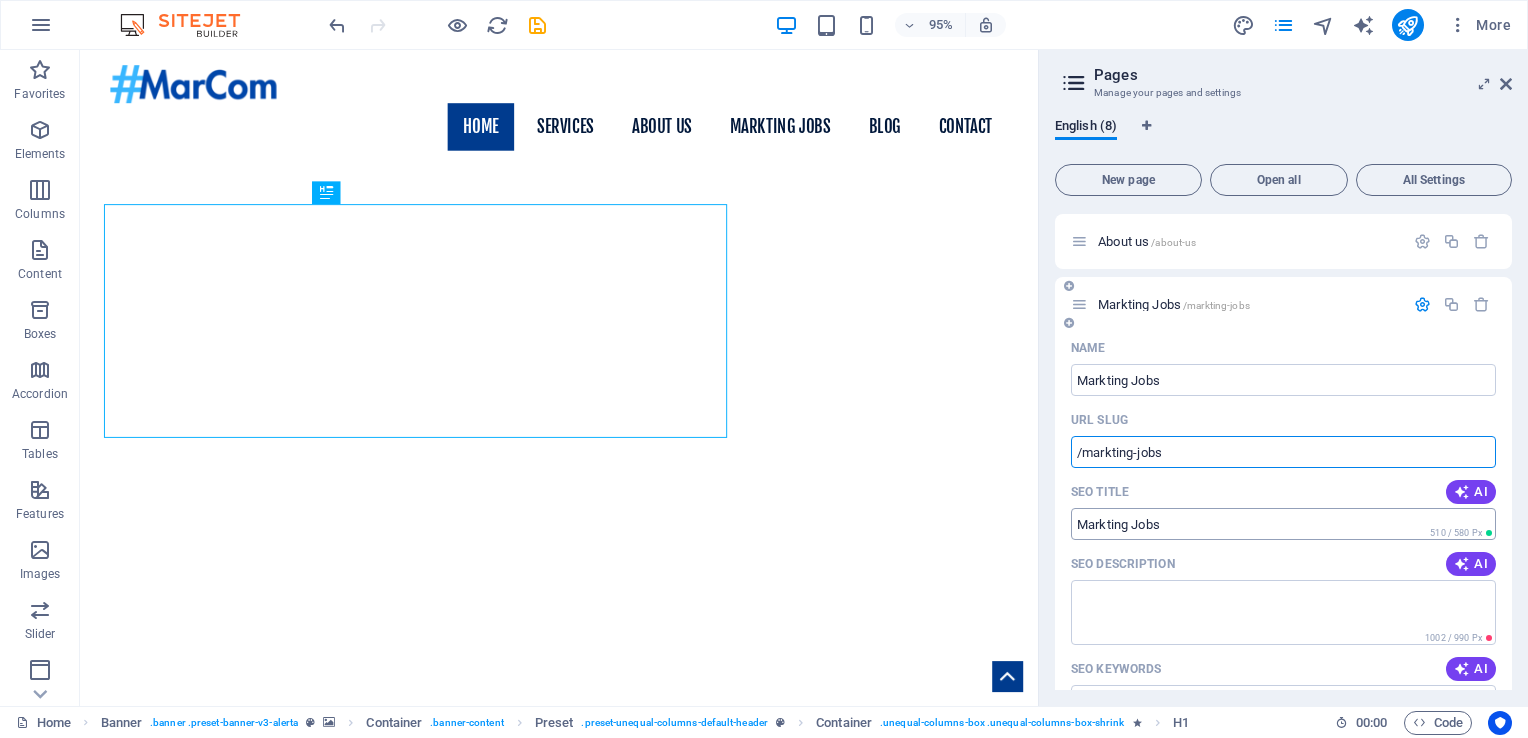 click on "Markting Jobs" at bounding box center (1283, 524) 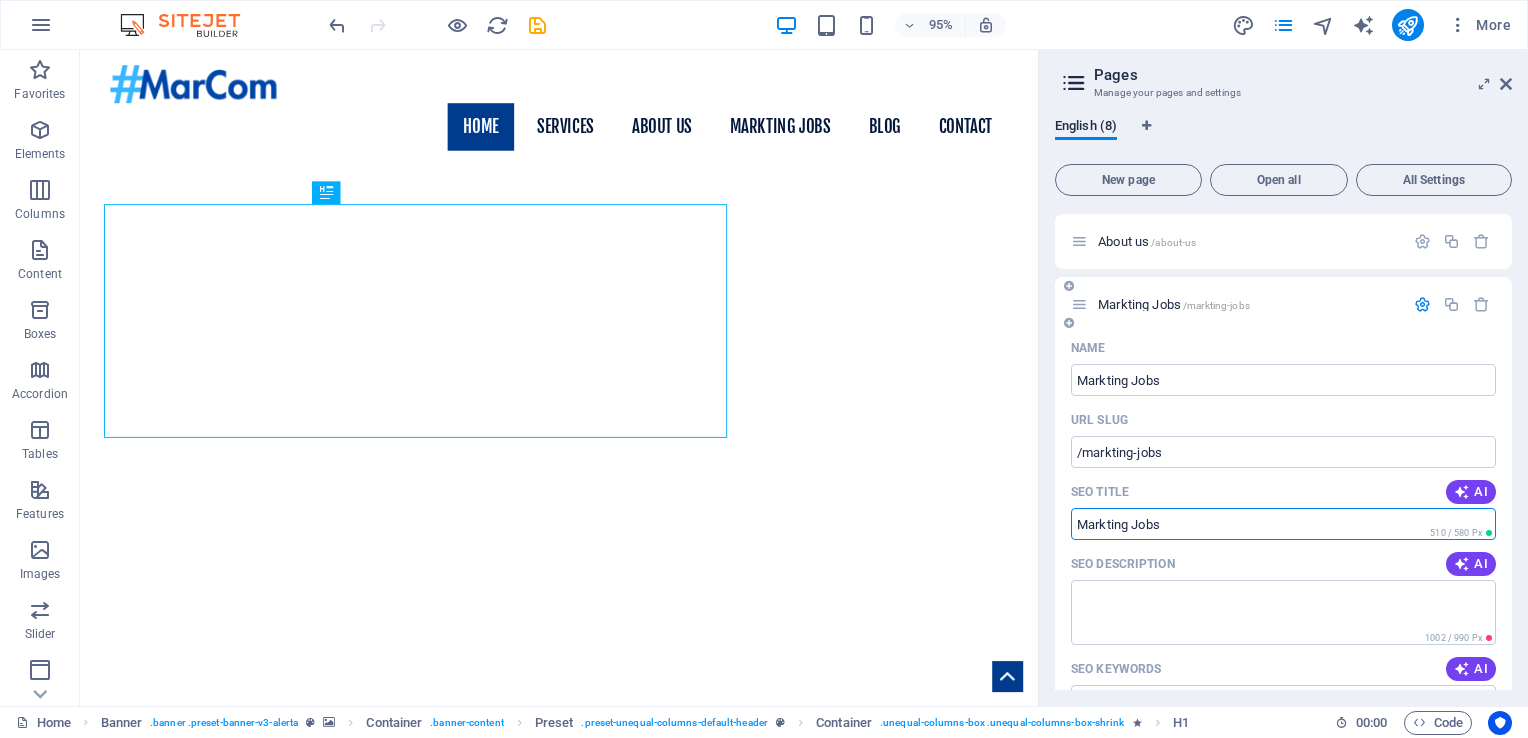 click on "Markting Jobs" at bounding box center [1283, 524] 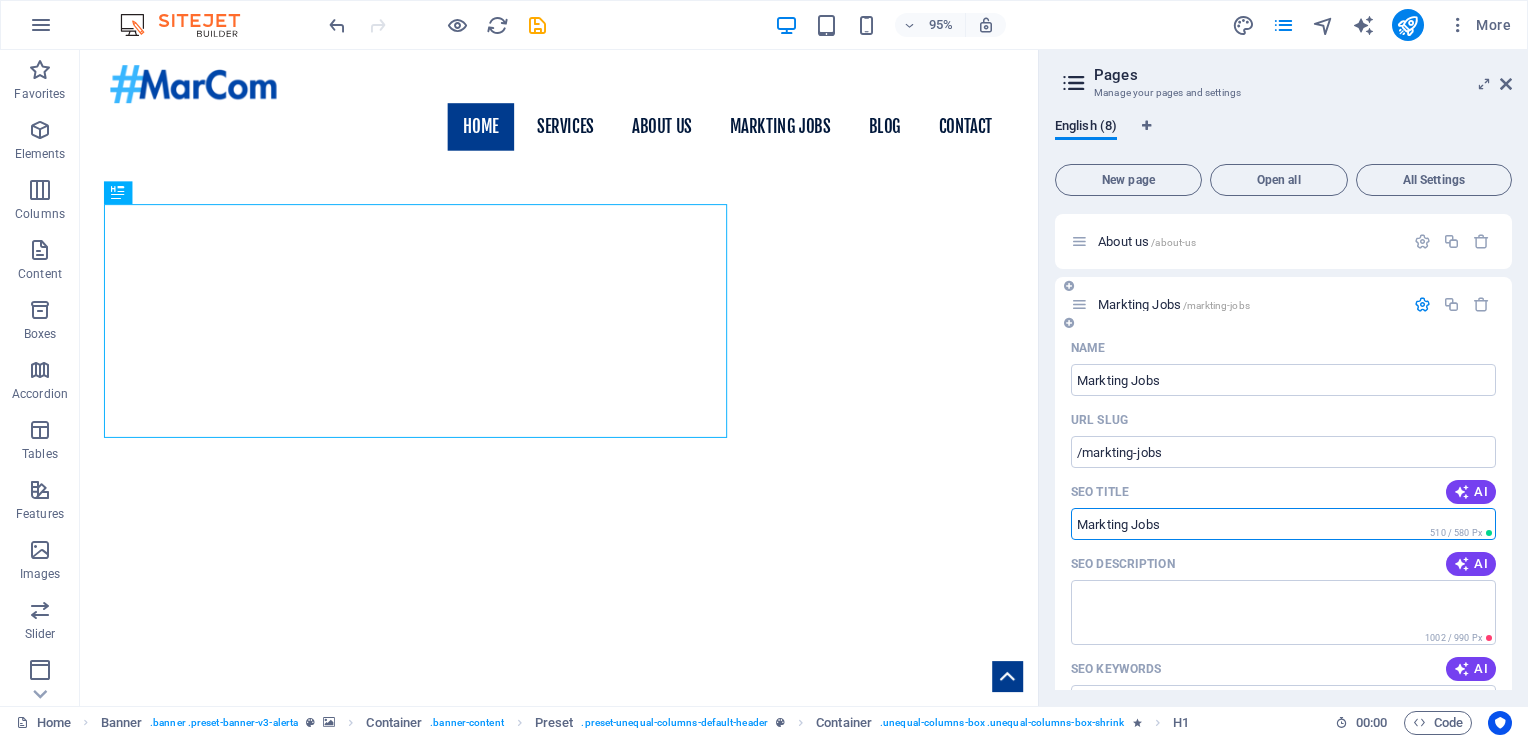 drag, startPoint x: 1180, startPoint y: 524, endPoint x: 1058, endPoint y: 531, distance: 122.20065 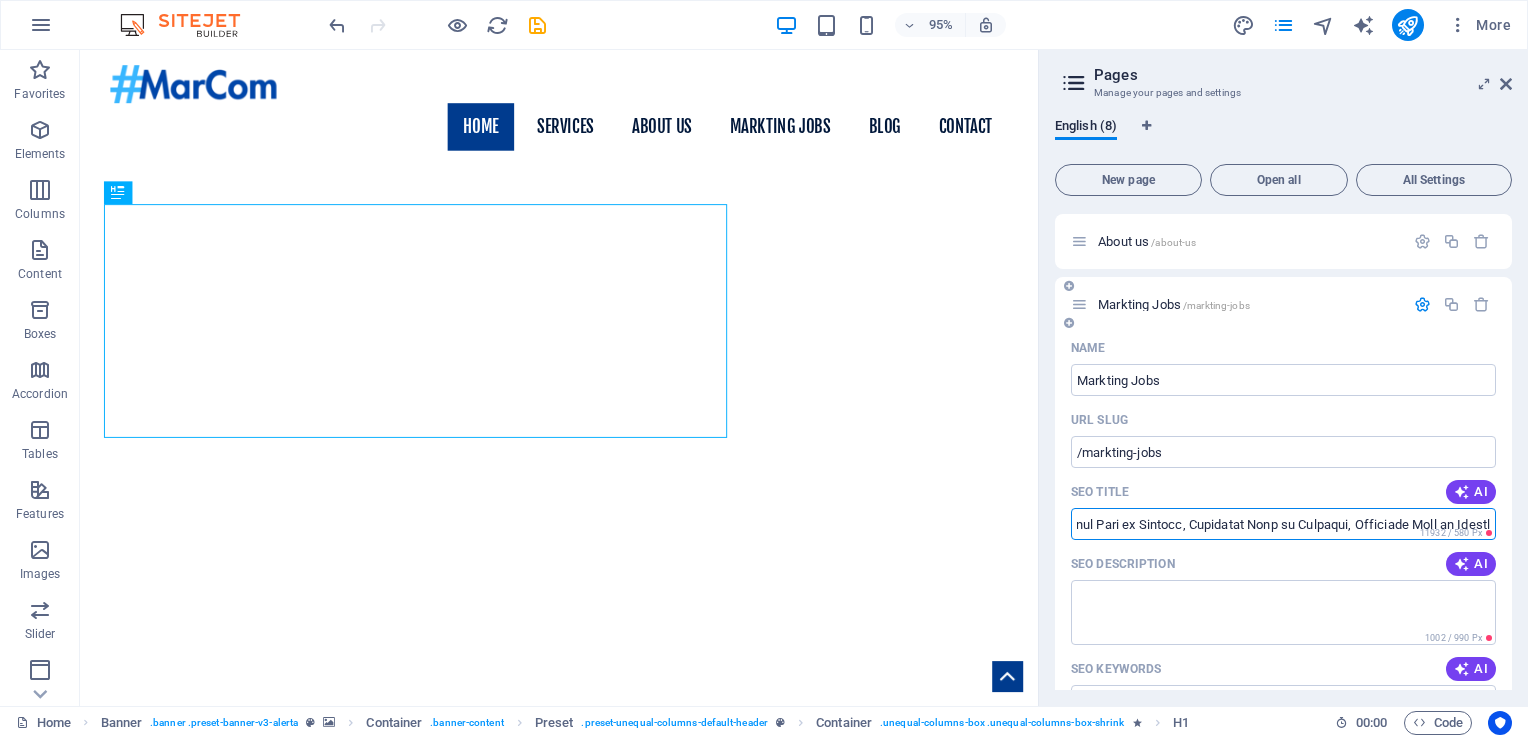 scroll, scrollTop: 0, scrollLeft: 0, axis: both 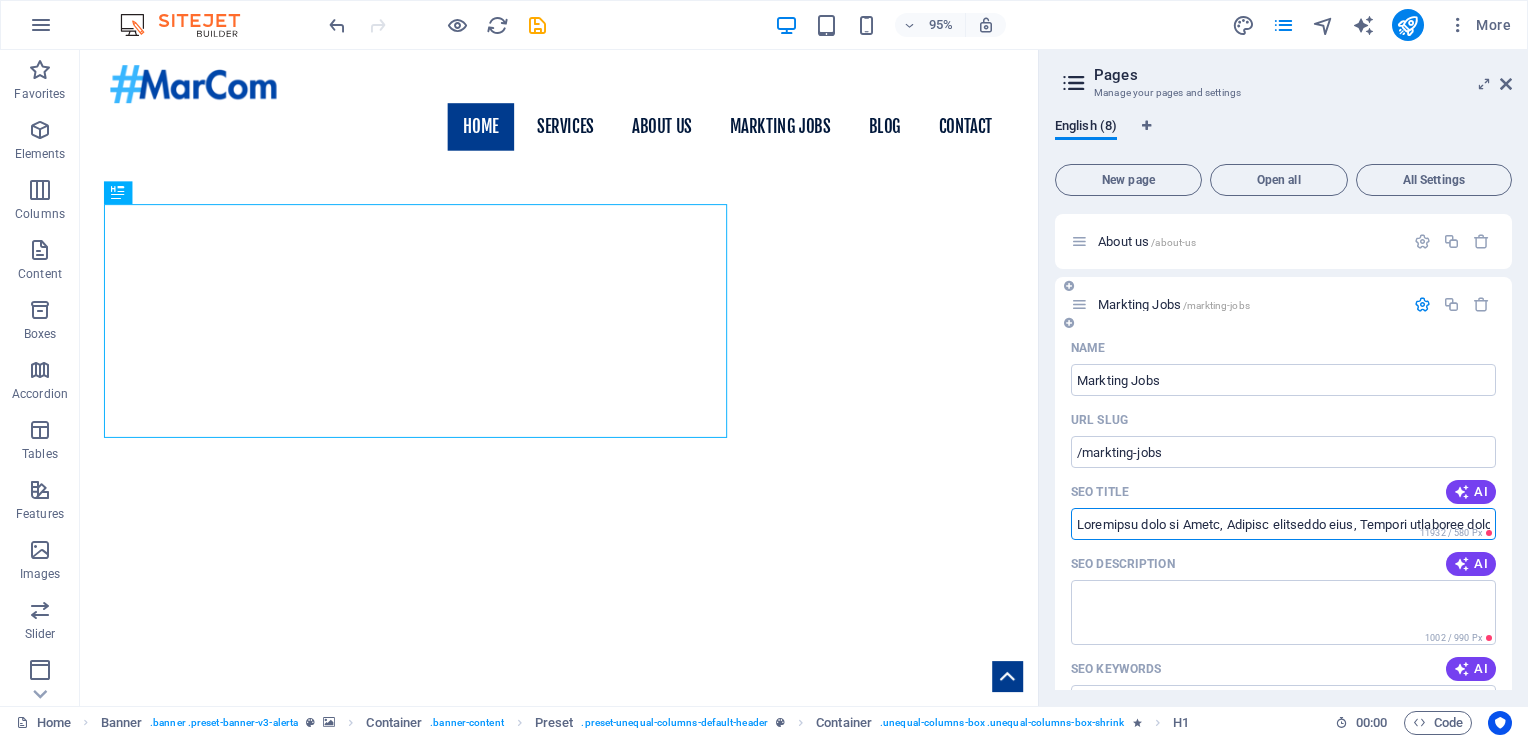 click on "SEO Title" at bounding box center [1283, 524] 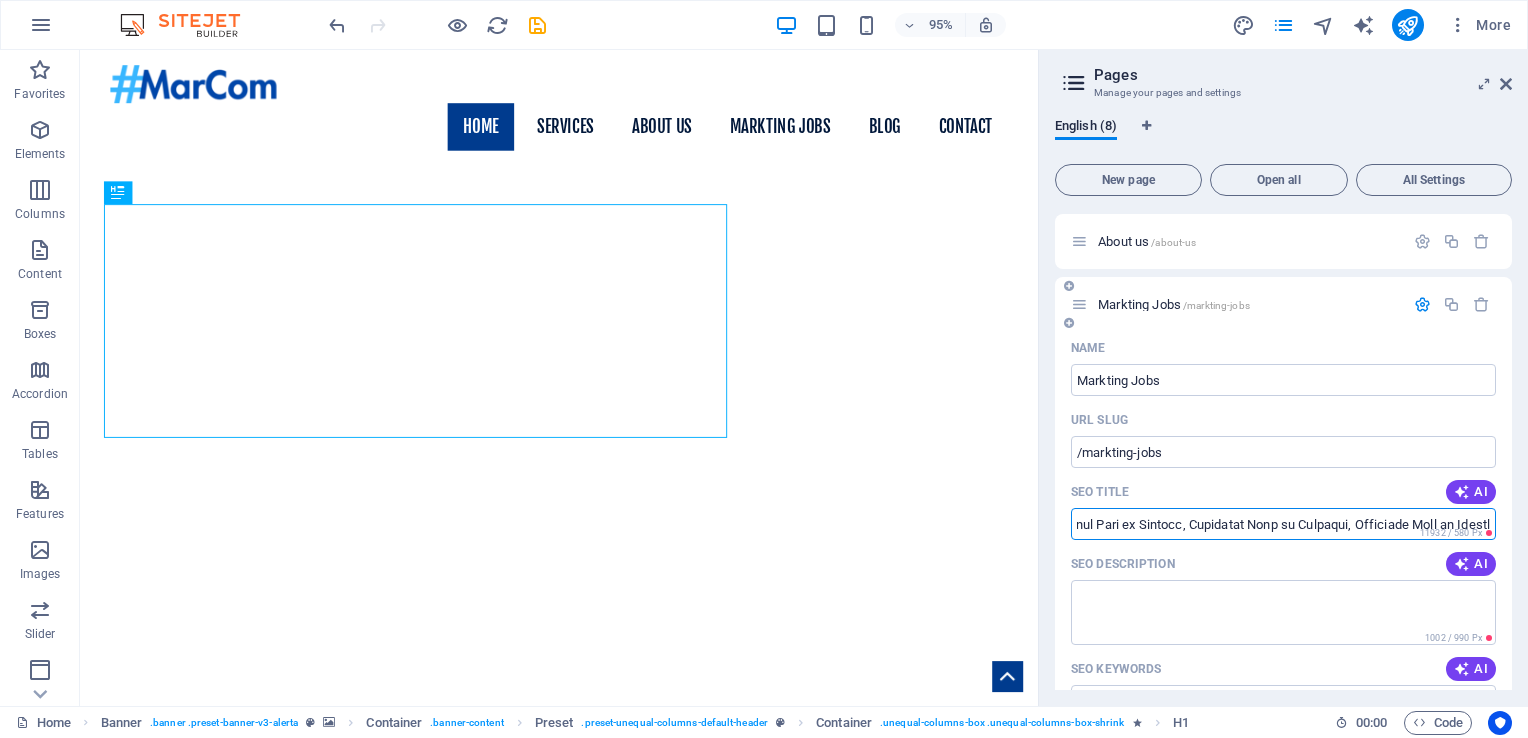 scroll, scrollTop: 0, scrollLeft: 7133, axis: horizontal 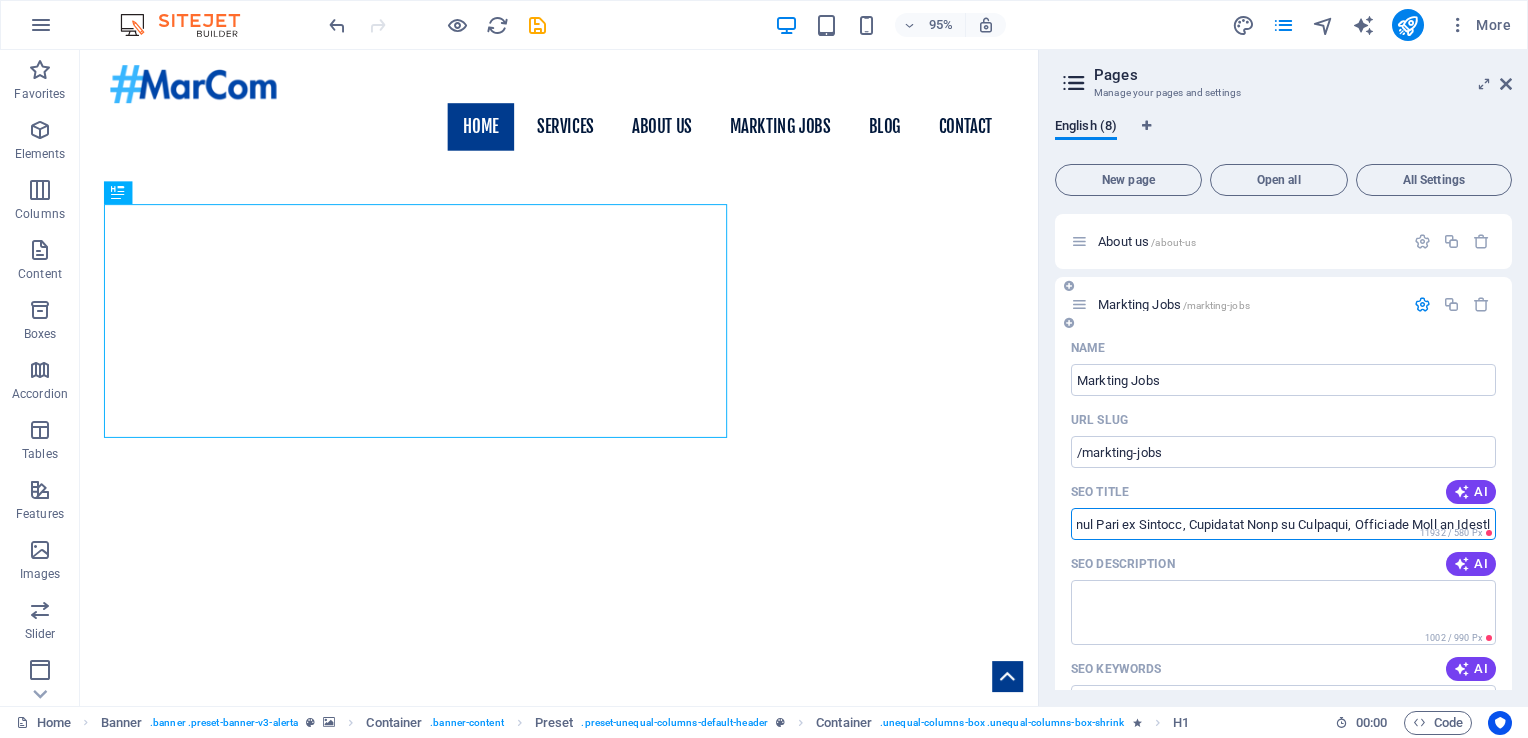 type on "Marketing jobs in India, Digital marketing jobs, Content marketing jobs, Social media marketing jobs, SEO jobs in India, Advertising jobs, Brand management jobs, Marketing fresher jobs, Entry-level marketing jobs, Performance marketing jobs, ATL BTL marketing jobs, Remote marketing jobs India, Part-time marketing jobs India, Creative marketing jobs, Growth marketing jobs, Marketing analyst jobs, Marketing freelancing Jobs, Marketing Job for freshers, Fresher jobs in digital marketing, Work from home marketing jobs India, Where to find digital marketing jobs, Marketing Jobs in Indore, Marketing Jobs in Bangalore, Marketing Jobs in Delhi, Marketing Jobs in Mumbai, Marketing Jobs in Pune, Marketing Jobs in Hyderabad, Marketing Jobs in India, Marketing Jobs in Chennai, Marketing Jobs in Kochi, Retail Marketing Jobs, Retail Marketing Jobs, Event Marketing Jobs, IT Marketing Jobs, Marketing Career opportunity in India, Average salary package for marketing job, best marketing profile to work, Marketing Jobs in Gu..." 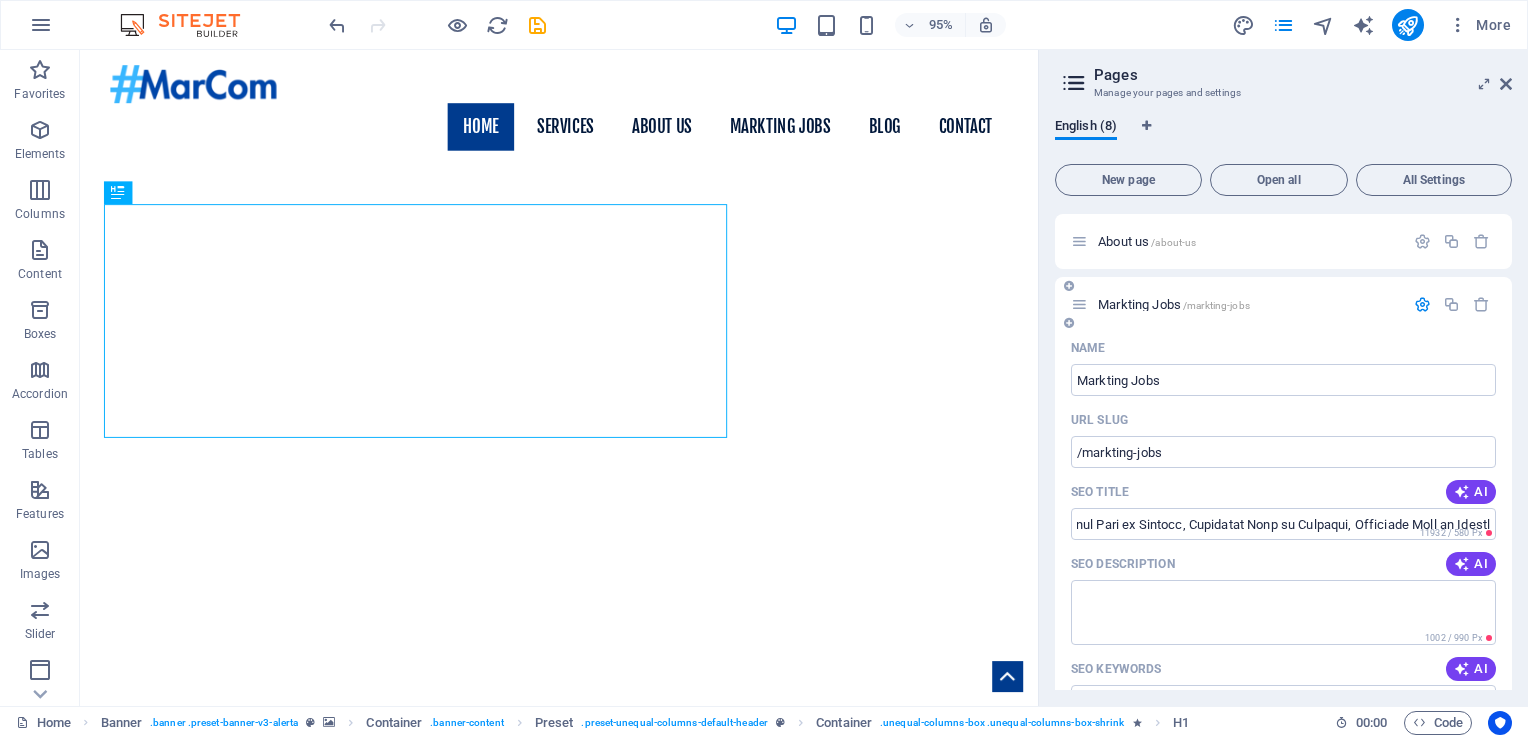 scroll, scrollTop: 0, scrollLeft: 0, axis: both 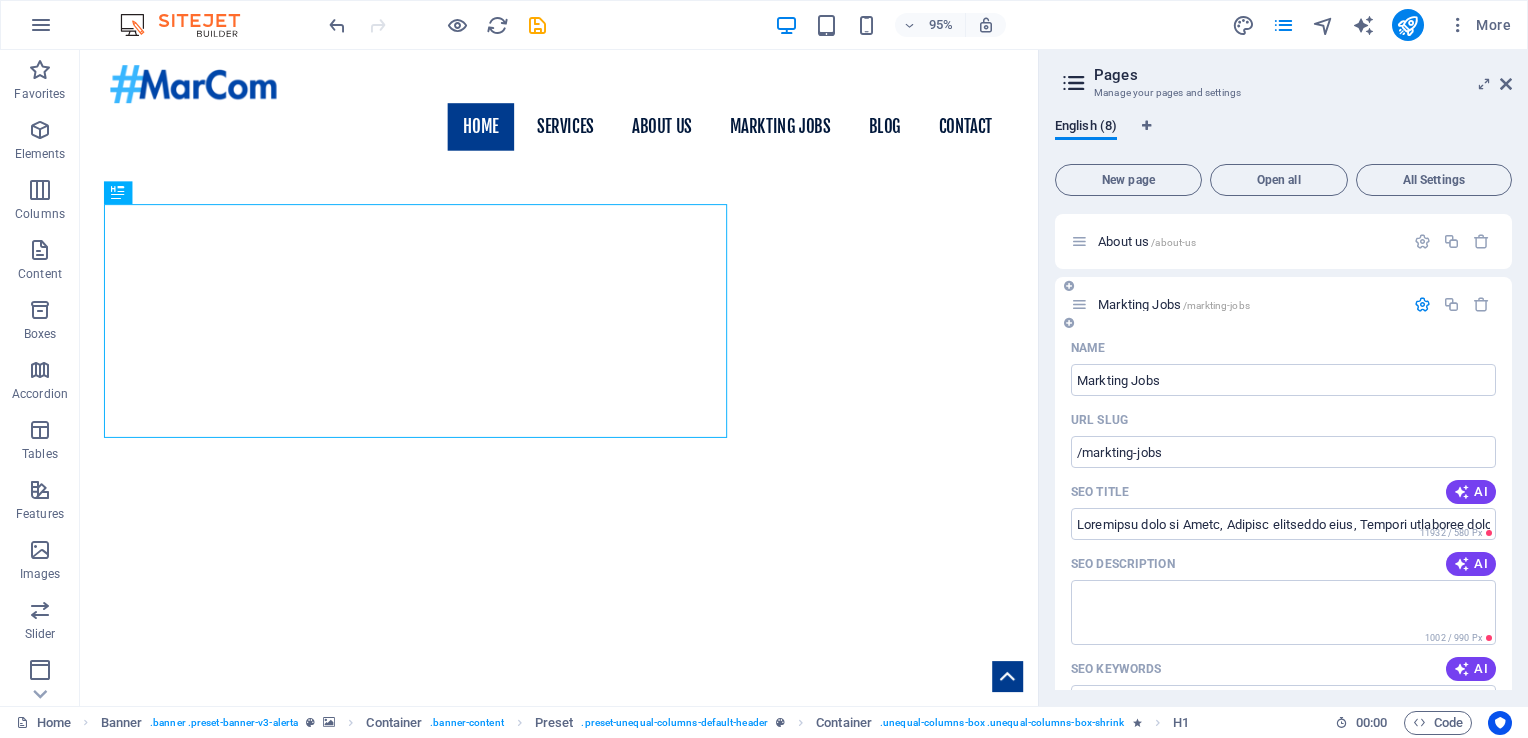 click on "Name Markting Jobs ​ URL SLUG /markting-jobs ​ SEO Title AI ​ 11932 / 580 Px SEO Description AI ​ 1002 / 990 Px SEO Keywords AI ​ Settings Menu Noindex Preview Mobile Desktop www.example.com markting-jobs Marketing jobs in India, Digital marketing jobs, Content marketing jobs, Social media marketing ... Affordable marketing services that deliver ROI. From SEO, Google Ads, Meta Ads to ATL & BTL promotions—grow traffic, leads & sales without overspending.  Meta tags ​ Preview Image (Open Graph) Drag files here, click to choose files or select files from Files or our free stock photos & videos More Settings" at bounding box center (1283, 776) 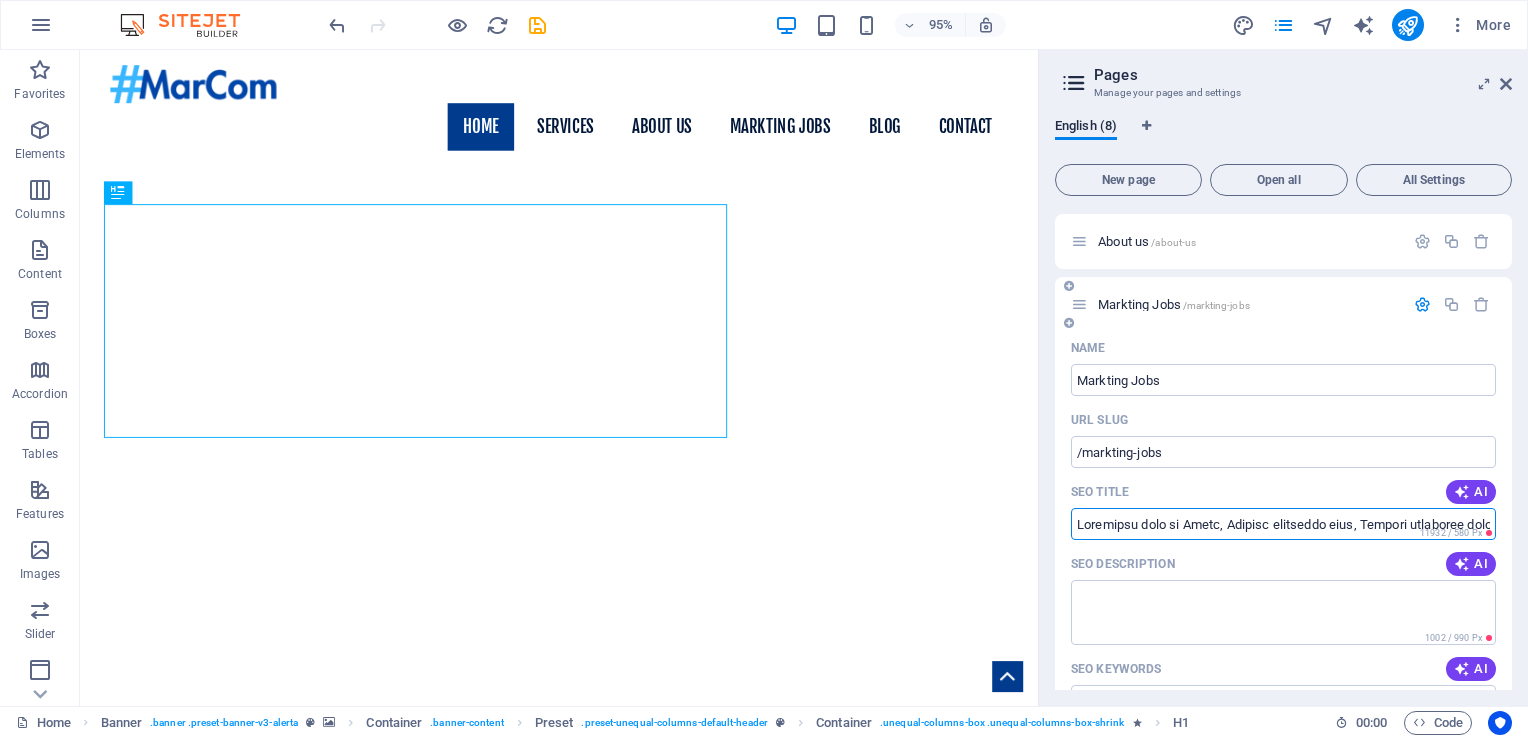 click on "SEO Title" at bounding box center (1283, 524) 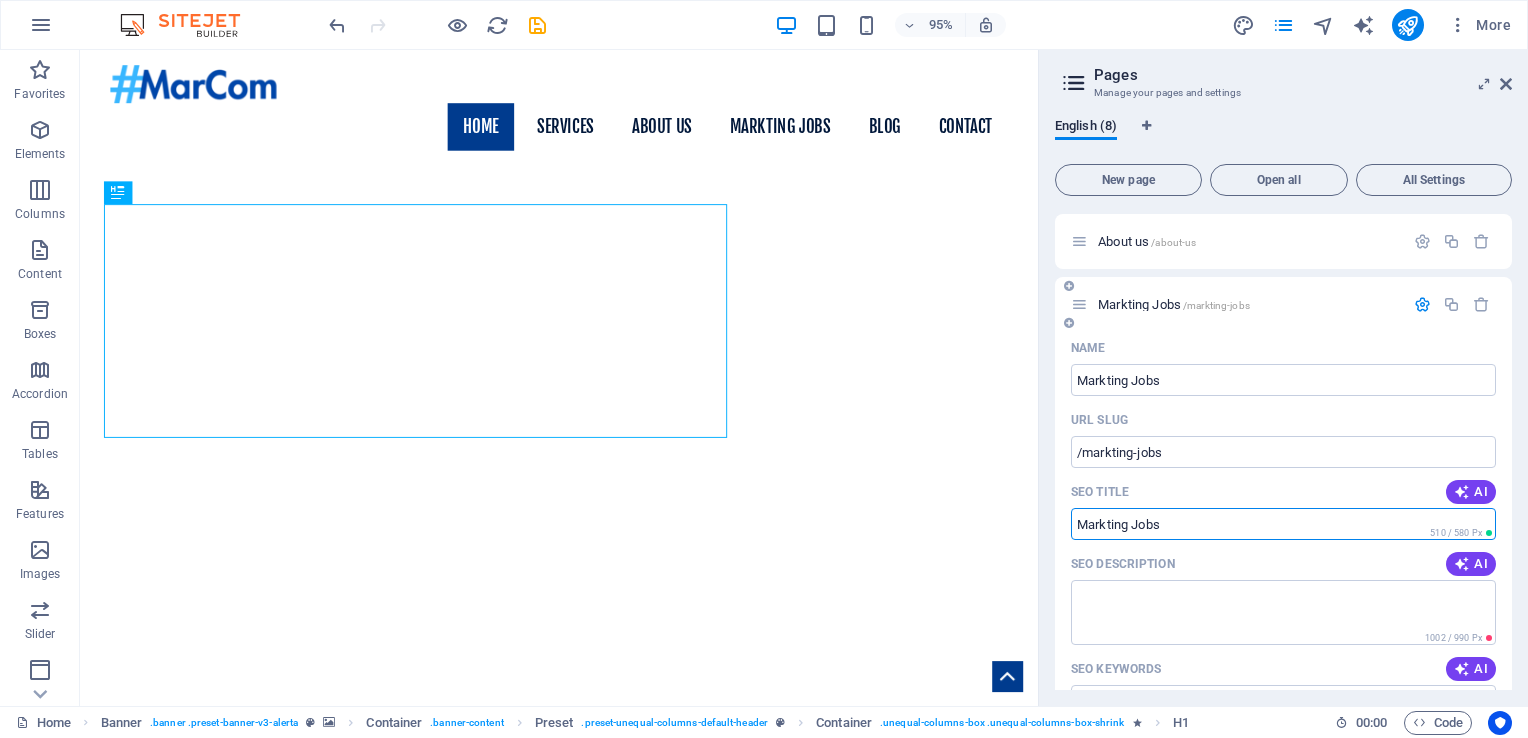 drag, startPoint x: 1196, startPoint y: 526, endPoint x: 1168, endPoint y: 528, distance: 28.071337 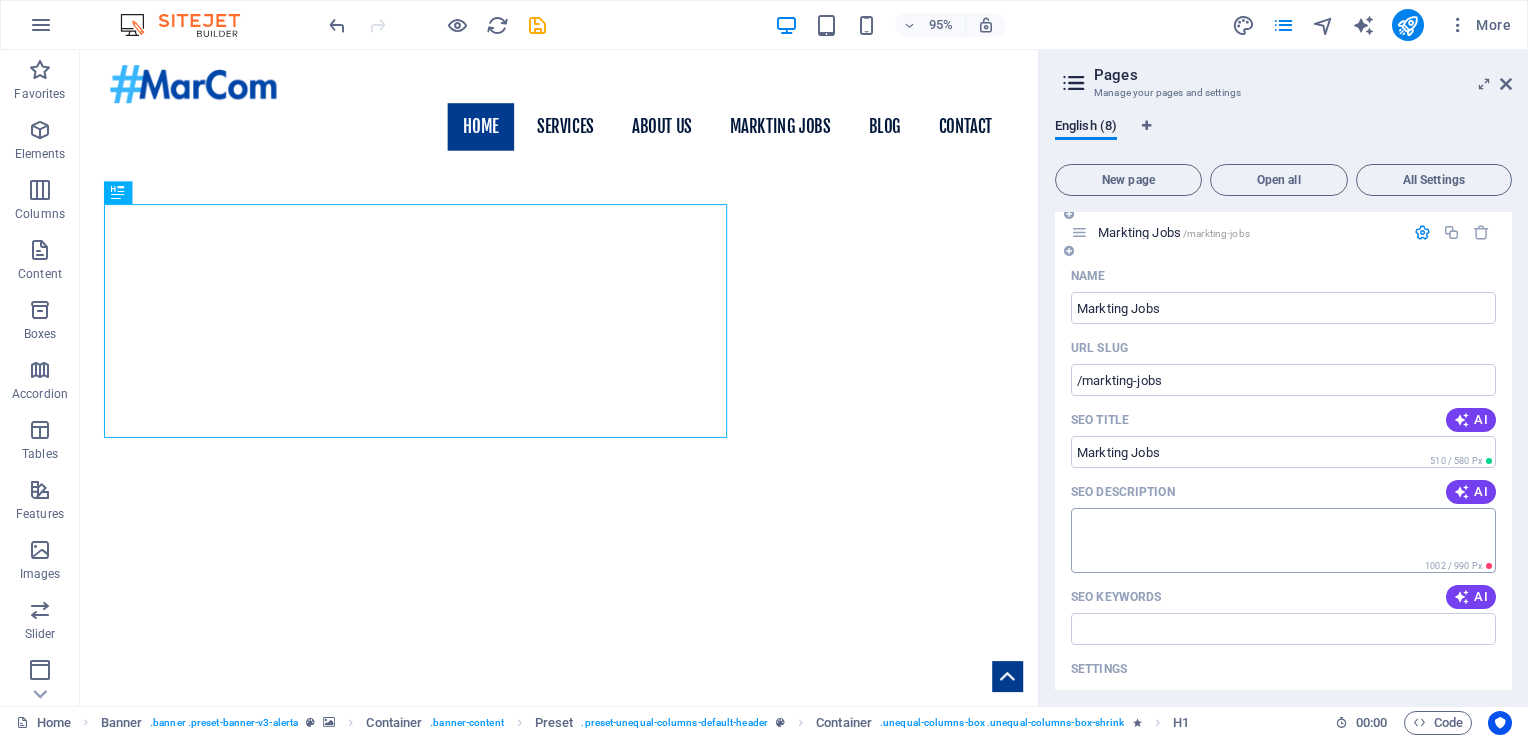 scroll, scrollTop: 198, scrollLeft: 0, axis: vertical 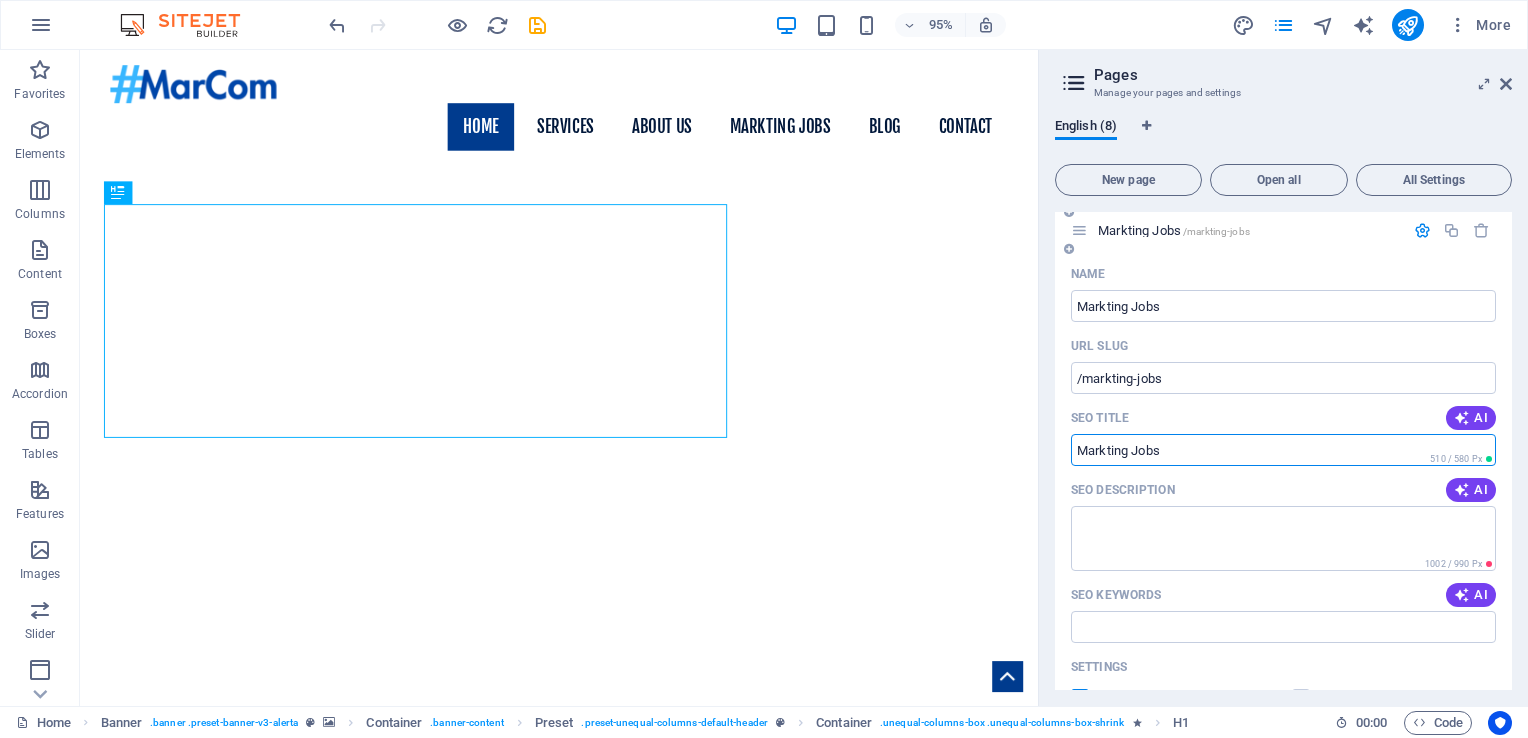 paste on "Marketing jobs in India, Digital marketing jobs, Content marketing jobs, Social media marketing jobs, SEO jobs in India, Advertising jobs, Brand management jobs, Marketing fresher jobs, Entry-level marketing jobs, Performance marketing jobs, ATL BTL marketing jobs, Remote marketing jobs India, Part-time marketing jobs India, Creative marketing jobs, Growth marketing jobs, Marketing analyst jobs," 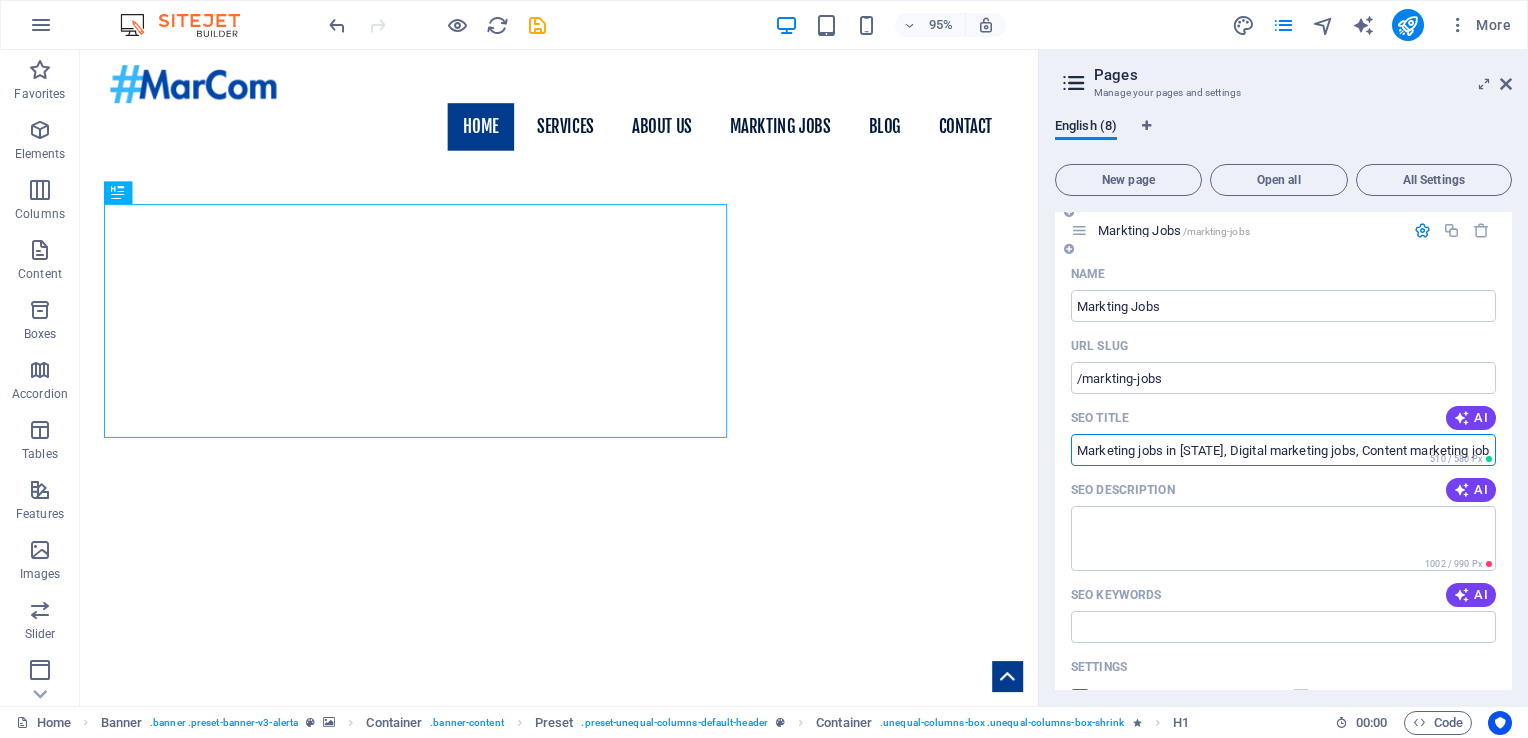 scroll, scrollTop: 0, scrollLeft: 1940, axis: horizontal 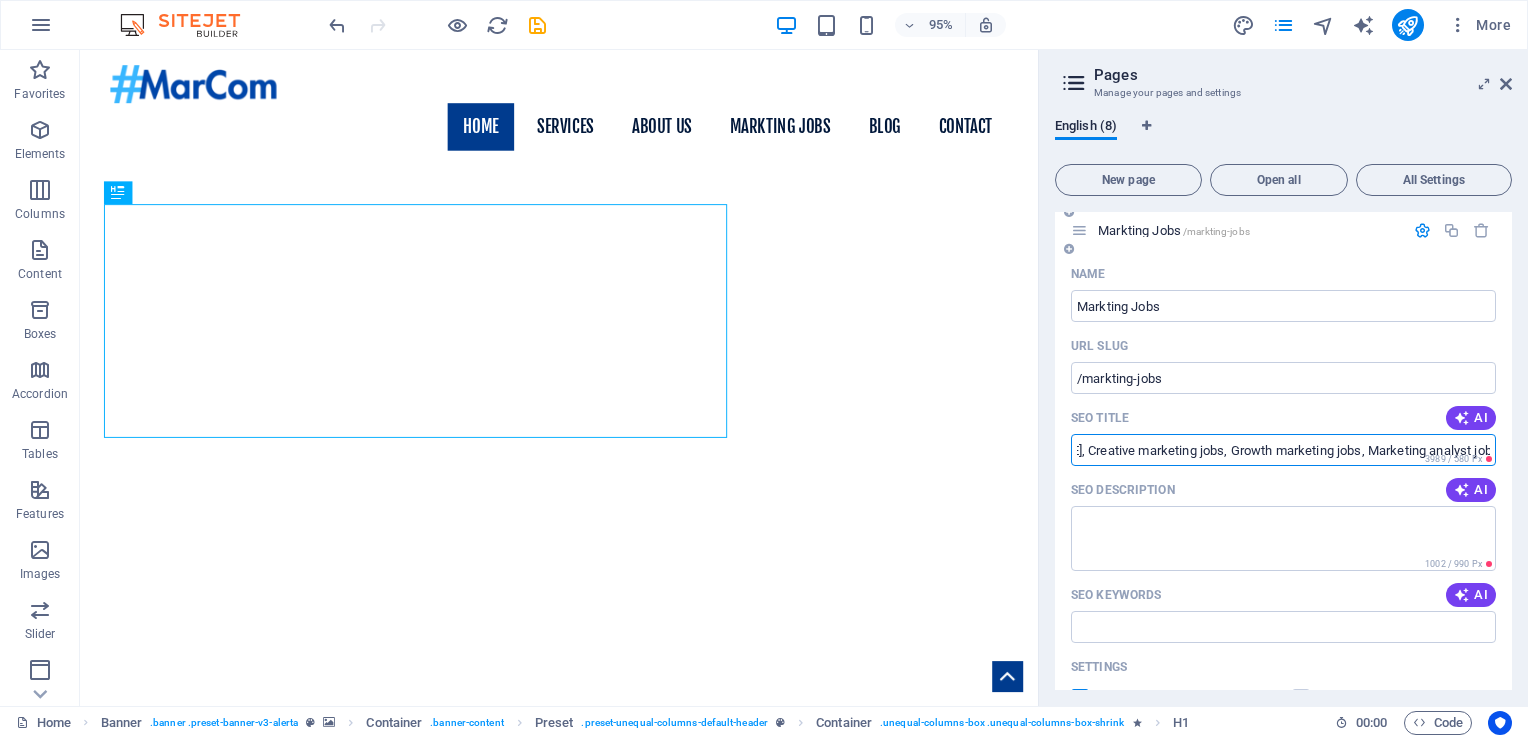 type on "Marketing jobs in India, Digital marketing jobs, Content marketing jobs, Social media marketing jobs, SEO jobs in India, Advertising jobs, Brand management jobs, Marketing fresher jobs, Entry-level marketing jobs, Performance marketing jobs, ATL BTL marketing jobs, Remote marketing jobs India, Part-time marketing jobs India, Creative marketing jobs, Growth marketing jobs, Marketing analyst jobs," 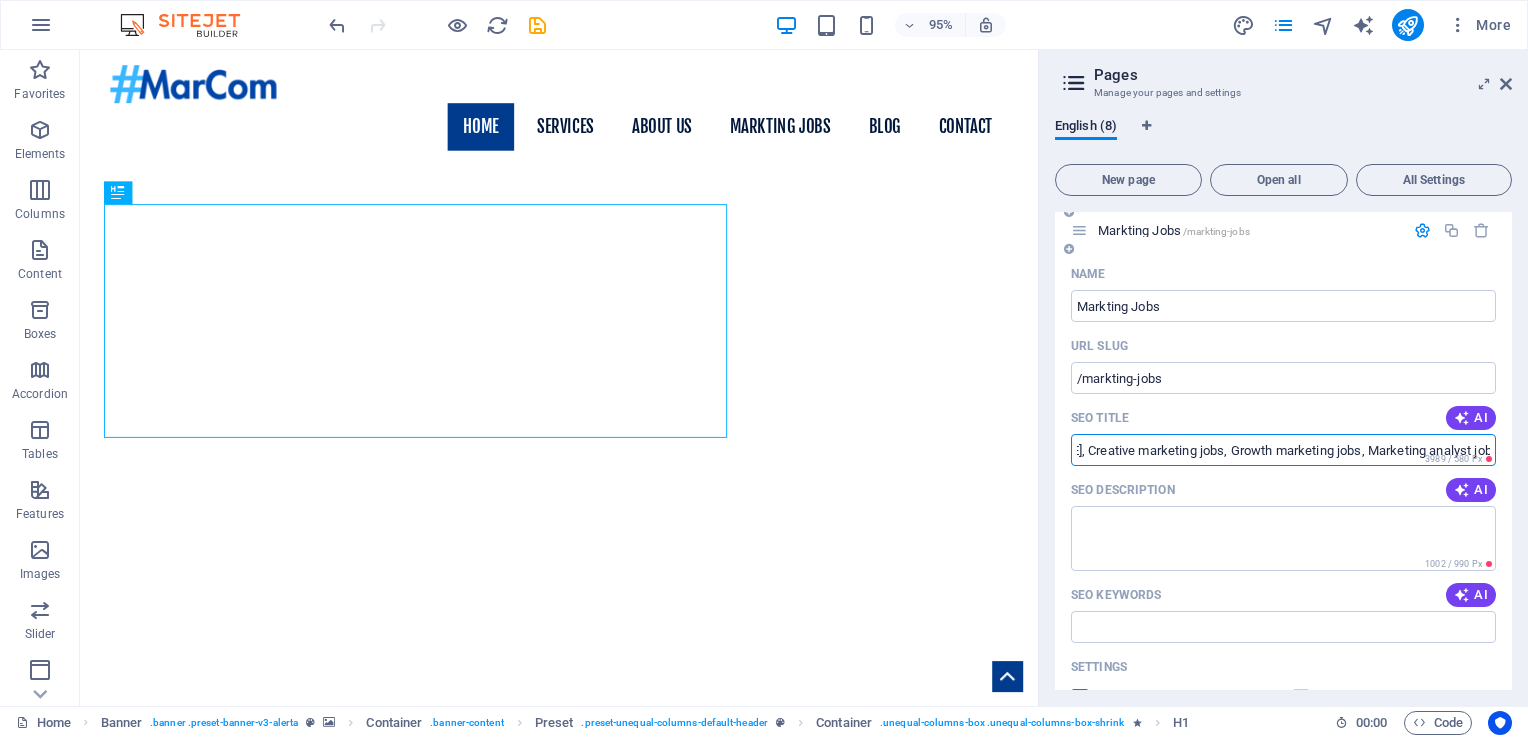 scroll, scrollTop: 0, scrollLeft: 0, axis: both 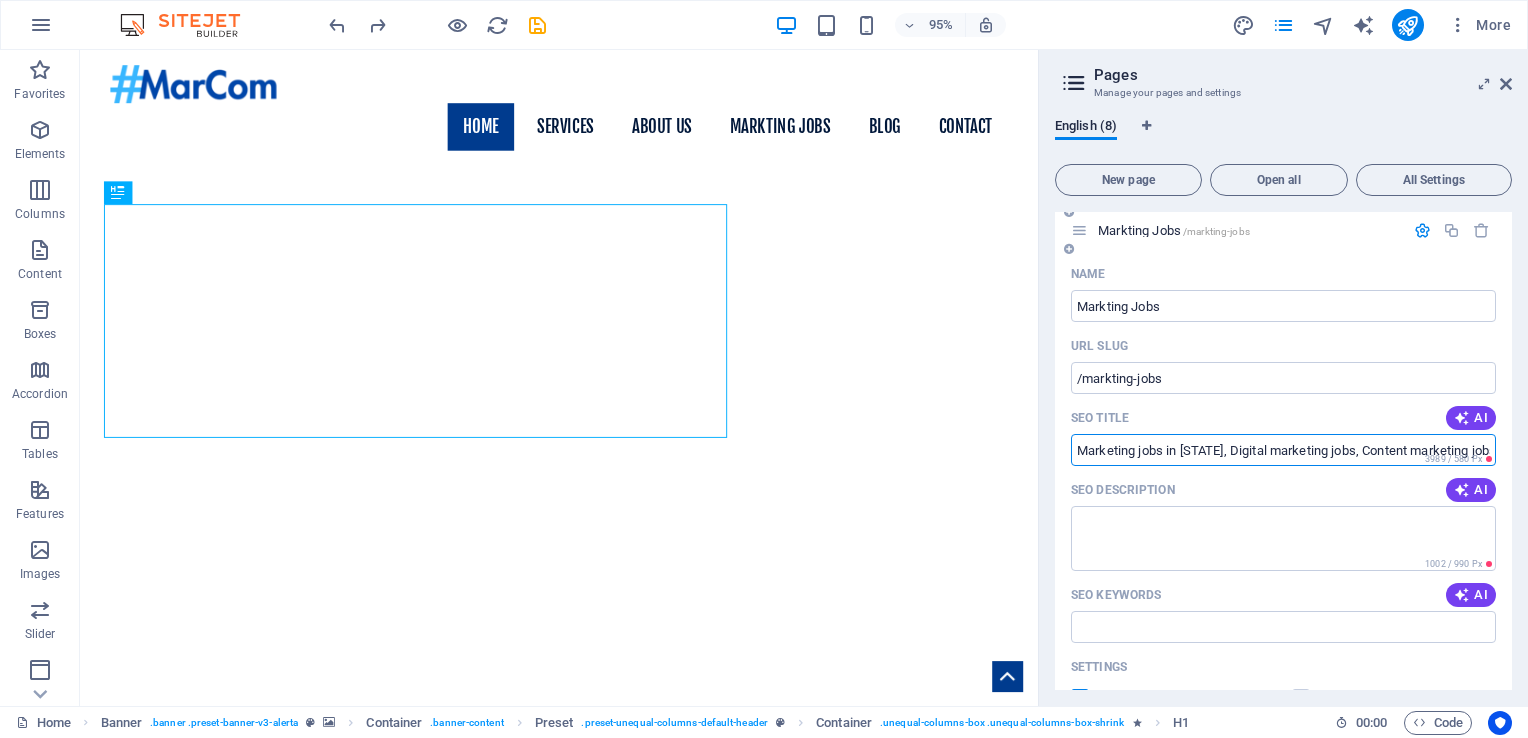 click on "Marketing jobs in India, Digital marketing jobs, Content marketing jobs, Social media marketing jobs, SEO jobs in India, Advertising jobs, Brand management jobs, Marketing fresher jobs, Entry-level marketing jobs, Performance marketing jobs, ATL BTL marketing jobs, Remote marketing jobs India, Part-time marketing jobs India, Creative marketing jobs, Growth marketing jobs, Marketing analyst jobs," at bounding box center (1283, 450) 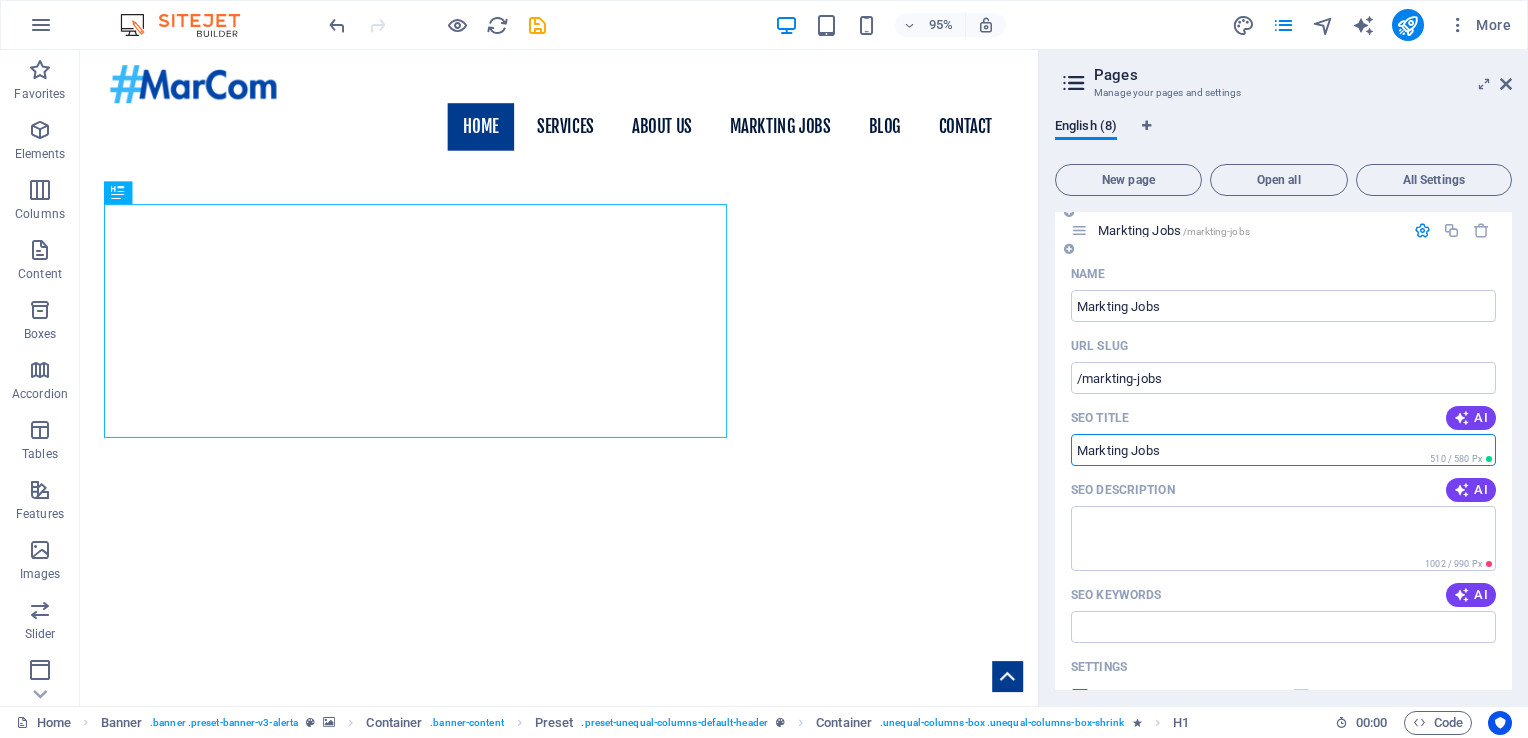 paste on "Marketing jobs in India, Digital marketing jobs, Advertising jobs, Performance marketing jobs, ATL BTL marketing jobs, SEO jobs in India, Social media marketing jobs" 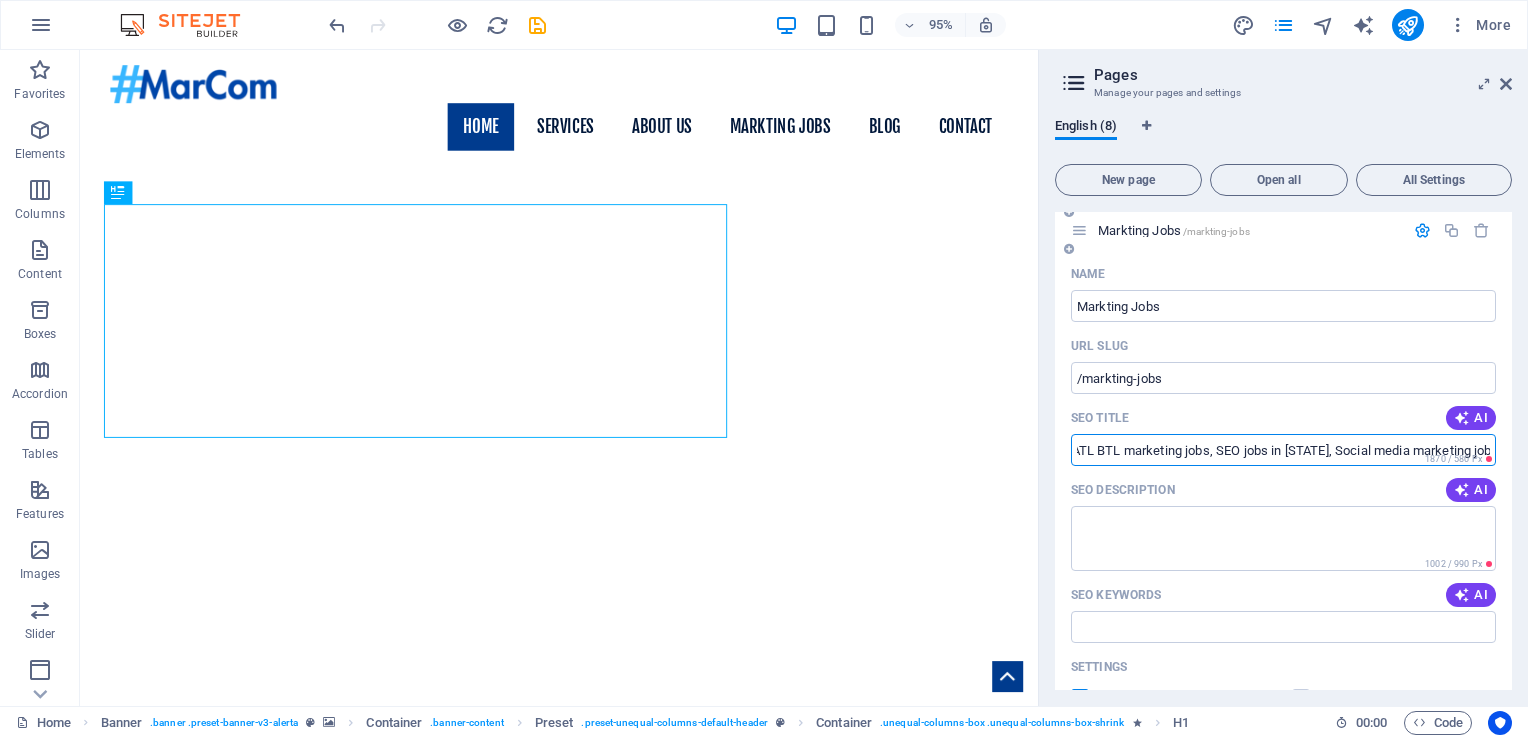 scroll, scrollTop: 0, scrollLeft: 0, axis: both 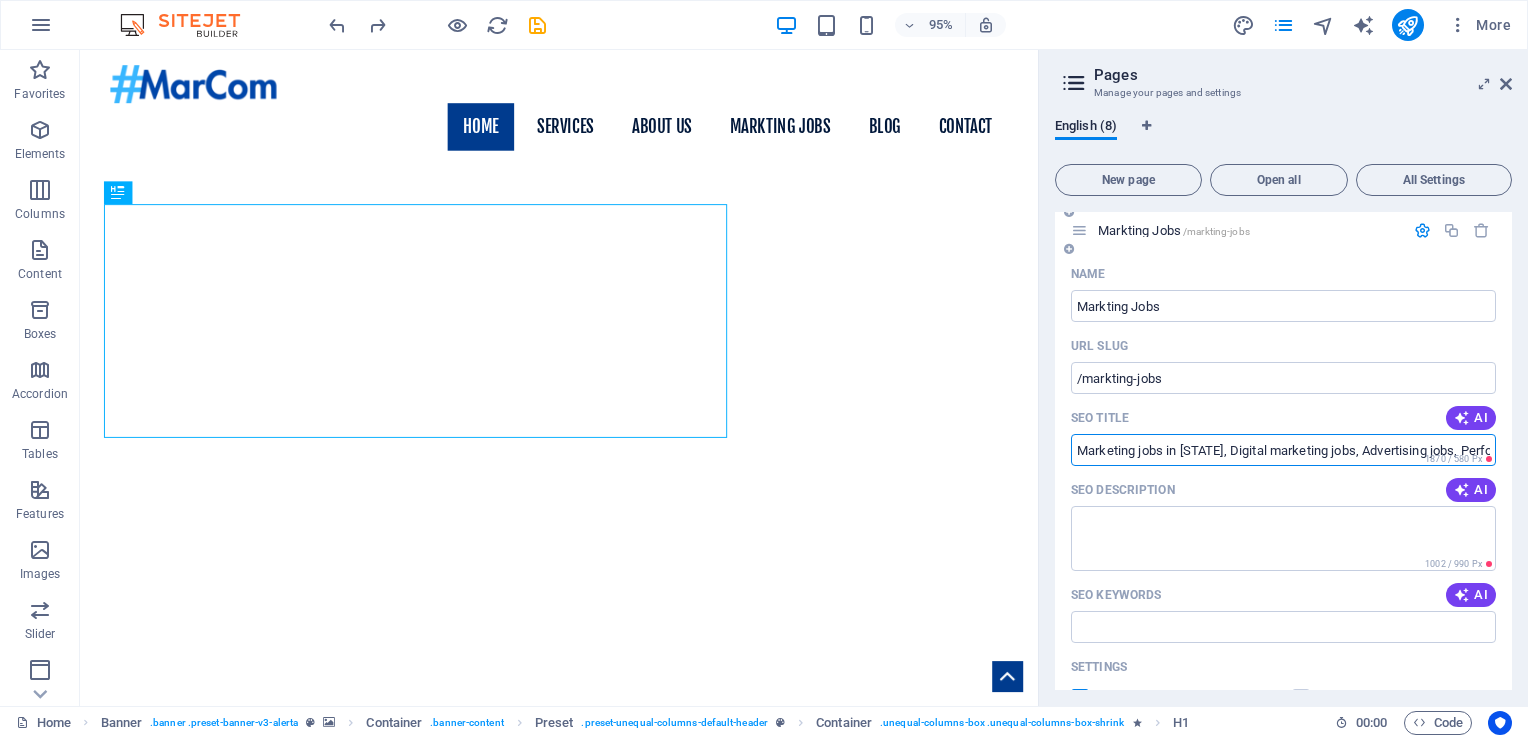 click on "Marketing jobs in India, Digital marketing jobs, Advertising jobs, Performance marketing jobs, ATL BTL marketing jobs, SEO jobs in India, Social media marketing jobs" at bounding box center [1283, 450] 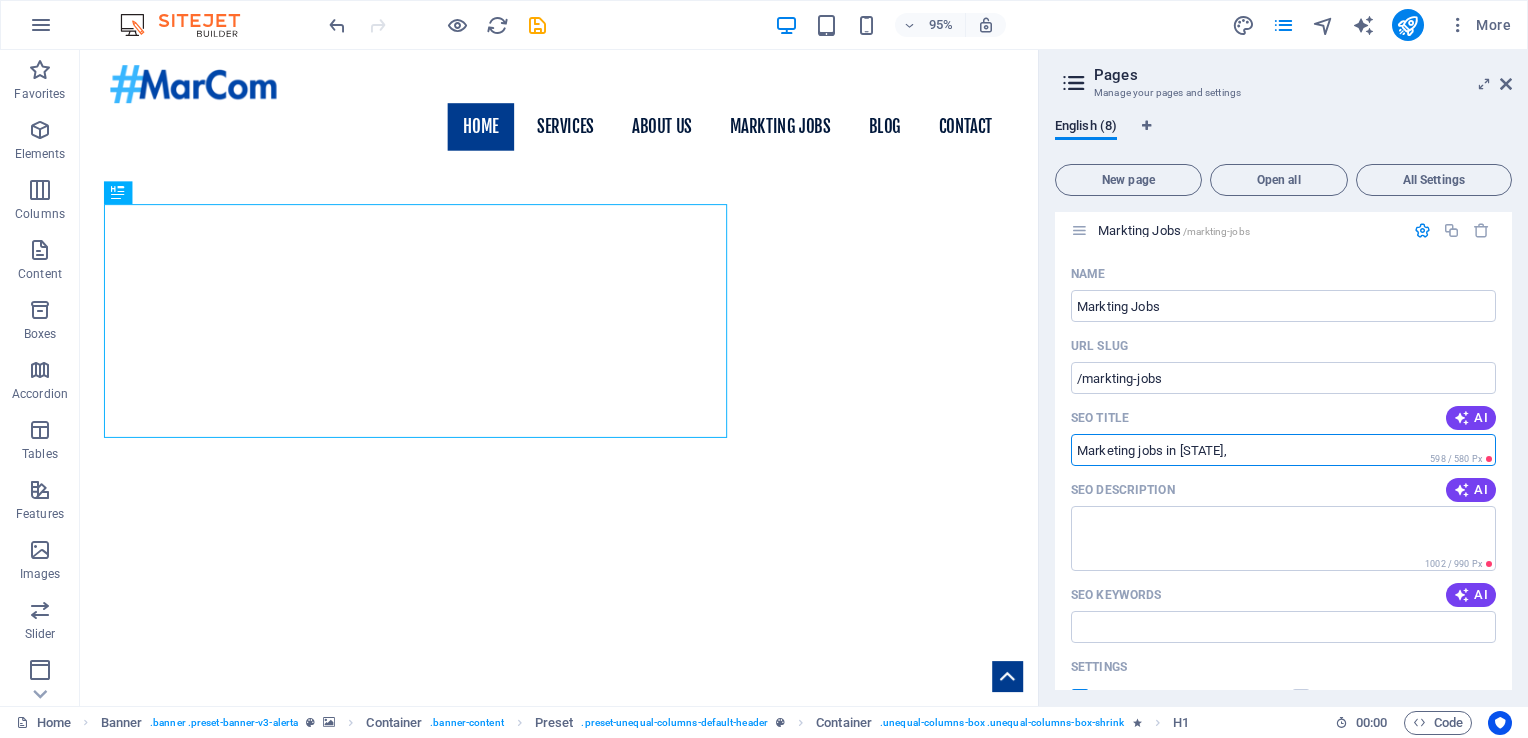 paste on "Digital marketing jobs" 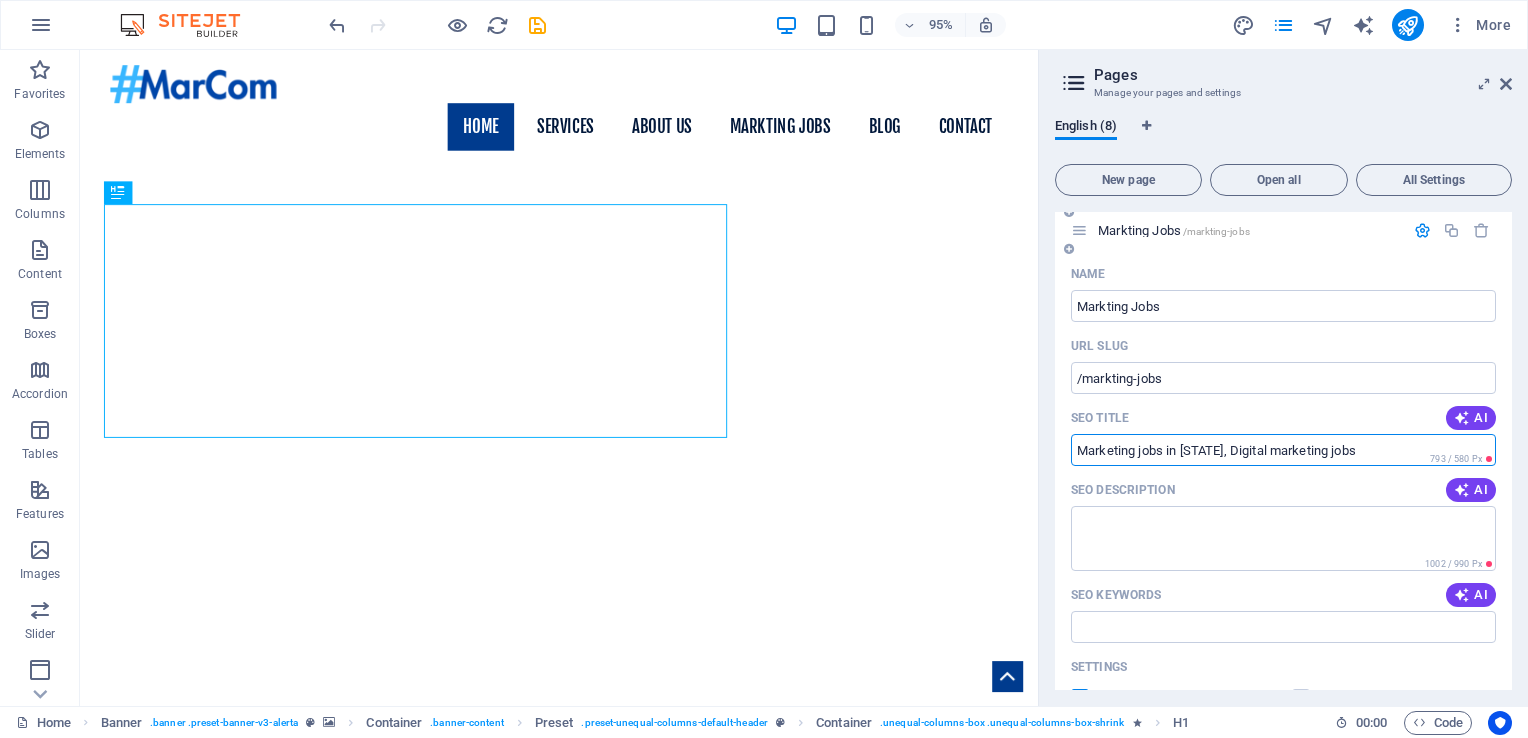 type on "Marketing jobs in India, Digital marketing jobs" 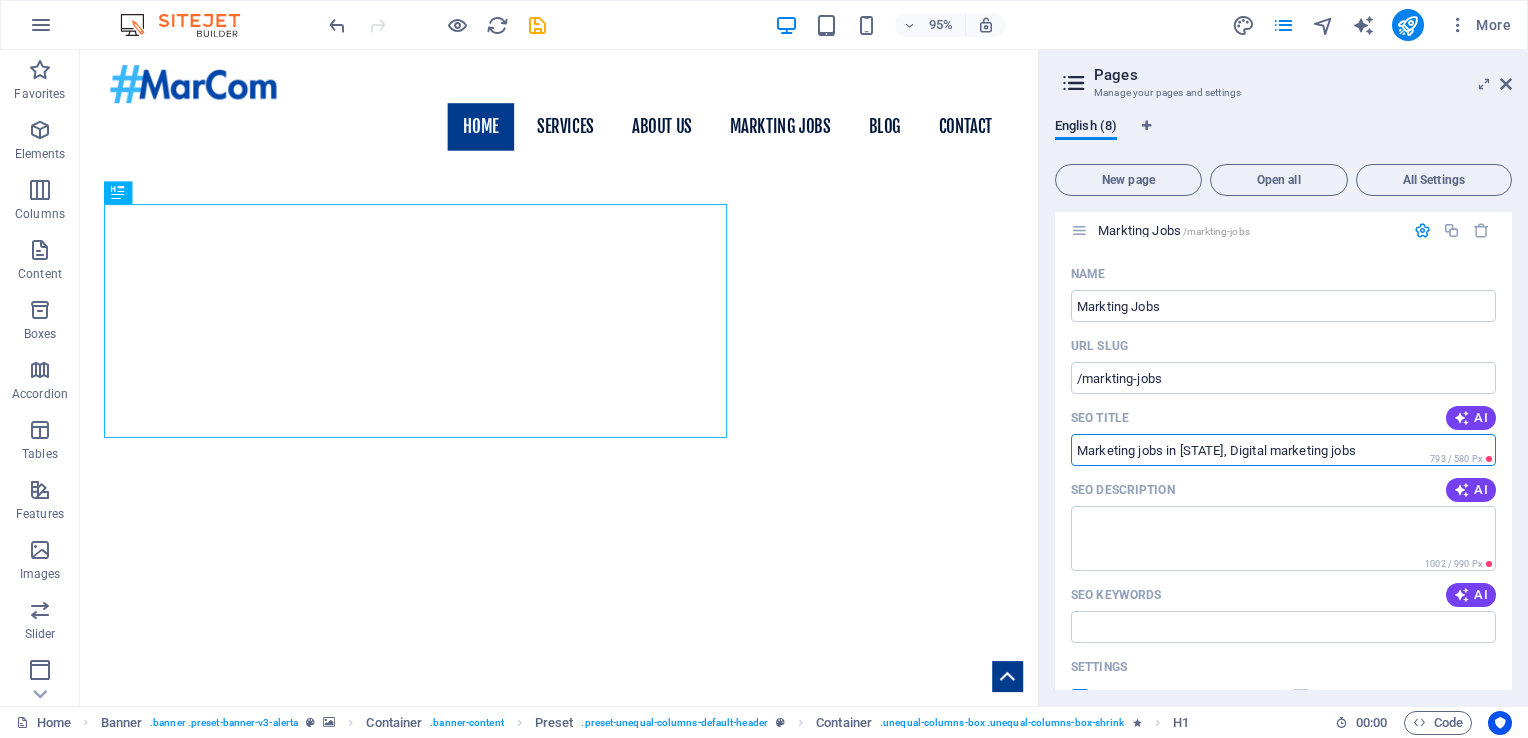 drag, startPoint x: 1360, startPoint y: 452, endPoint x: 1041, endPoint y: 450, distance: 319.00626 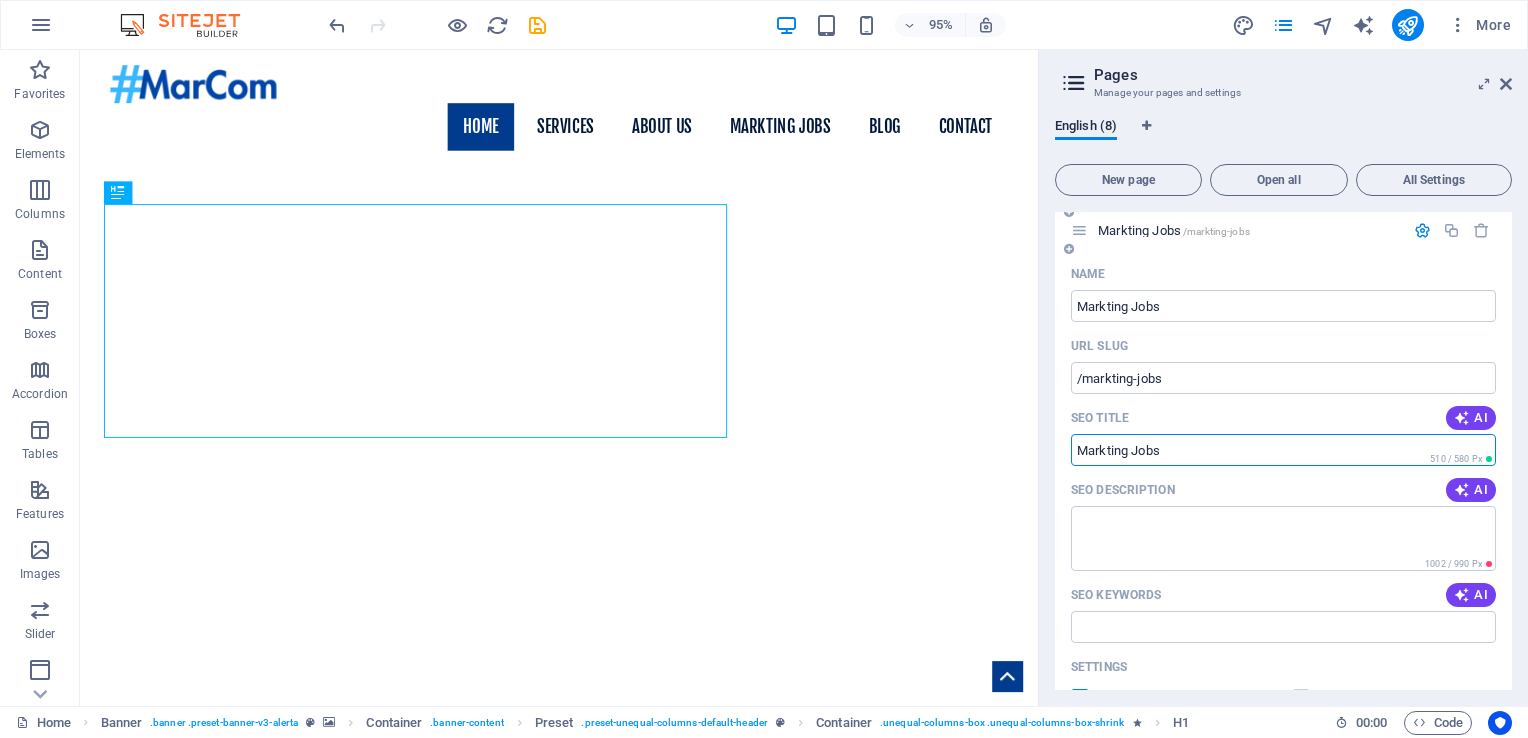 paste on "India’s Largest Network for Marketing Jobs & Talent." 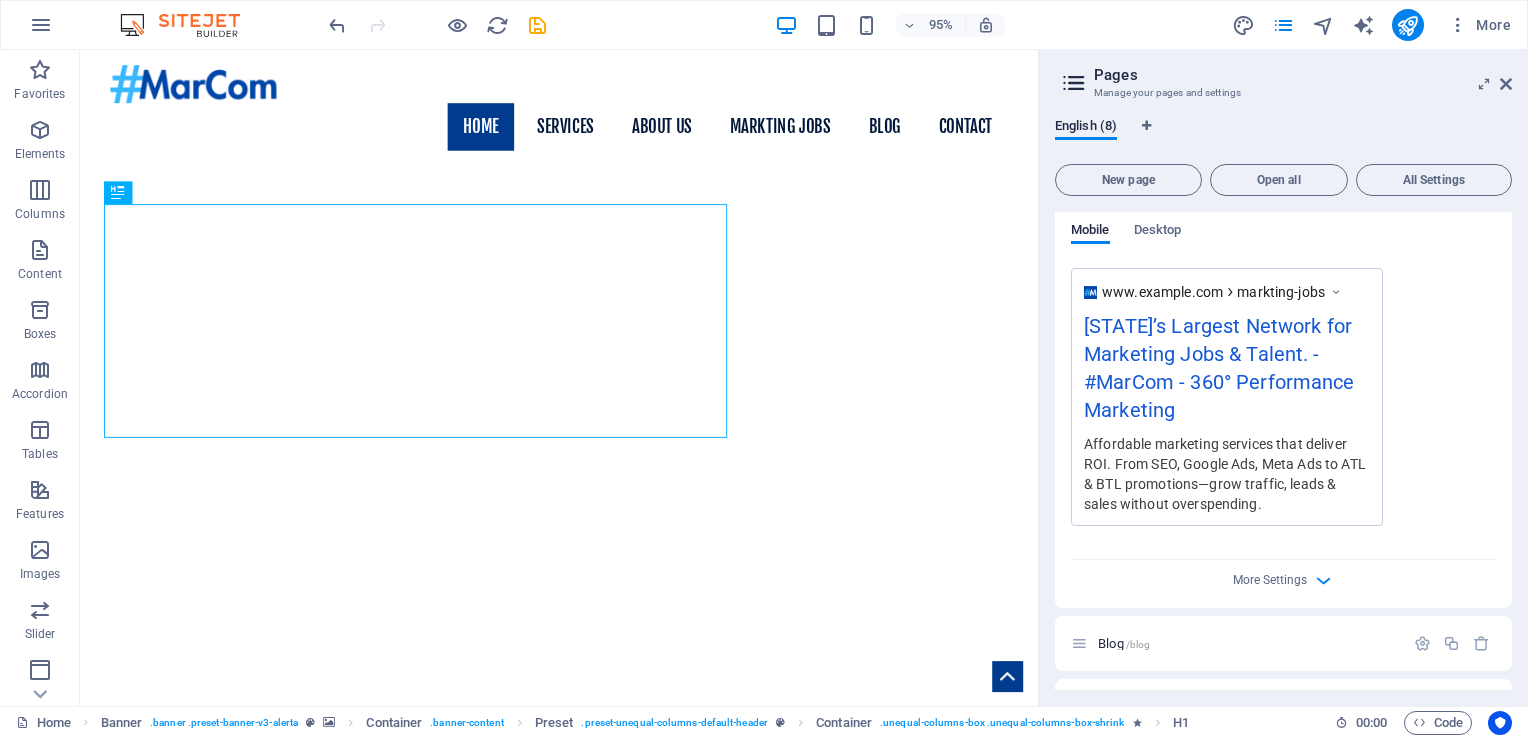 scroll, scrollTop: 715, scrollLeft: 0, axis: vertical 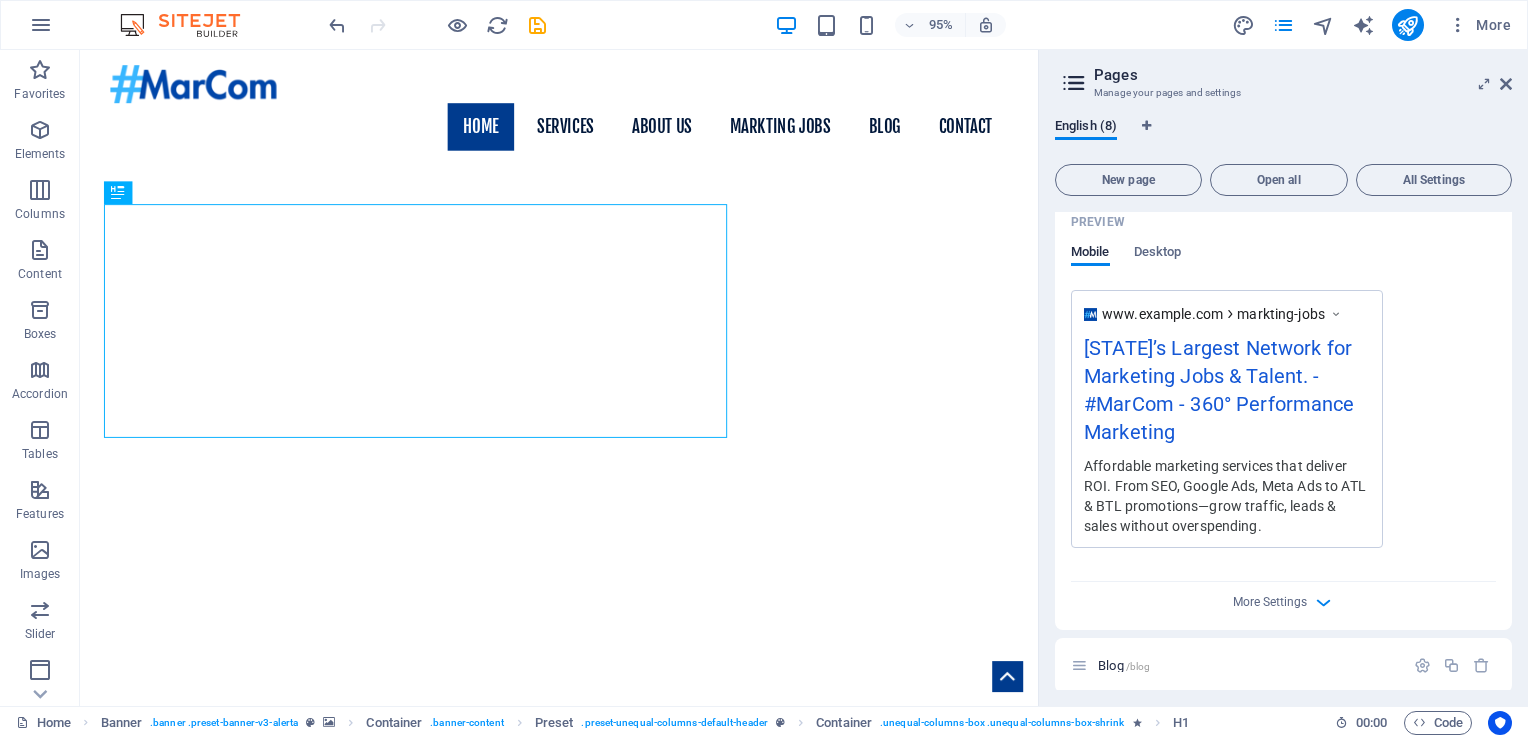 type on "India’s Largest Network for Marketing Jobs & Talent." 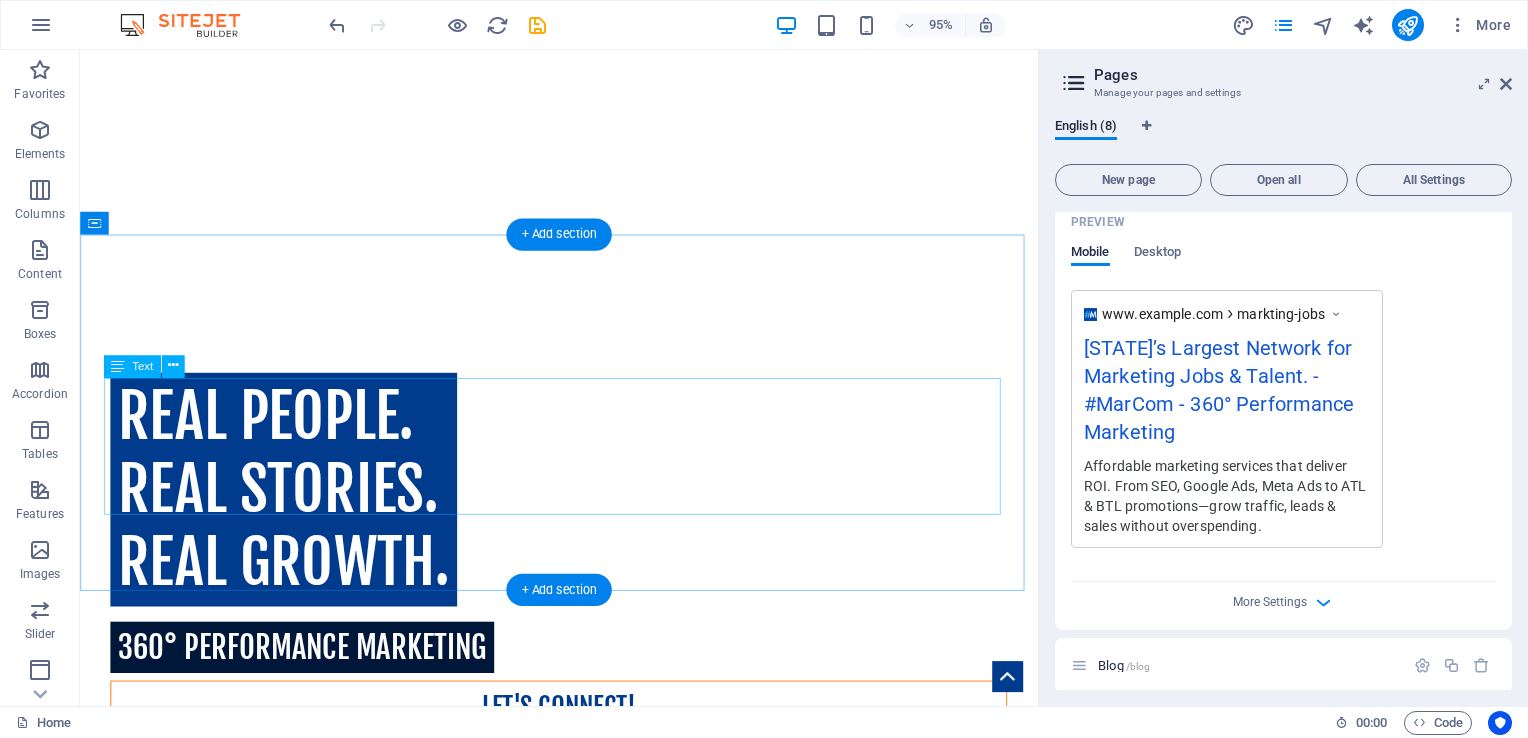 scroll, scrollTop: 442, scrollLeft: 0, axis: vertical 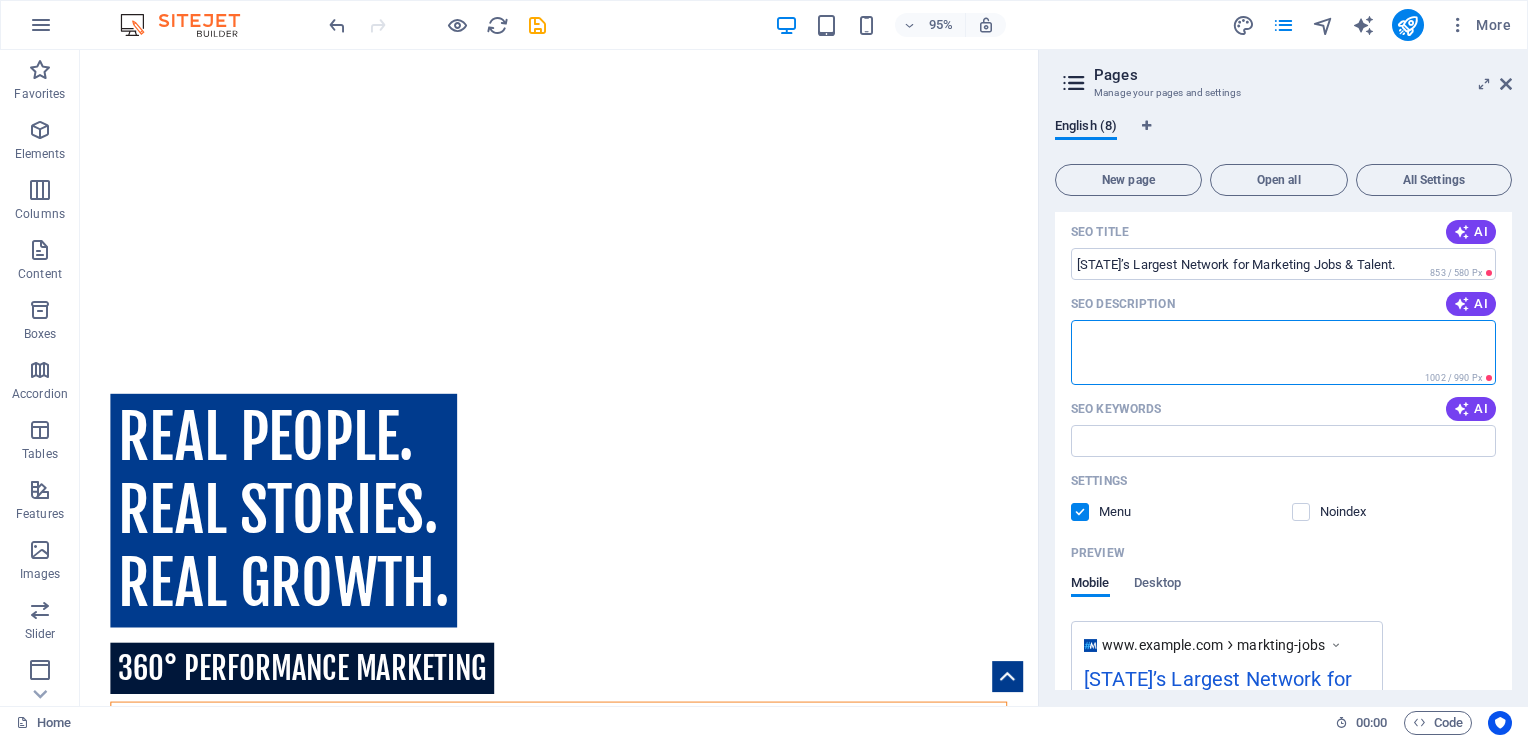click on "SEO Description" at bounding box center [1283, 352] 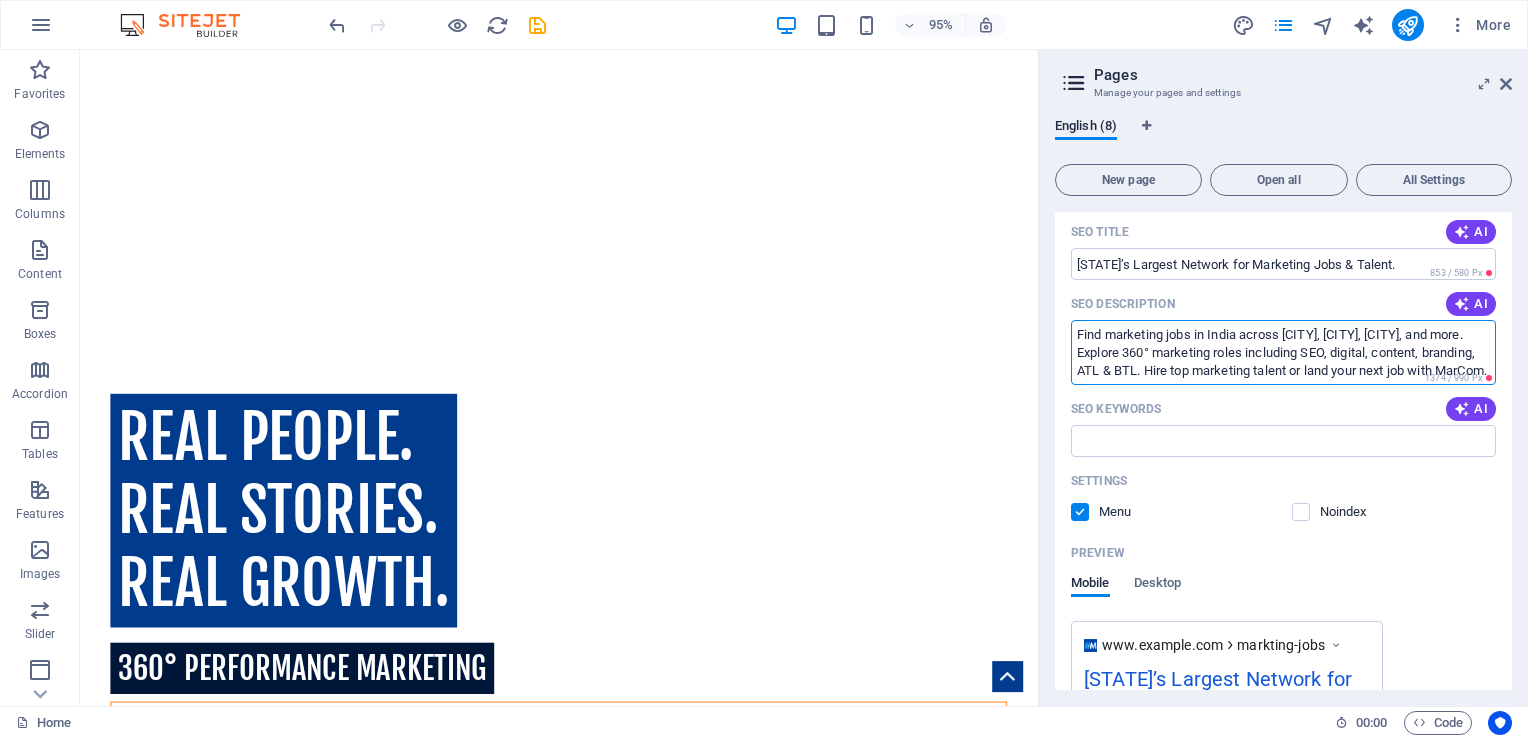 scroll, scrollTop: 17, scrollLeft: 0, axis: vertical 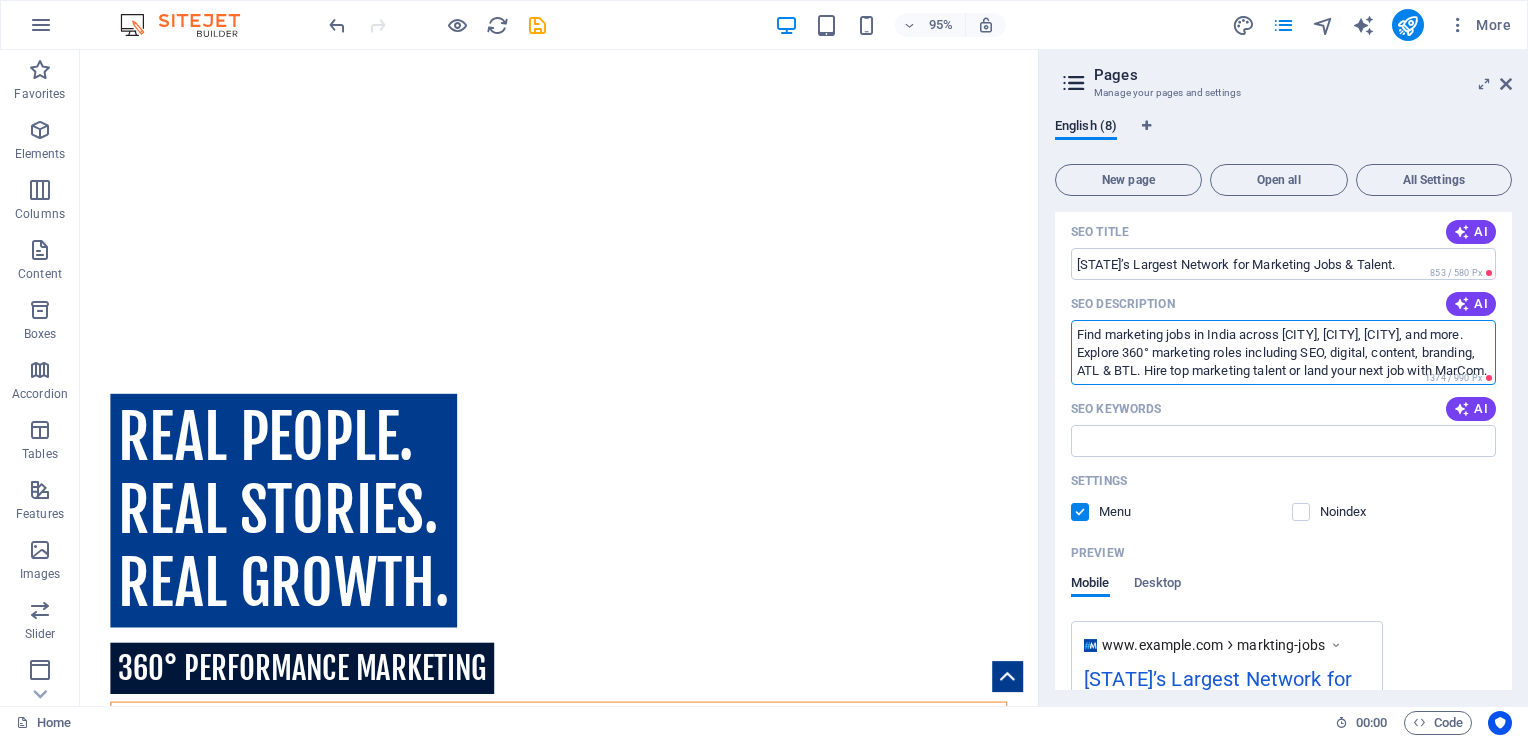 click on "Find marketing jobs in India across Delhi, Mumbai, Bangalore, and more. Explore 360° marketing roles including SEO, digital, content, branding, ATL & BTL. Hire top marketing talent or land your next job with MarCom." at bounding box center (1283, 352) 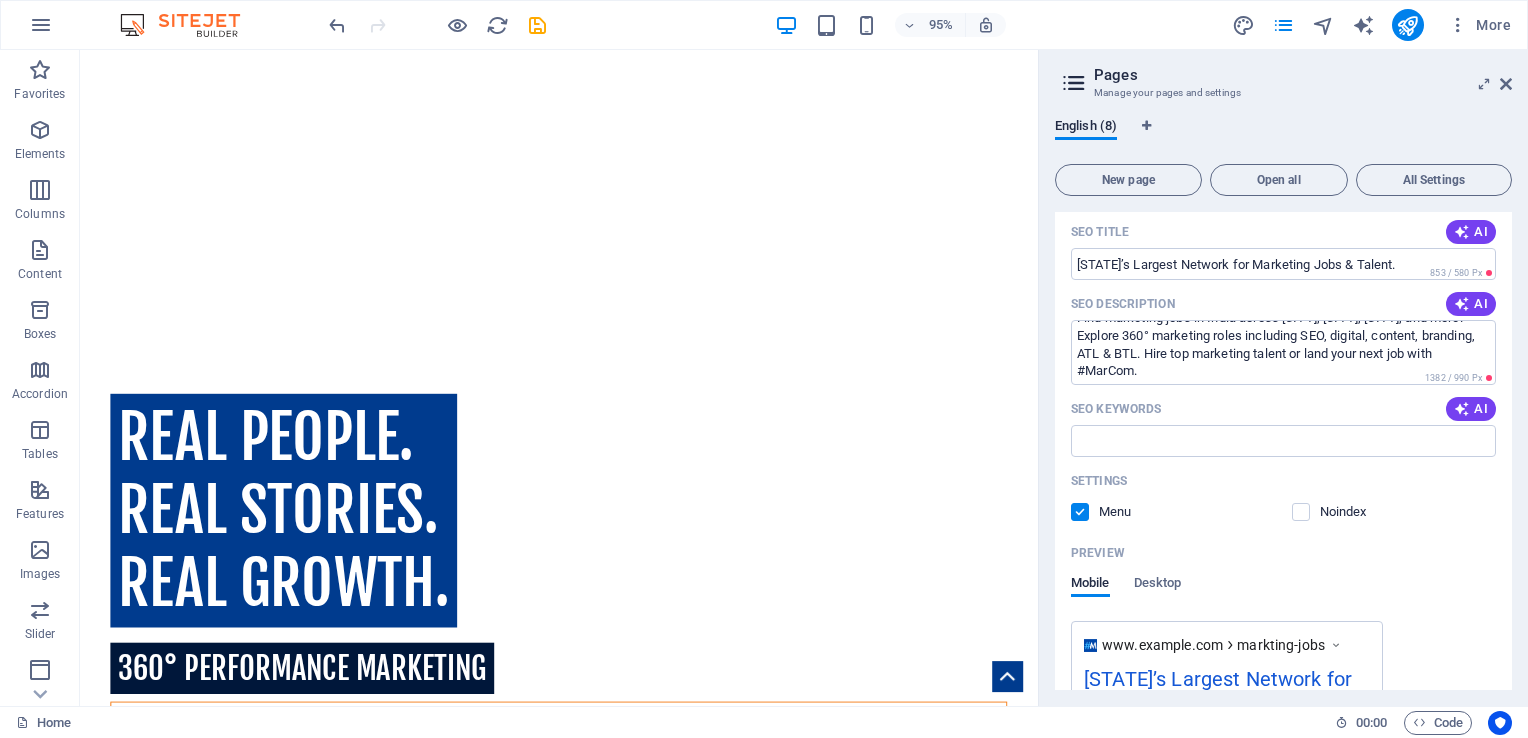 click on "SEO Keywords AI" at bounding box center [1283, 409] 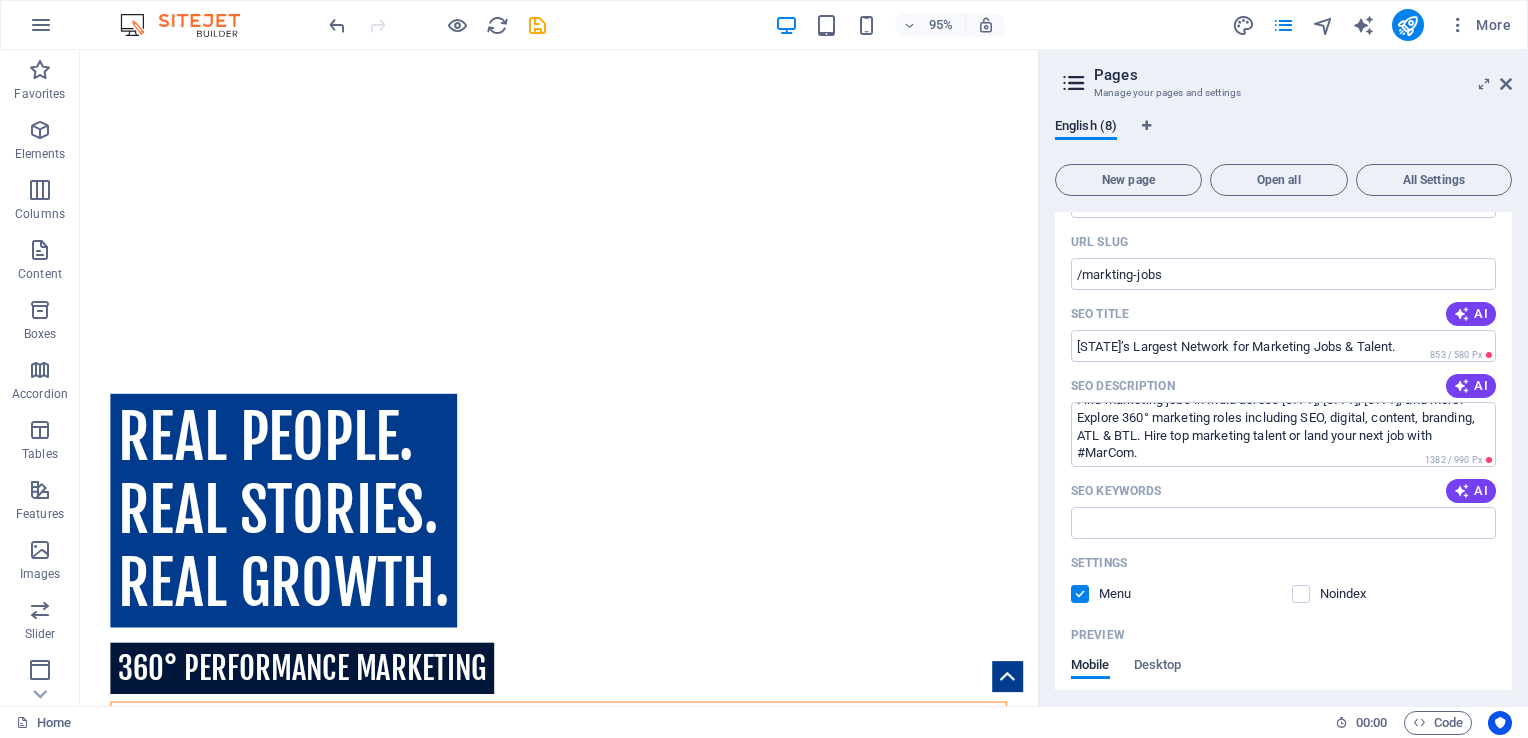 scroll, scrollTop: 301, scrollLeft: 0, axis: vertical 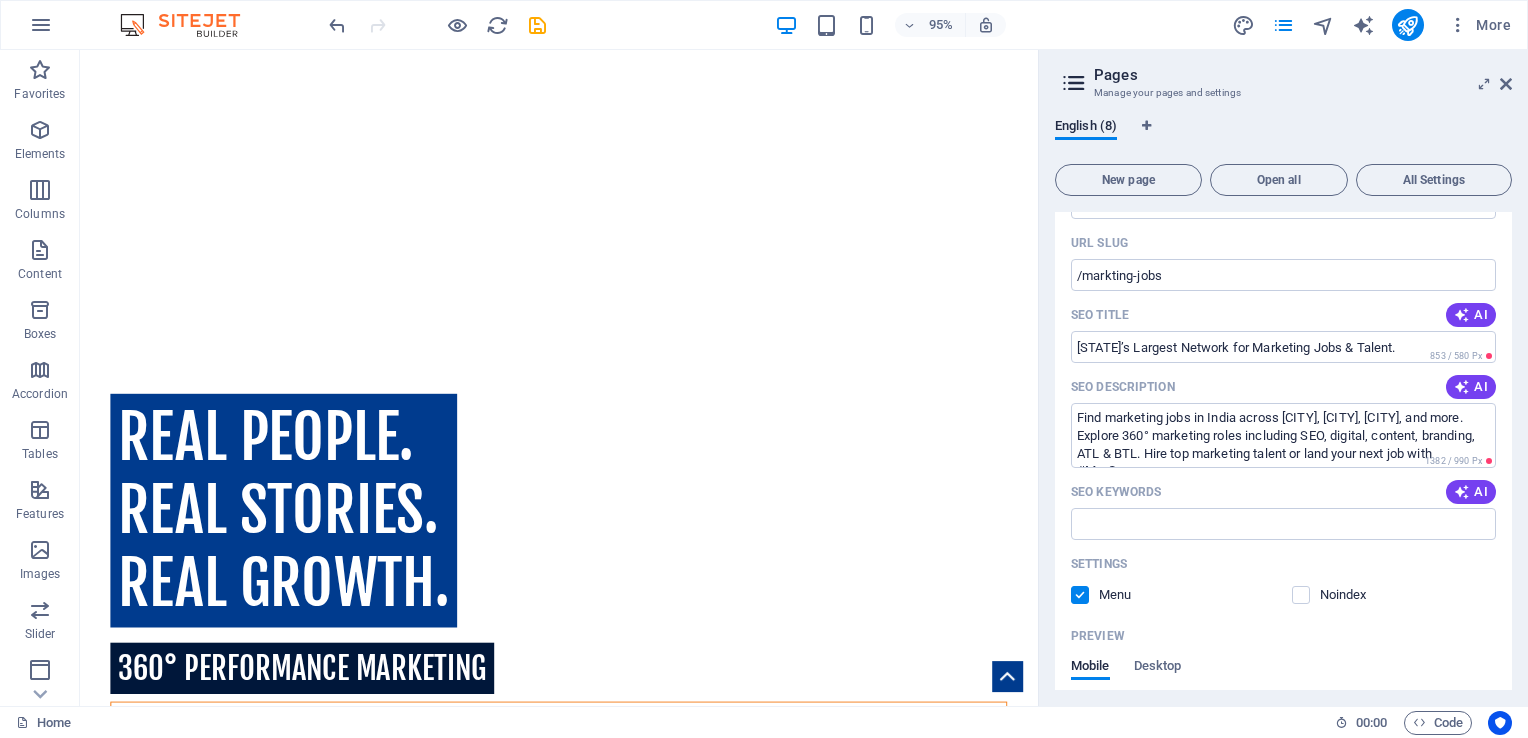 click on "SEO Description AI" at bounding box center (1283, 387) 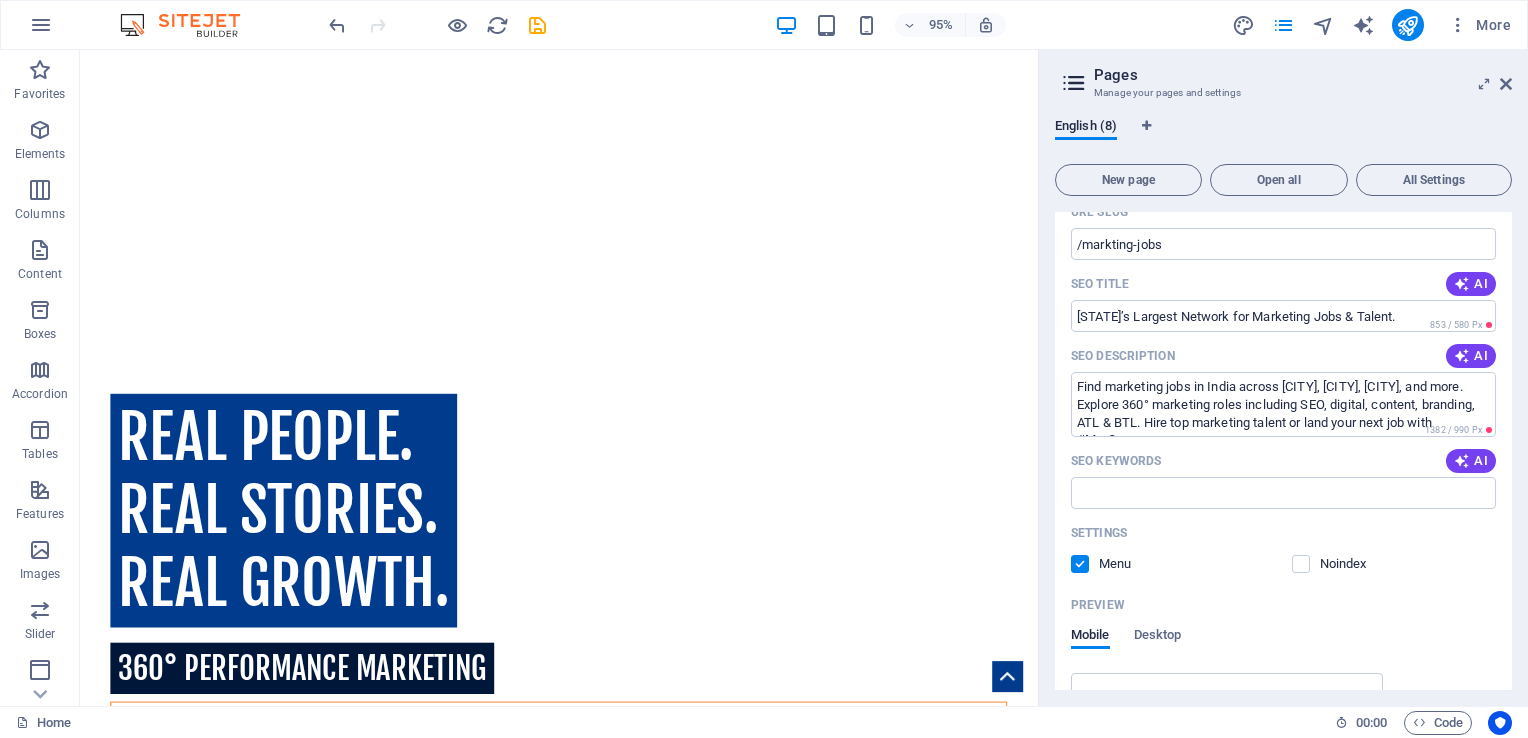 scroll, scrollTop: 329, scrollLeft: 0, axis: vertical 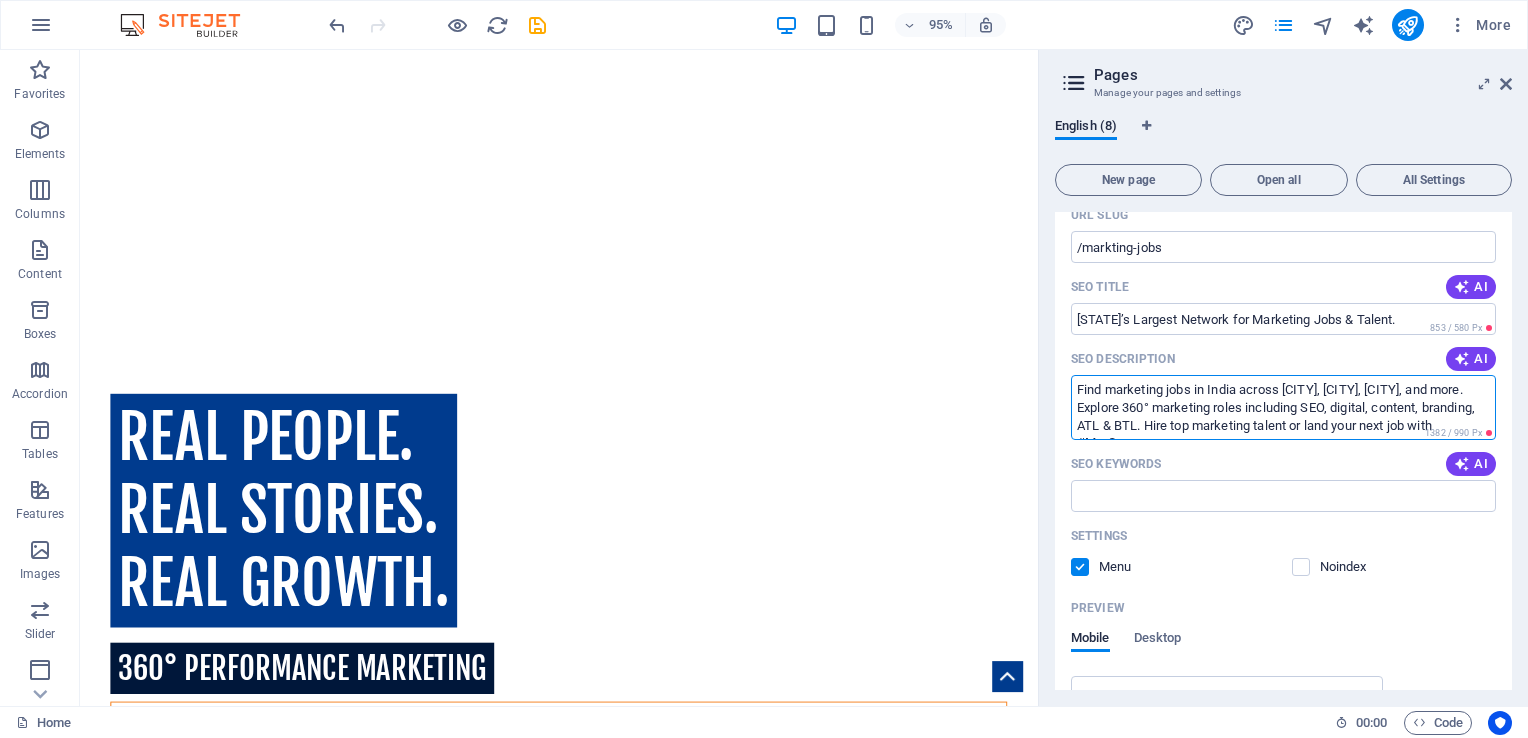 click on "Find marketing jobs in India across Delhi, Mumbai, Bangalore, and more. Explore 360° marketing roles including SEO, digital, content, branding, ATL & BTL. Hire top marketing talent or land your next job with #MarCom." at bounding box center [1283, 407] 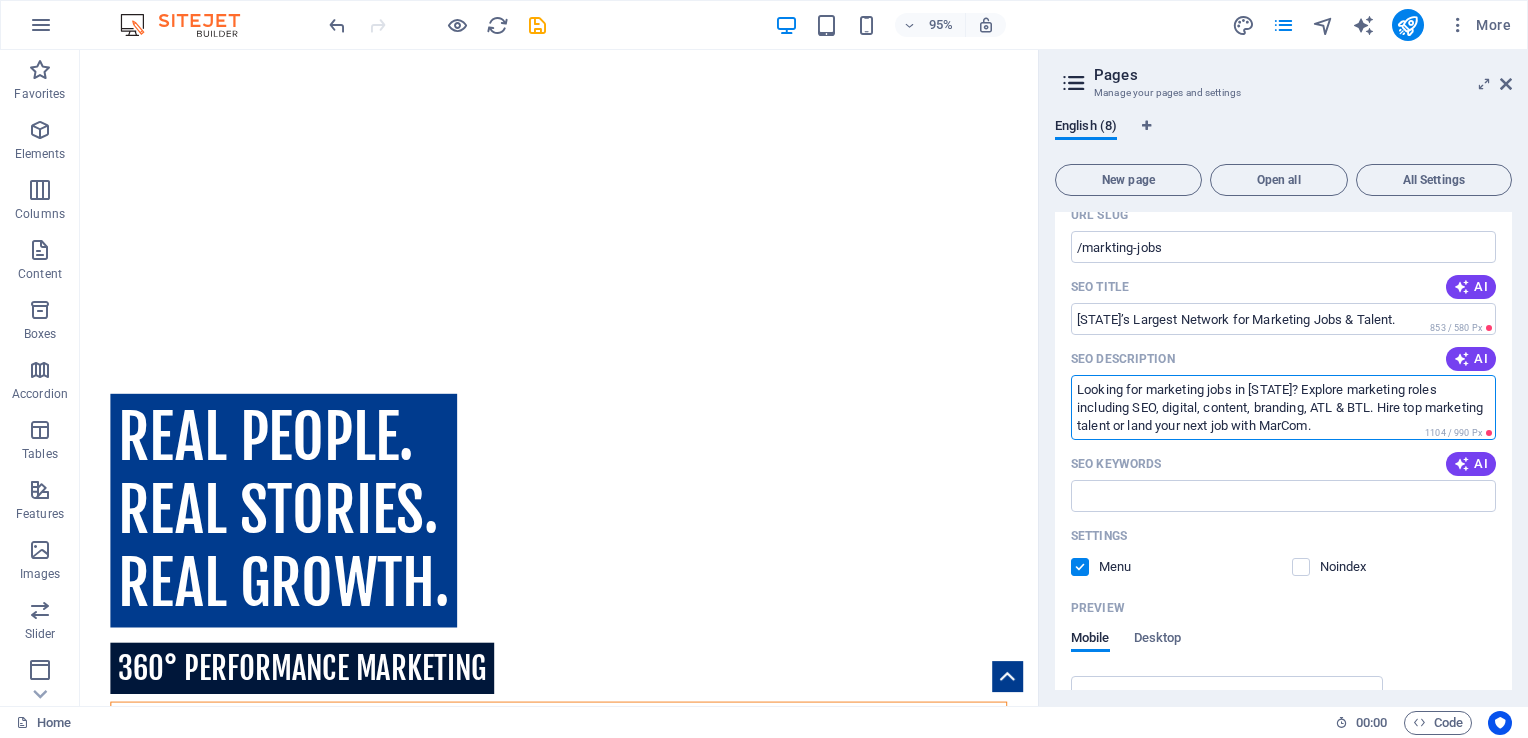 click on "Looking for marketing jobs in India? Explore marketing roles including SEO, digital, content, branding, ATL & BTL. Hire top marketing talent or land your next job with MarCom." at bounding box center (1283, 407) 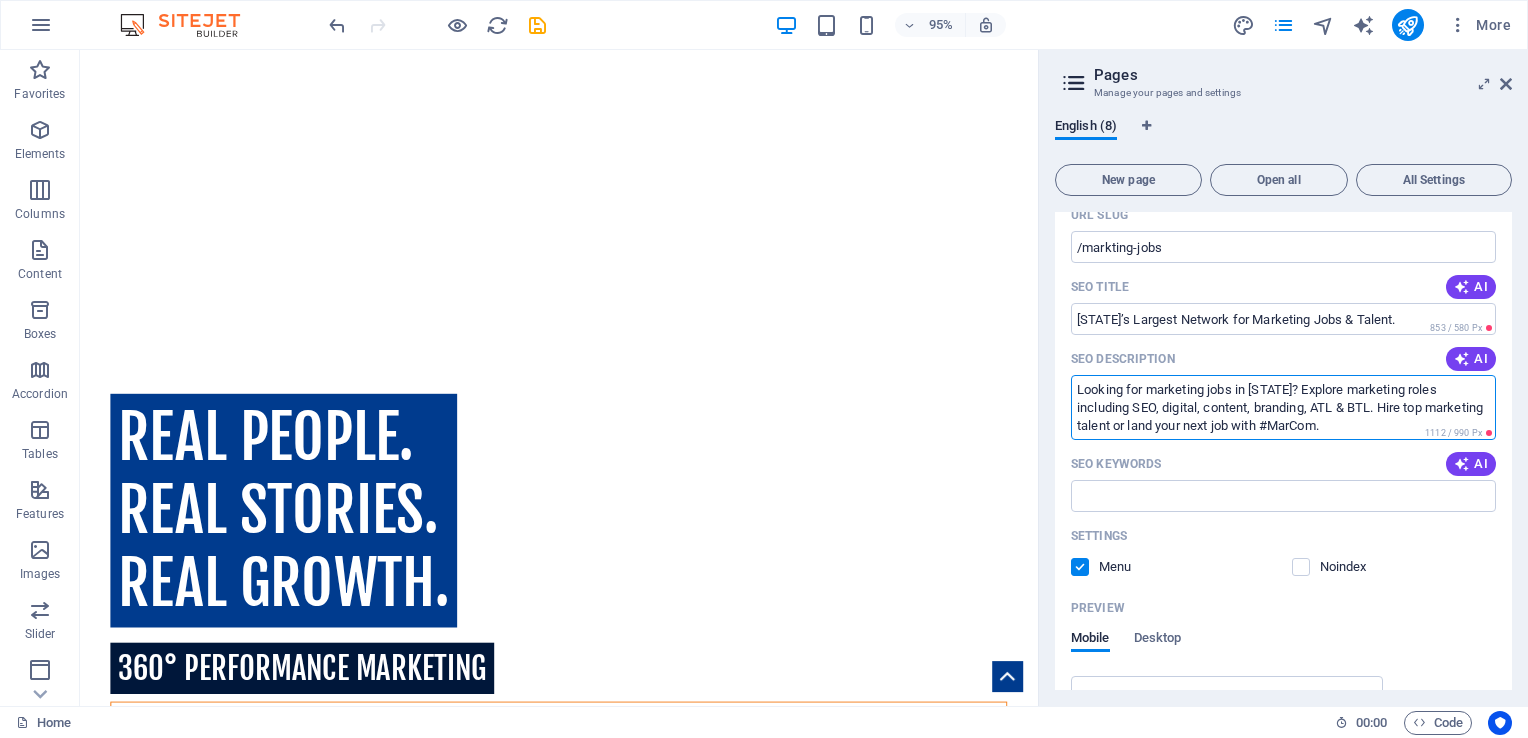 click on "Looking for marketing jobs in India? Explore marketing roles including SEO, digital, content, branding, ATL & BTL. Hire top marketing talent or land your next job with #MarCom." at bounding box center (1283, 407) 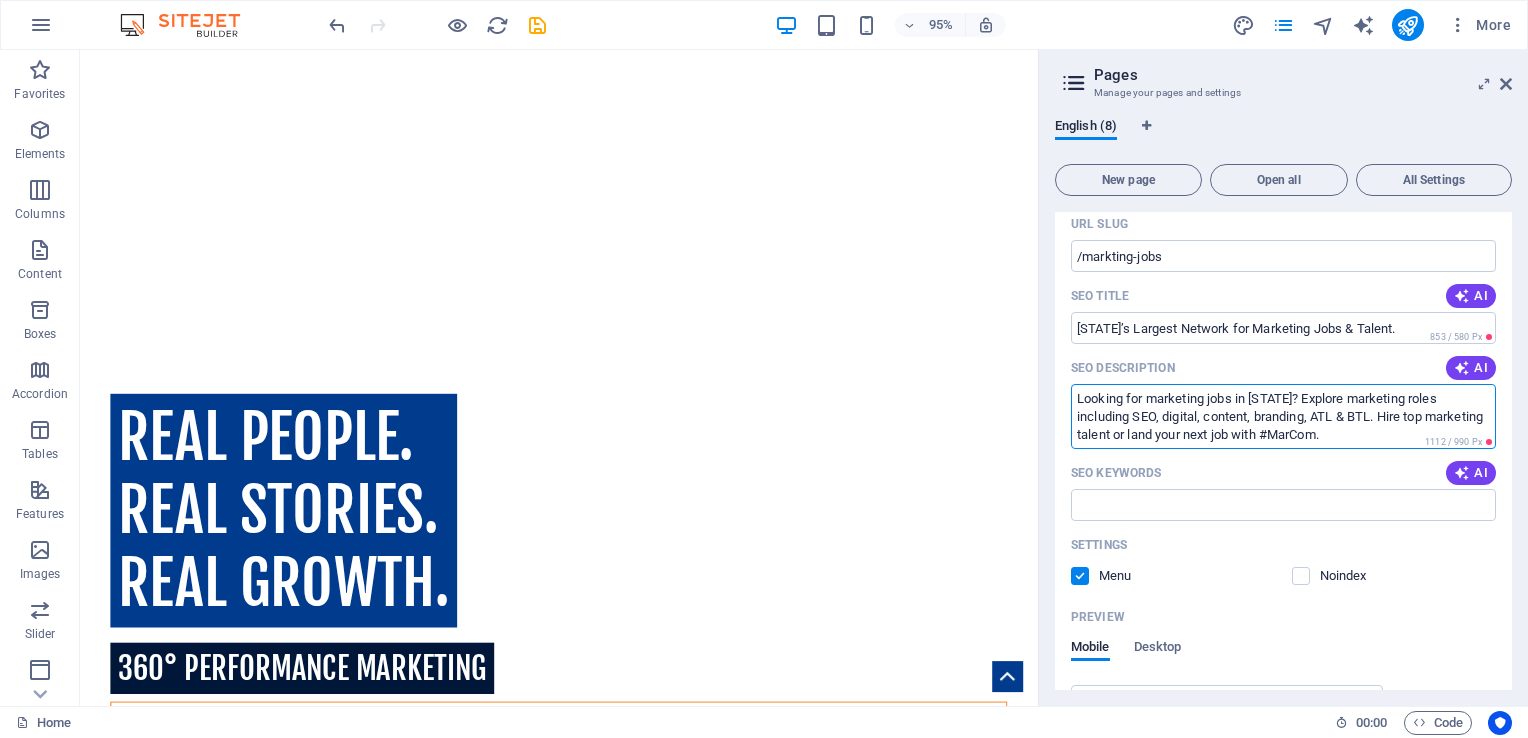 scroll, scrollTop: 319, scrollLeft: 0, axis: vertical 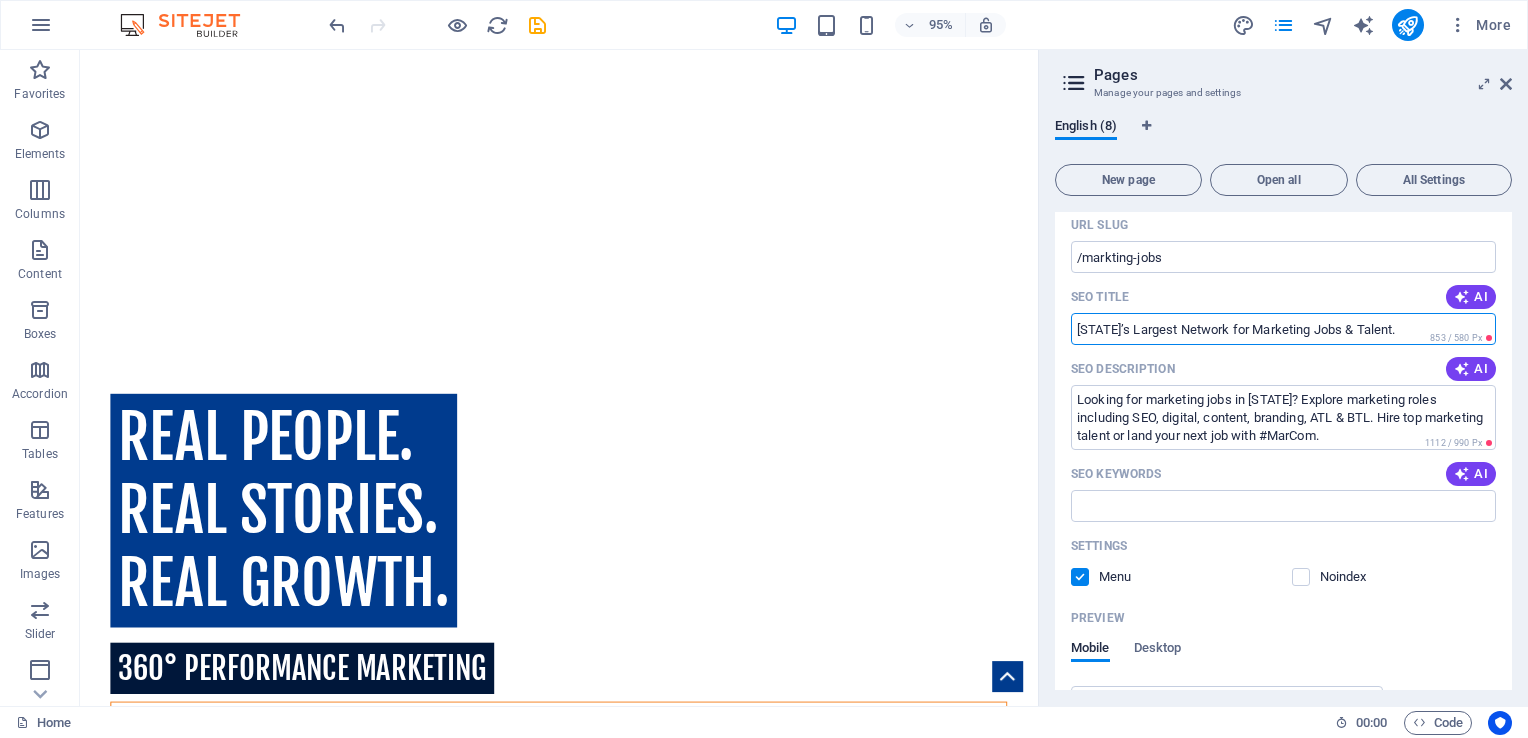 drag, startPoint x: 1237, startPoint y: 327, endPoint x: 1164, endPoint y: 326, distance: 73.00685 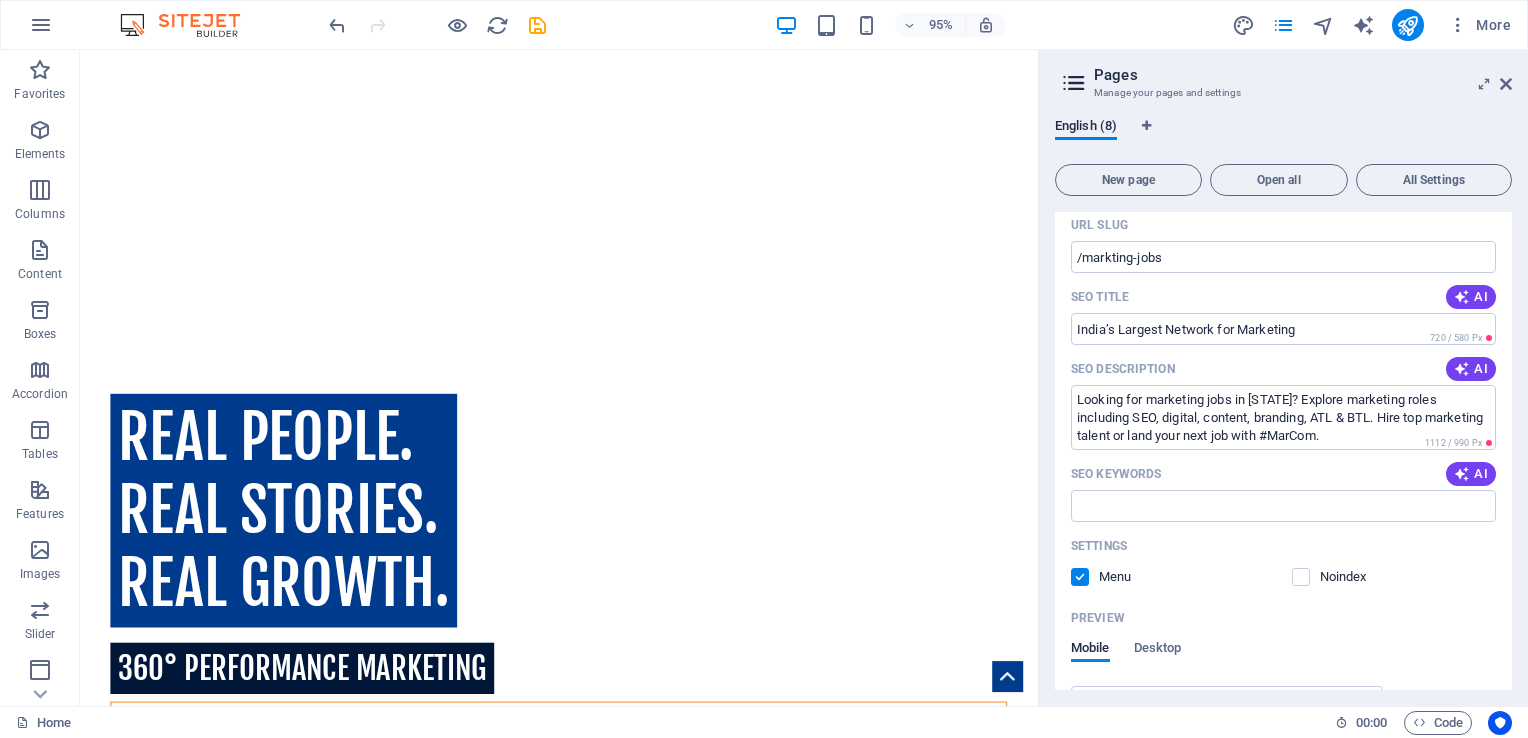 click on "SEO Description AI" at bounding box center [1283, 369] 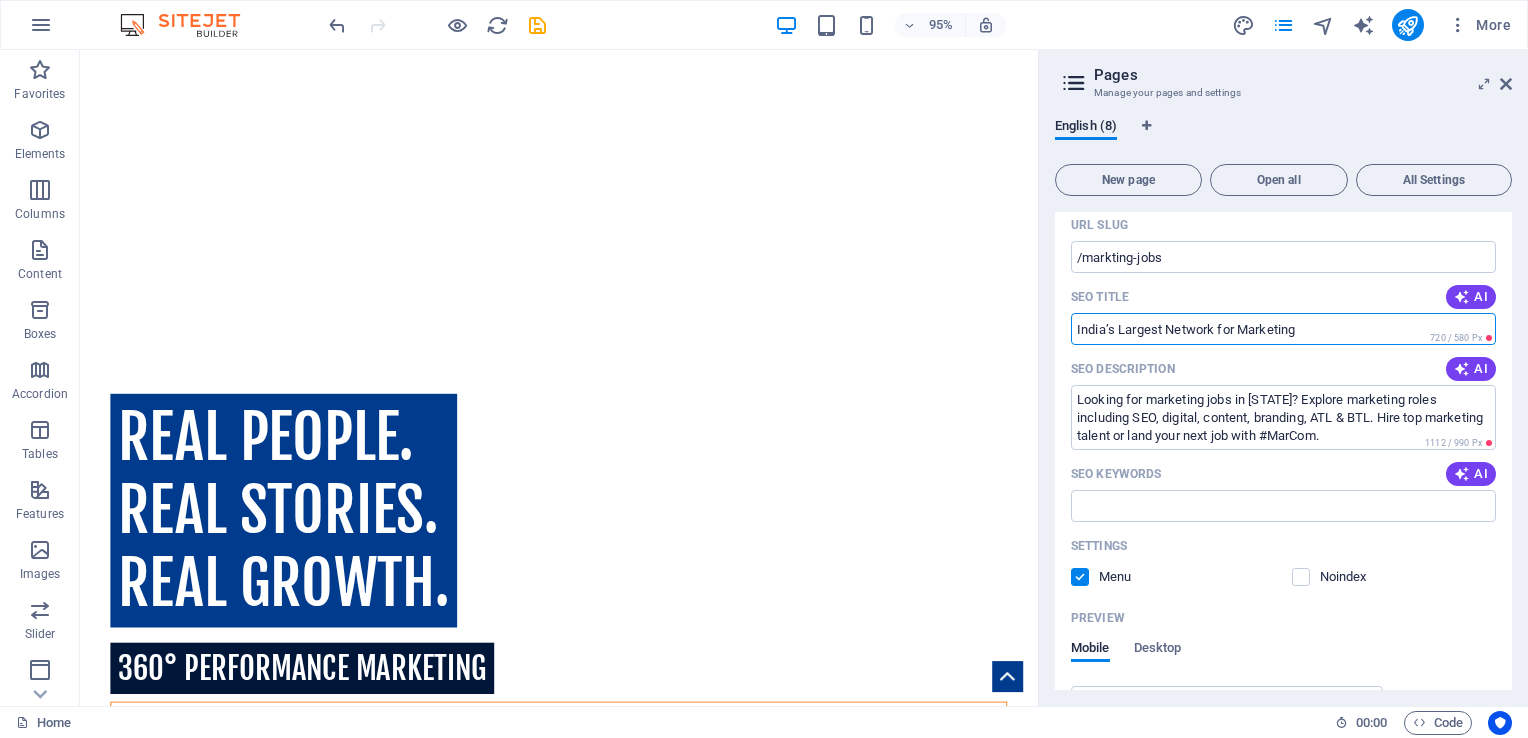drag, startPoint x: 1116, startPoint y: 326, endPoint x: 1060, endPoint y: 323, distance: 56.0803 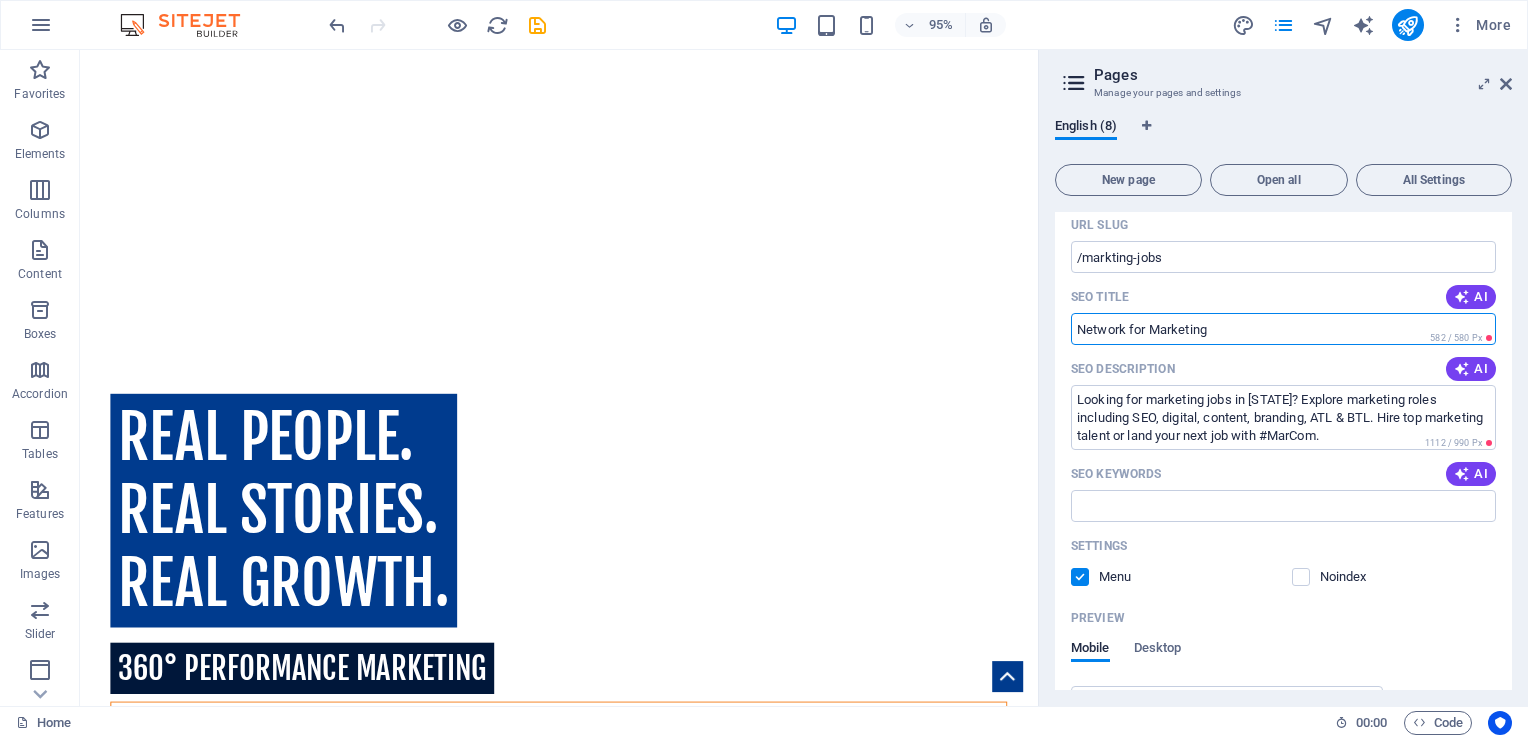 click on "Network for Marketing" at bounding box center (1283, 329) 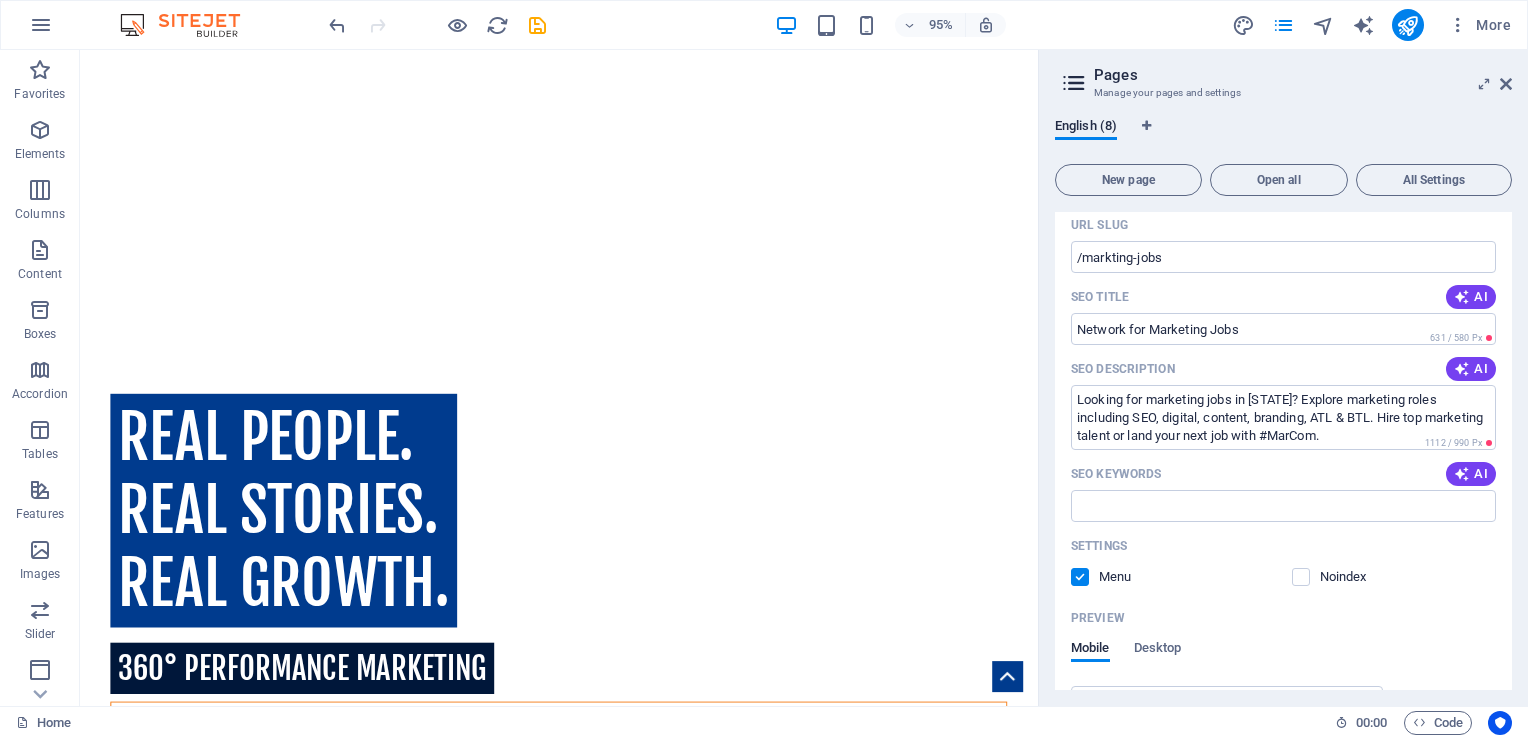 click on "SEO Description AI" at bounding box center [1283, 369] 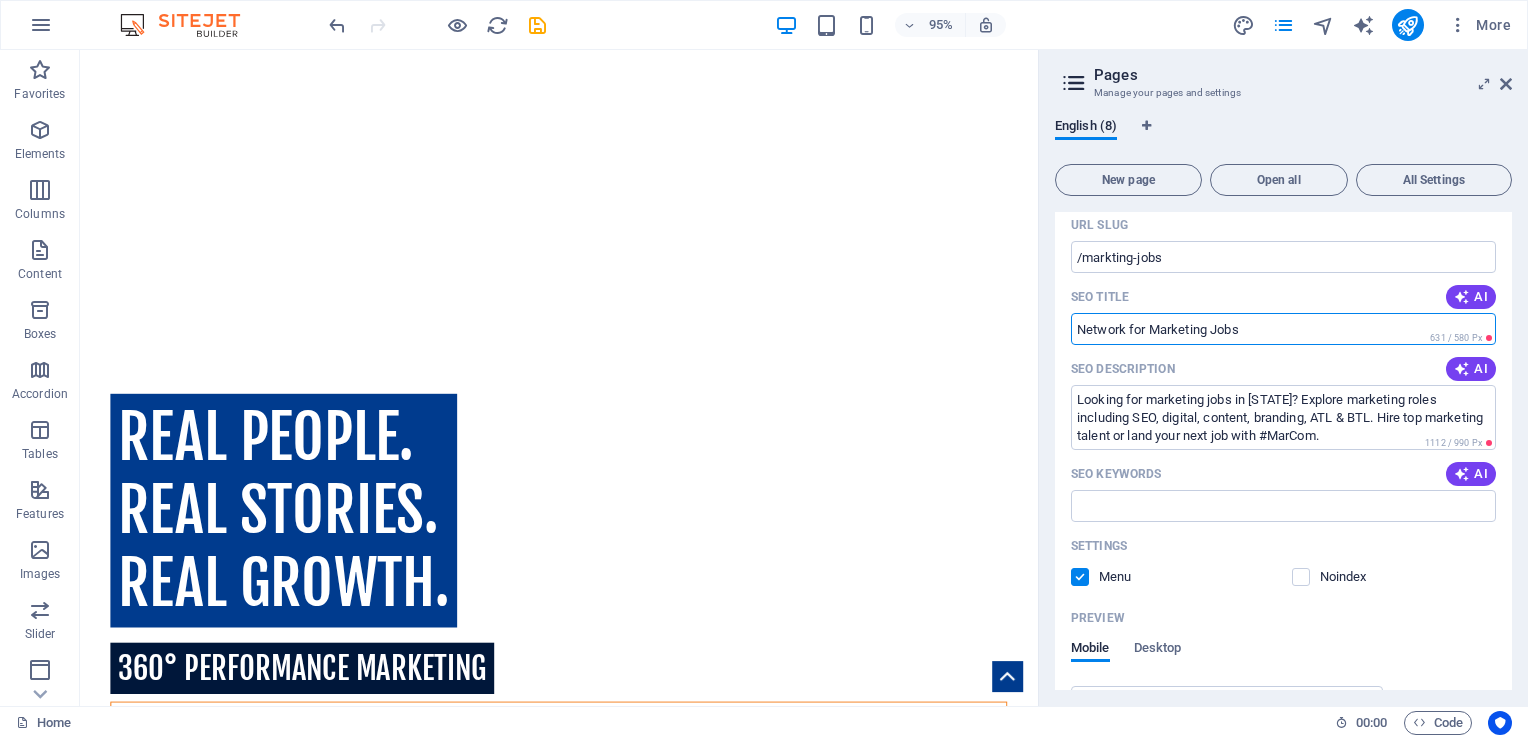 click on "Network for Marketing Jobs" at bounding box center (1283, 329) 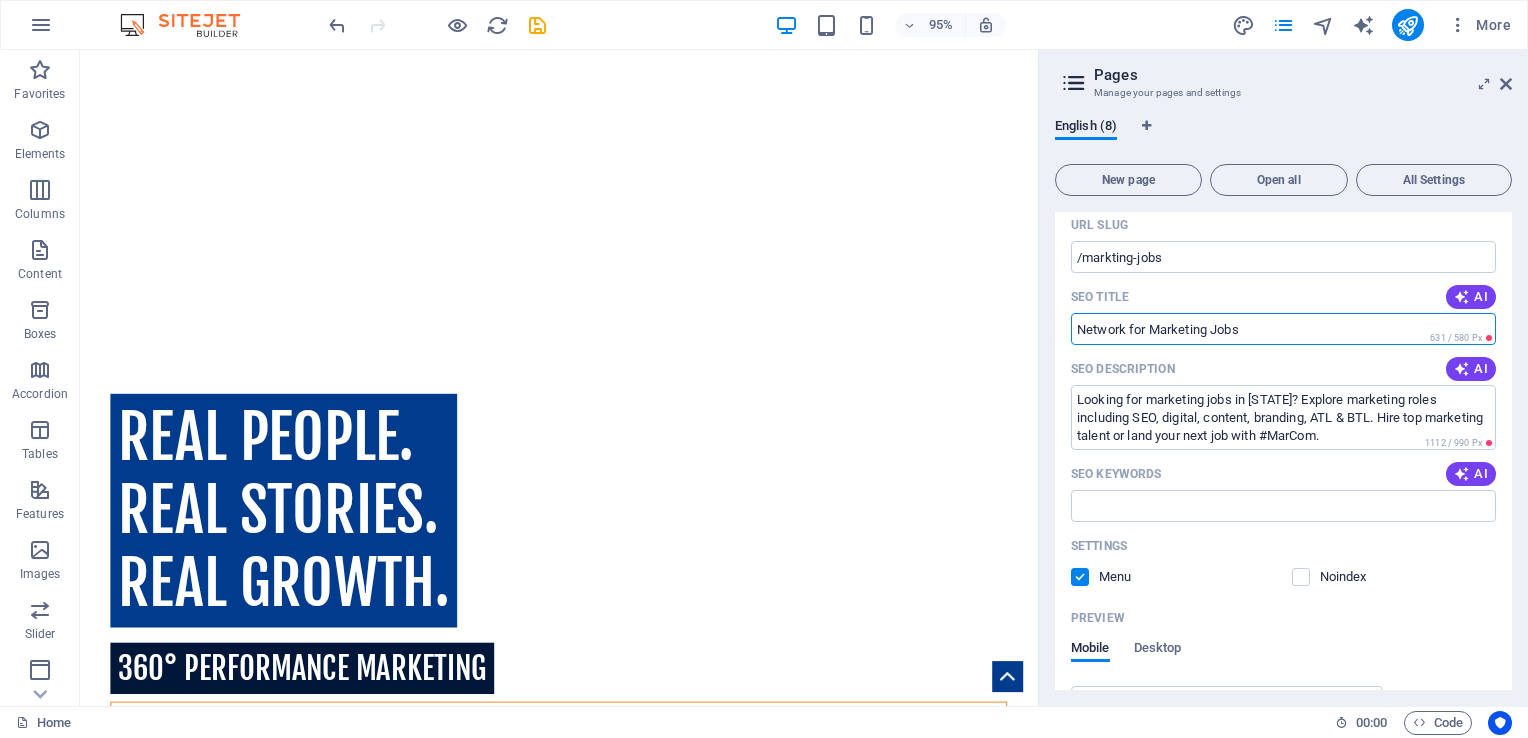 click on "Network for Marketing Jobs" at bounding box center (1283, 329) 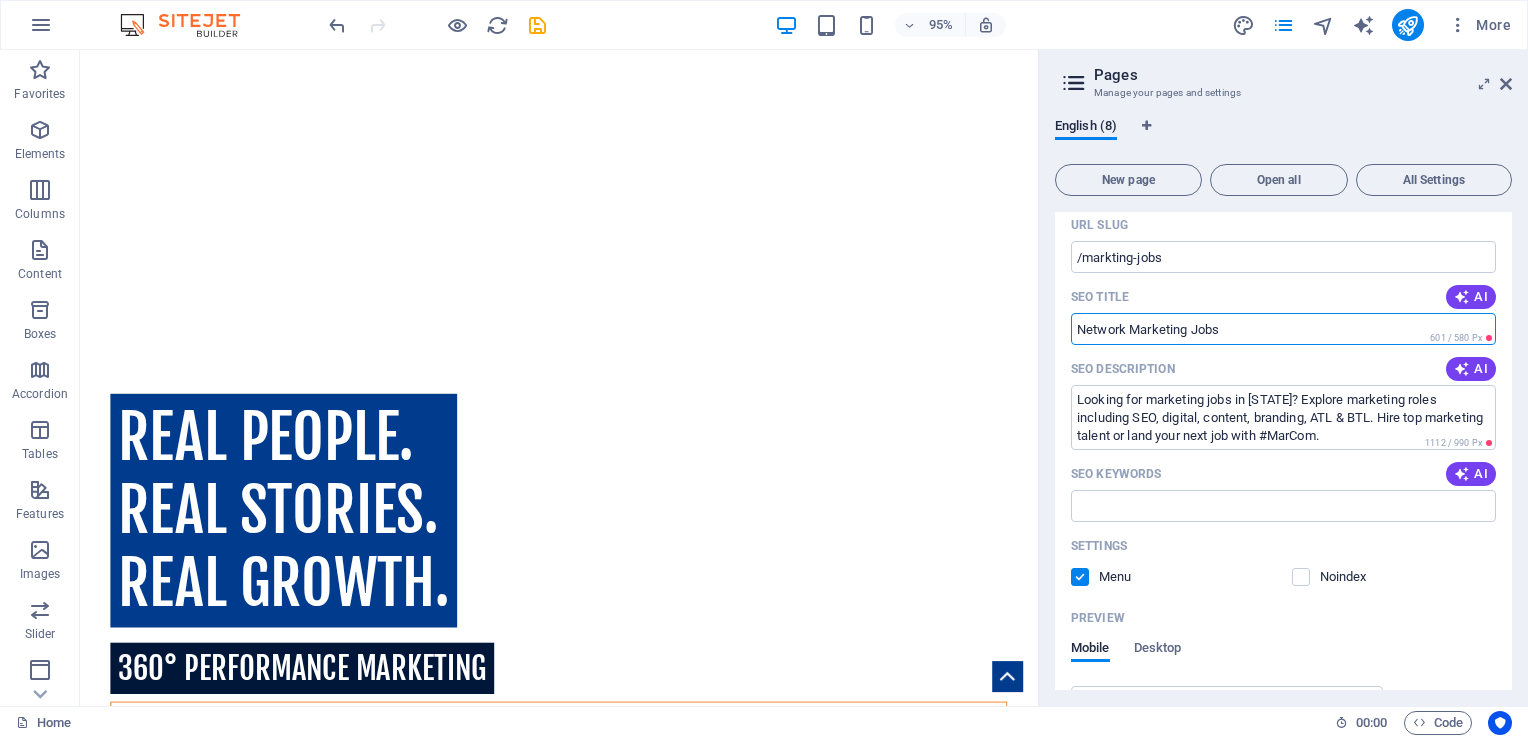 drag, startPoint x: 1208, startPoint y: 381, endPoint x: 1078, endPoint y: 343, distance: 135.44002 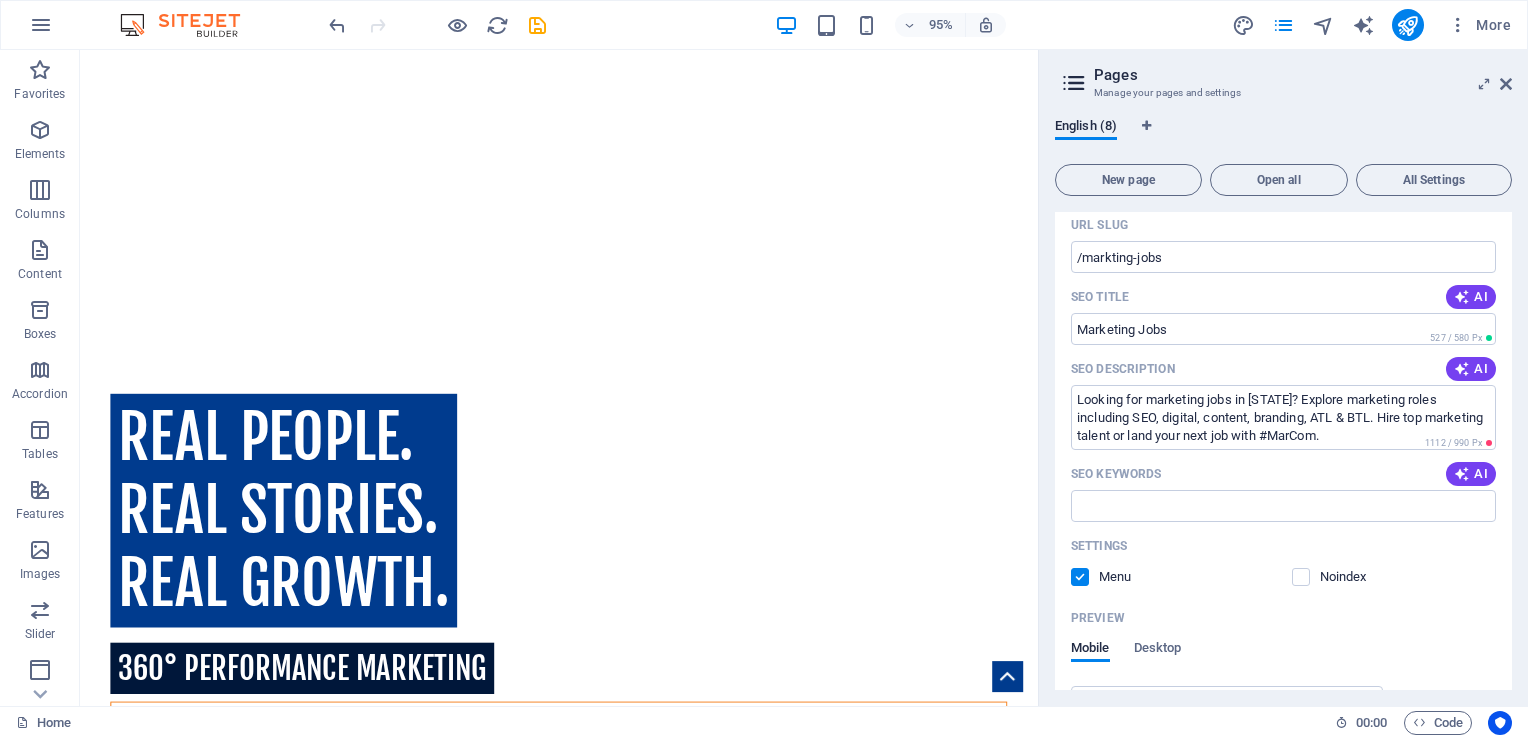 click on "SEO Description AI" at bounding box center [1283, 369] 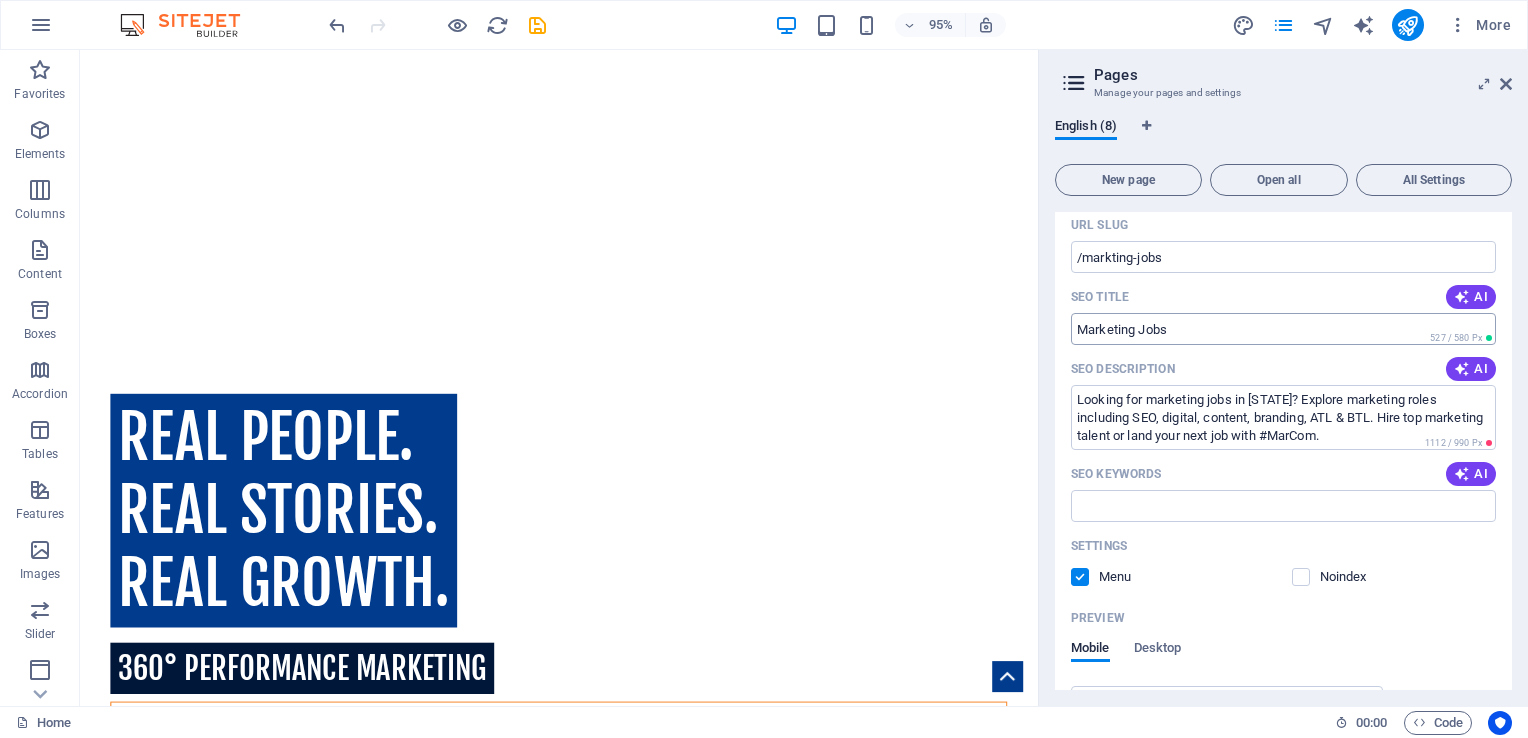 click on "Marketing Jobs" at bounding box center [1283, 329] 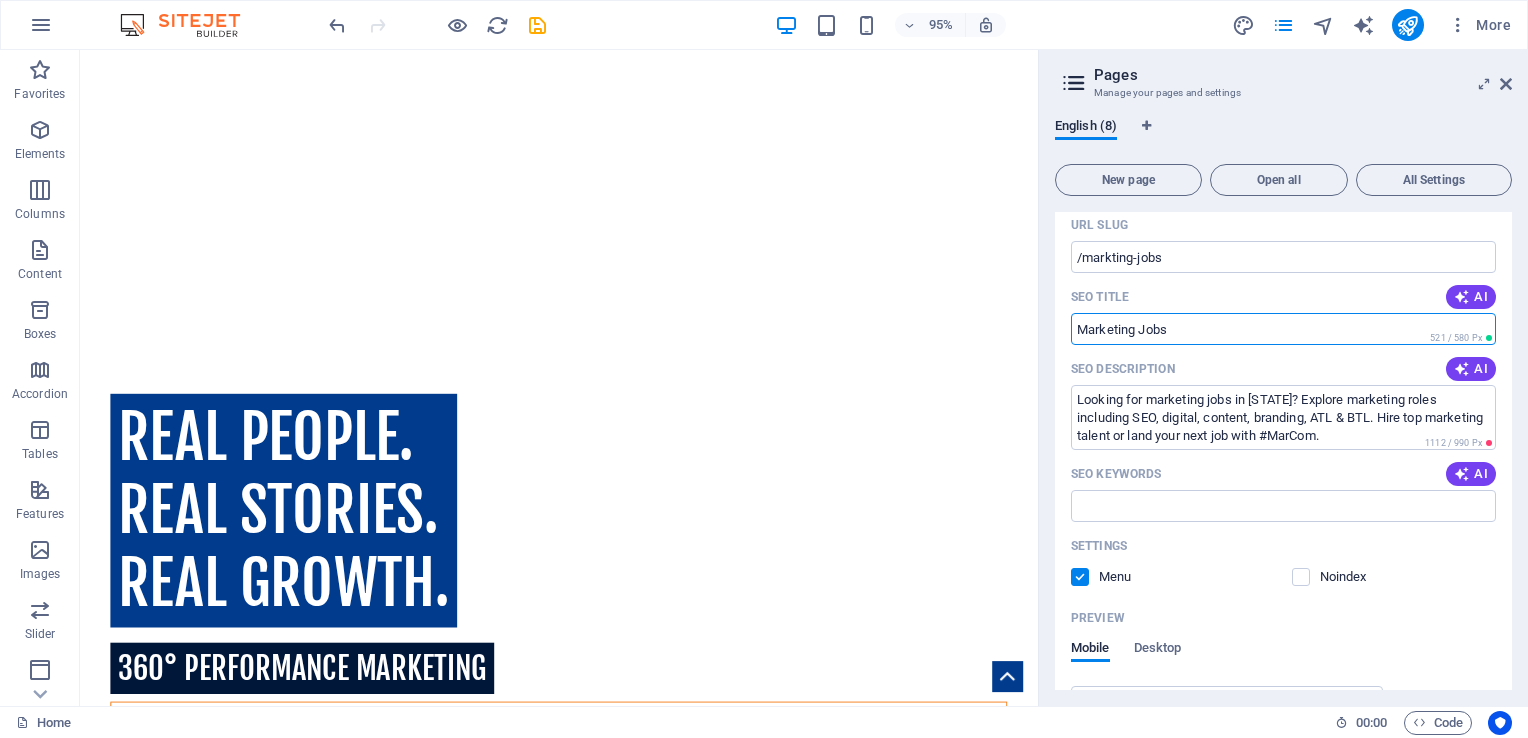 drag, startPoint x: 1176, startPoint y: 330, endPoint x: 1139, endPoint y: 330, distance: 37 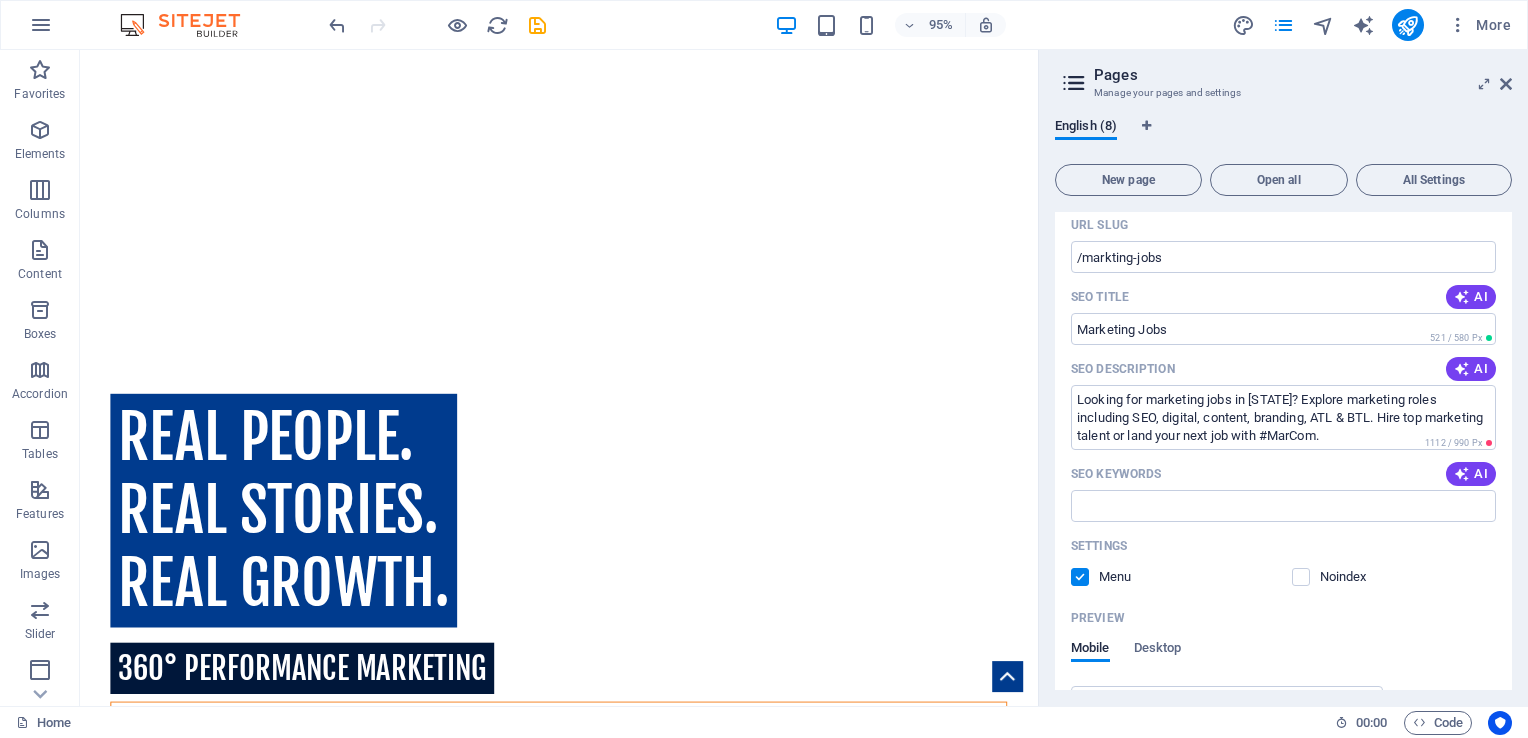 click on "Name Markting Jobs ​ URL SLUG /markting-jobs ​ SEO Title AI Marketing Jobs ​ 521 / 580 Px SEO Description AI Looking for marketing jobs in India? Explore marketing roles including SEO, digital, content, branding, ATL & BTL. Hire top marketing talent or land your next job with #MarCom. ​ 1112 / 990 Px SEO Keywords AI ​ Settings Menu Noindex Preview Mobile Desktop www.example.com markting-jobs Marketing Jobs - #MarCom - 360° Performance Marketing Looking for marketing jobs in India? Explore marketing roles including SEO, digital, content, branding, ATL & BTL. Hire top marketing talent or land your next job with #MarCom. Meta tags ​ Preview Image (Open Graph) Drag files here, click to choose files or select files from Files or our free stock photos & videos More Settings" at bounding box center (1283, 563) 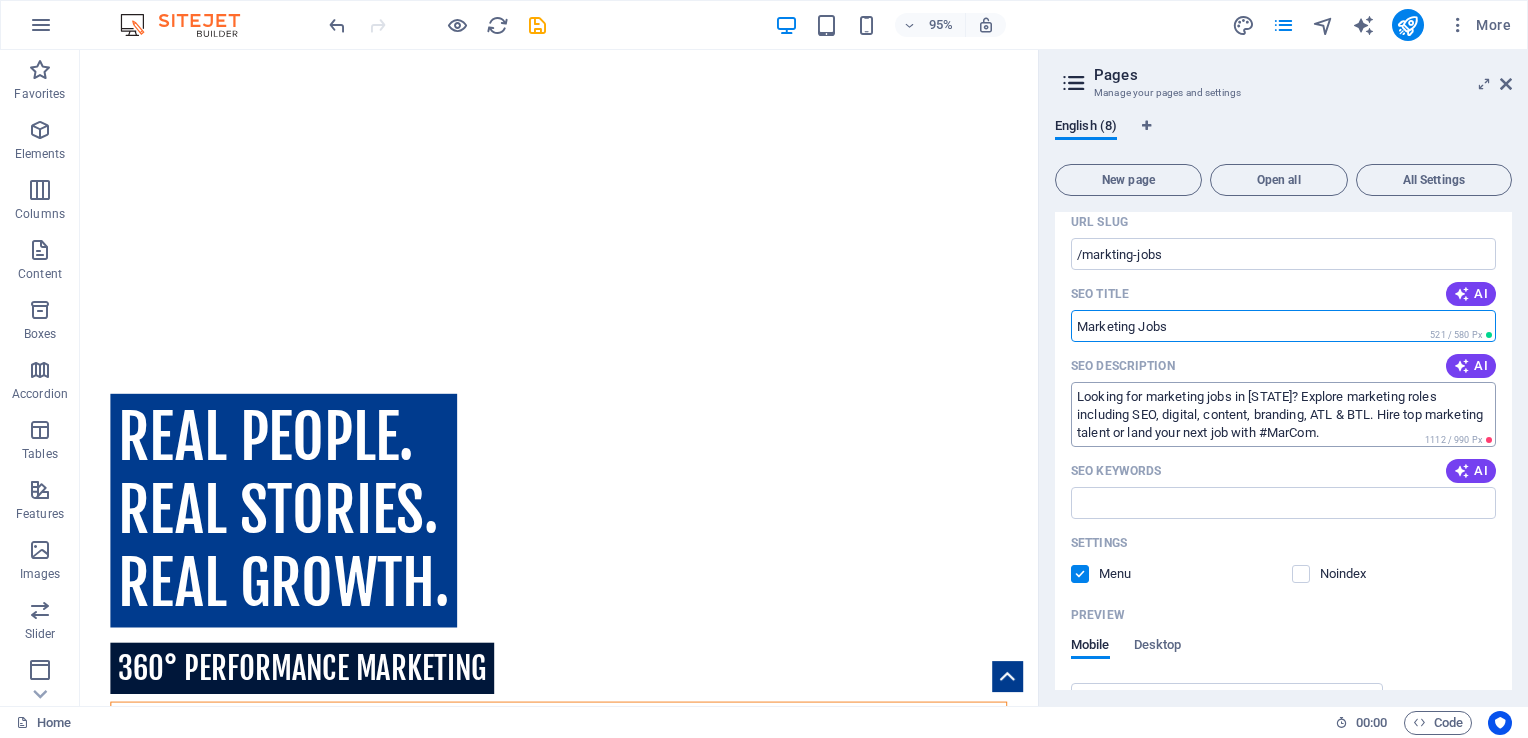 scroll, scrollTop: 320, scrollLeft: 0, axis: vertical 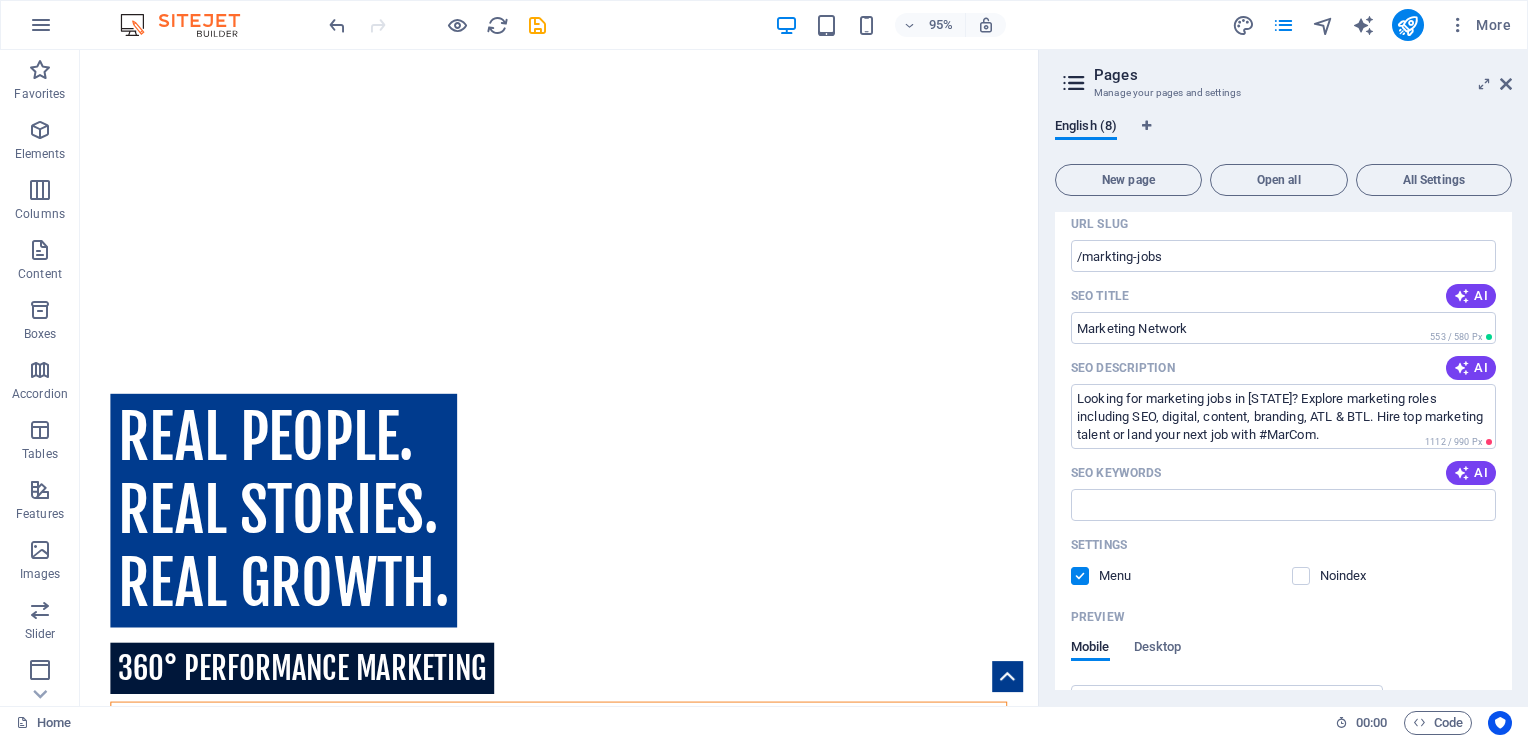 click on "Name Markting Jobs ​ URL SLUG /markting-jobs ​ SEO Title AI Marketing Network ​ 553 / 580 Px SEO Description AI Looking for marketing jobs in India? Explore marketing roles including SEO, digital, content, branding, ATL & BTL. Hire top marketing talent or land your next job with #MarCom. ​ 1112 / 990 Px SEO Keywords AI ​ Settings Menu Noindex Preview Mobile Desktop www.example.com markting-jobs Marketing Network - #MarCom - 360° Performance Marketing Looking for marketing jobs in India? Explore marketing roles including SEO, digital, content, branding, ATL & BTL. Hire top marketing talent or land your next job with #MarCom. Meta tags ​ Preview Image (Open Graph) Drag files here, click to choose files or select files from Files or our free stock photos & videos More Settings" at bounding box center [1283, 562] 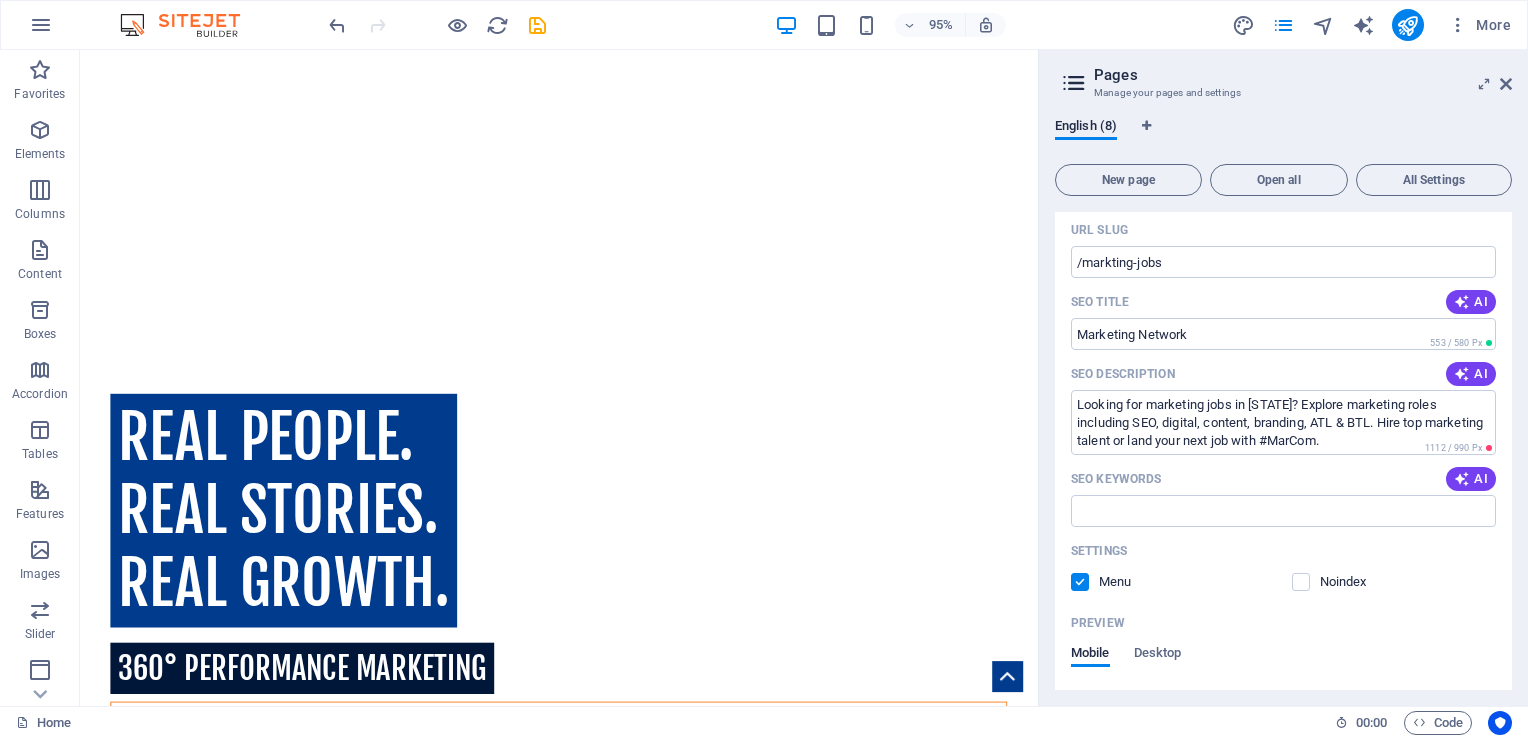 scroll, scrollTop: 322, scrollLeft: 0, axis: vertical 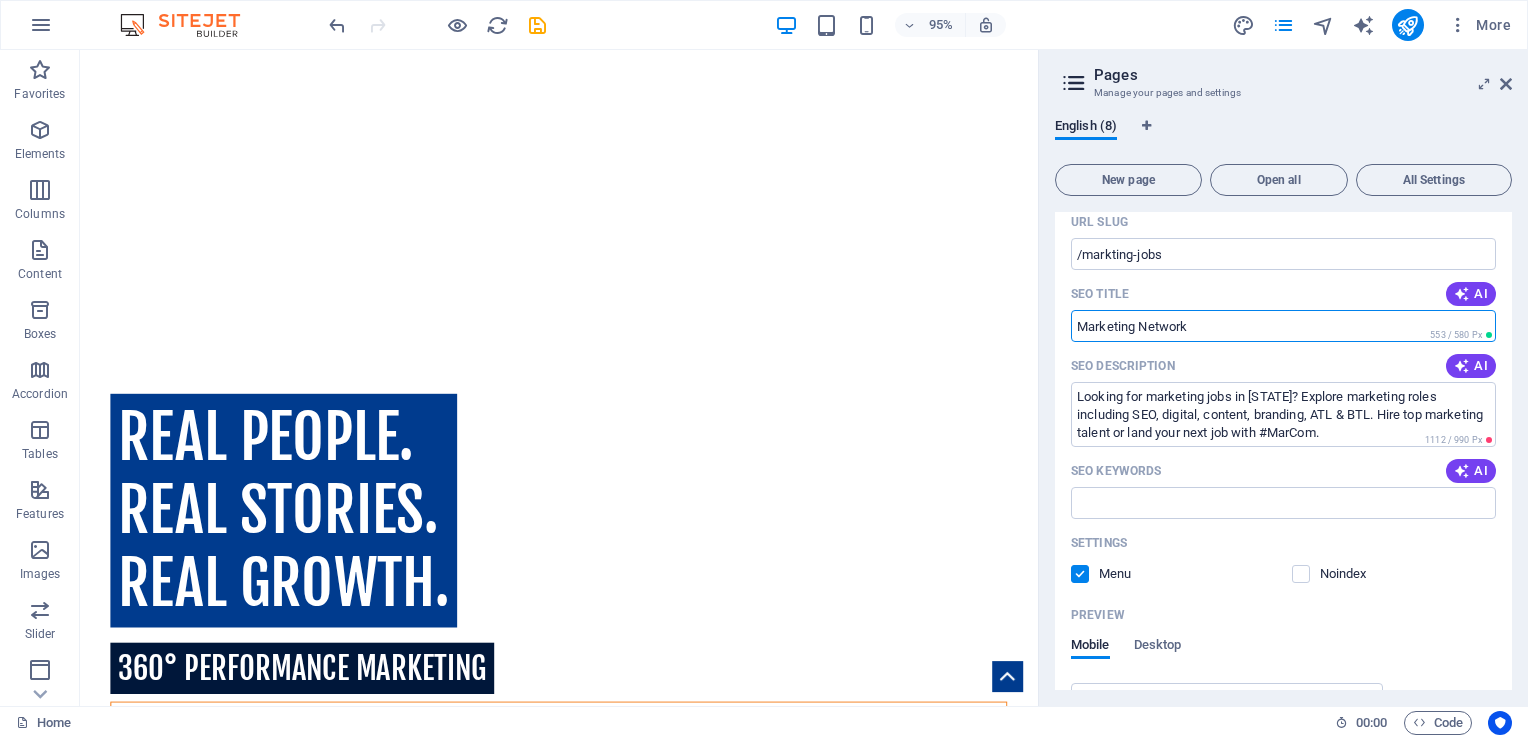 drag, startPoint x: 1208, startPoint y: 322, endPoint x: 1049, endPoint y: 324, distance: 159.01257 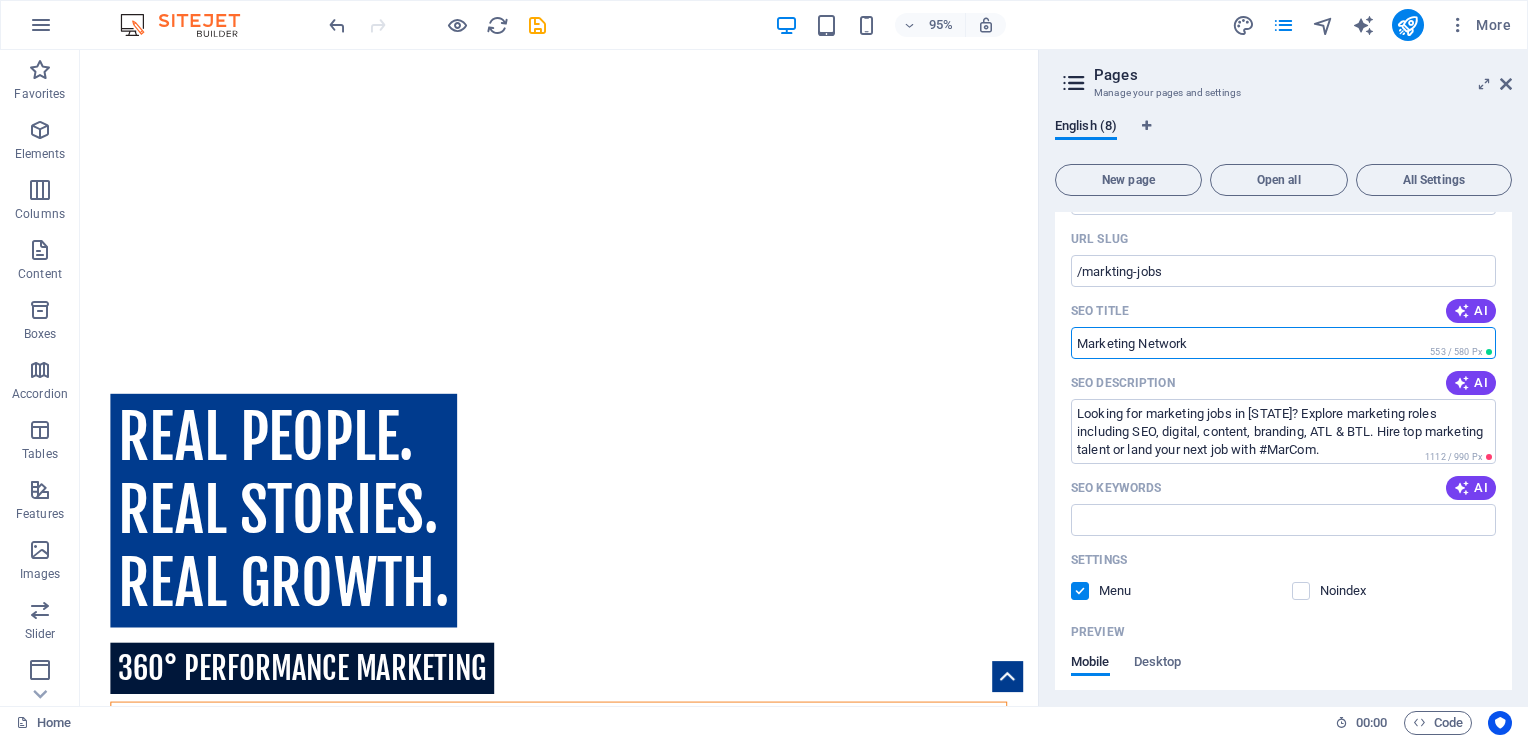scroll, scrollTop: 304, scrollLeft: 0, axis: vertical 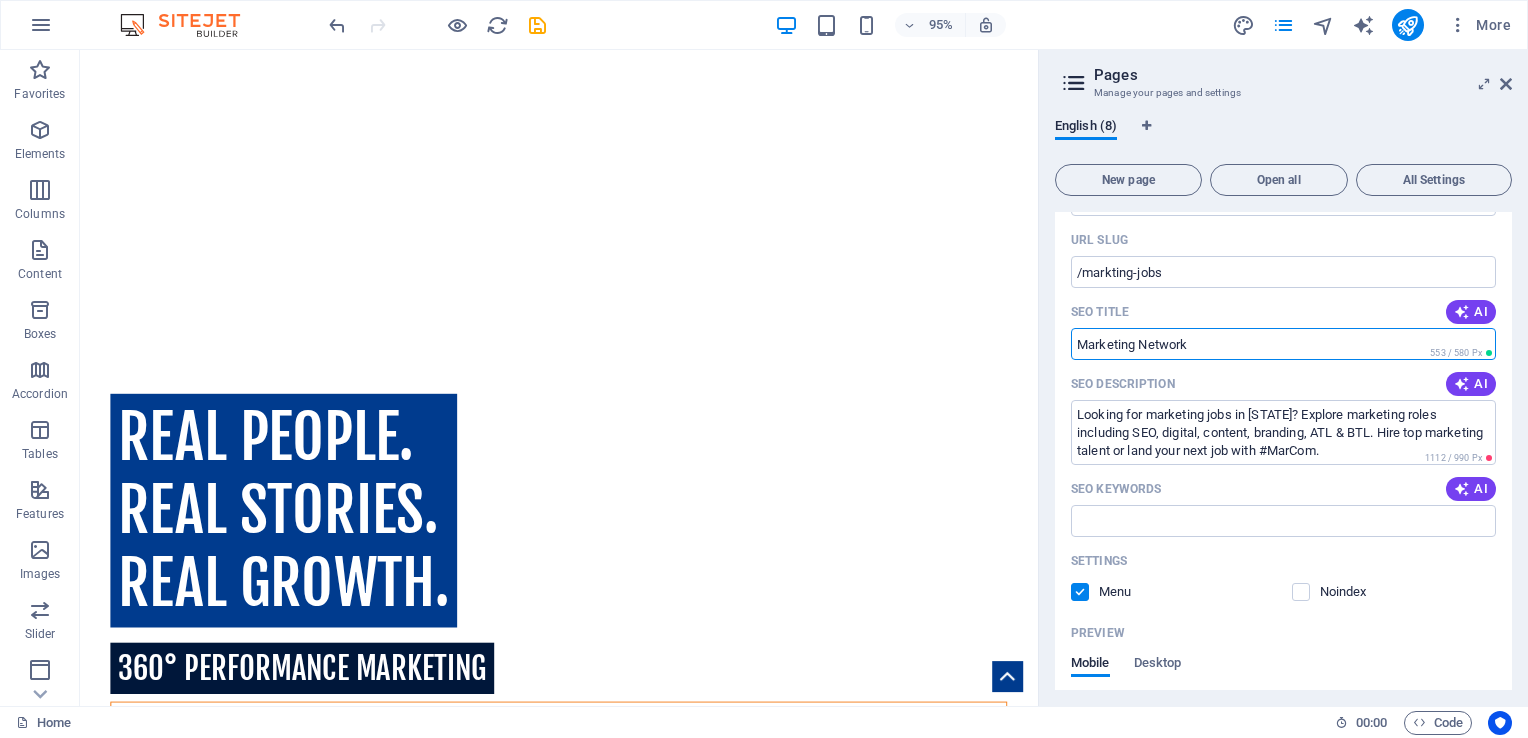 click on "Marketing Network" at bounding box center (1283, 344) 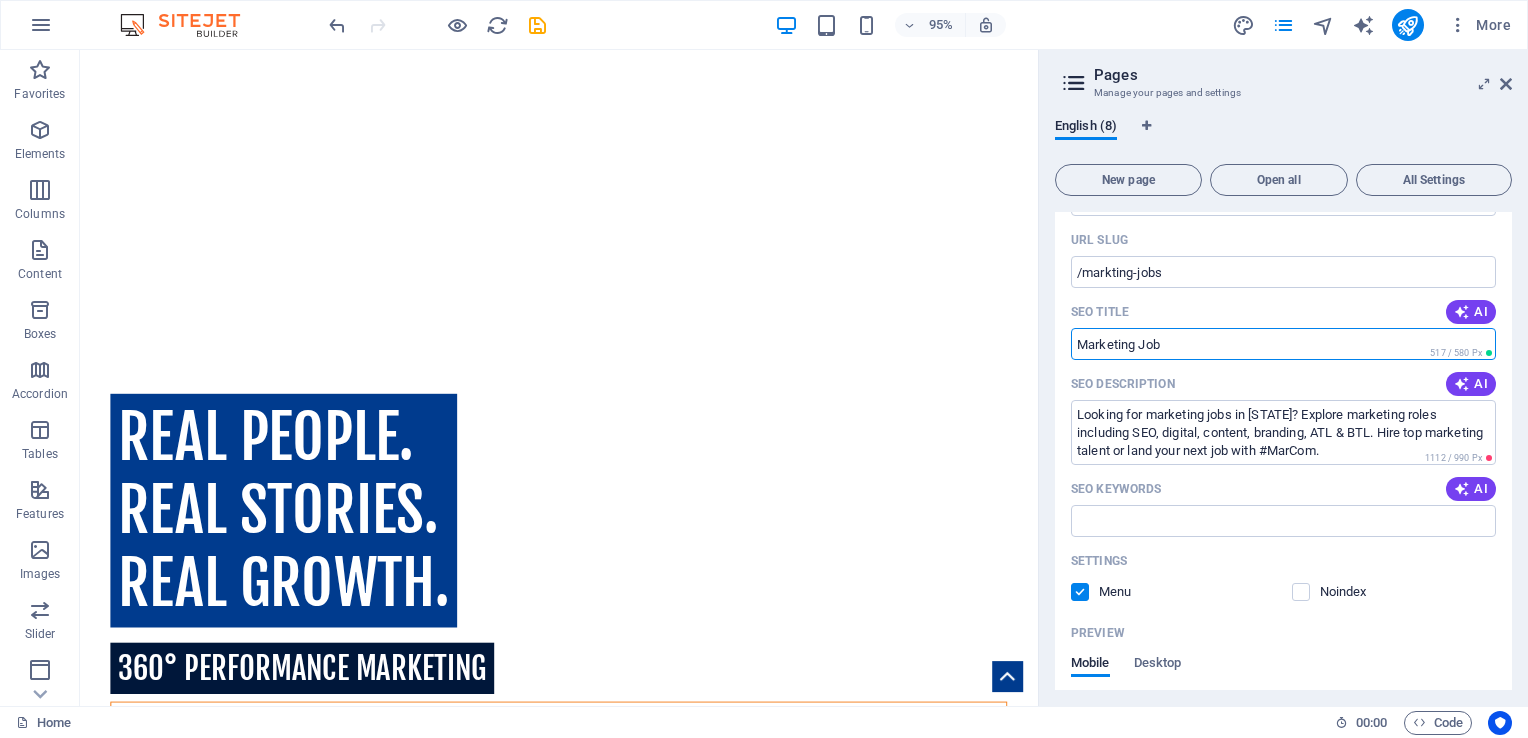 click on "Marketing Job" at bounding box center (1283, 344) 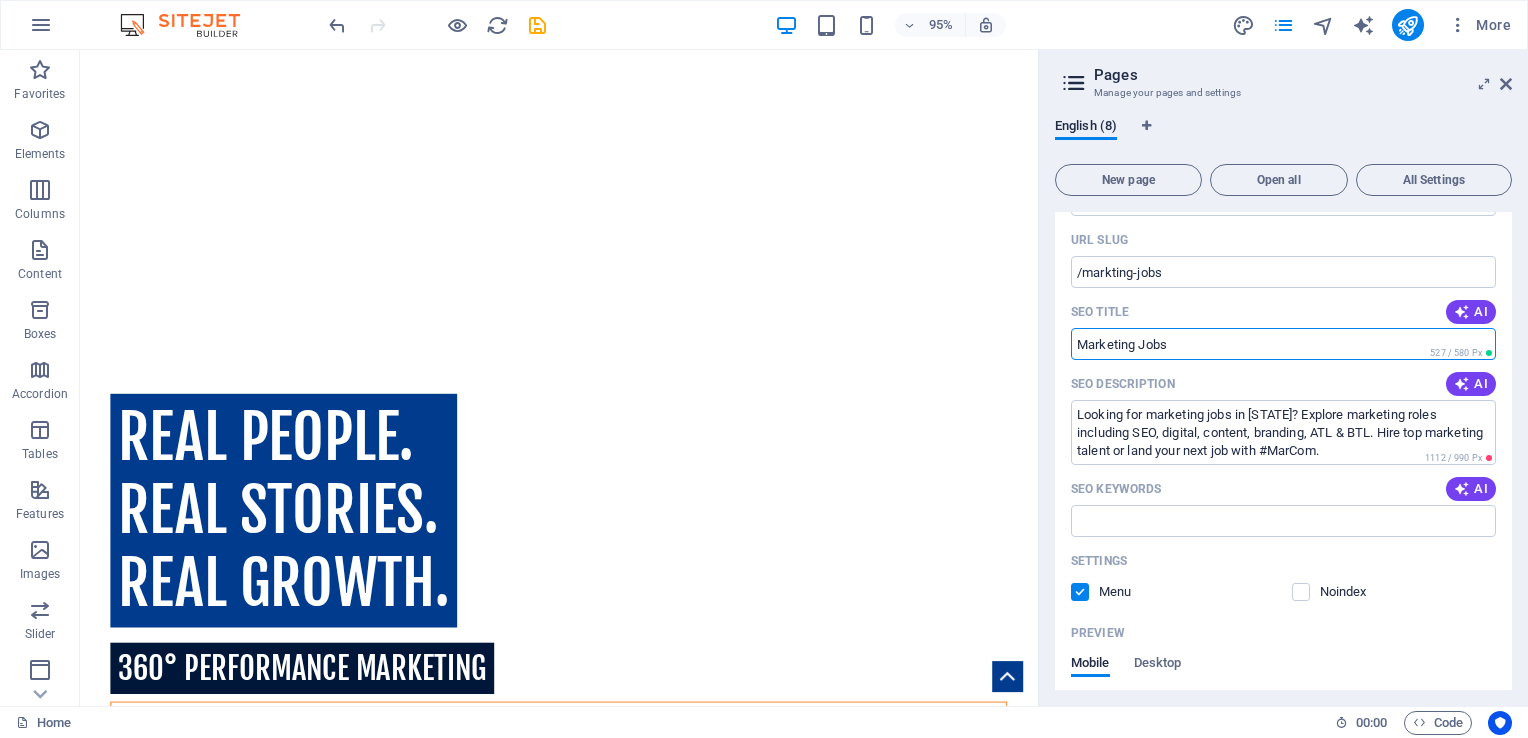 drag, startPoint x: 1173, startPoint y: 344, endPoint x: 1051, endPoint y: 347, distance: 122.03688 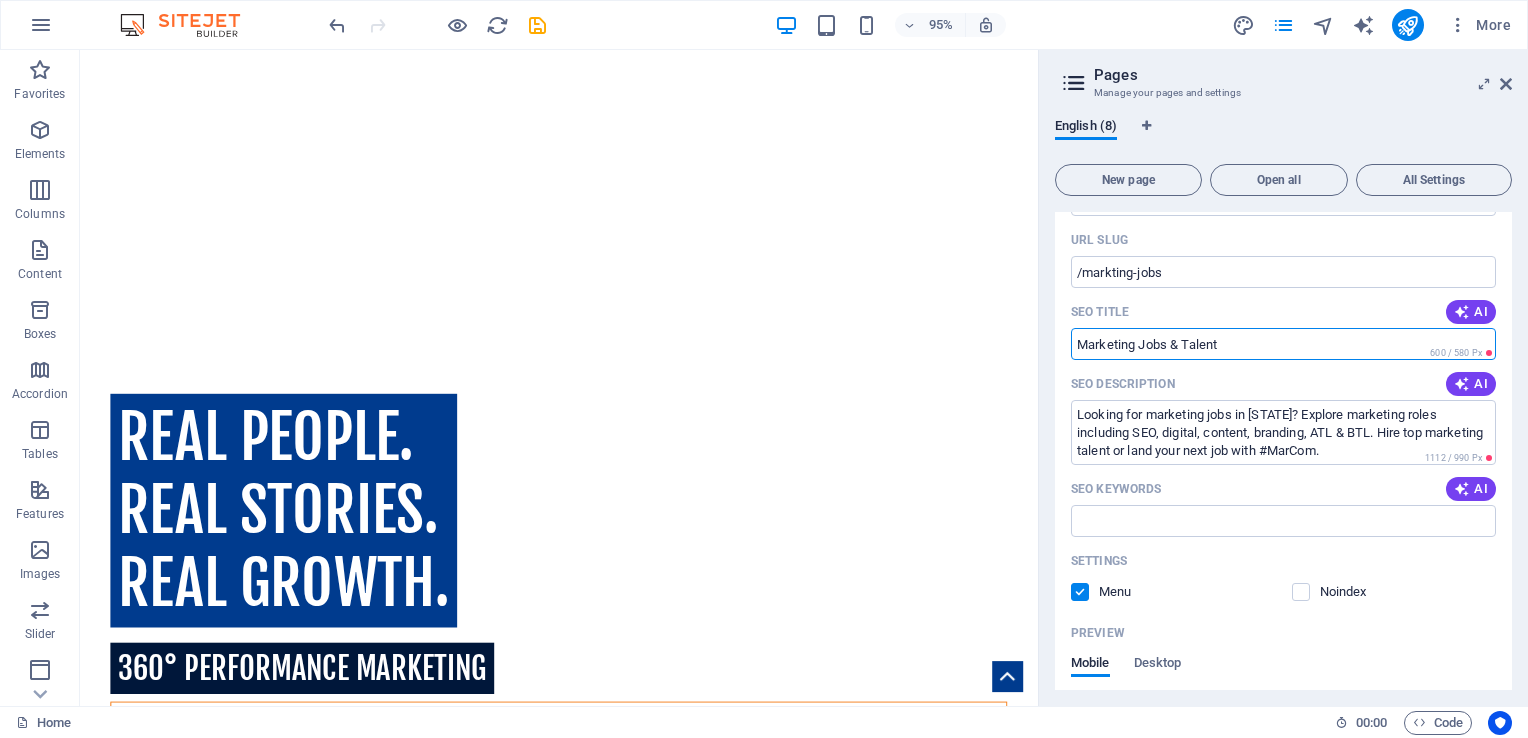 click on "Marketing Jobs & Talent" at bounding box center [1283, 344] 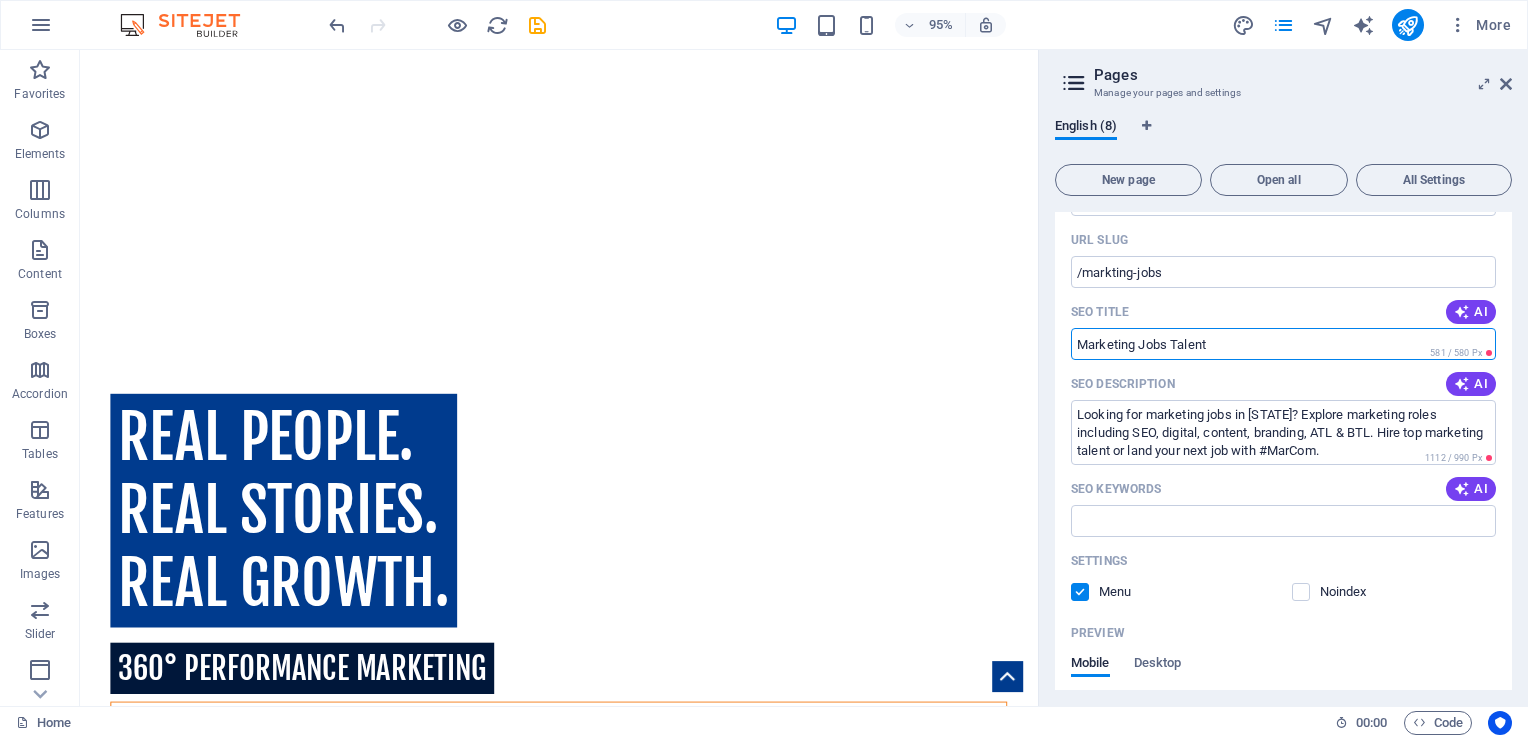 click on "Marketing Jobs Talent" at bounding box center [1283, 344] 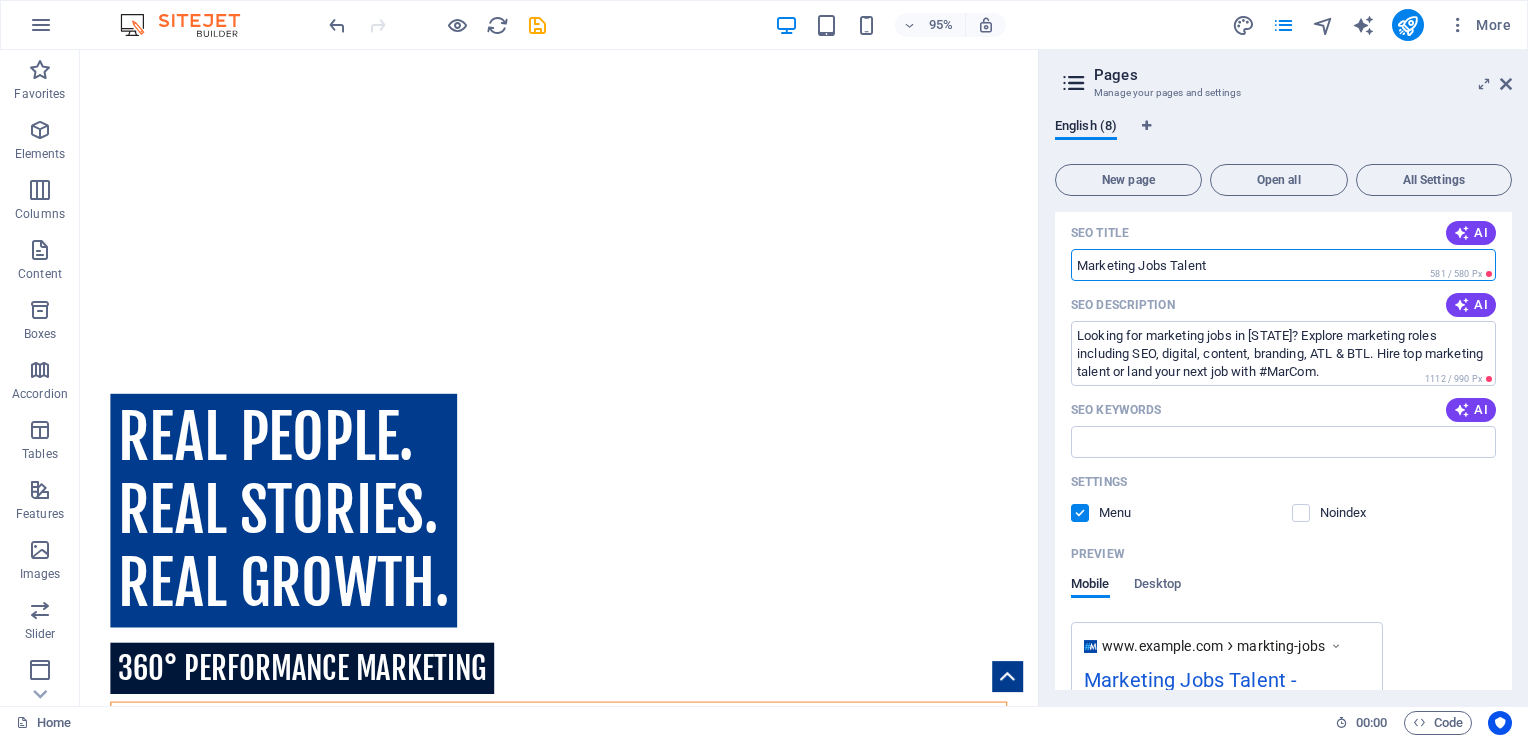 scroll, scrollTop: 384, scrollLeft: 0, axis: vertical 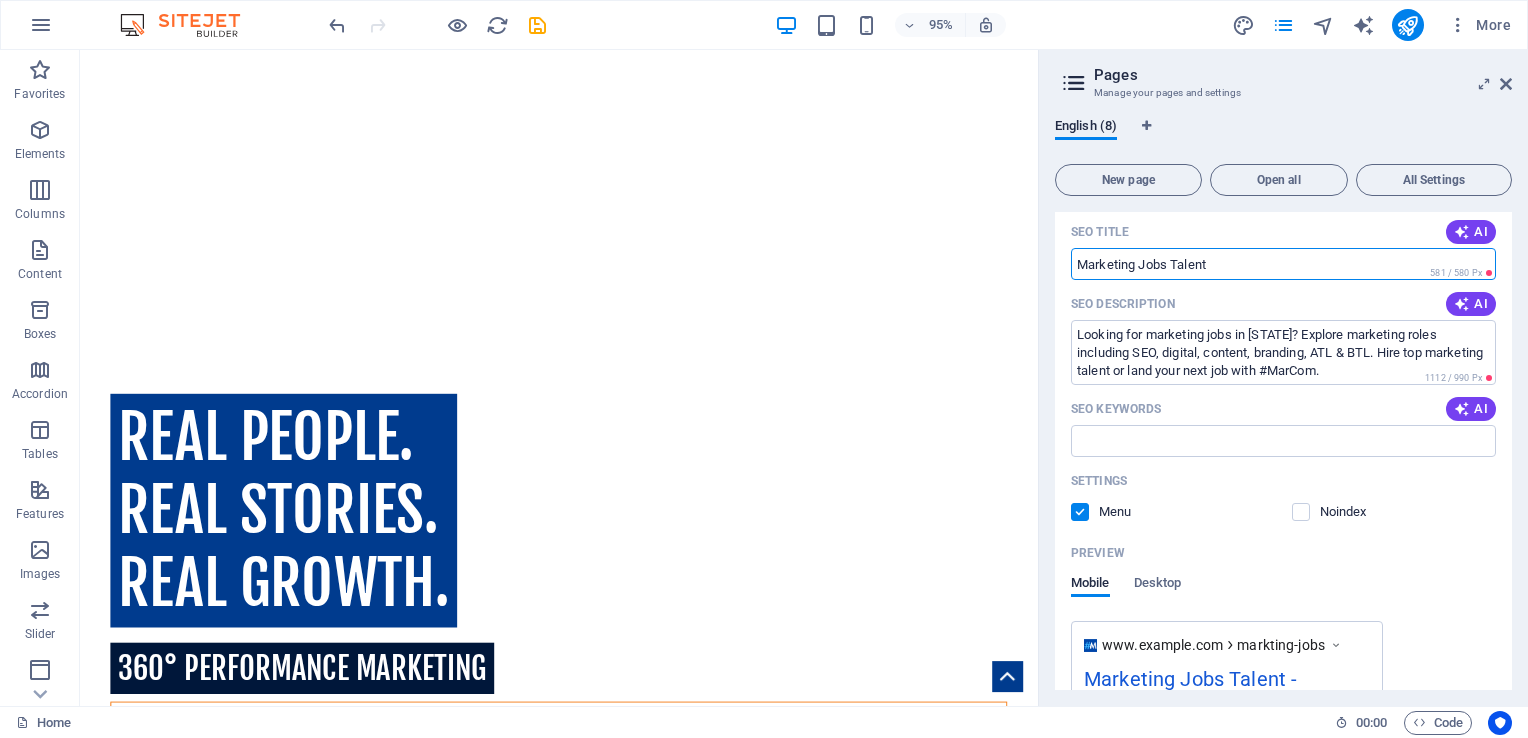 click on "Marketing Jobs Talent" at bounding box center [1283, 264] 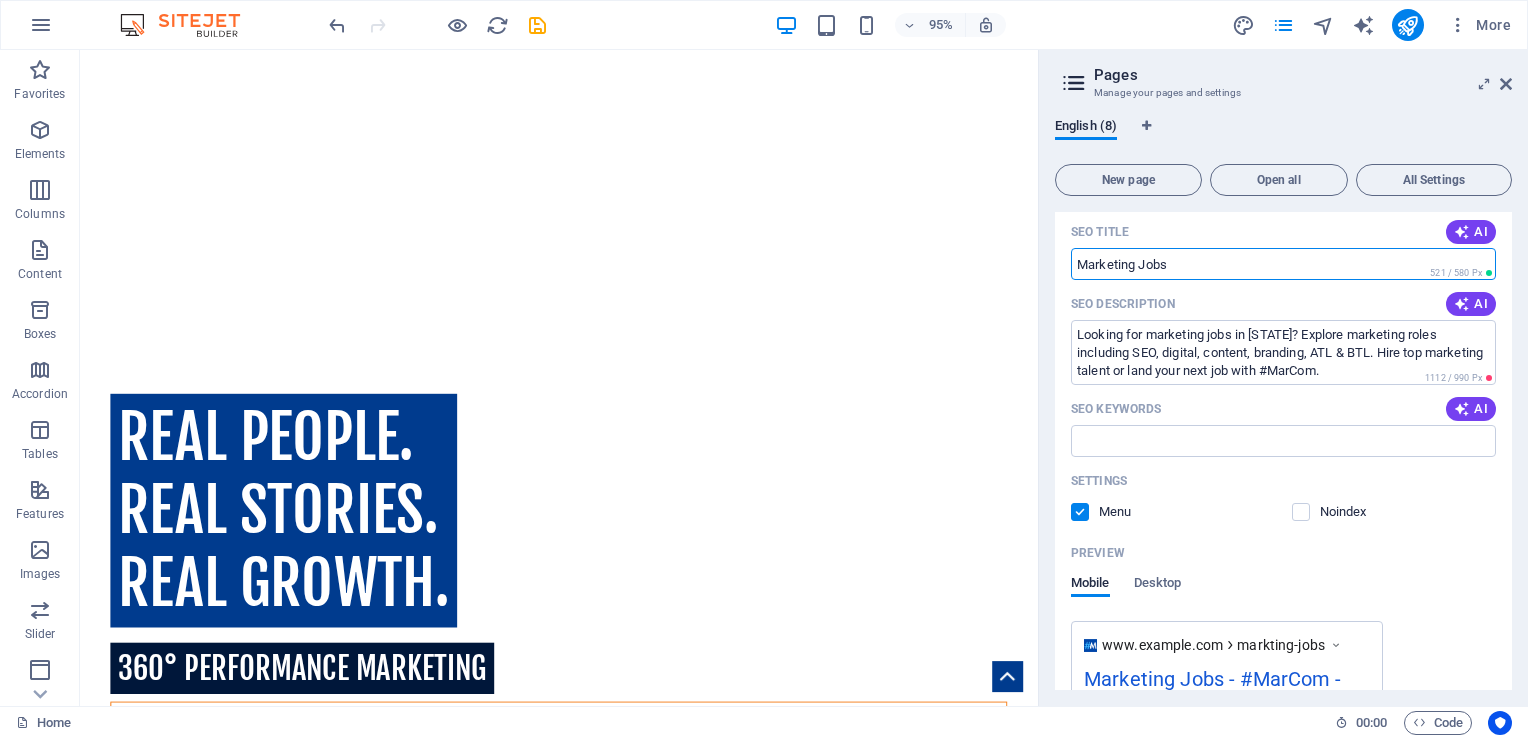 type on "Marketing Jobs" 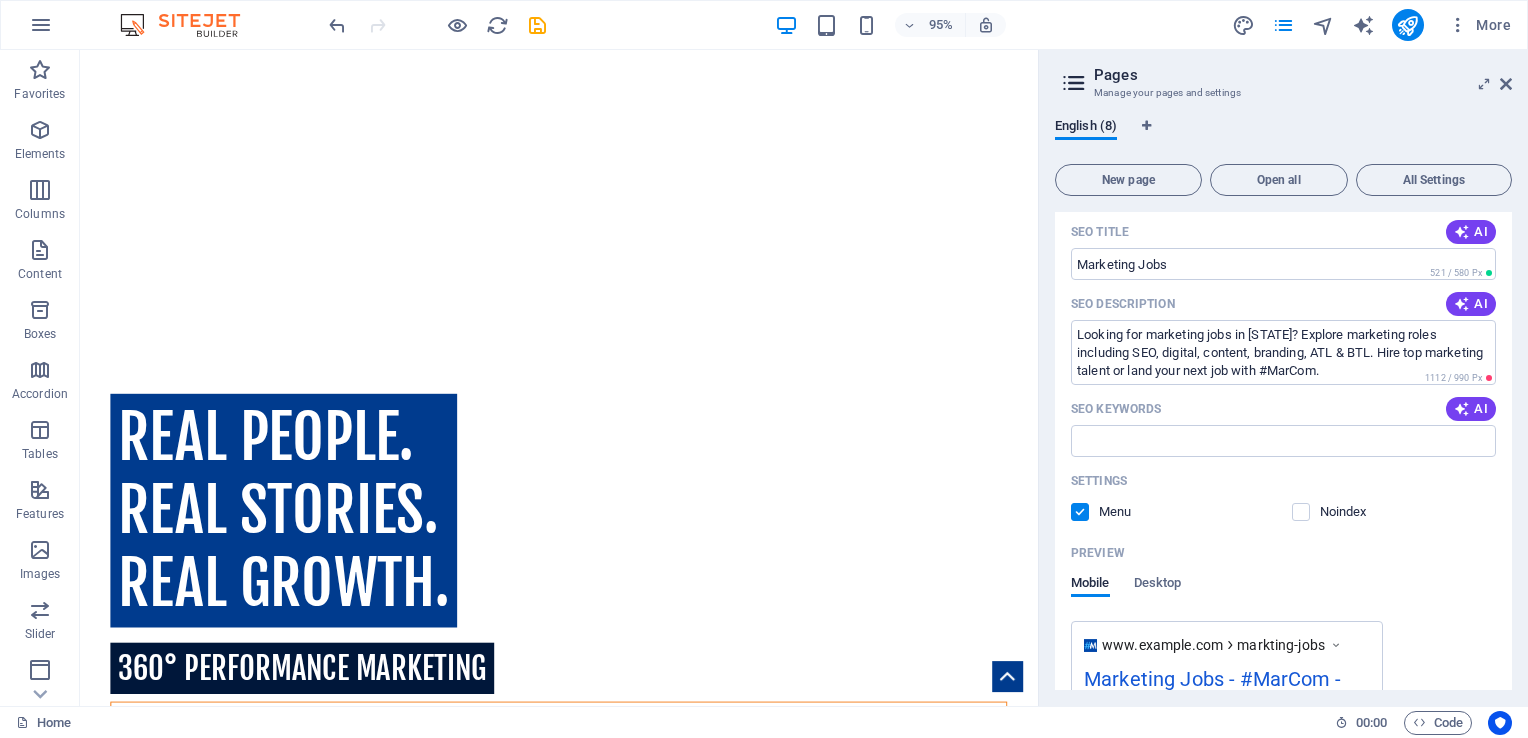 click on "SEO Keywords AI" at bounding box center (1283, 409) 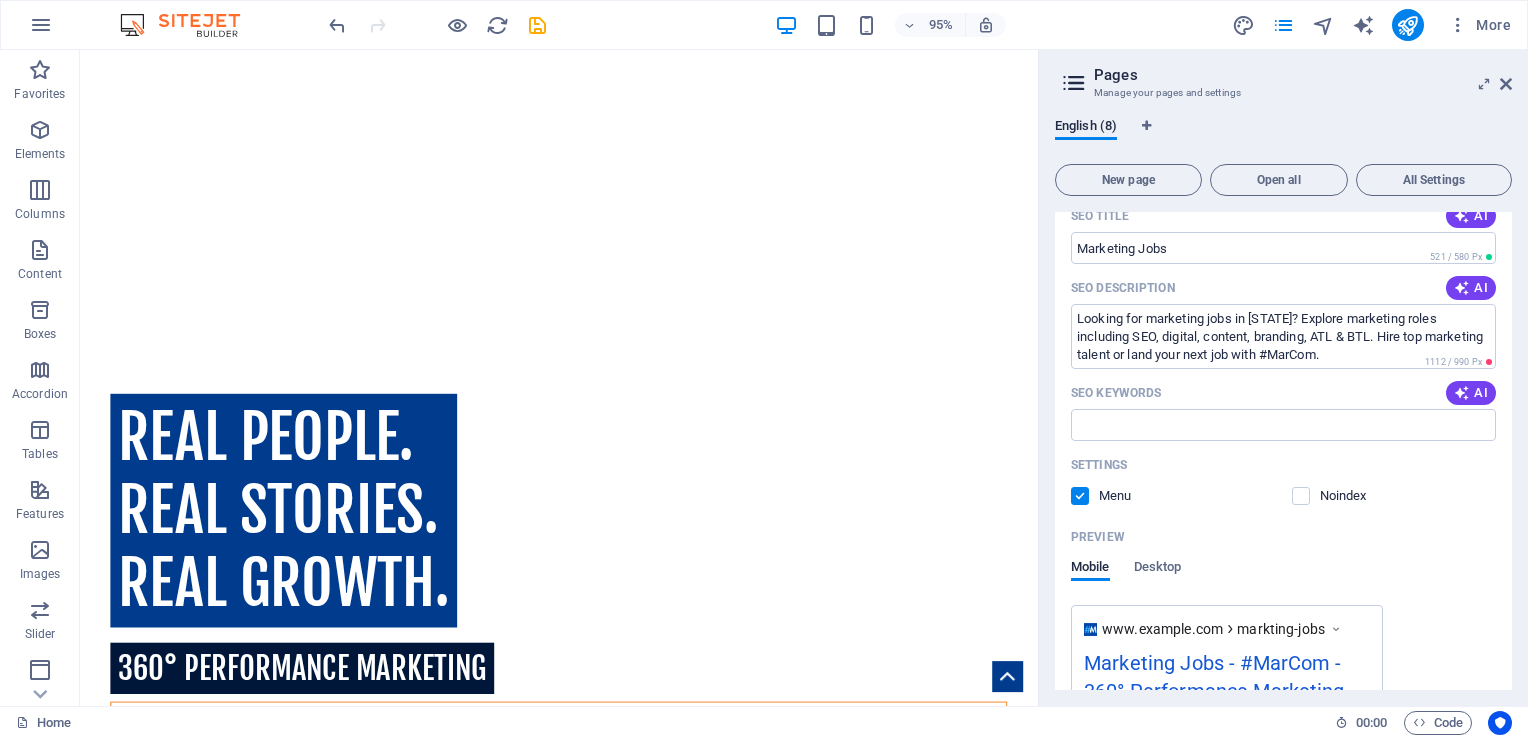 scroll, scrollTop: 399, scrollLeft: 0, axis: vertical 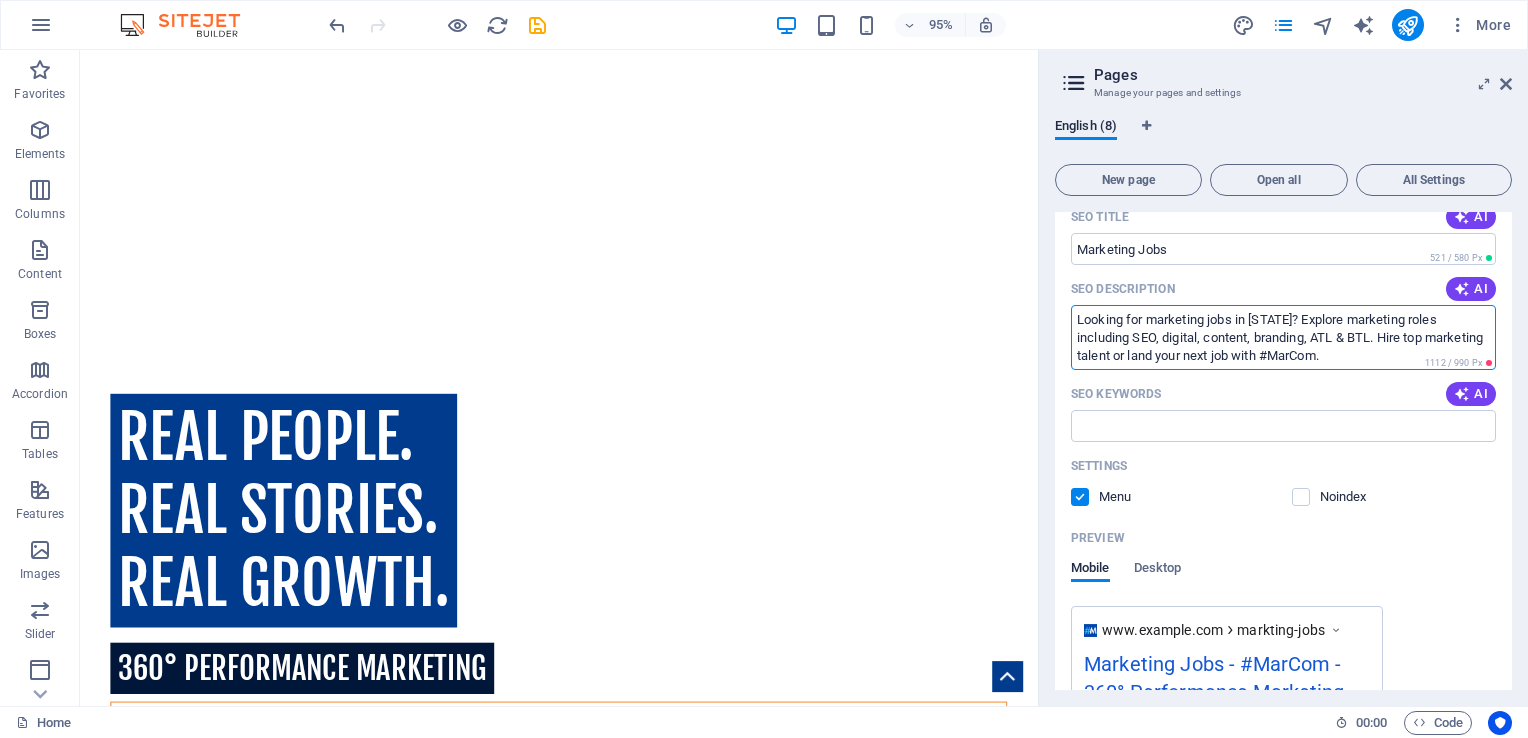 click on "Looking for marketing jobs in India? Explore marketing roles including SEO, digital, content, branding, ATL & BTL. Hire top marketing talent or land your next job with #MarCom." at bounding box center (1283, 337) 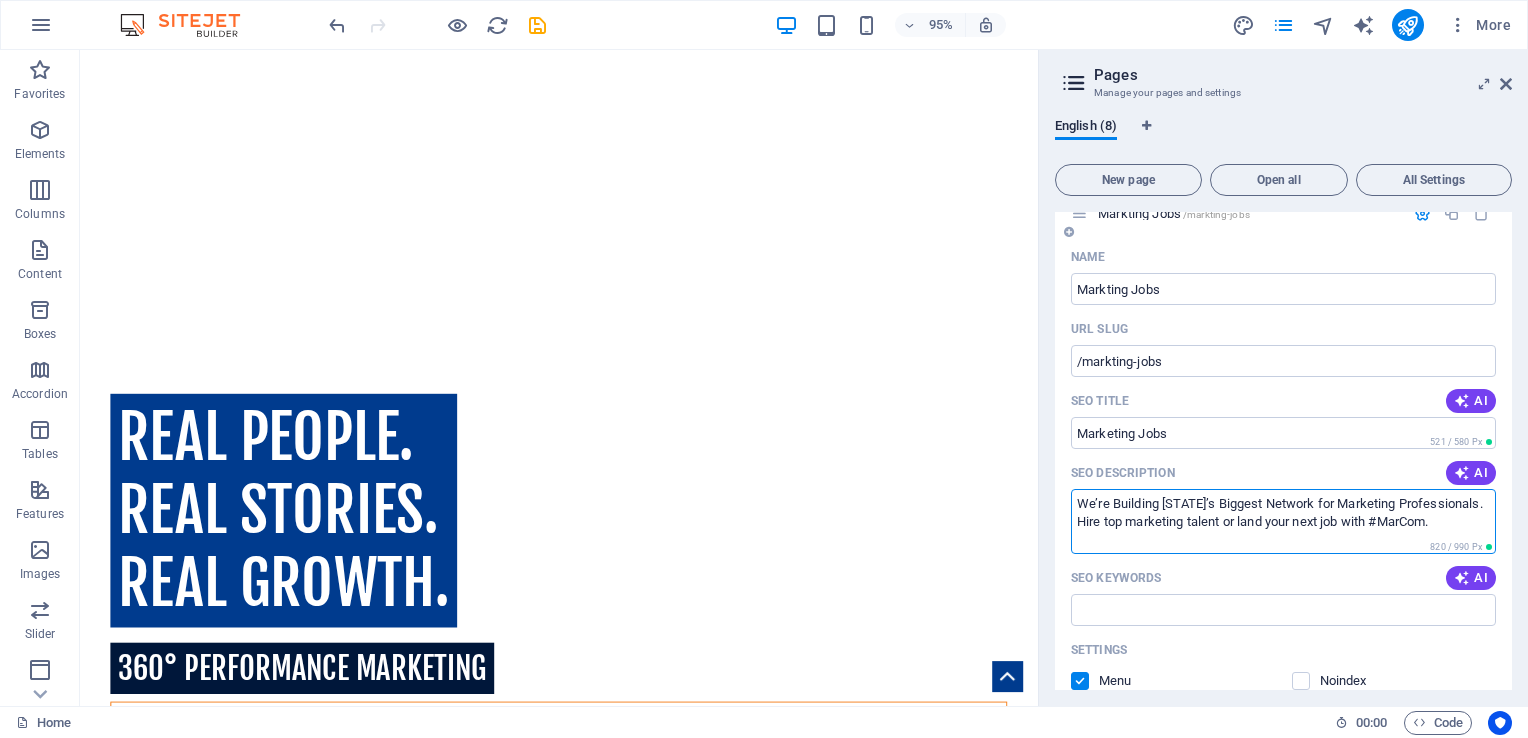 scroll, scrollTop: 214, scrollLeft: 0, axis: vertical 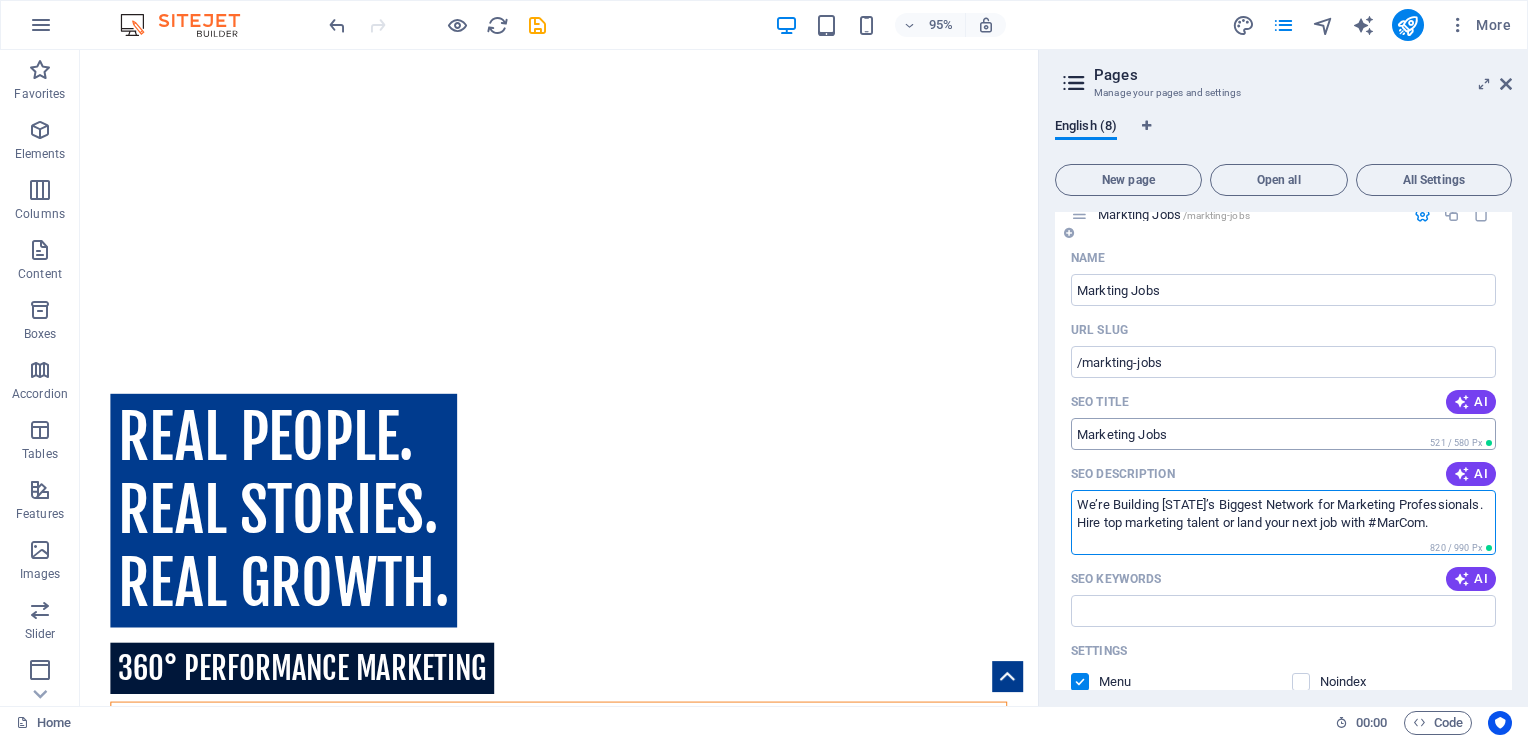 type on "We’re Building India’s Biggest Network for Marketing Professionals. Hire top marketing talent or land your next job with #MarCom." 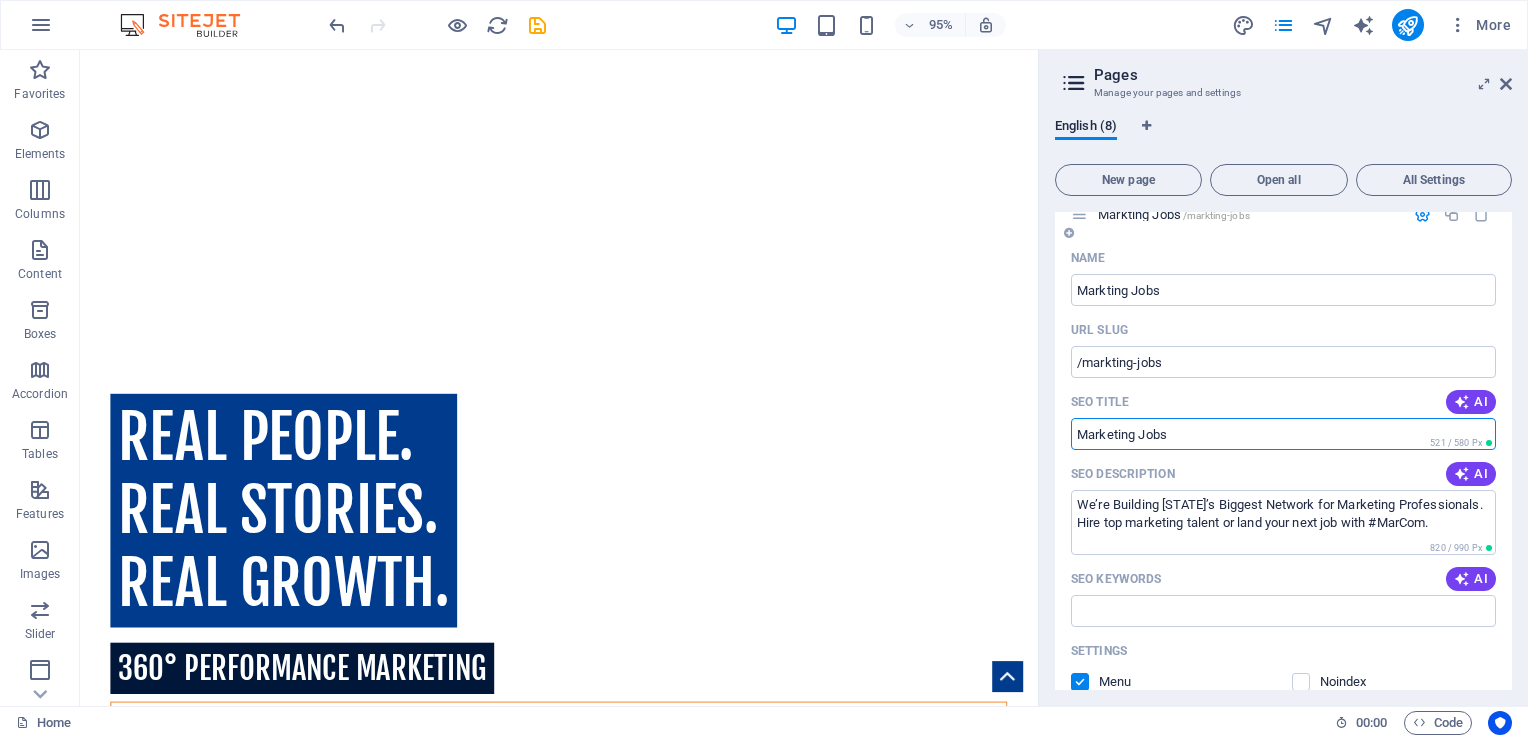 click on "Marketing Jobs" at bounding box center [1283, 434] 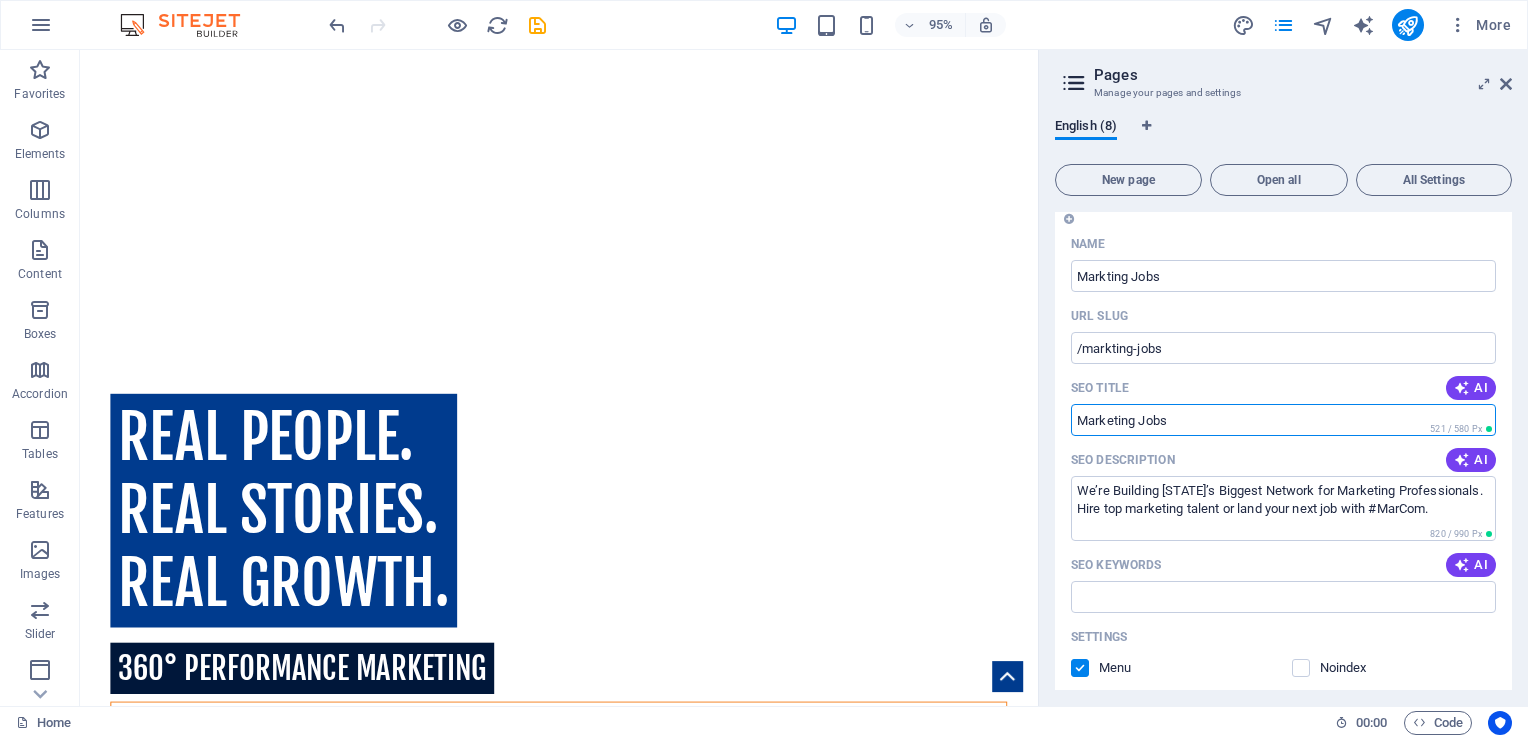 scroll, scrollTop: 223, scrollLeft: 0, axis: vertical 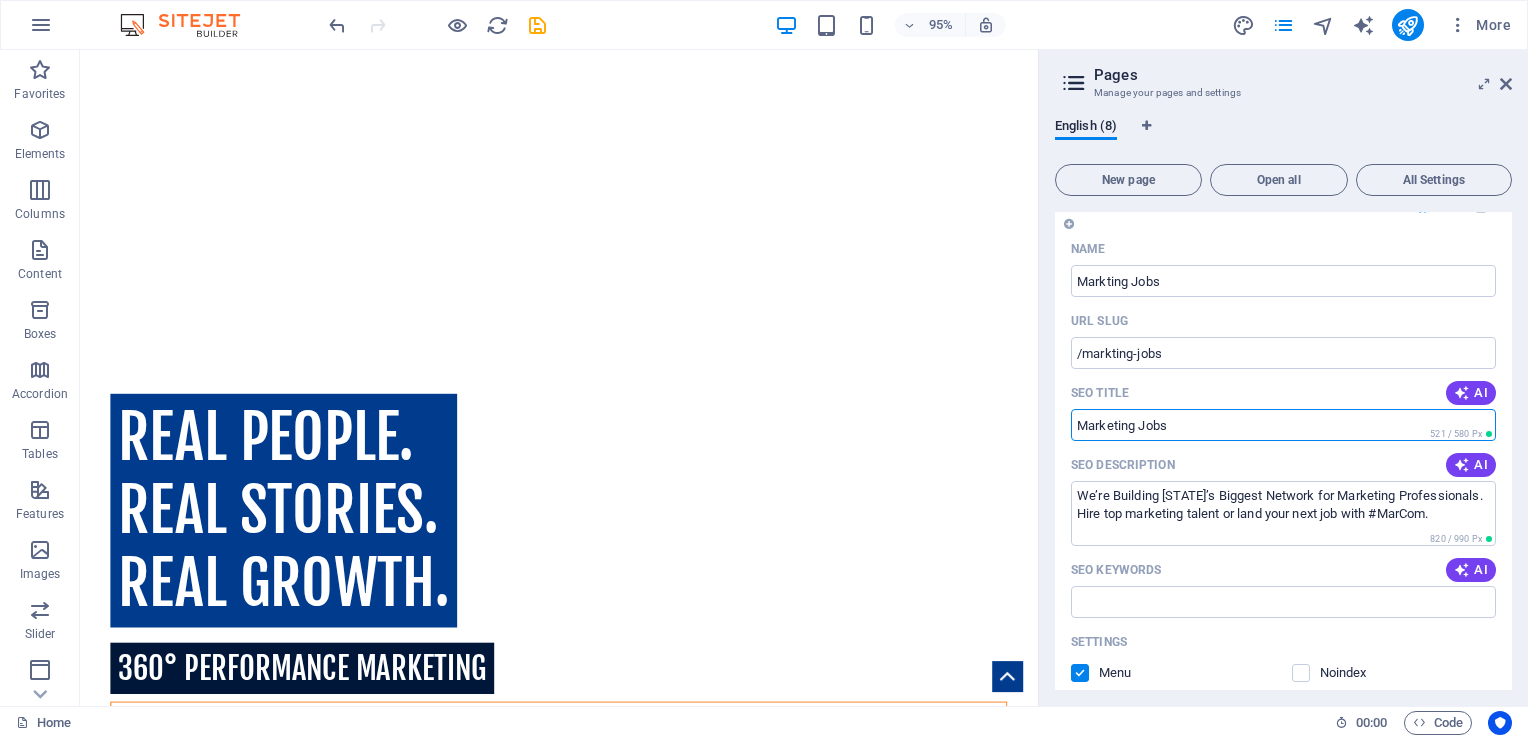 drag, startPoint x: 1176, startPoint y: 427, endPoint x: 1142, endPoint y: 424, distance: 34.132095 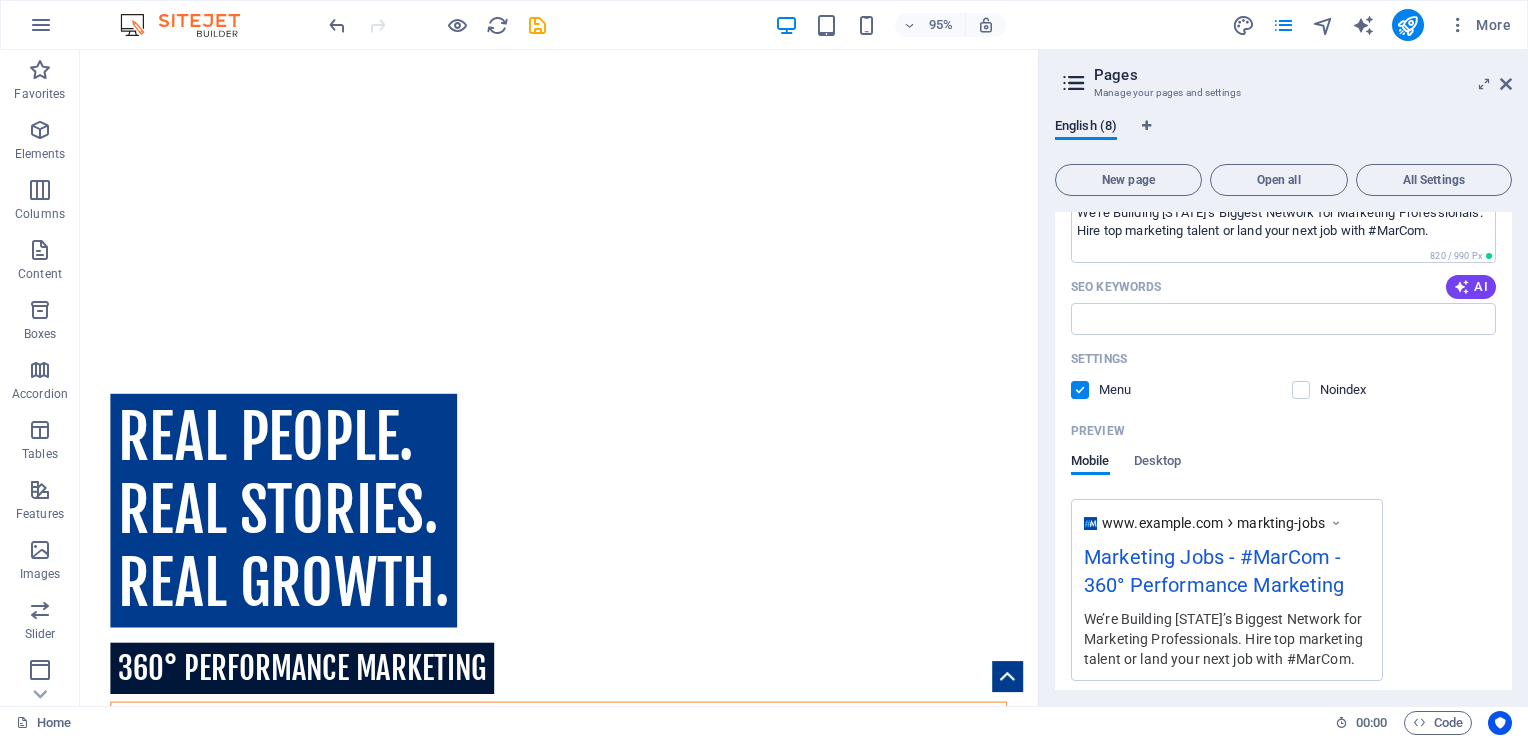 scroll, scrollTop: 504, scrollLeft: 0, axis: vertical 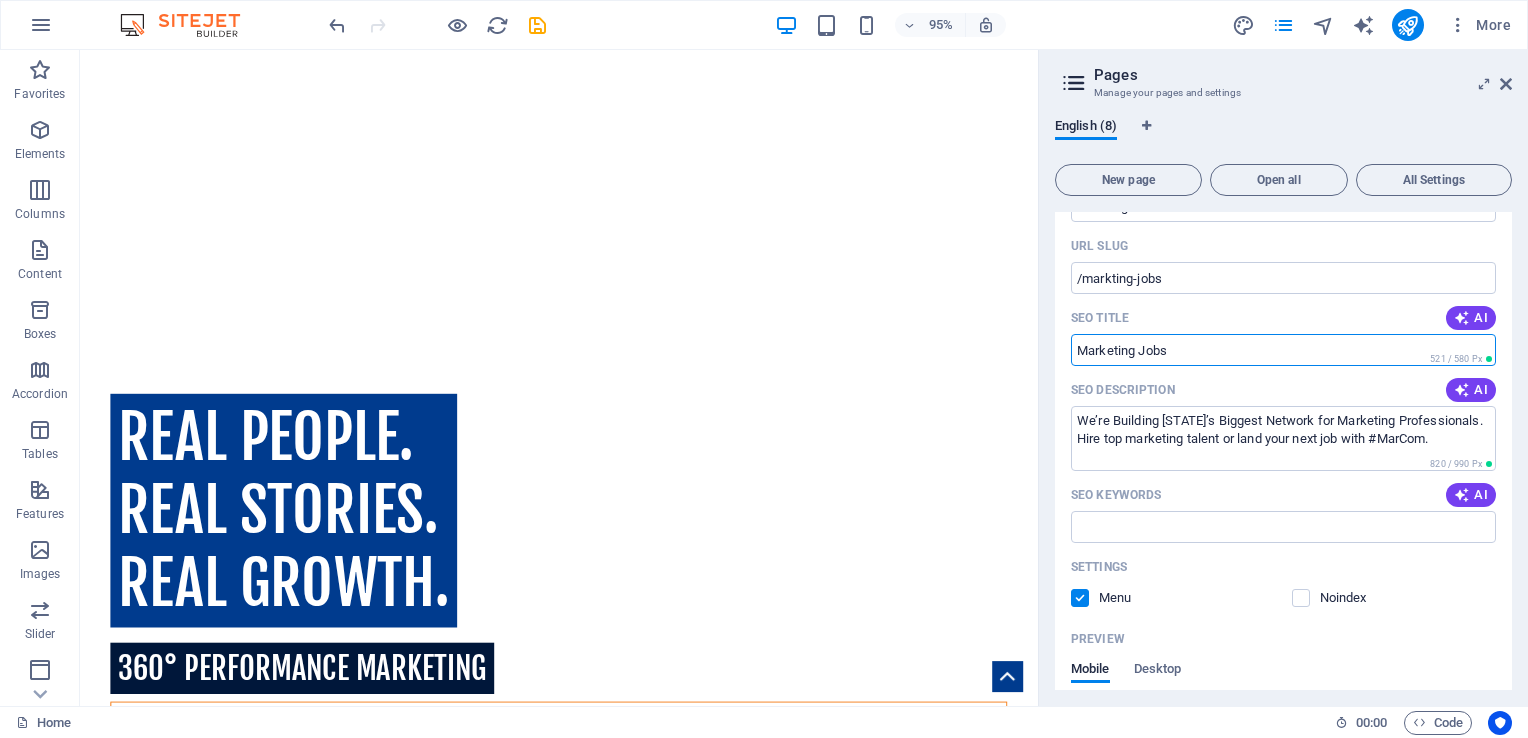 drag, startPoint x: 1180, startPoint y: 347, endPoint x: 1060, endPoint y: 345, distance: 120.01666 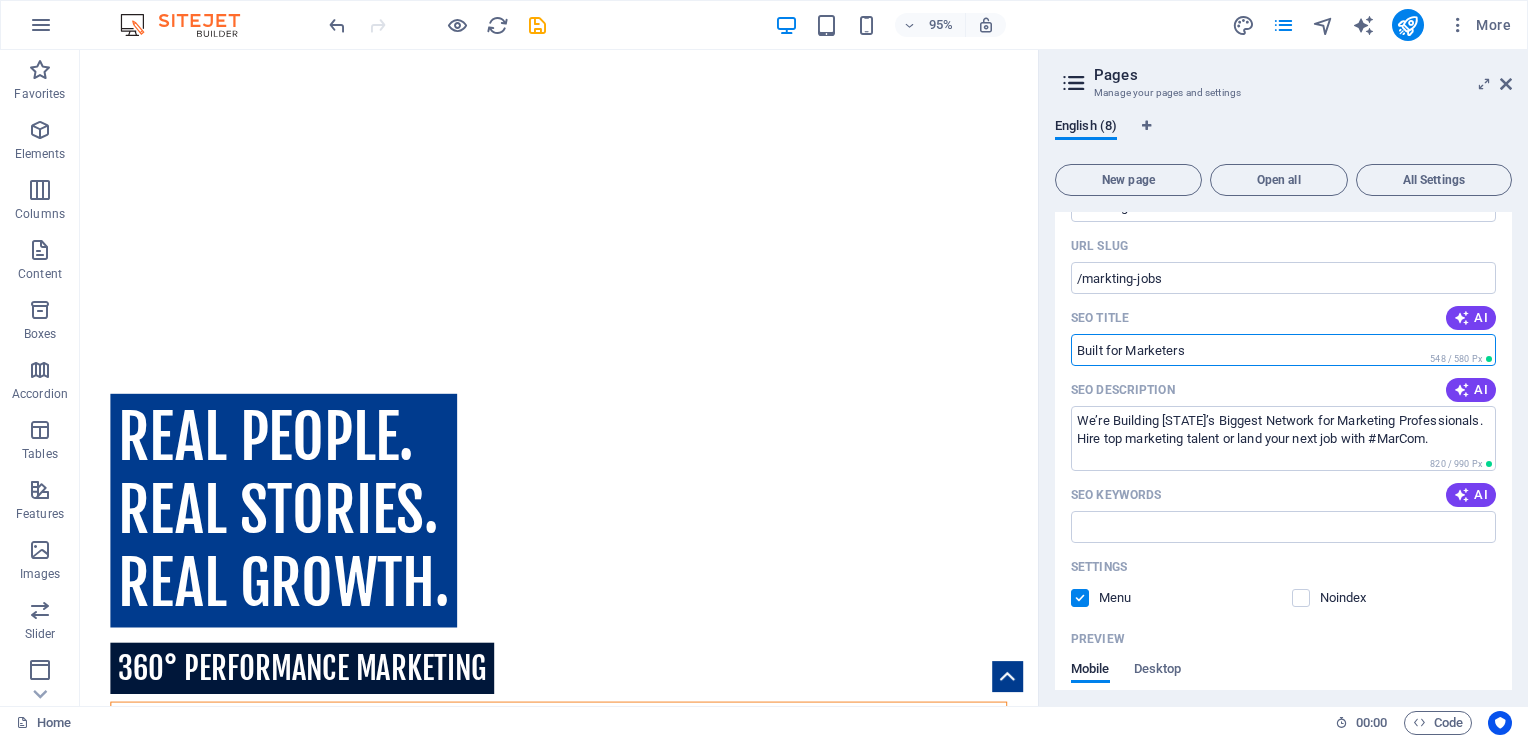 type on "Built for Marketers" 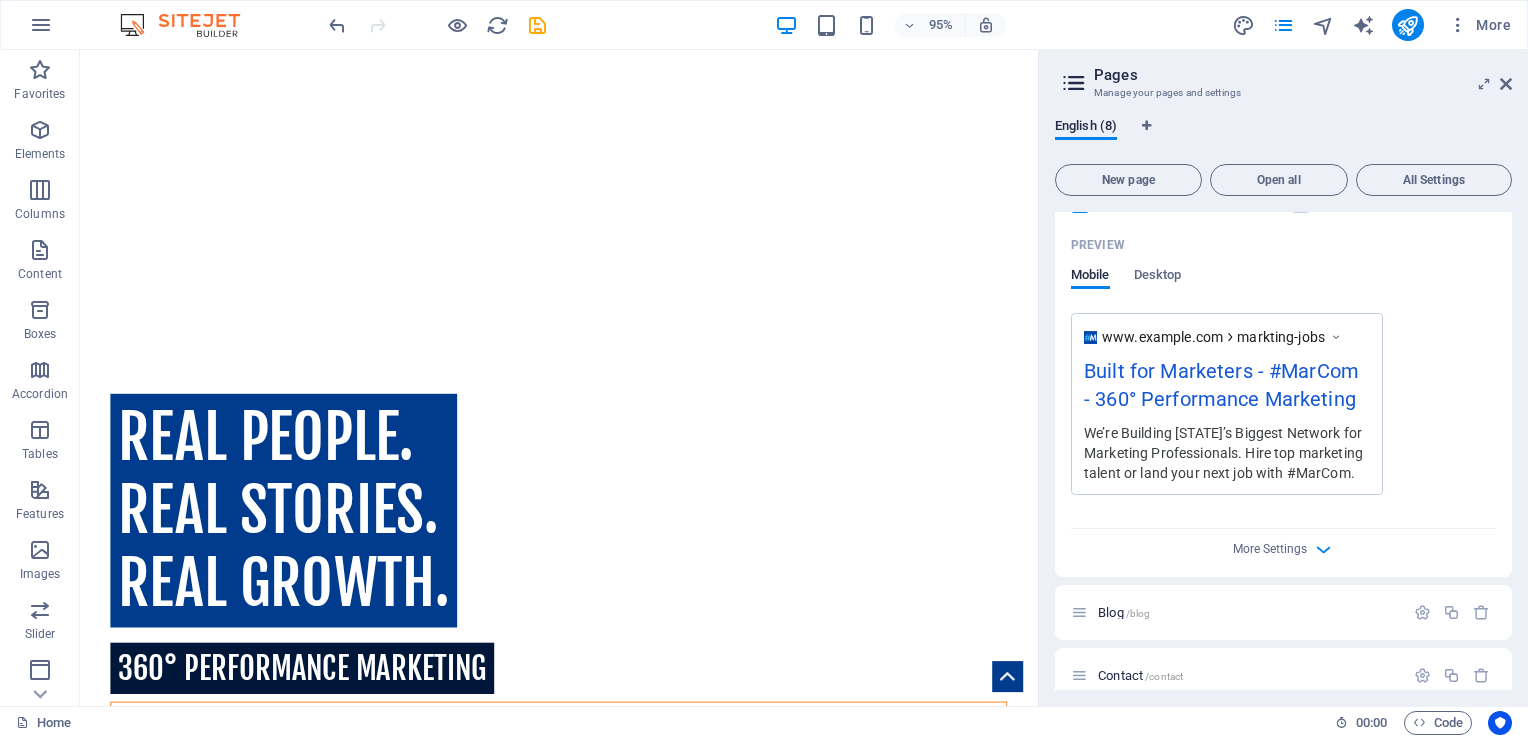 scroll, scrollTop: 692, scrollLeft: 0, axis: vertical 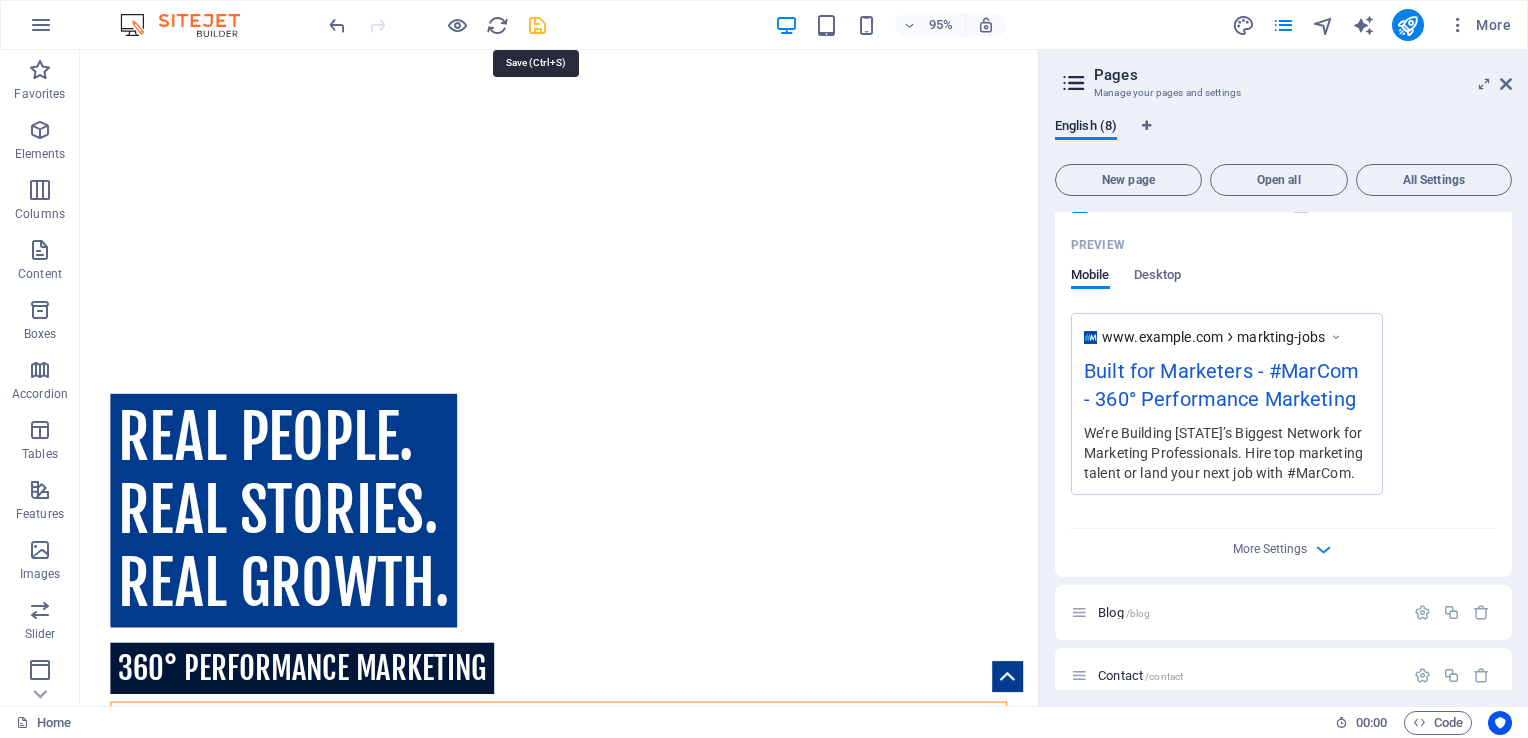 click at bounding box center (537, 25) 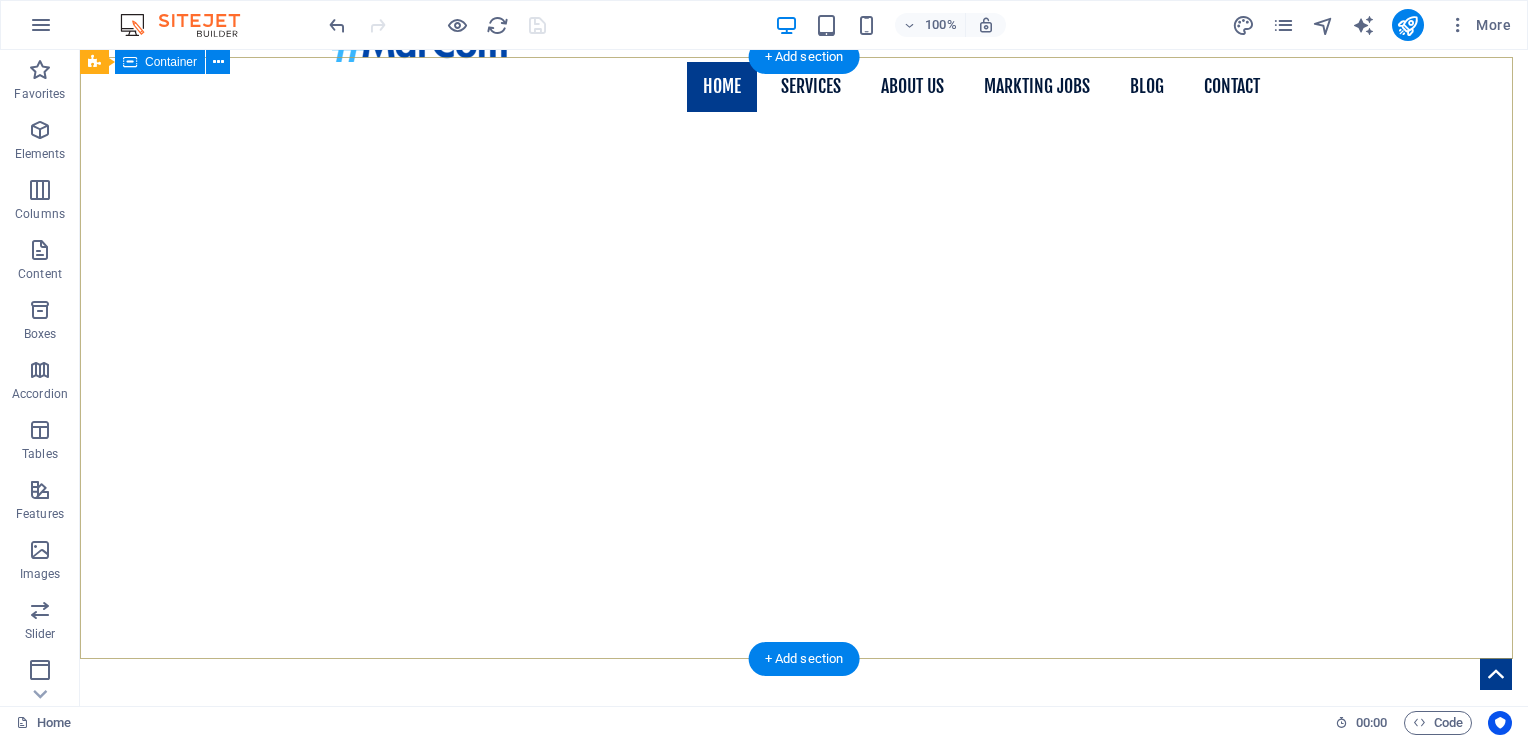 scroll, scrollTop: 0, scrollLeft: 0, axis: both 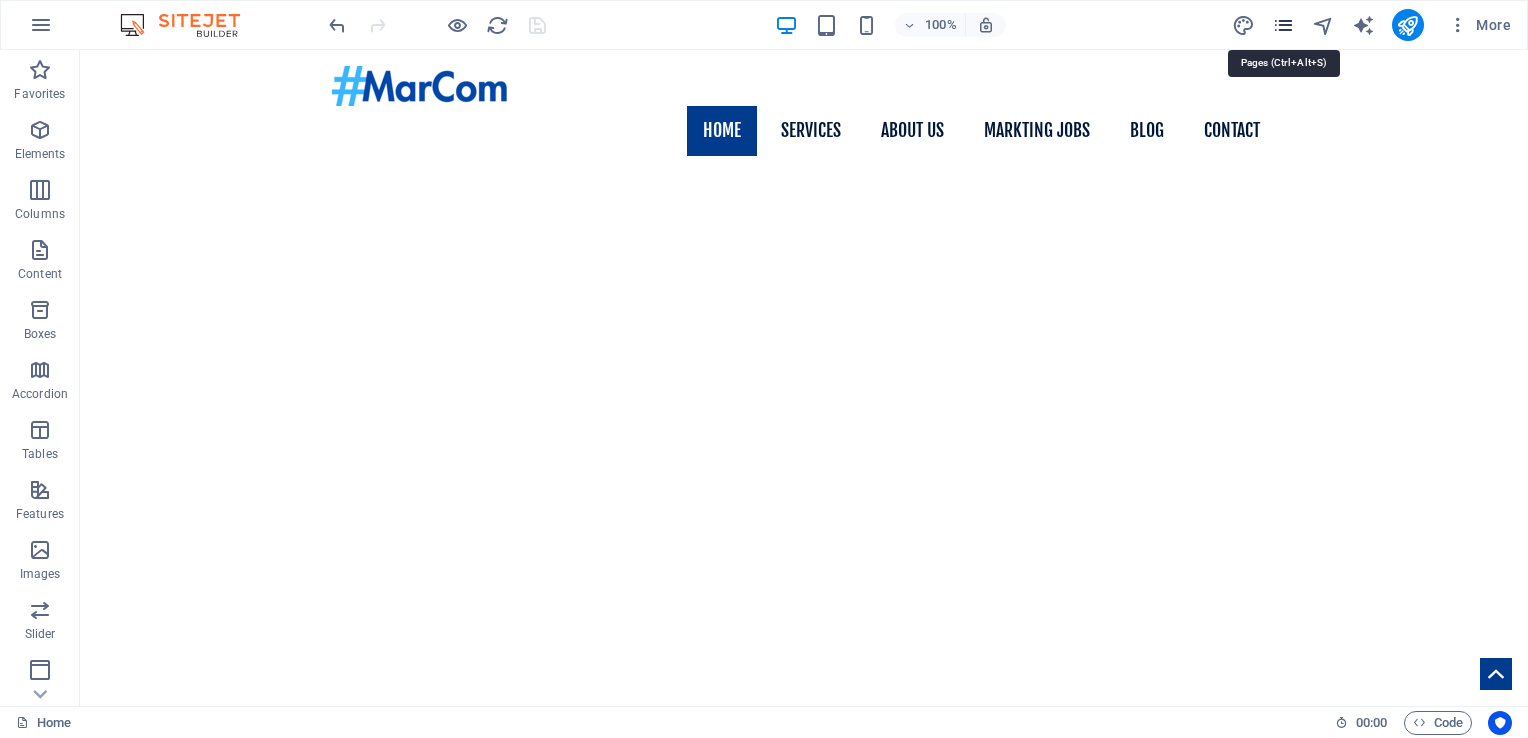 click at bounding box center [1283, 25] 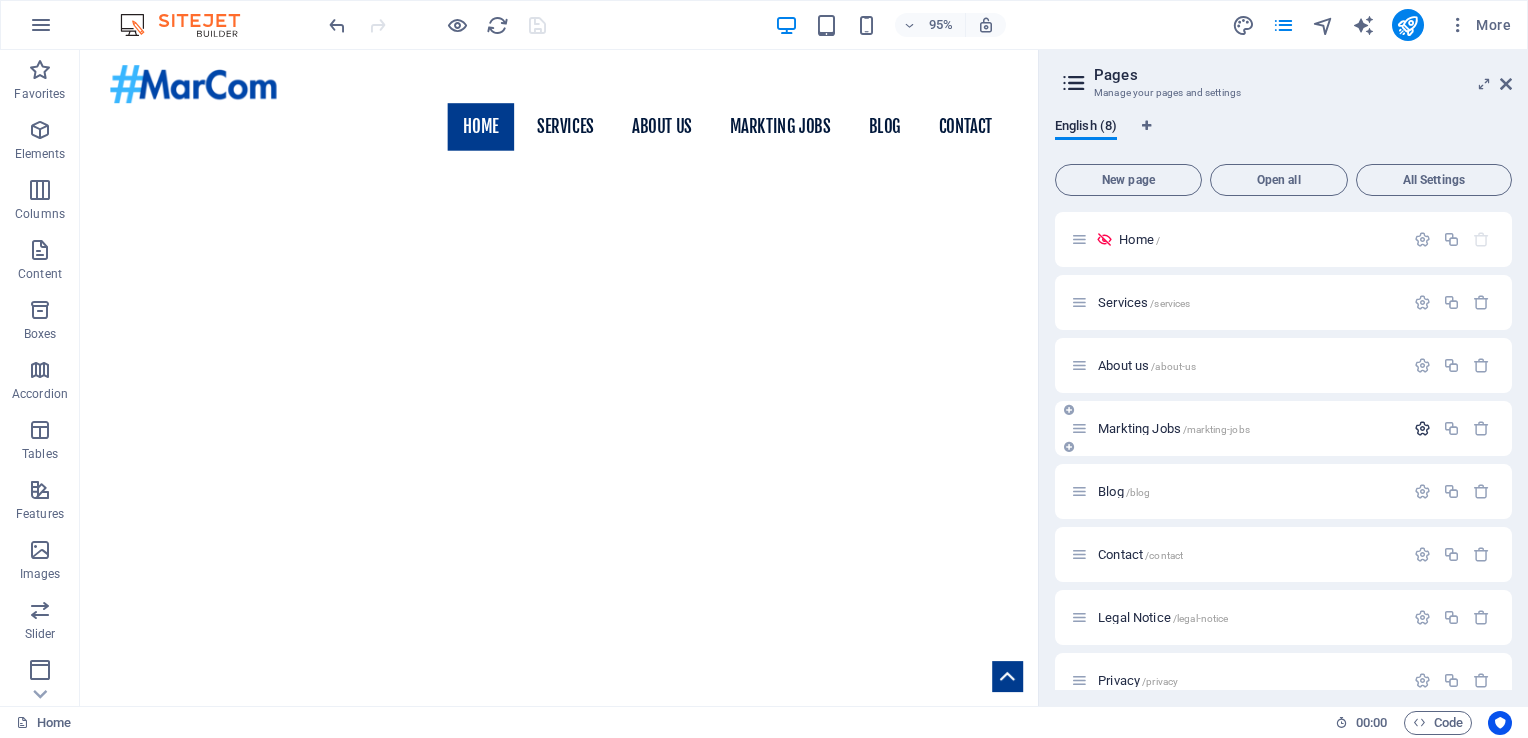 click at bounding box center (1422, 428) 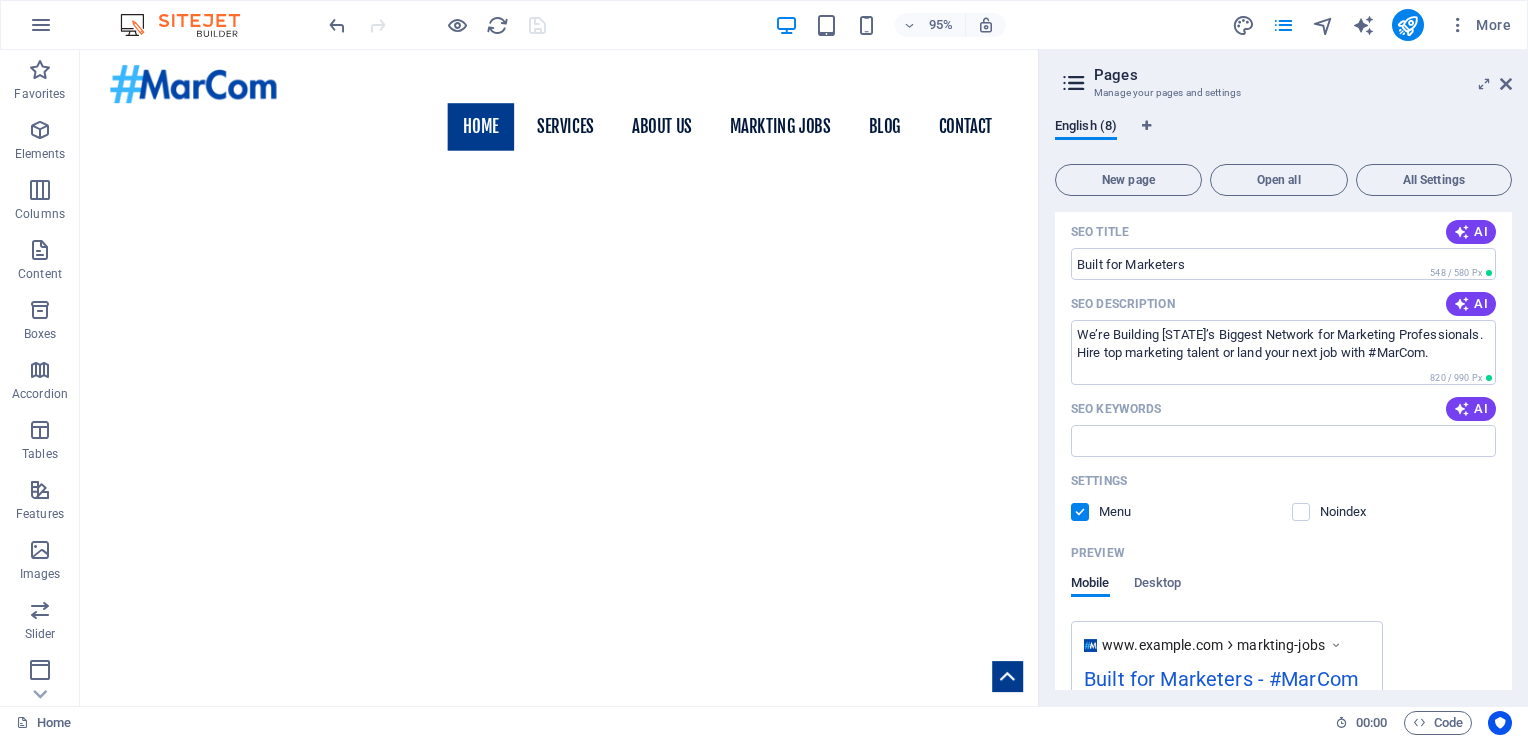 scroll, scrollTop: 396, scrollLeft: 0, axis: vertical 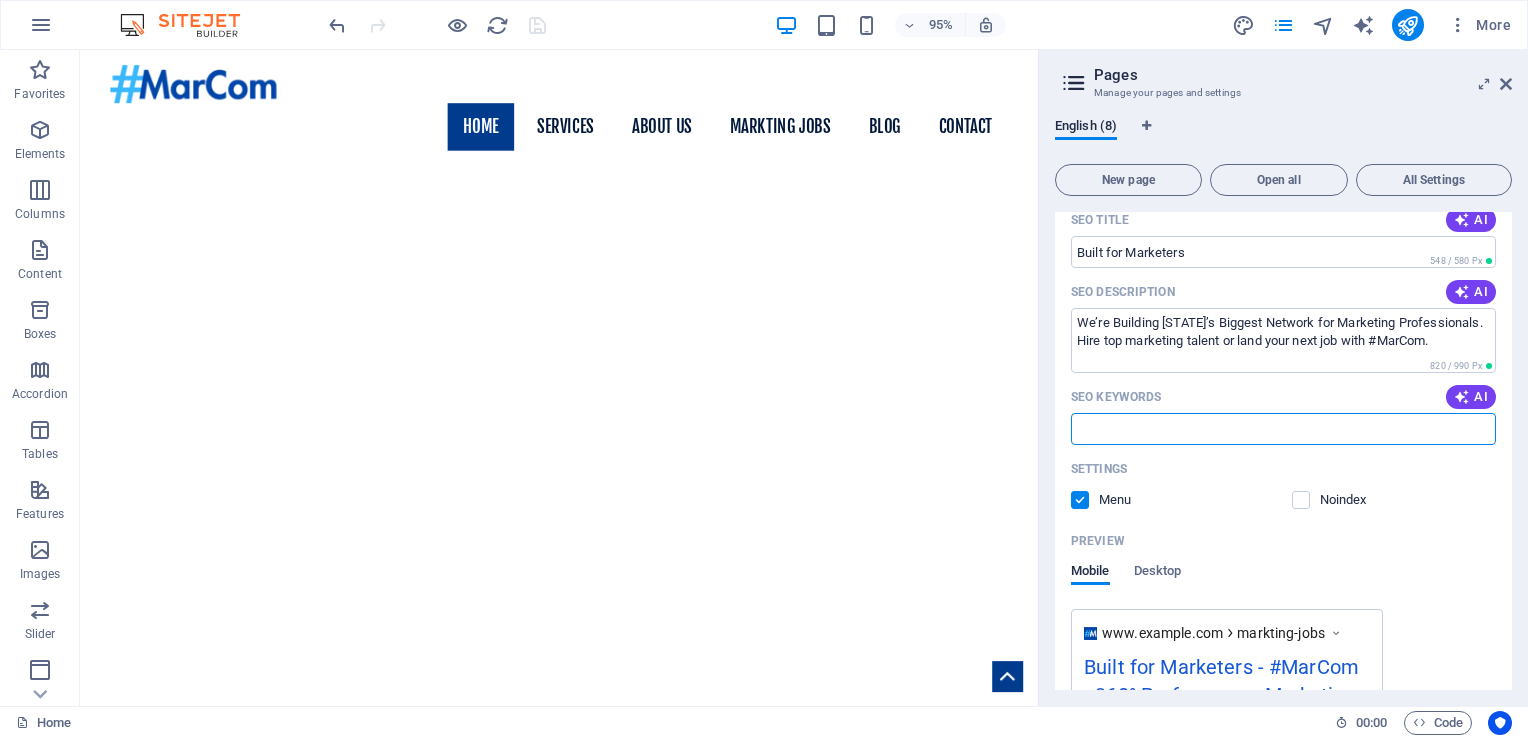click on "SEO Keywords" at bounding box center (1283, 429) 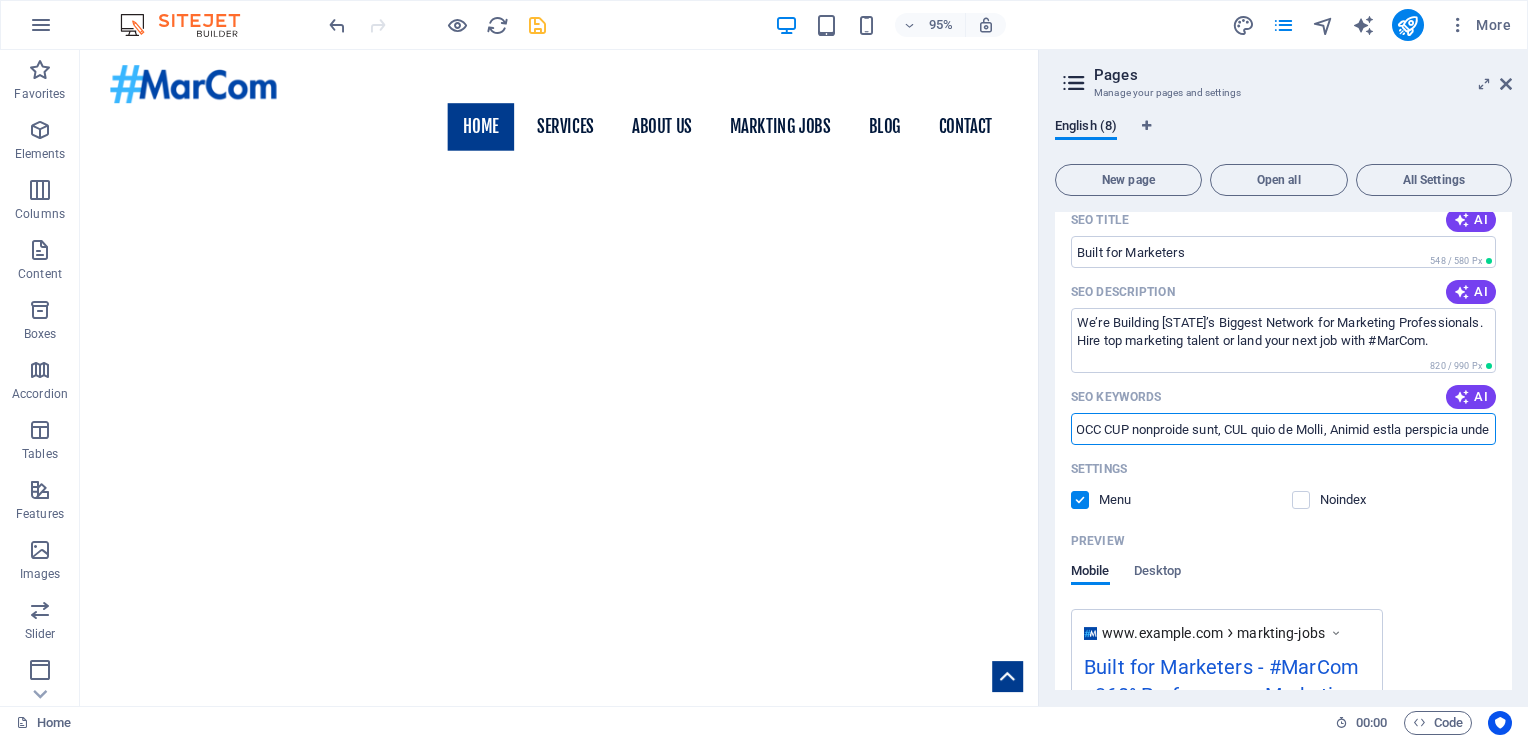 scroll, scrollTop: 0, scrollLeft: 0, axis: both 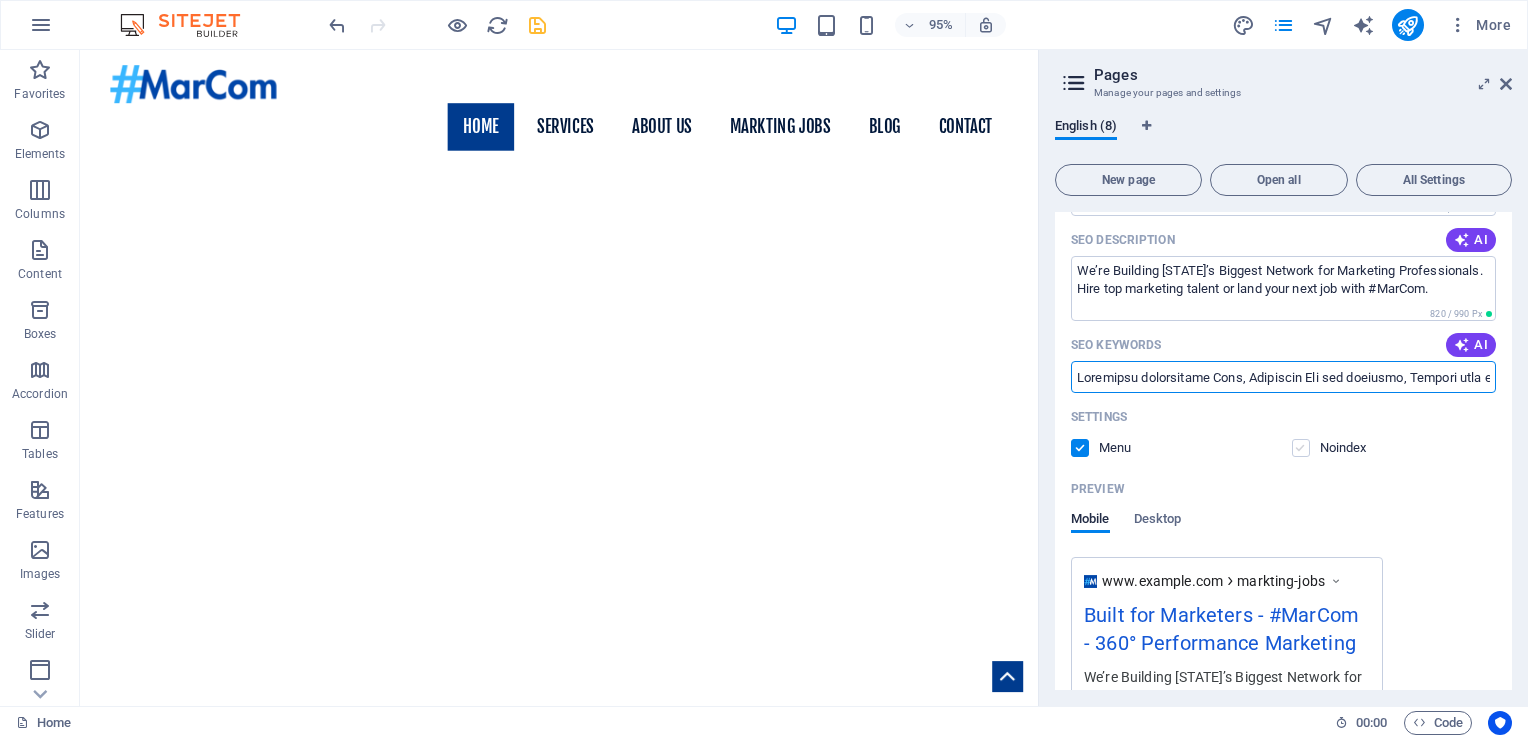 type on "Marketing freelancing Jobs, Marketing Job for freshers, Fresher jobs in digital marketing, Work from home marketing jobs India, Where to find digital marketing jobs, Marketing Jobs in Indore, Marketing Jobs in Bangalore, Marketing Jobs in Delhi, Marketing Jobs in Mumbai, Marketing Jobs in Pune, Marketing Jobs in Hyderabad, Marketing Jobs in Chennai, Marketing Jobs in Kochi, Retail Marketing Jobs, Retail Marketing Jobs, Event Marketing Jobs, IT Marketing Jobs, Marketing Career opportunity in India, Average salary package for marketing job, best marketing profile to work, Marketing Jobs in Gurgaon, Marketing Jobs in Noida, Marketing Jobs in NCR, Marketing Jobs in Ahmedabad, Marketing Jobs in Ahmedabad, Marketing Jobs in Kolkata, Marketing Jobs in Jaipur, Marketing Jobs in Lucknow, Marketing Jobs in Varanasi, Marketing Jobs in Bhopal, Content marketing jobs, Brand management jobs, Marketing fresher jobs, Entry-level marketing jobs, Remote marketing jobs India, Part-time marketing jobs India, Creative marketin..." 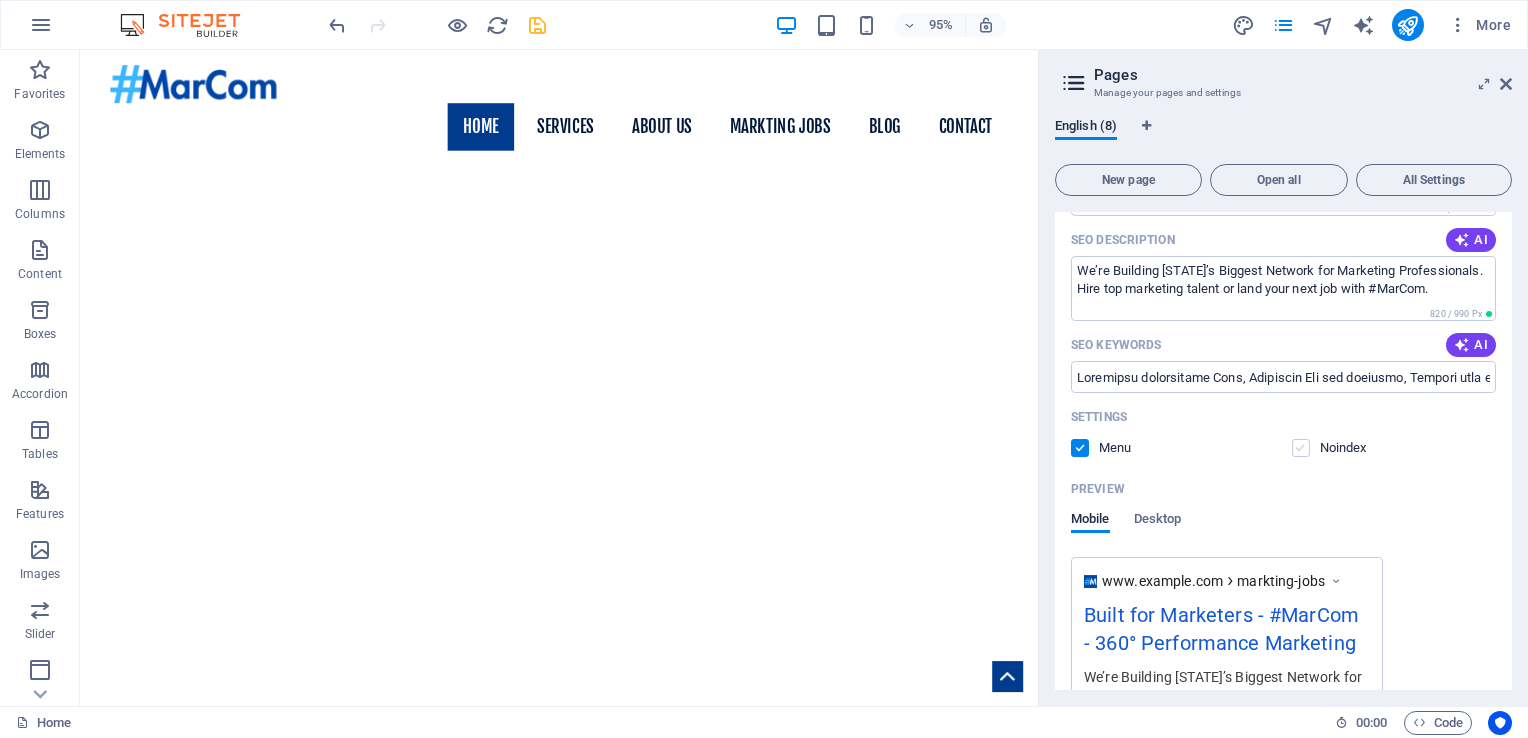 click at bounding box center [1301, 448] 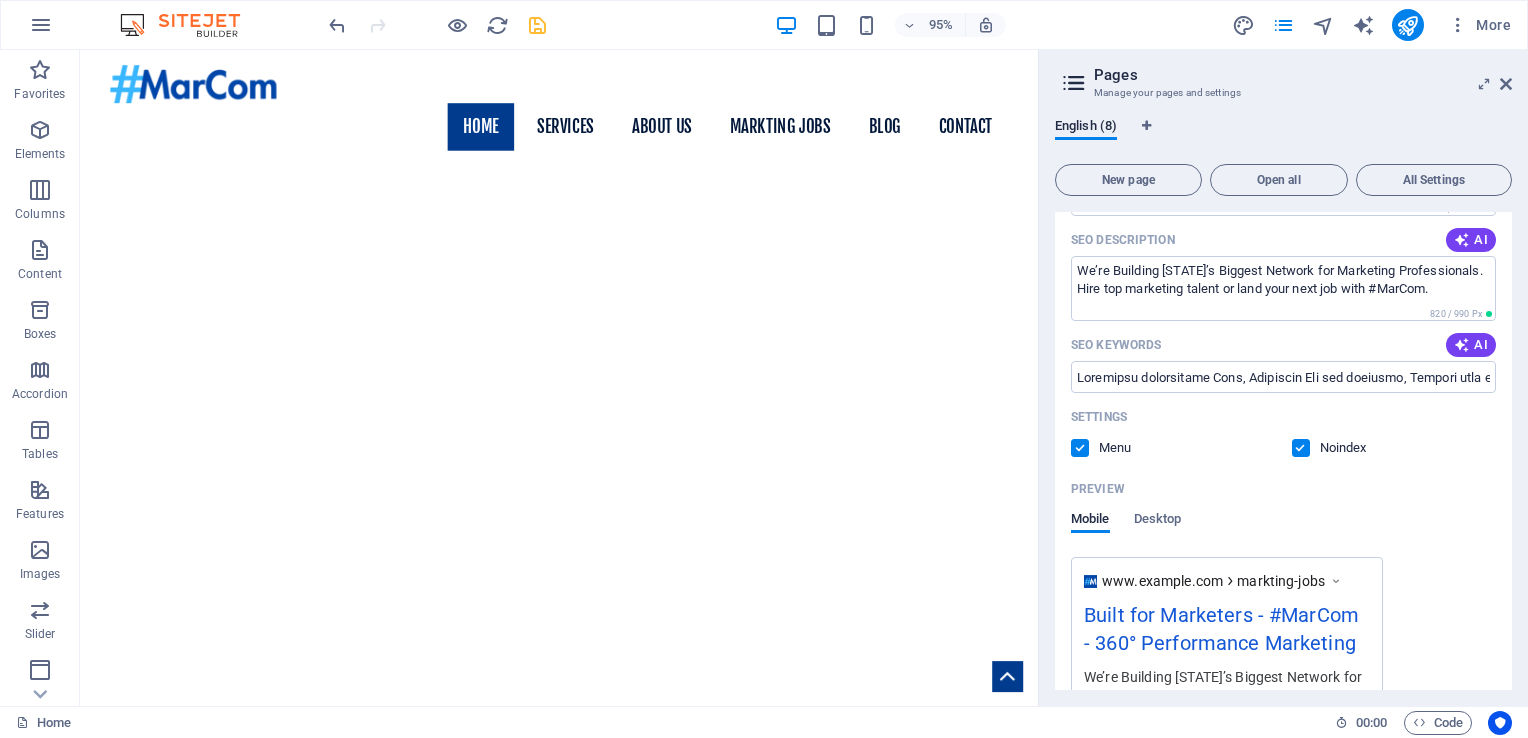 click at bounding box center [1301, 448] 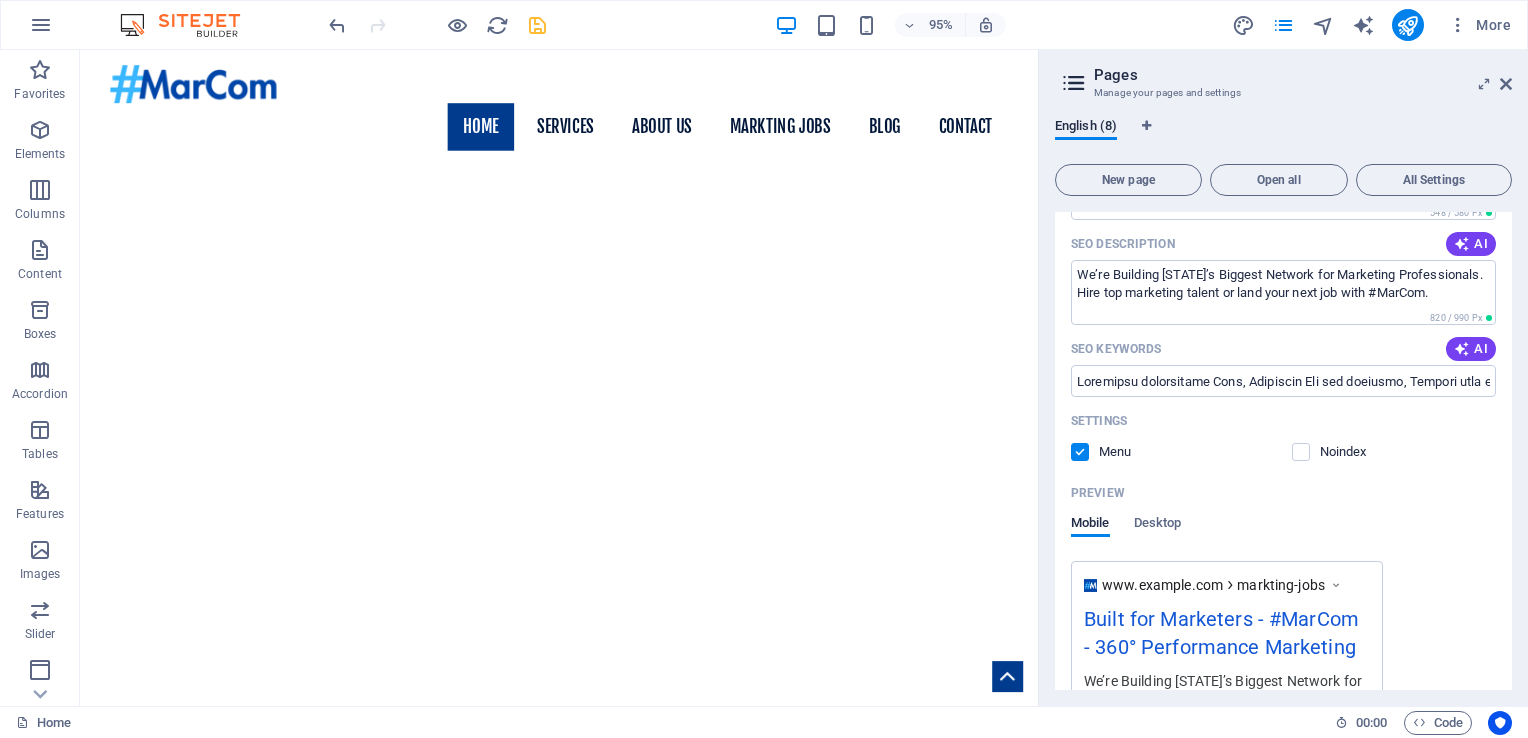 scroll, scrollTop: 444, scrollLeft: 0, axis: vertical 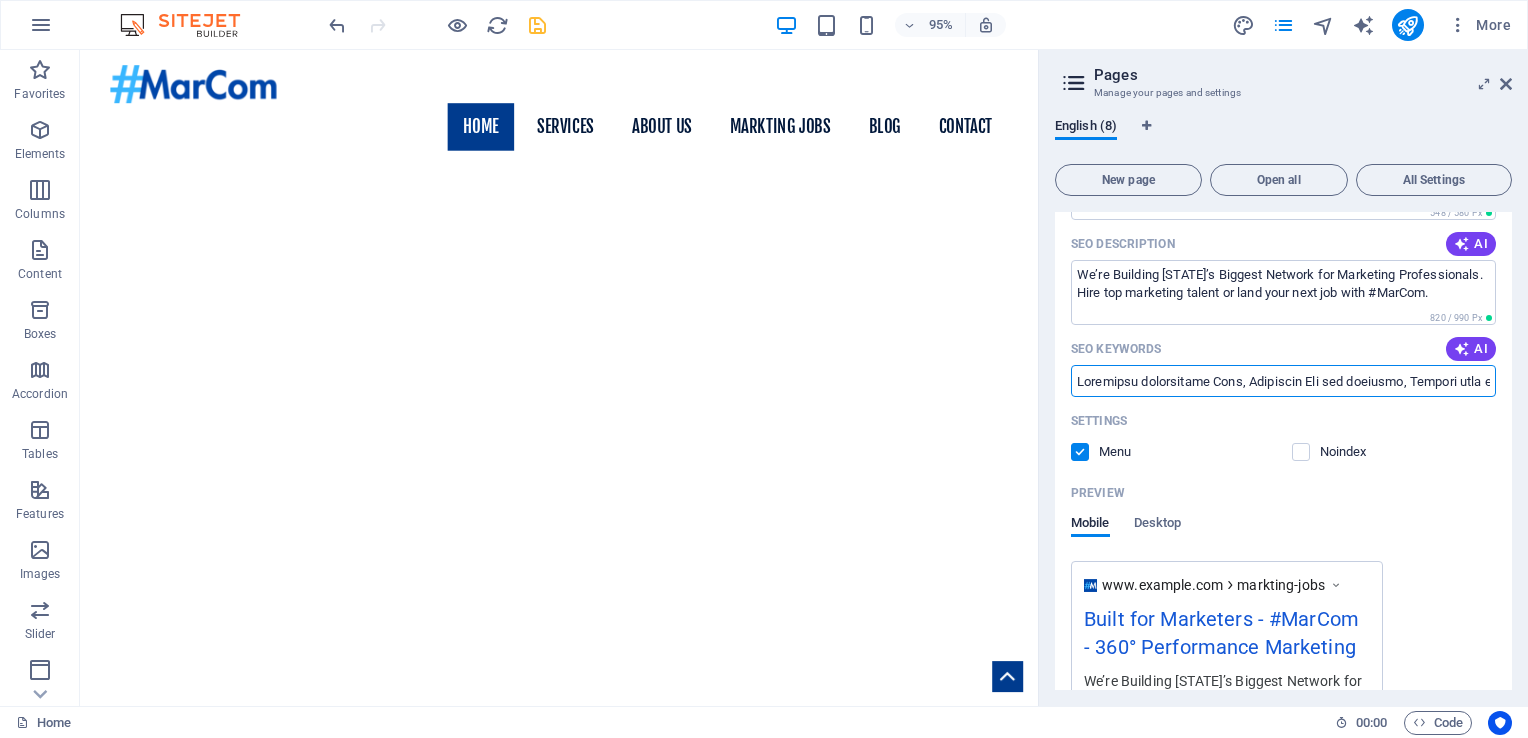 click on "SEO Keywords" at bounding box center (1283, 381) 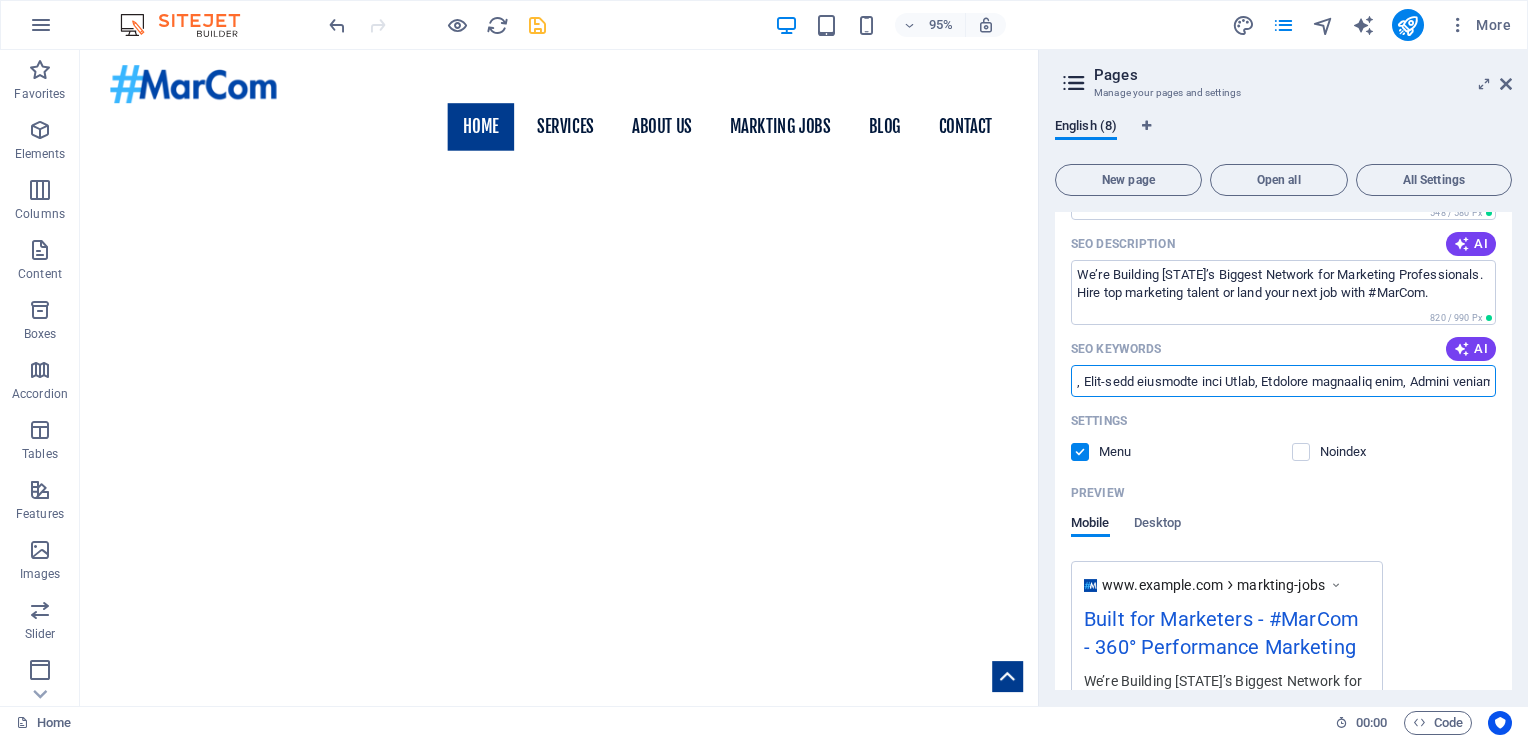 scroll, scrollTop: 0, scrollLeft: 6985, axis: horizontal 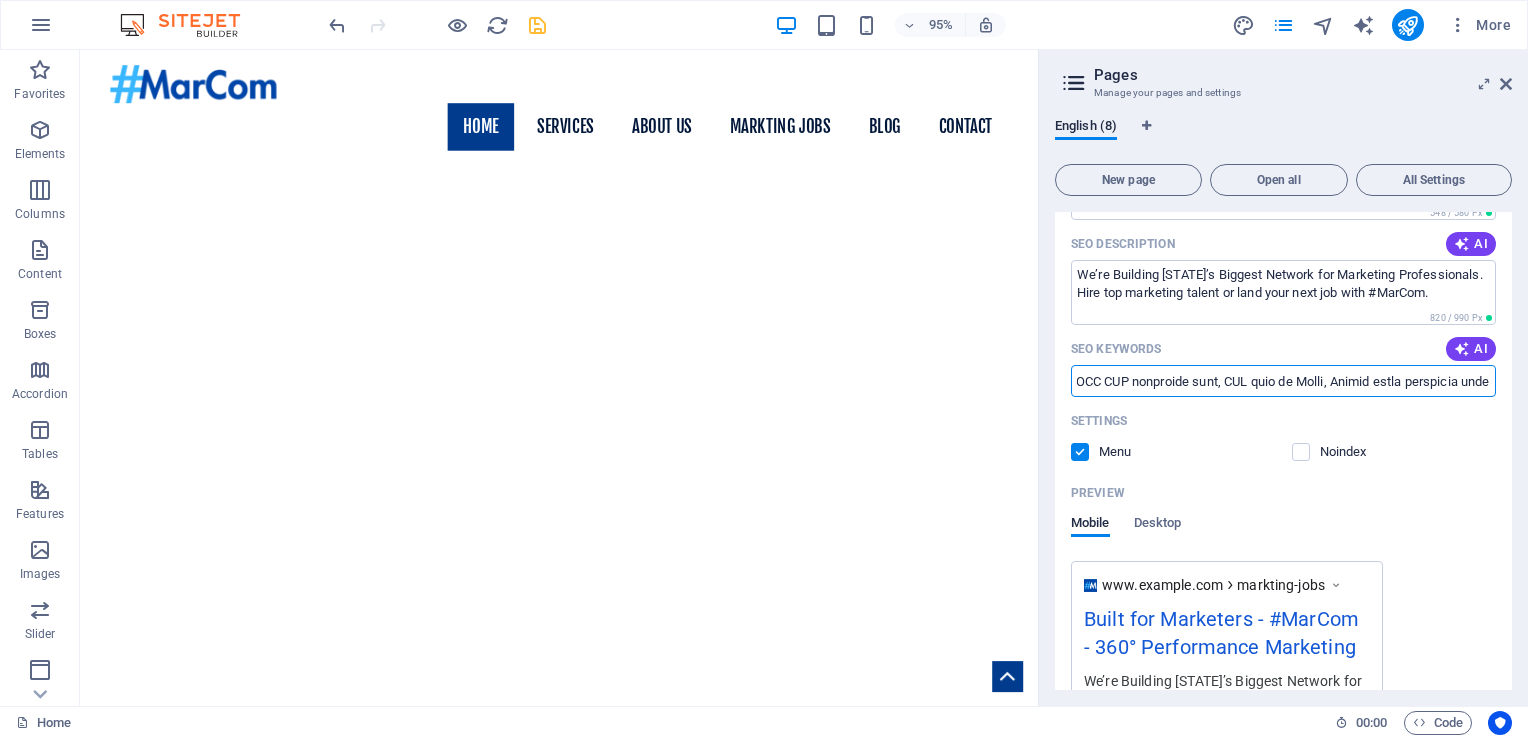 drag, startPoint x: 1359, startPoint y: 382, endPoint x: 1531, endPoint y: 392, distance: 172.29045 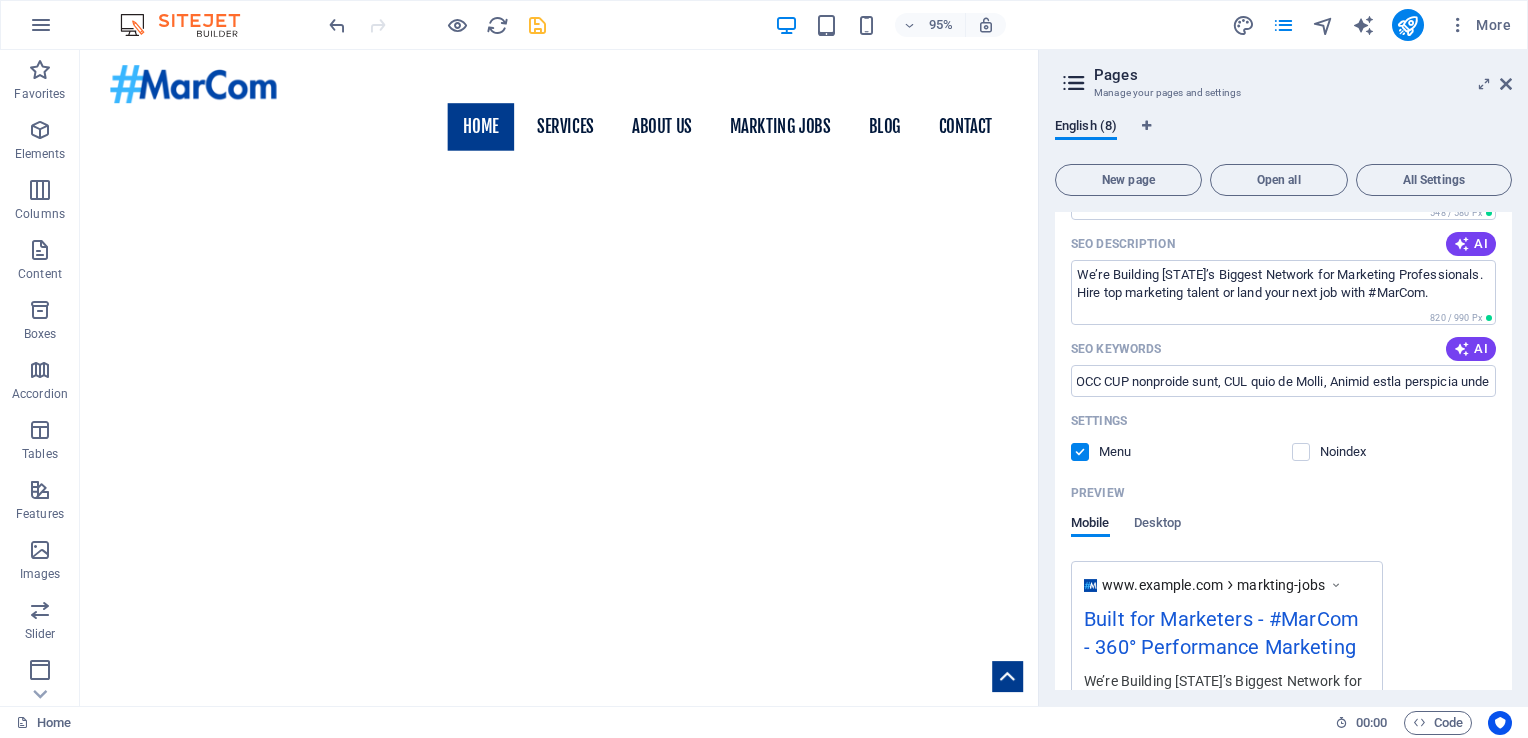 scroll, scrollTop: 0, scrollLeft: 0, axis: both 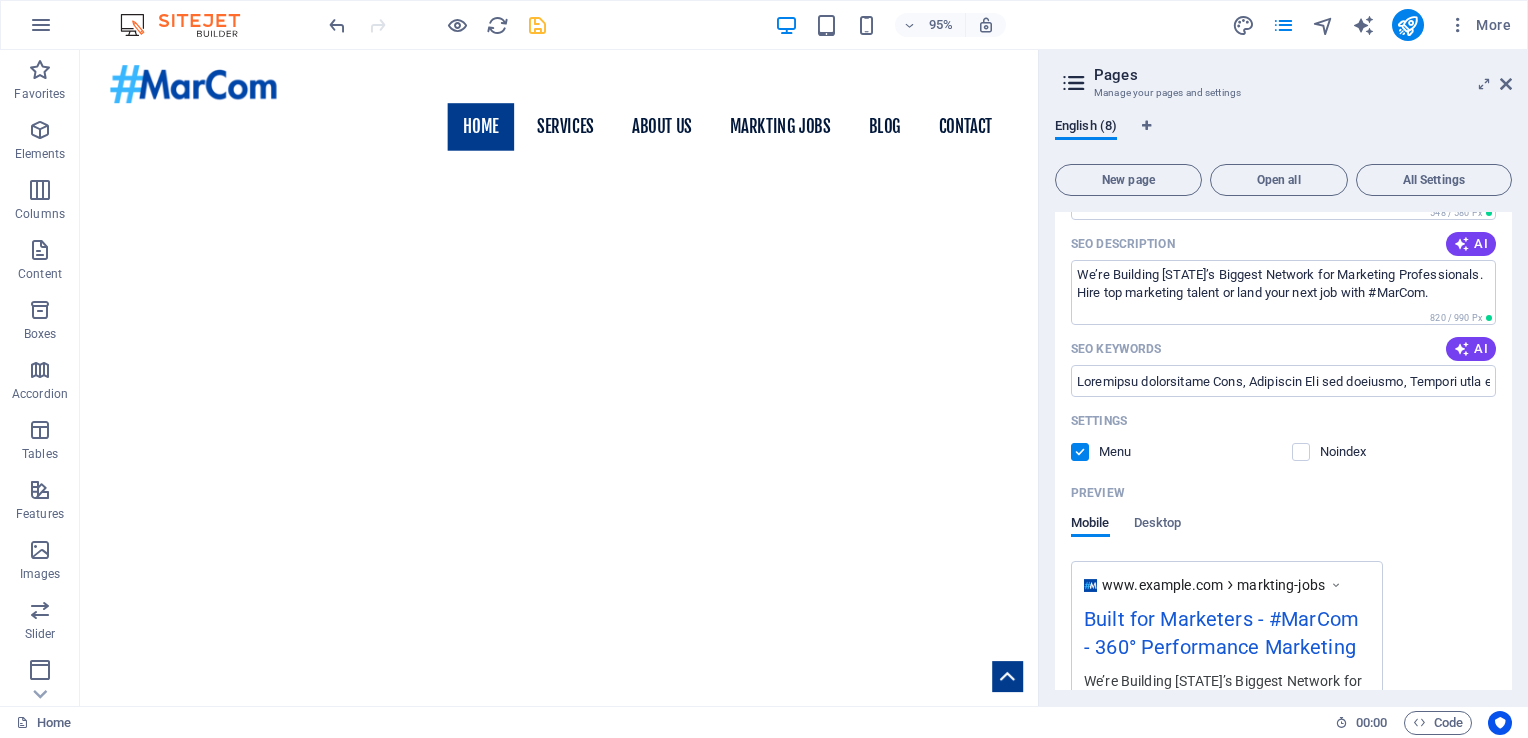 click on "Name Markting Jobs ​ URL SLUG /markting-jobs ​ SEO Title AI Built for Marketers ​ 548 / 580 Px SEO Description AI We’re Building India’s Biggest Network for Marketing Professionals. Hire top marketing talent or land your next job with #MarCom. ​ 820 / 990 Px SEO Keywords AI ​ Settings Menu Noindex Preview Mobile Desktop www.example.com markting-jobs Built for Marketers - #MarCom - 360° Performance Marketing We’re Building India’s Biggest Network for Marketing Professionals. Hire top marketing talent or land your next job with #MarCom. Meta tags ​ Preview Image (Open Graph) Drag files here, click to choose files or select files from Files or our free stock photos & videos More Settings" at bounding box center (1283, 418) 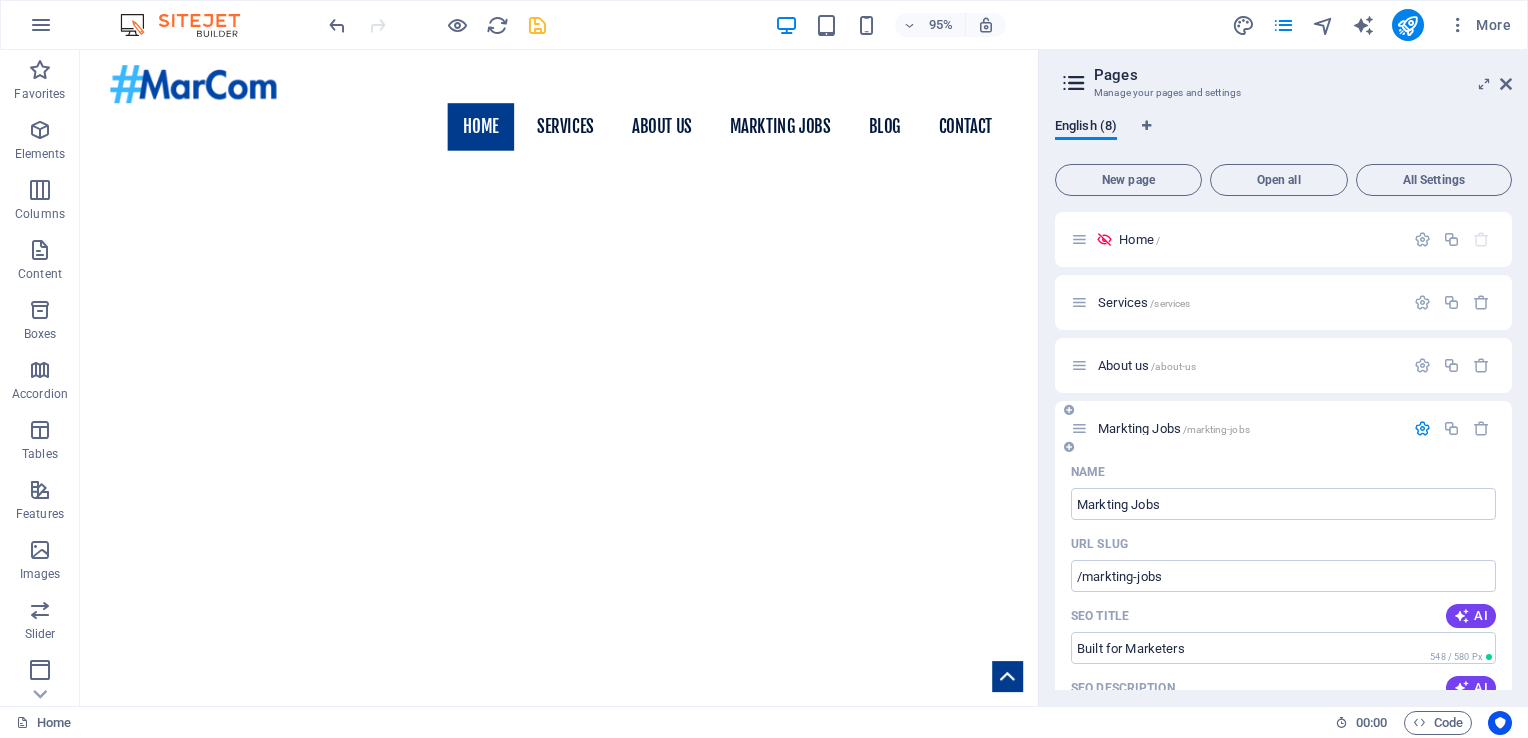 scroll, scrollTop: 0, scrollLeft: 0, axis: both 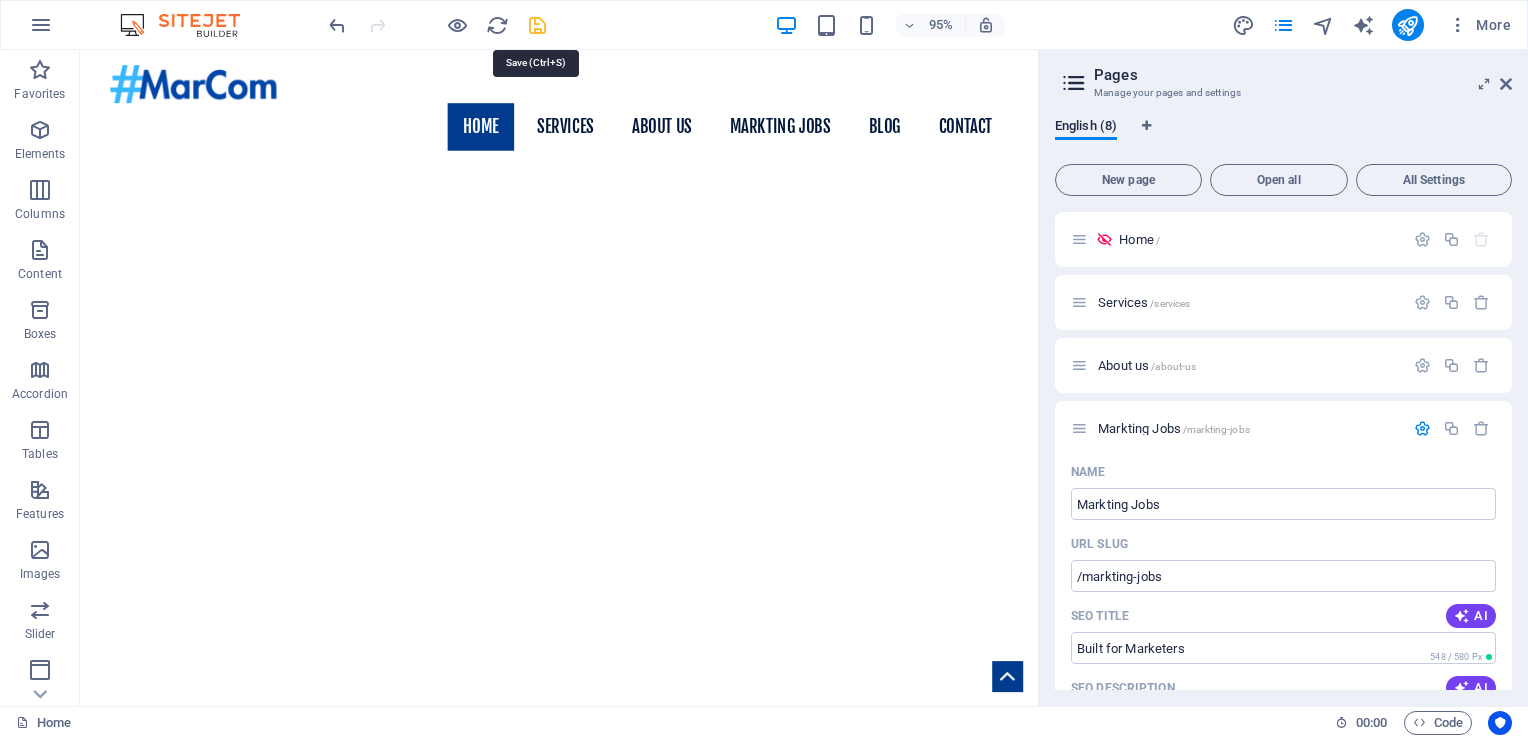 click at bounding box center (537, 25) 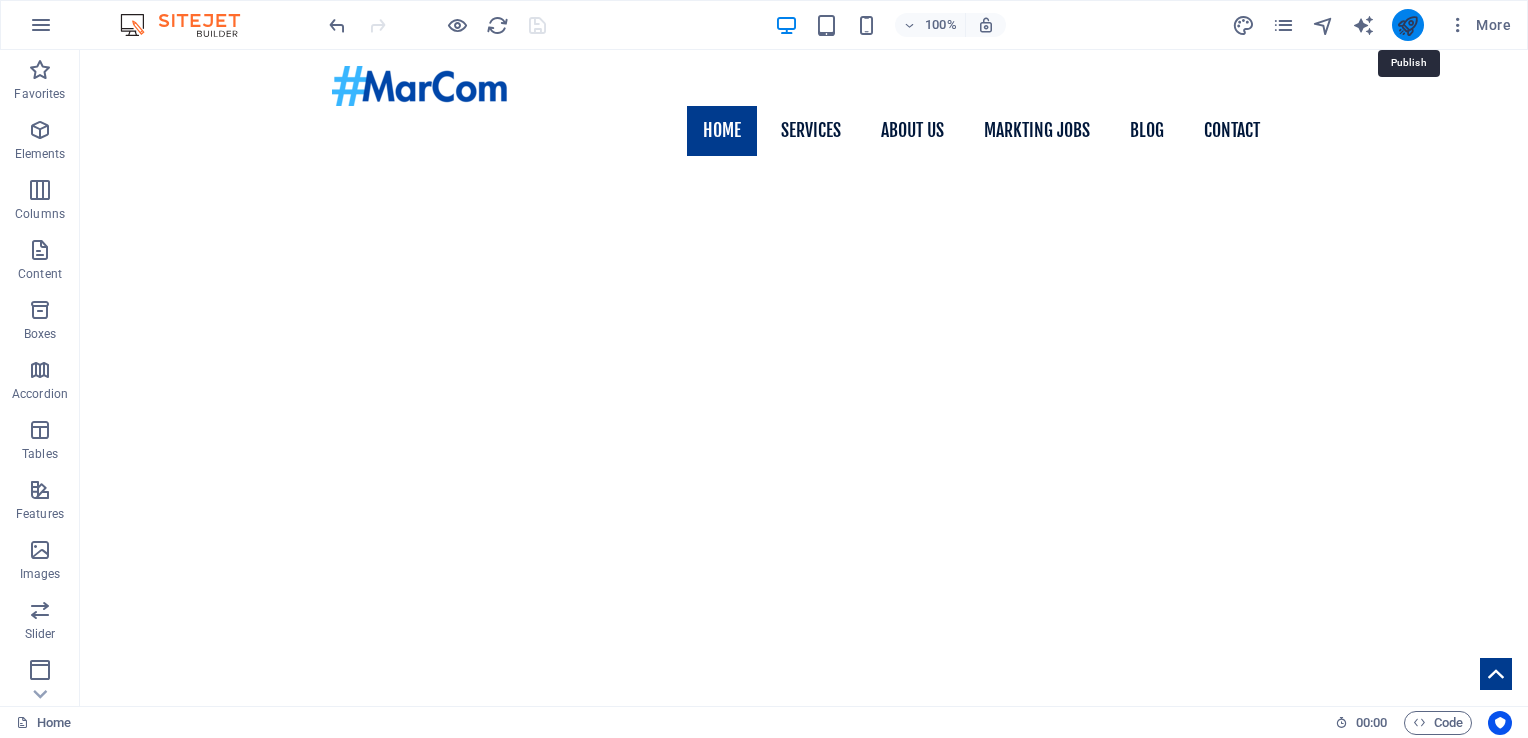 click at bounding box center [1407, 25] 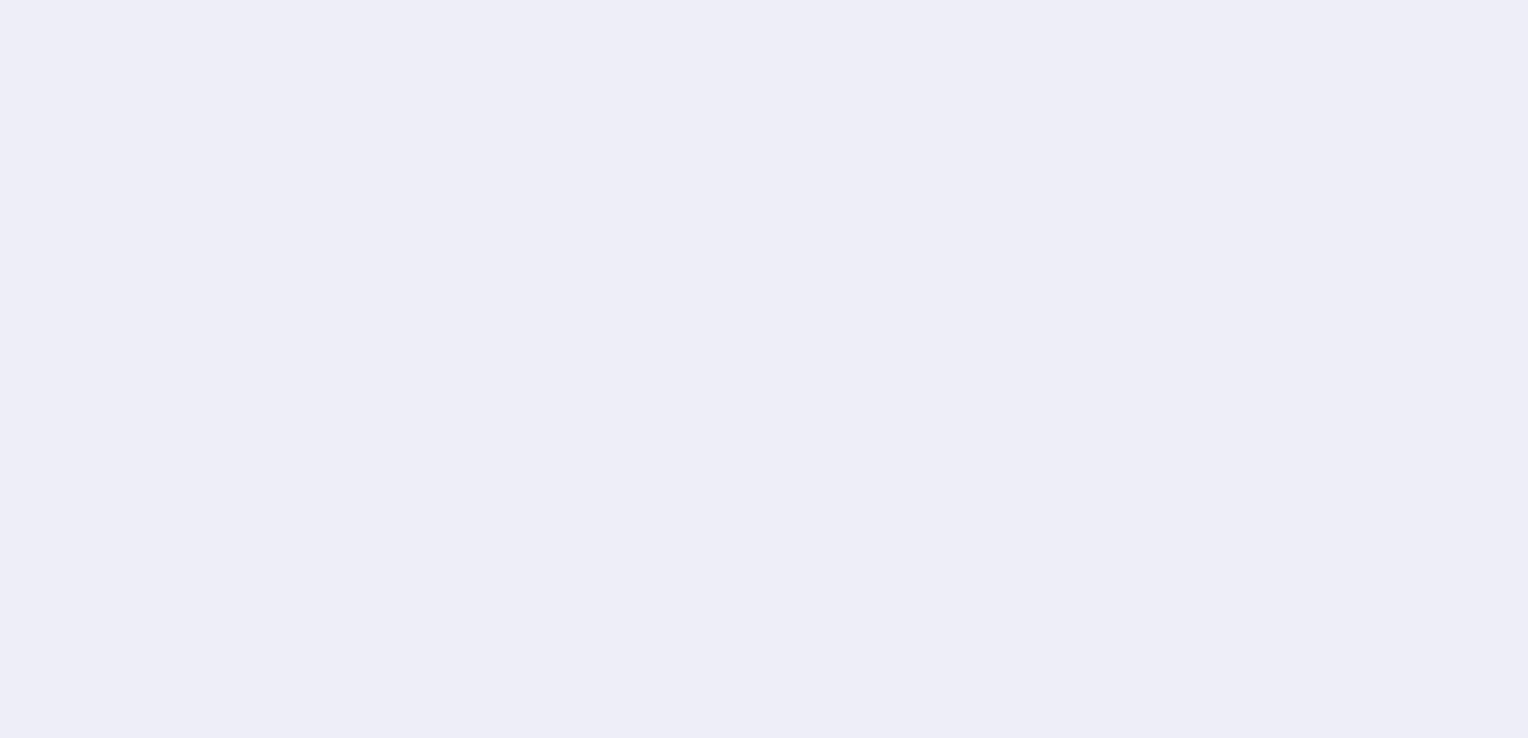 scroll, scrollTop: 0, scrollLeft: 0, axis: both 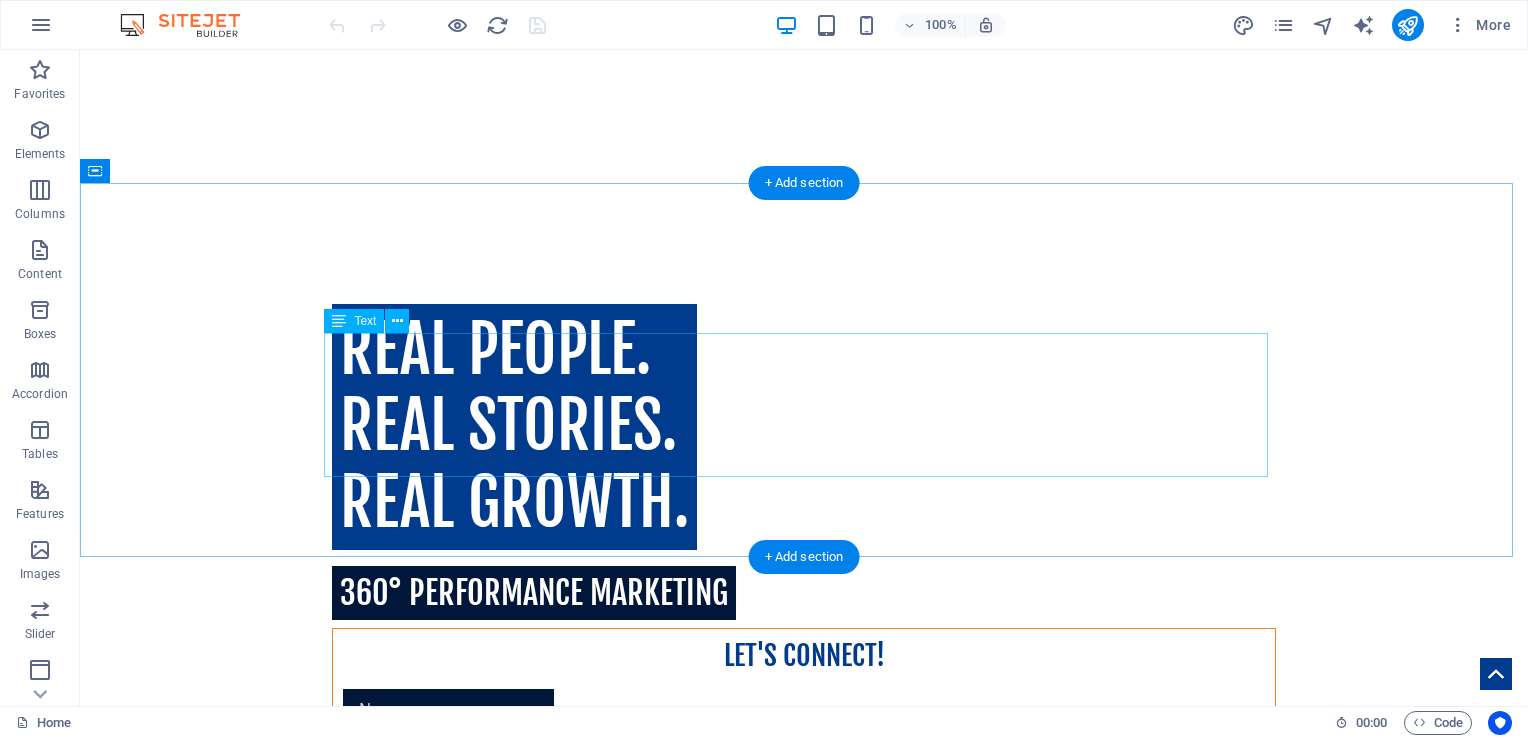 click on "At #Marcom, we craft stories that bring brands closer to people. Our belief in the power of authentic brand storytelling and creative marketing drives everything we do. Whether you're building a brand, launching a product, or connecting with your audience, we design experiences that resonate deeply, inspire action, and deliver measurable results through performance marketing. Discover the art of meaningful engagement with us. Let’s create something extraordinary together." at bounding box center [804, 1317] 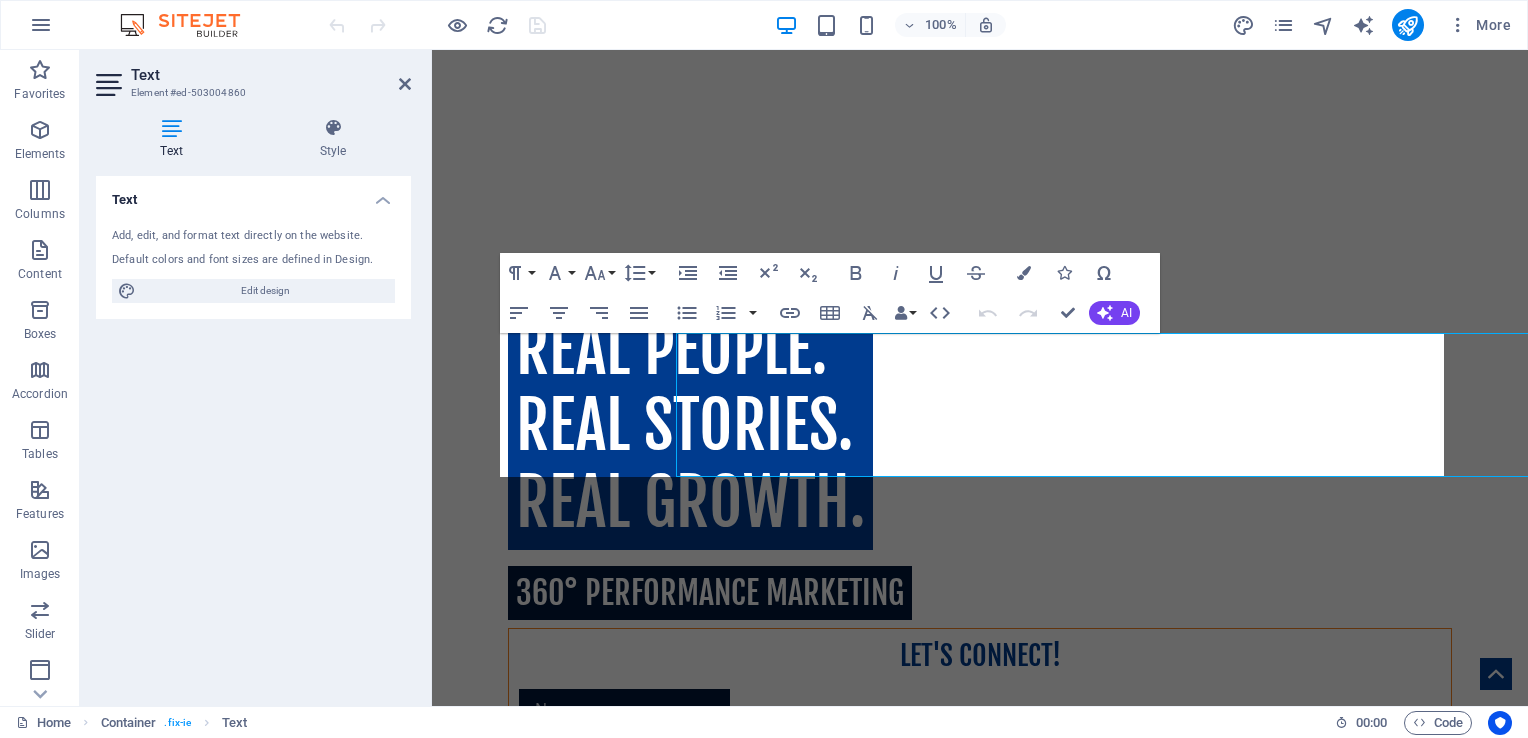 click on "Text Element #ed-503004860 Text Style Text Add, edit, and format text directly on the website. Default colors and font sizes are defined in Design. Edit design Alignment Left aligned Centered Right aligned Preset Element
Drag here to replace the existing content. Press “Ctrl” if you want to create a new element.
Preset   Container   H1   Banner   Banner   Container   Preset   Preset   Container   Spacer   H2   H2   Container   Text Paragraph Format Normal Heading 1 Heading 2 Heading 3 Heading 4 Heading 5 Heading 6 Code Font Family Arial Georgia Impact Tahoma Times New Roman Verdana Fjalla One Open Sans Font Size 8 9 10 11 12 14 18 24 30 36 48 60 72 96 Line Height Default Single 1.15 1.5 Double Increase Indent Decrease Indent Superscript Subscript Bold Italic Underline Strikethrough Colors Icons Special Characters Align Left Align Center Align Right Align Justify Unordered List   Default Circle Disc Square    Ordered List   Default Lower Alpha Lower Greek Lower Roman Upper Alpha    City" at bounding box center (804, 378) 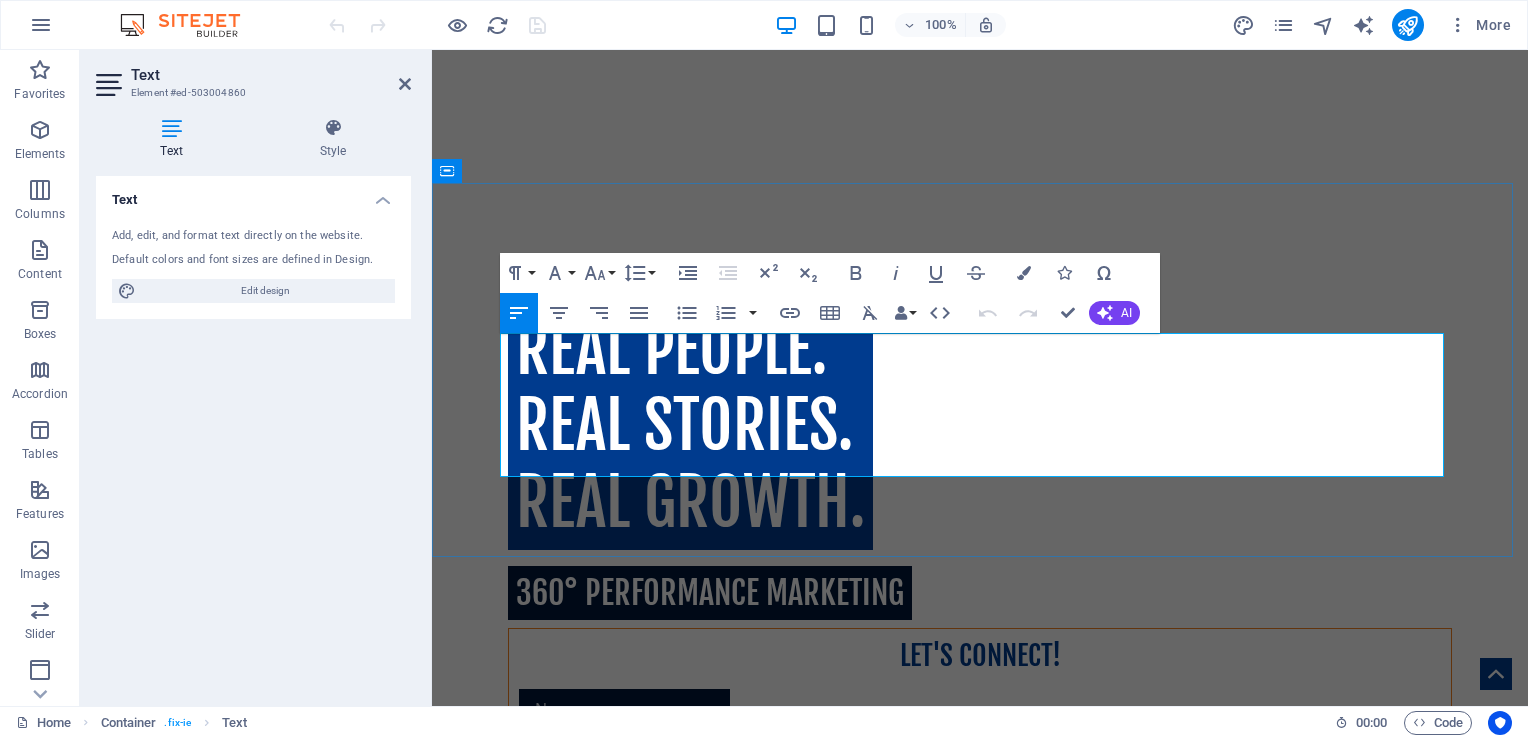 drag, startPoint x: 741, startPoint y: 398, endPoint x: 583, endPoint y: 400, distance: 158.01266 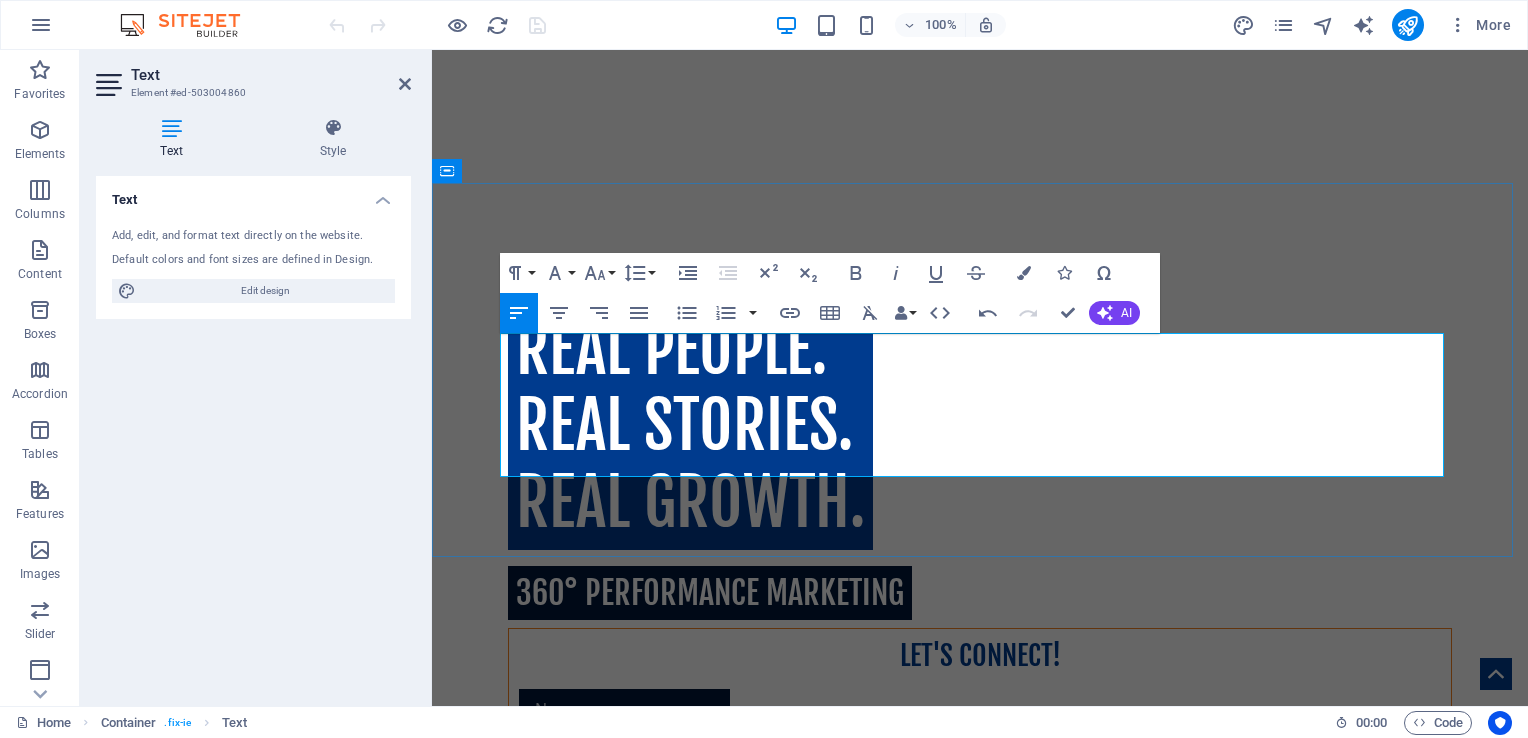 click on "At #Marcom, we craft stories that bring brands closer to people. Our belief in the power of authentic brand storytelling and creative marketing drives everything we do. Whether you're building a brand, launching a product, or connecting with your audience and talent , we design experiences that resonate deeply, inspire action, and deliver measurable results through performance marketing." at bounding box center [980, 1293] 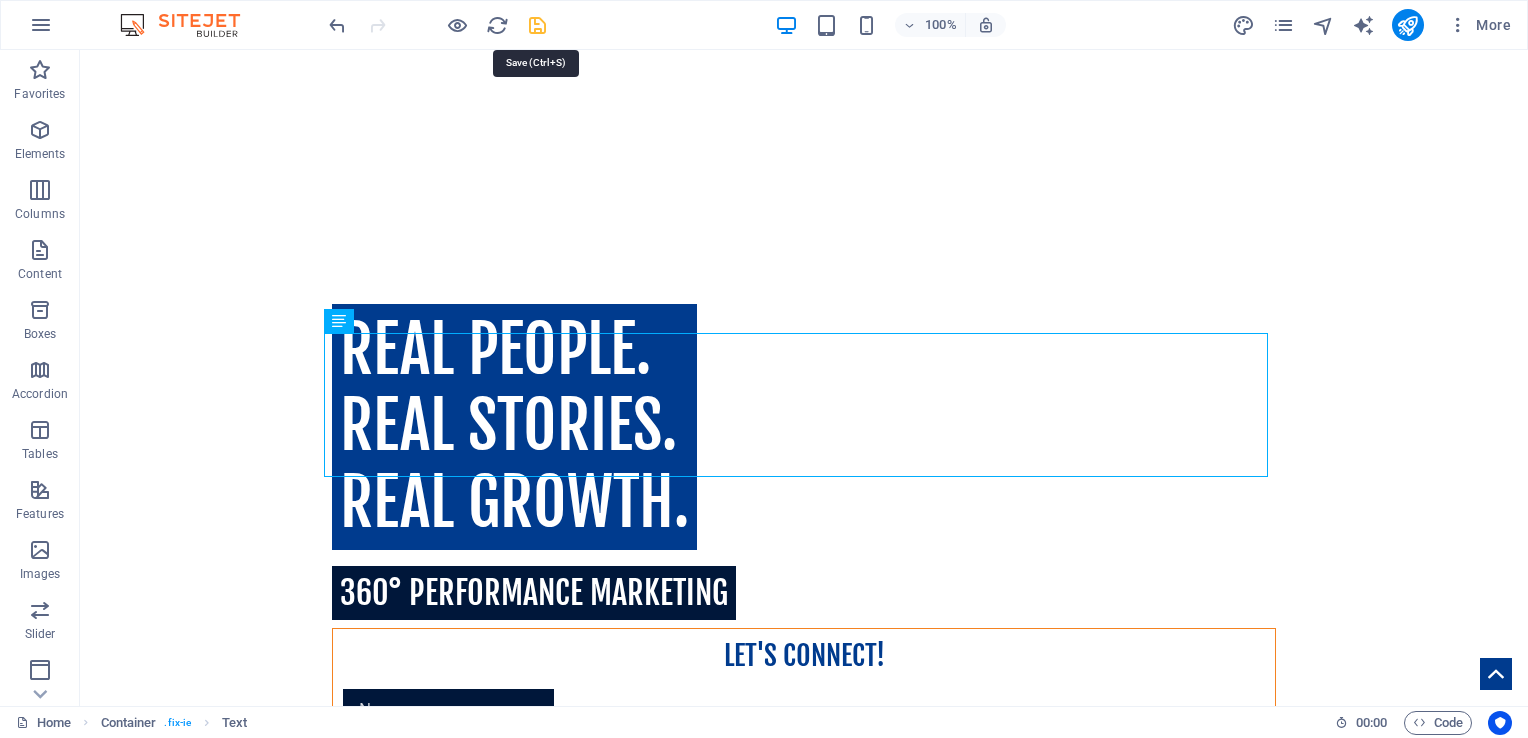 click at bounding box center (537, 25) 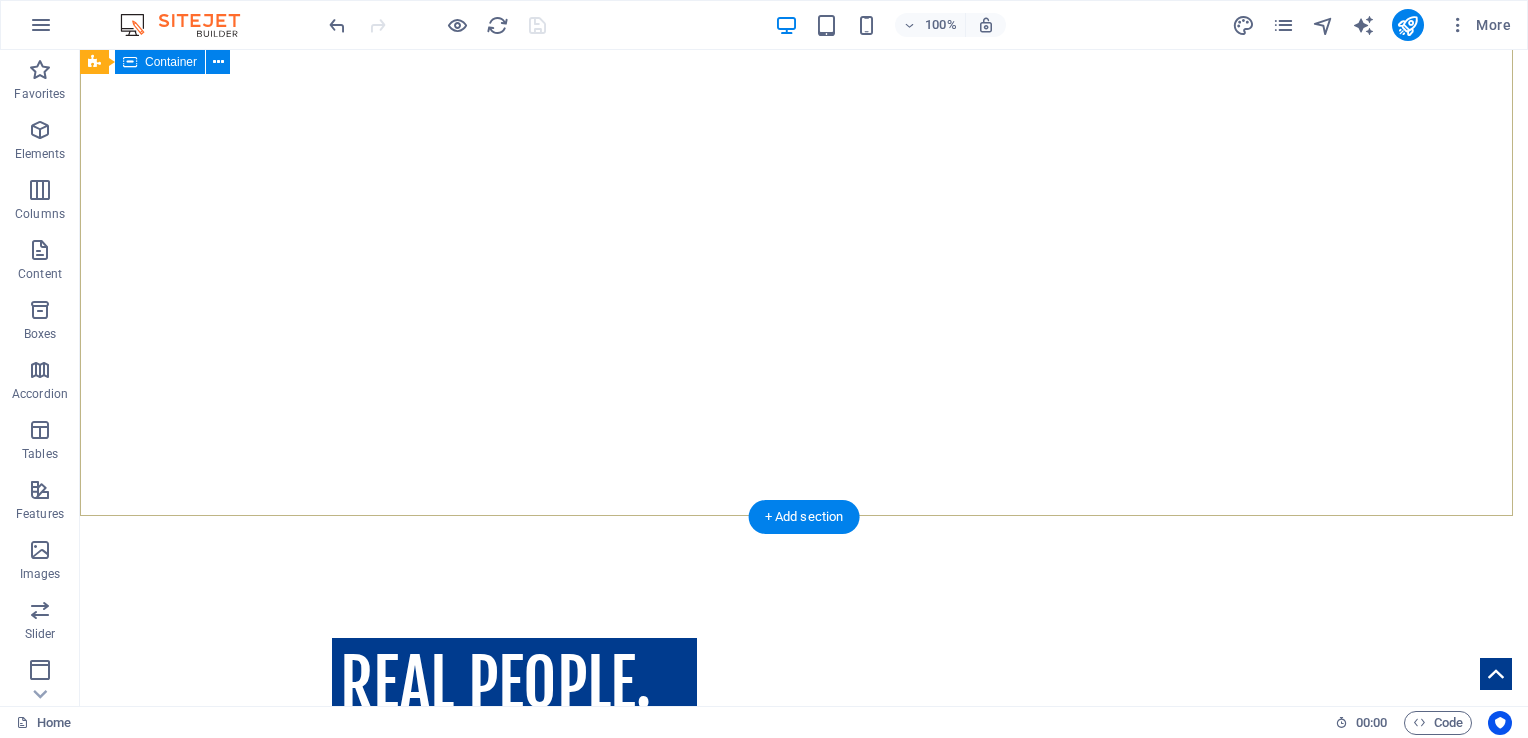 scroll, scrollTop: 0, scrollLeft: 0, axis: both 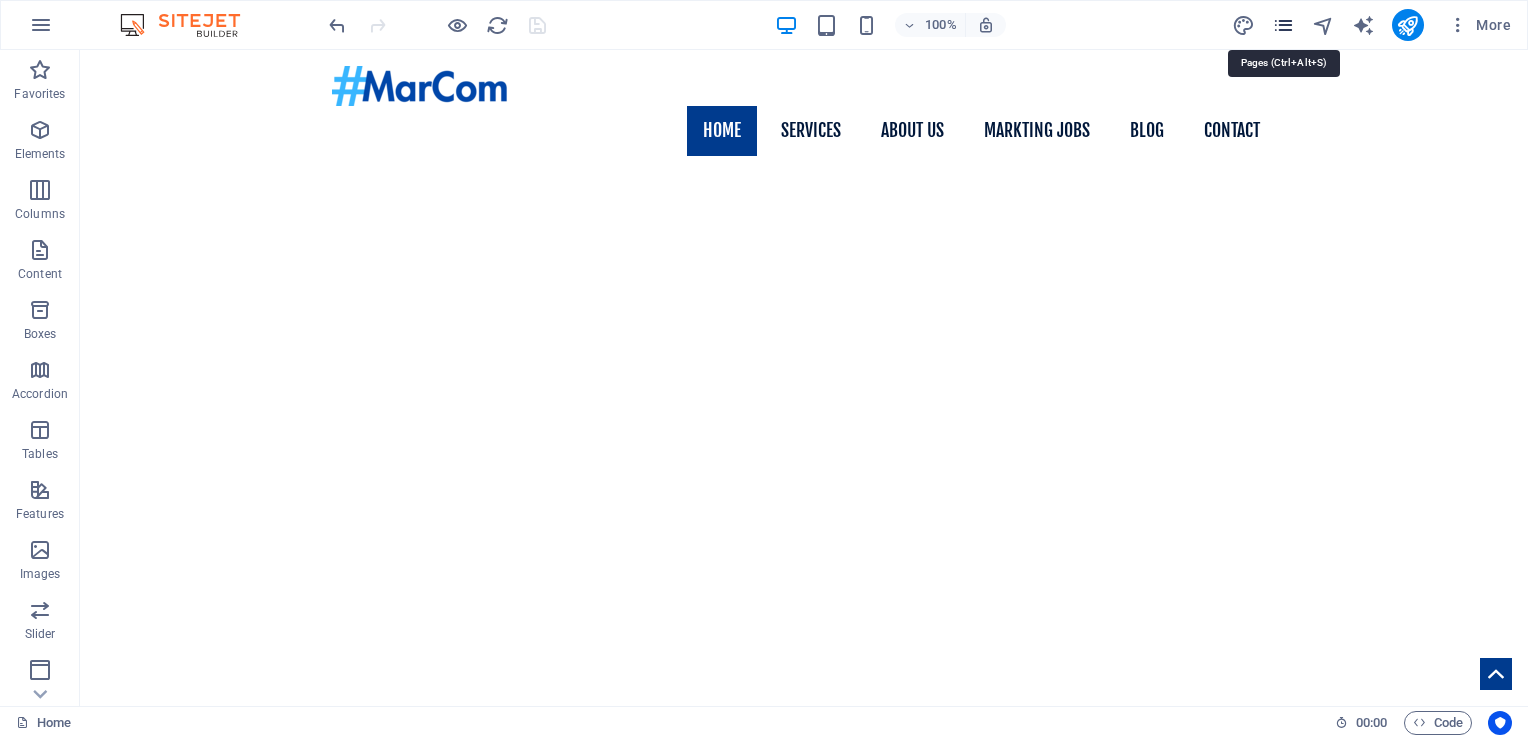 click at bounding box center [1283, 25] 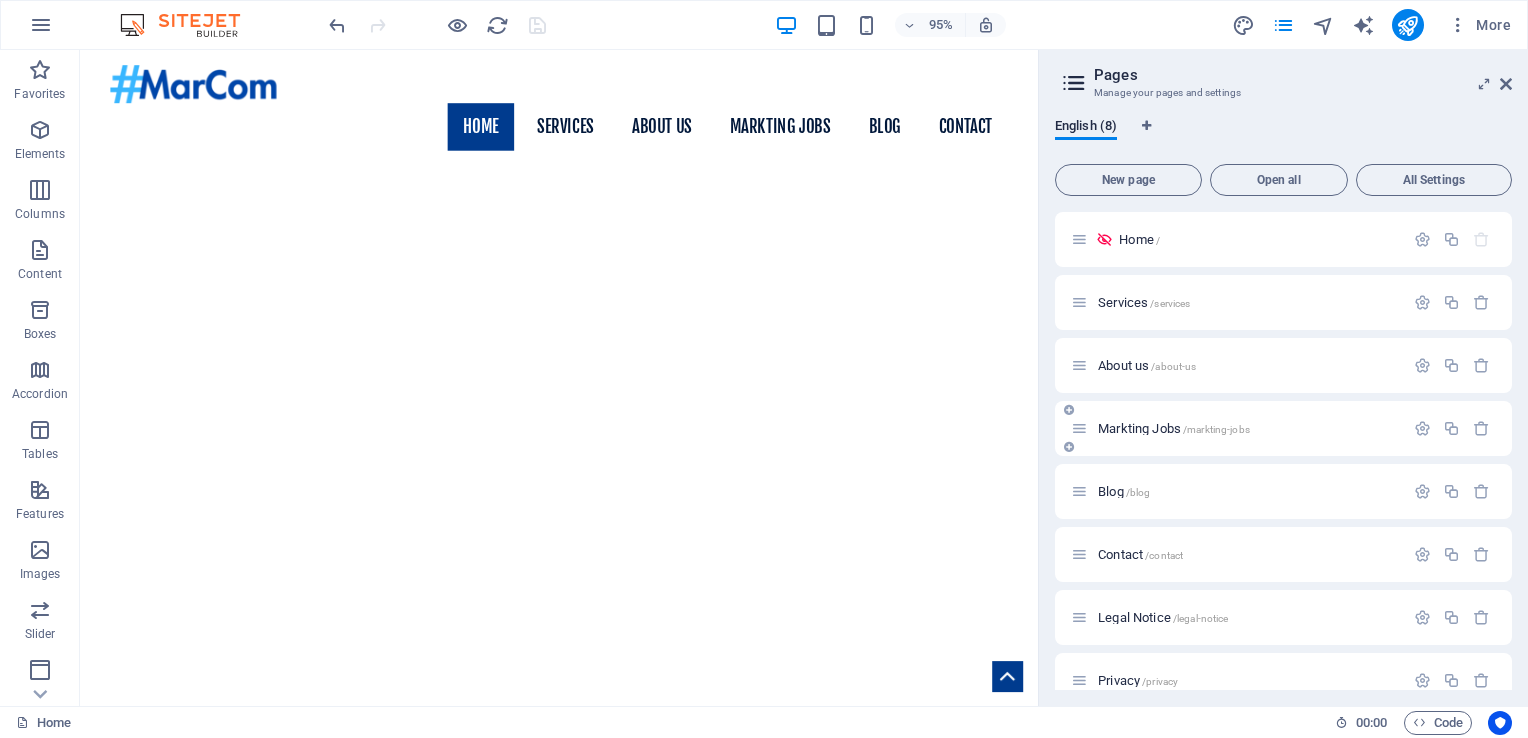 click on "Markting Jobs /markting-jobs" at bounding box center [1174, 428] 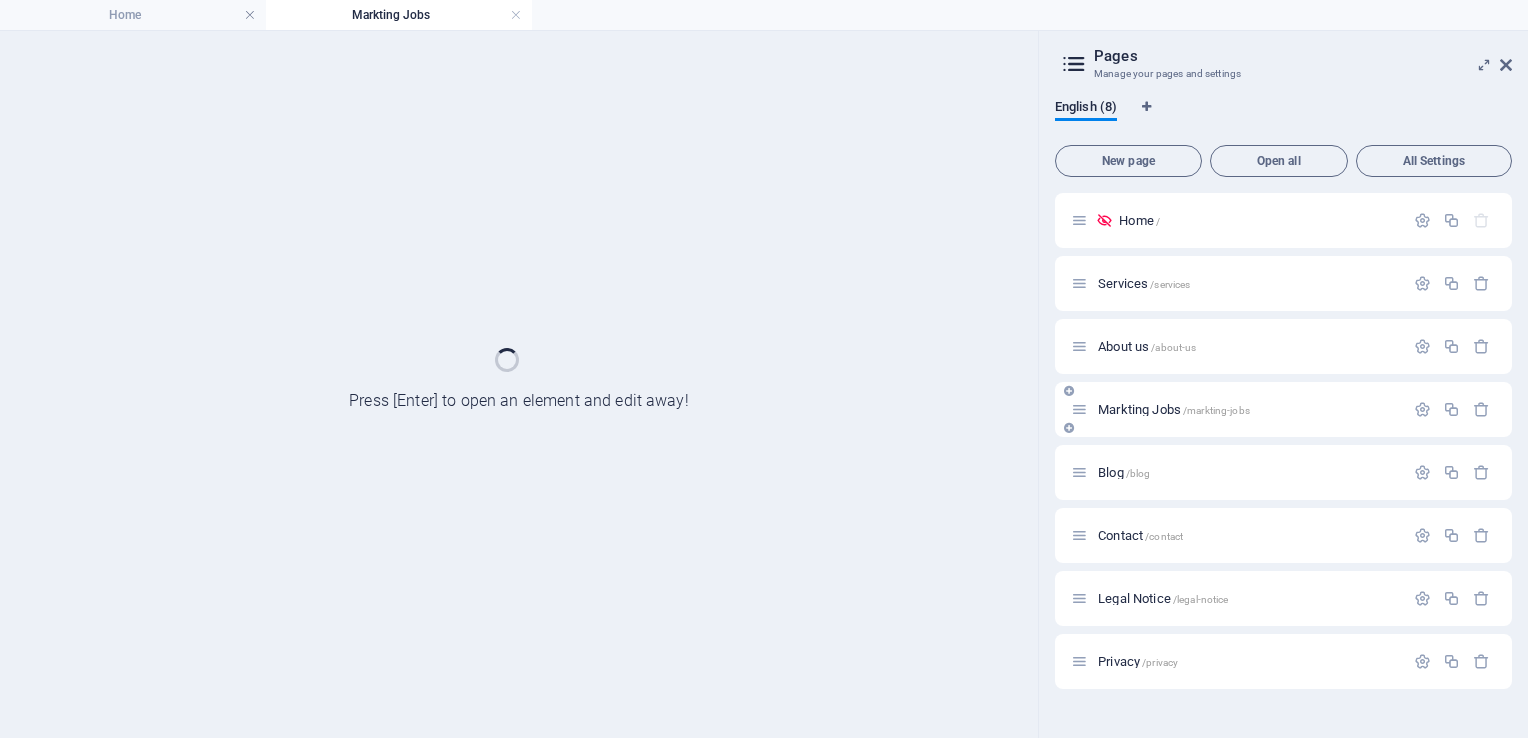 click on "Markting Jobs /markting-jobs" at bounding box center [1283, 409] 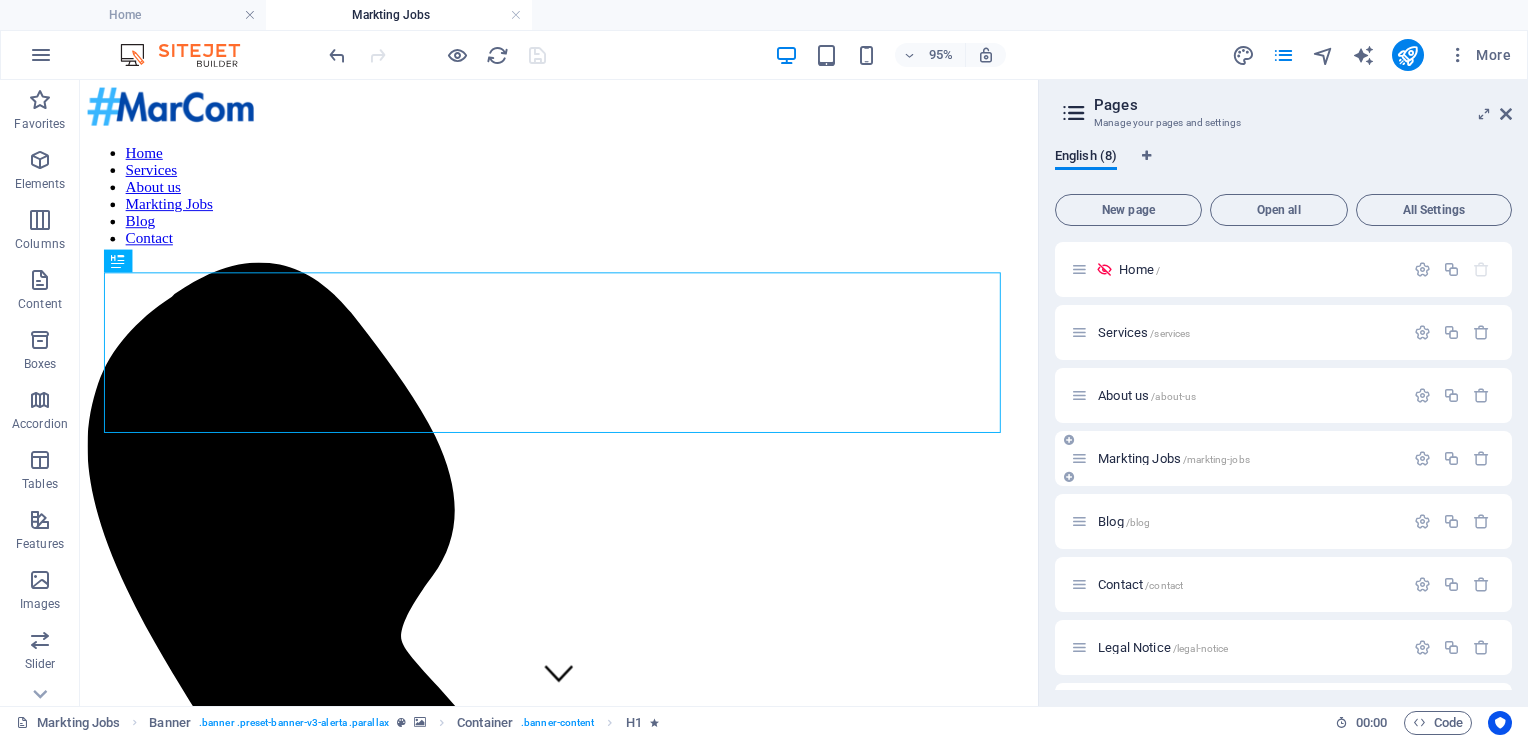 scroll, scrollTop: 0, scrollLeft: 0, axis: both 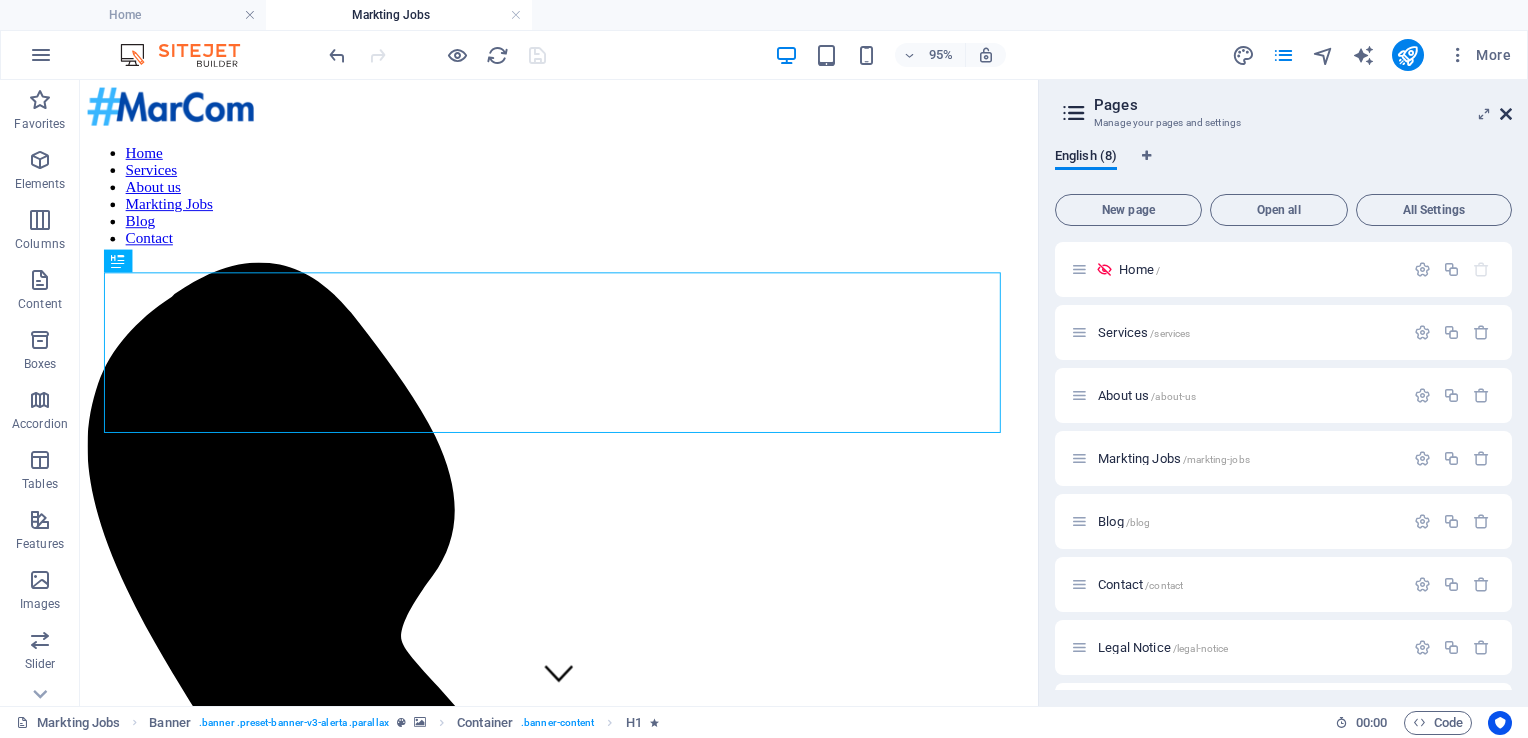 click at bounding box center [1506, 114] 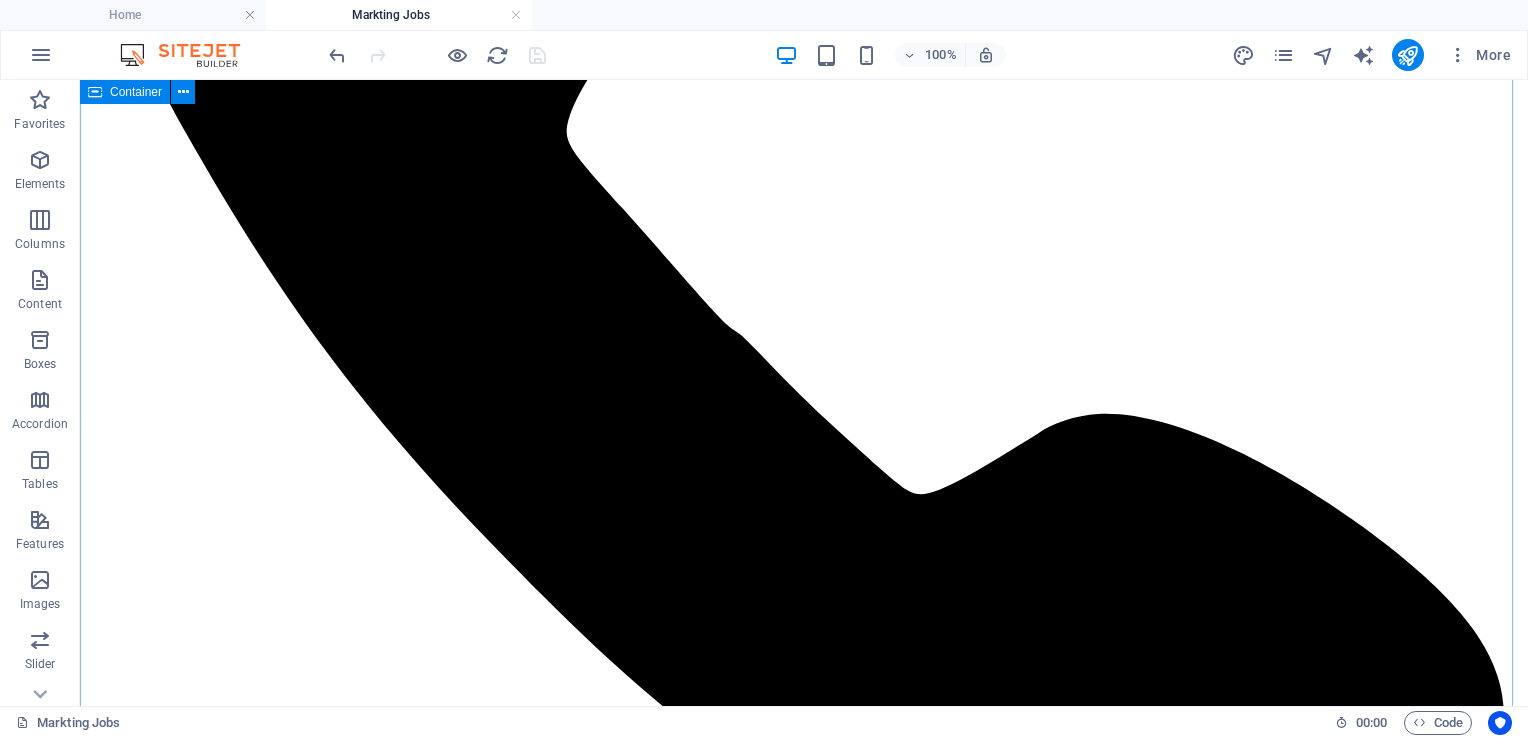 scroll, scrollTop: 712, scrollLeft: 0, axis: vertical 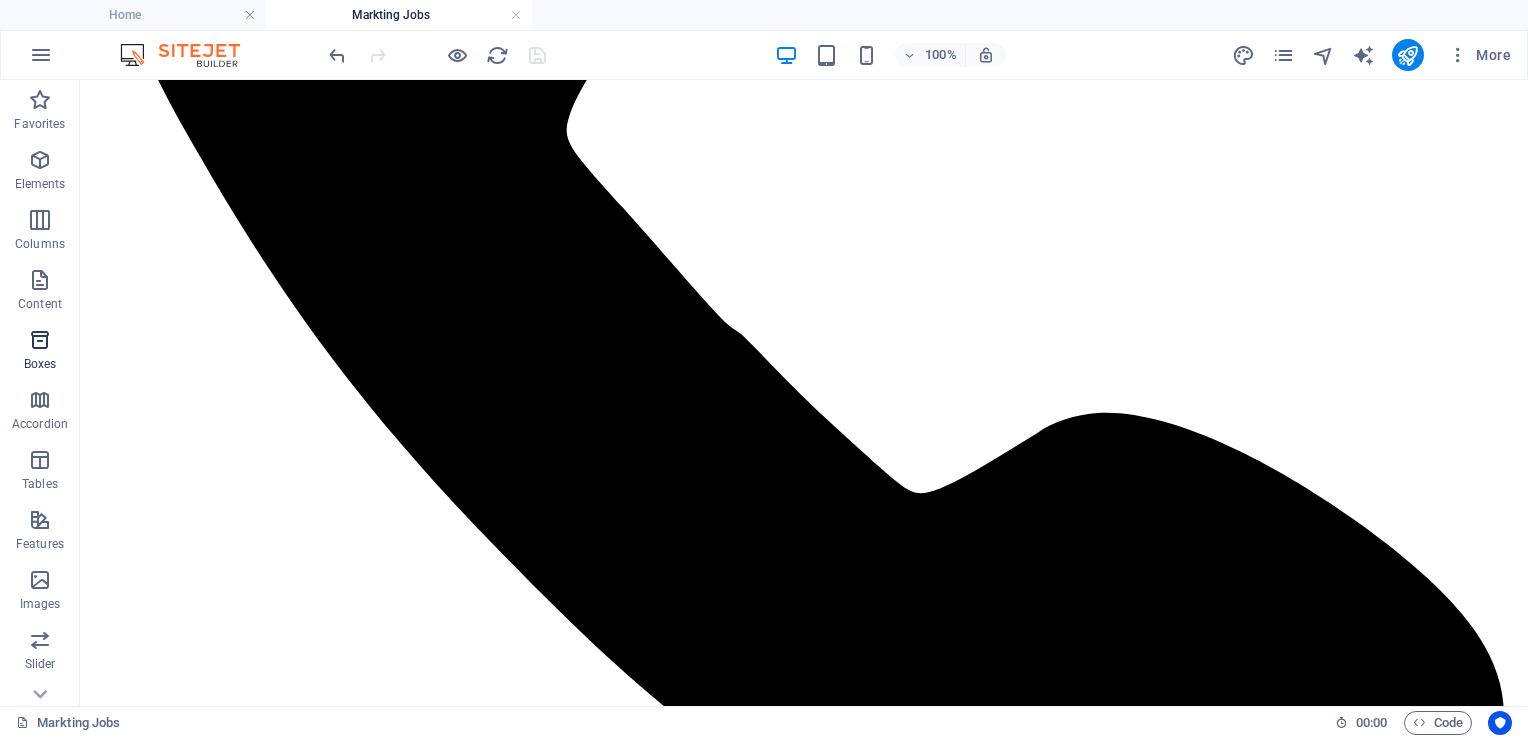 click on "Boxes" at bounding box center (40, 352) 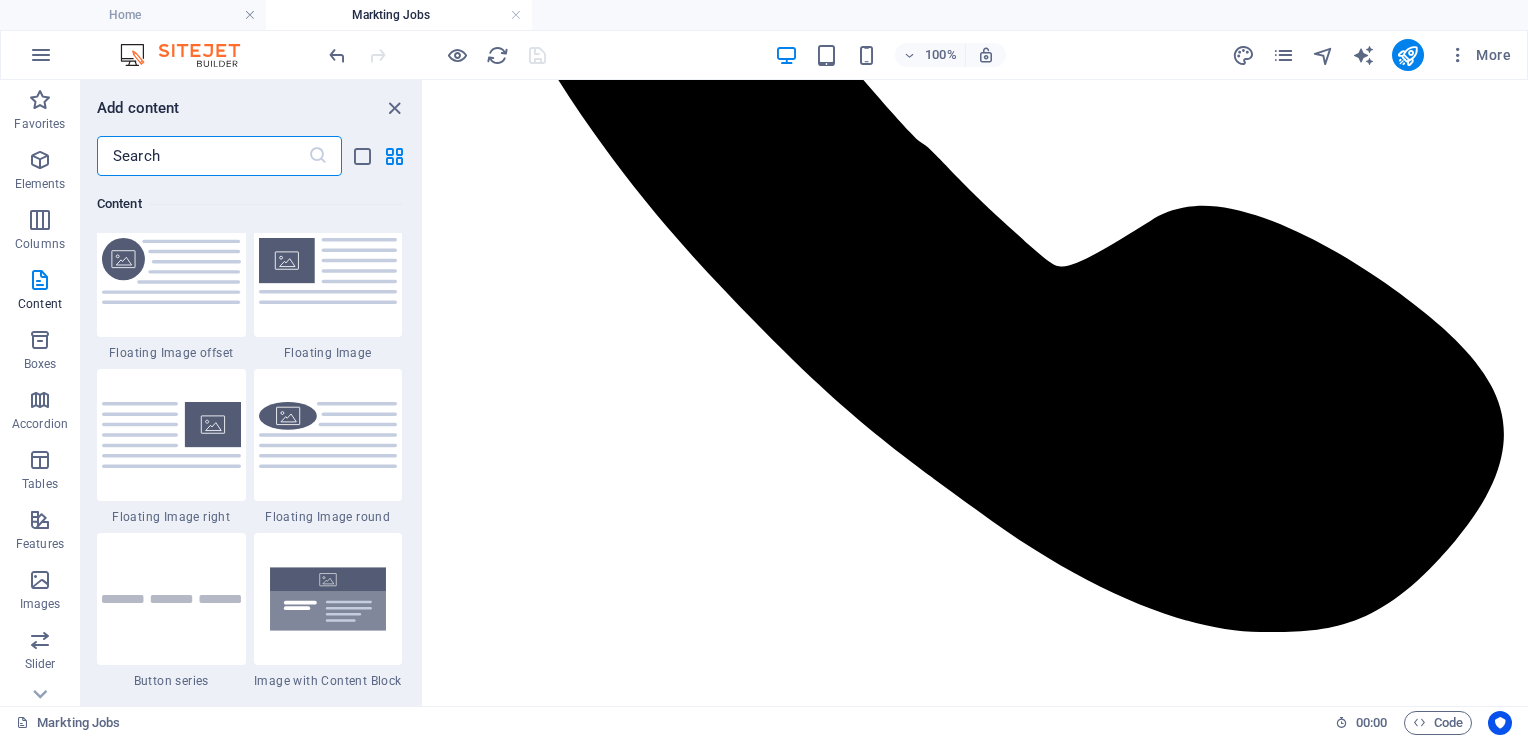 scroll, scrollTop: 4322, scrollLeft: 0, axis: vertical 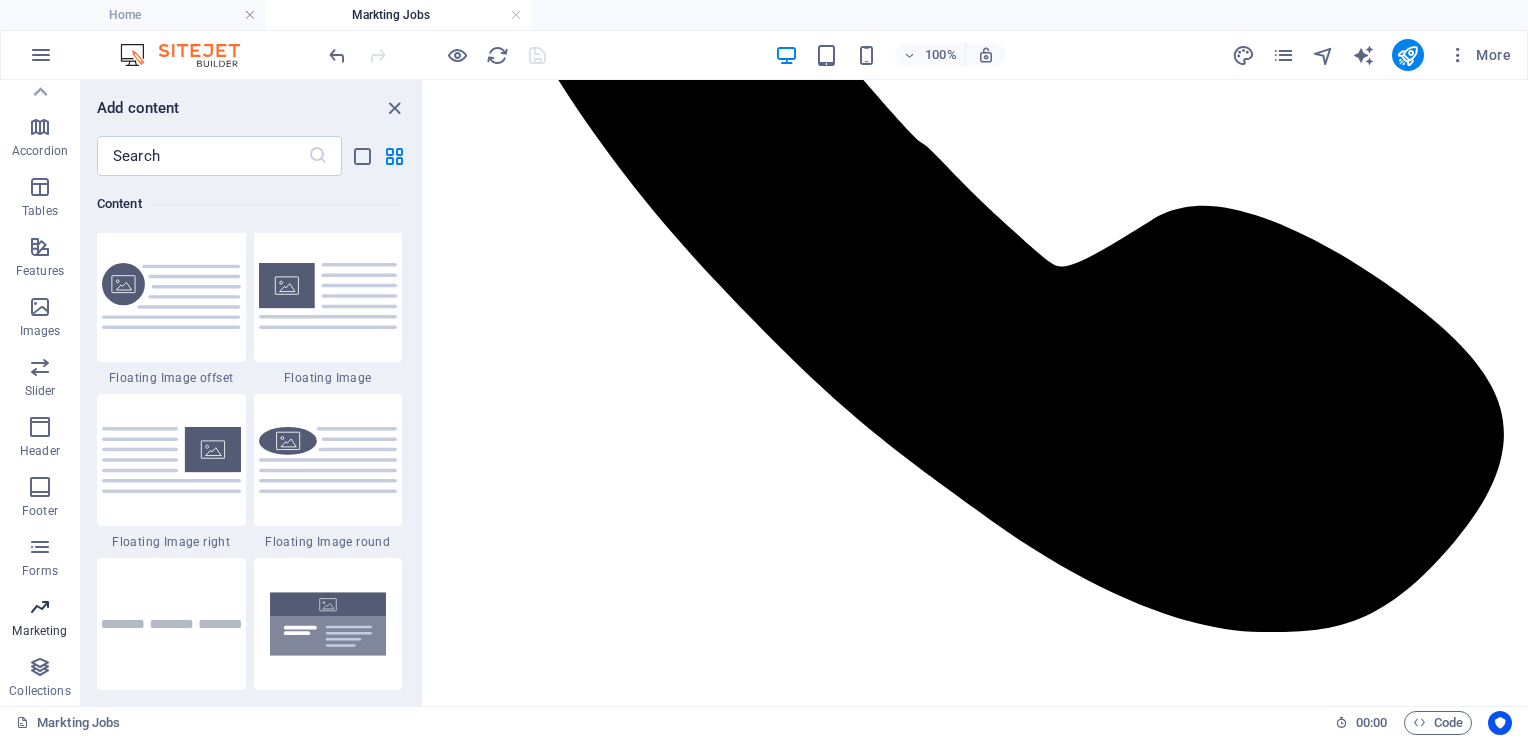 click on "Marketing" at bounding box center [39, 631] 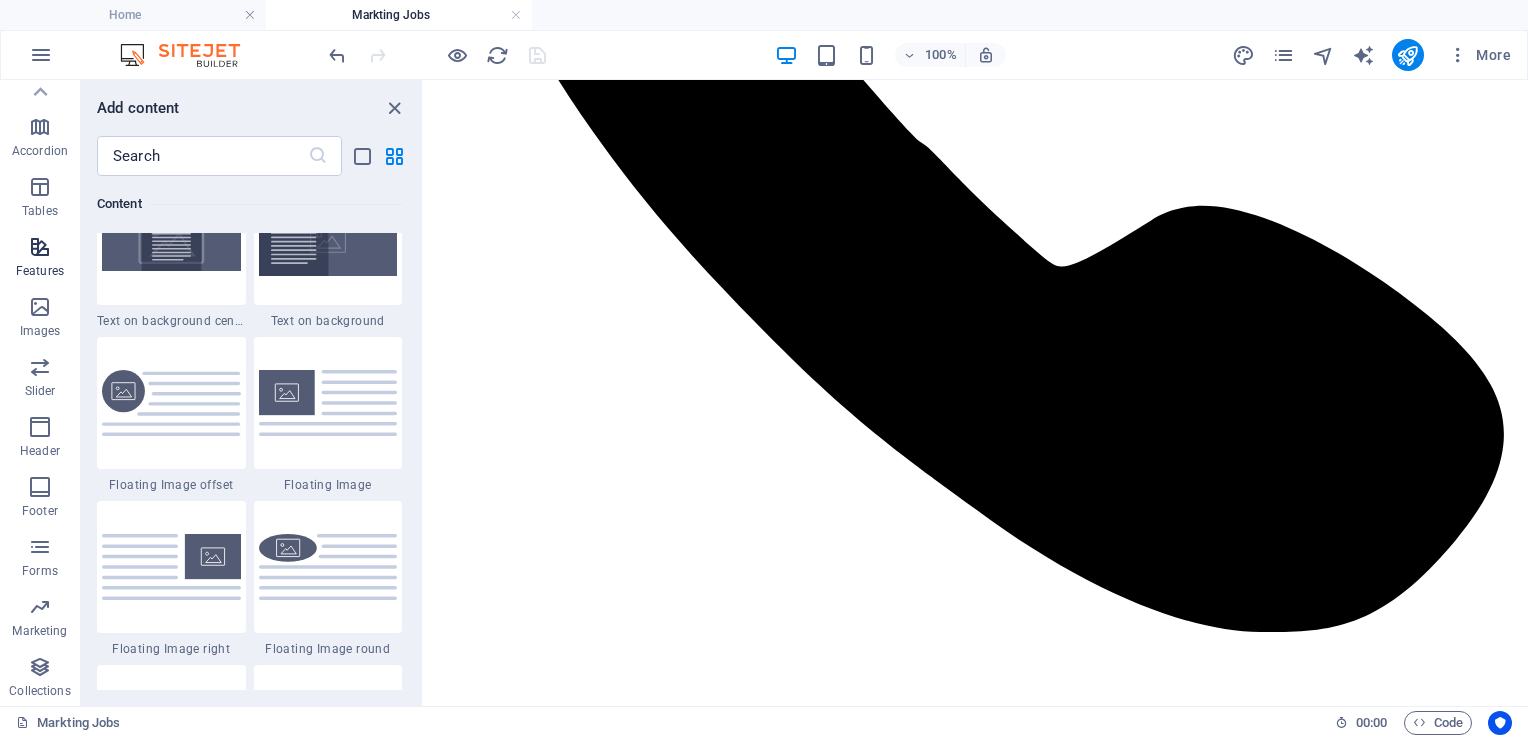 scroll, scrollTop: 4214, scrollLeft: 0, axis: vertical 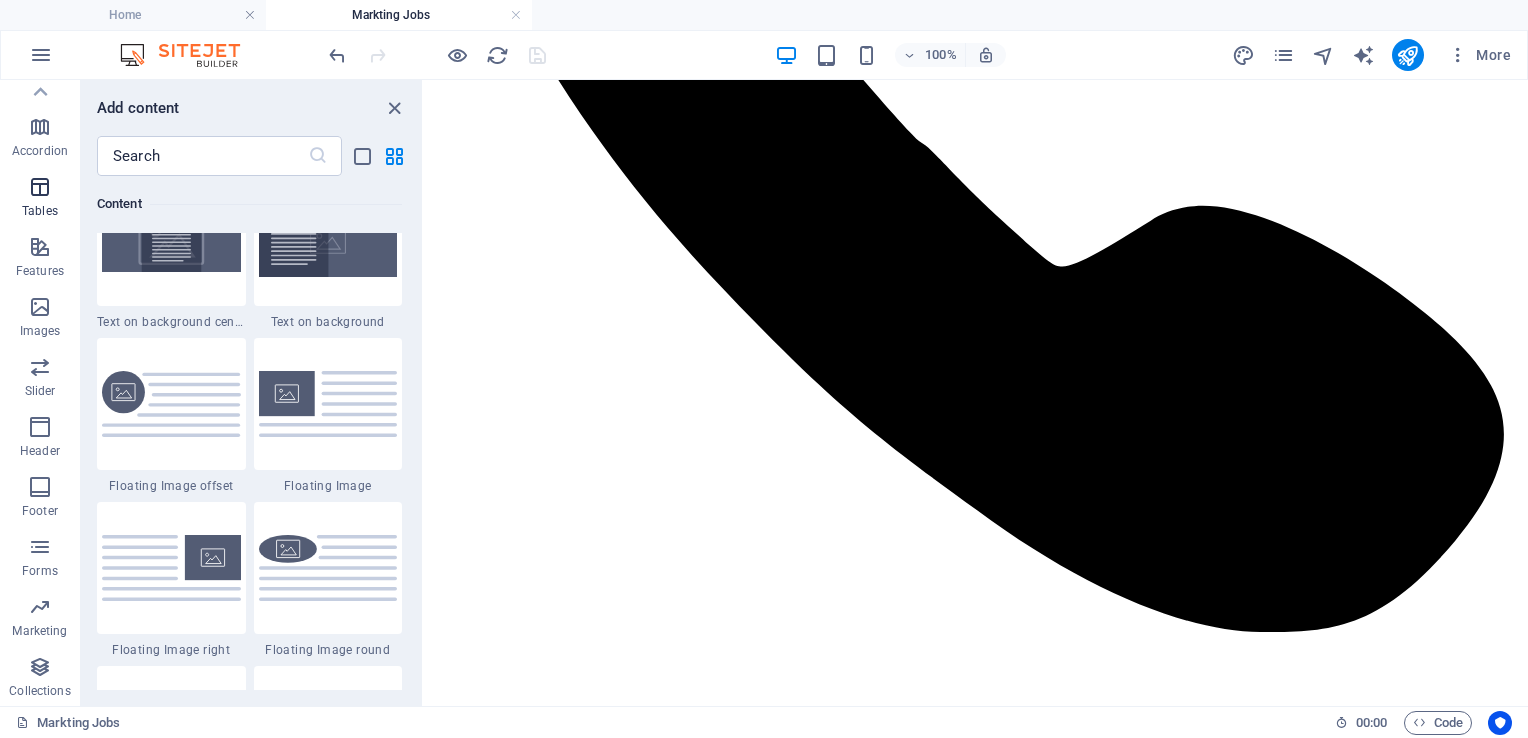 click at bounding box center [40, 187] 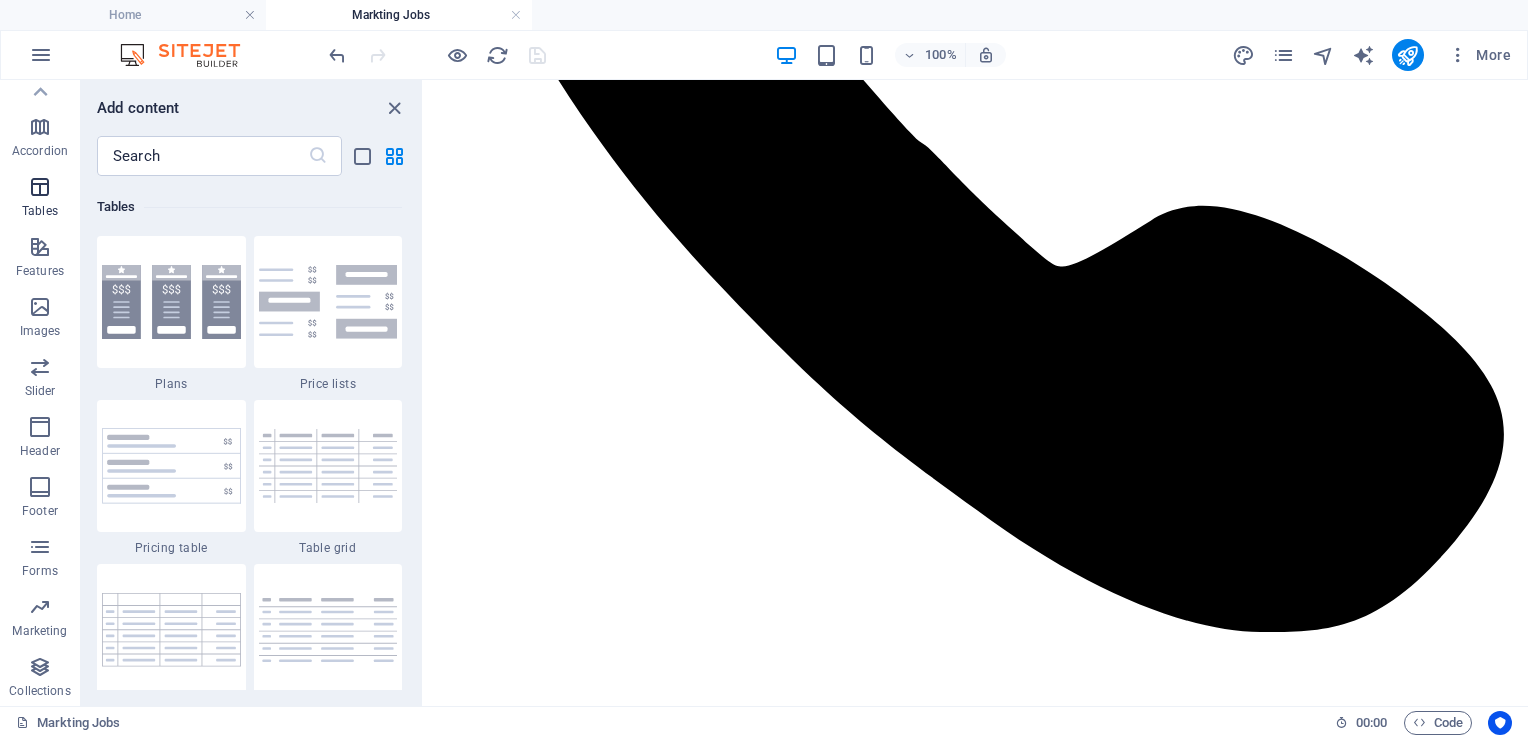 scroll, scrollTop: 6926, scrollLeft: 0, axis: vertical 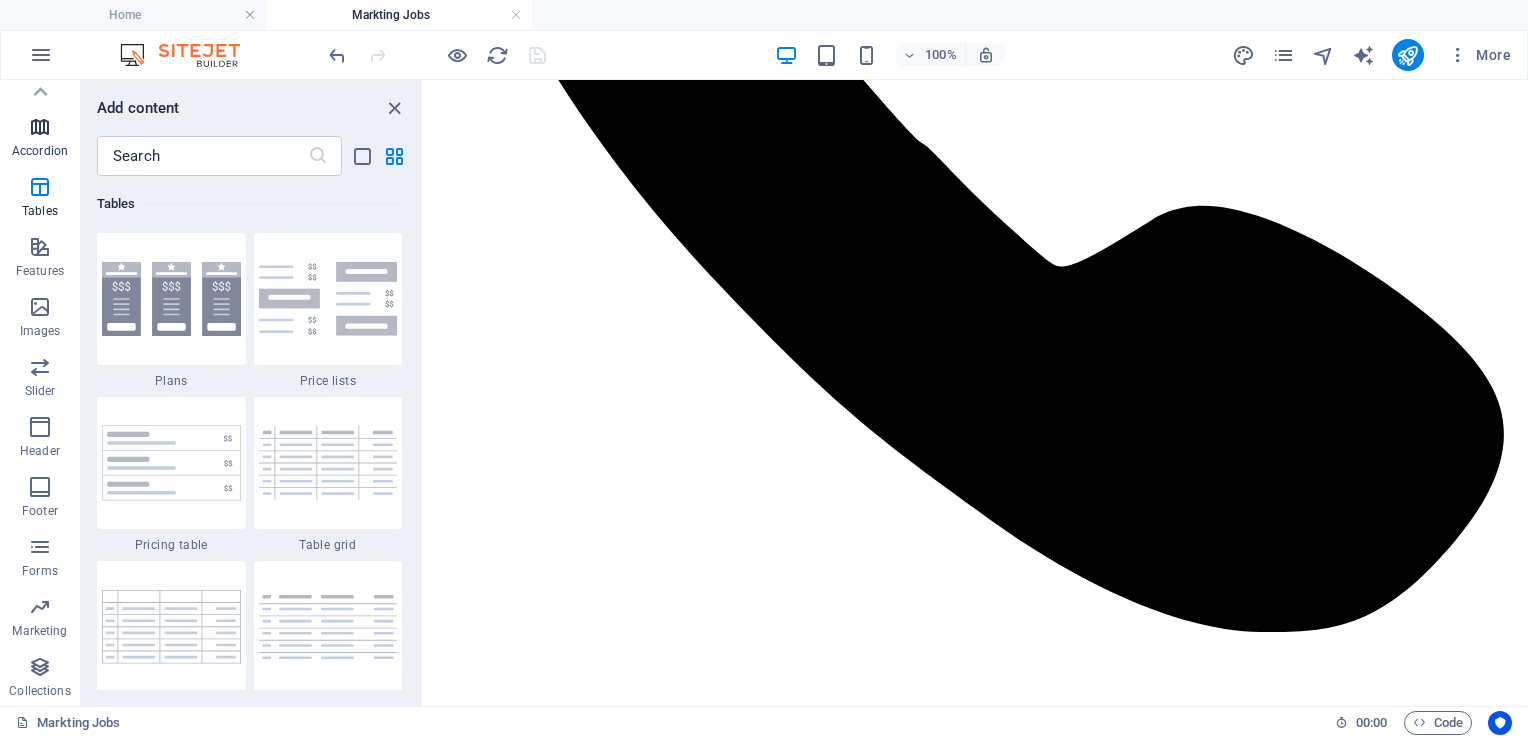 click on "Accordion" at bounding box center (40, 139) 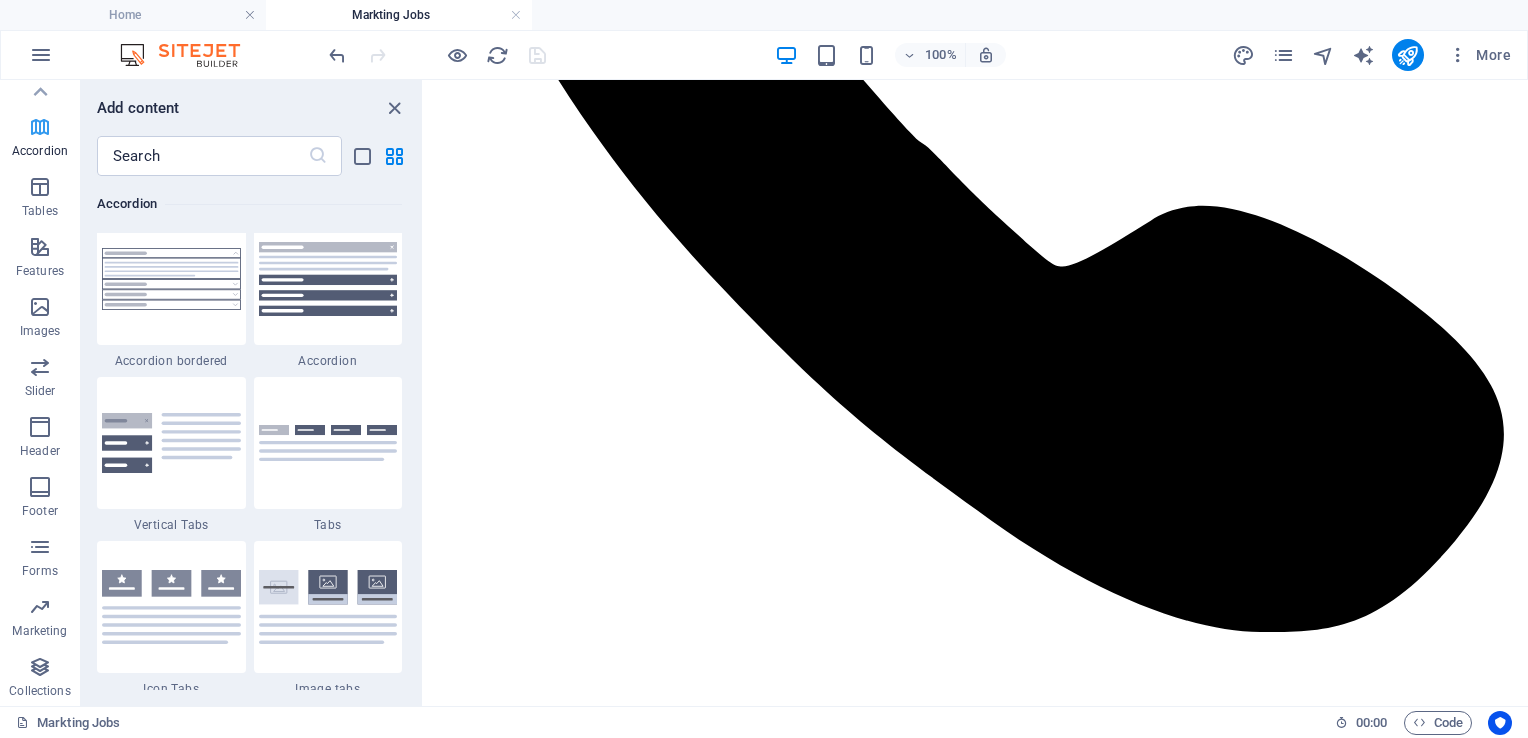 scroll, scrollTop: 6385, scrollLeft: 0, axis: vertical 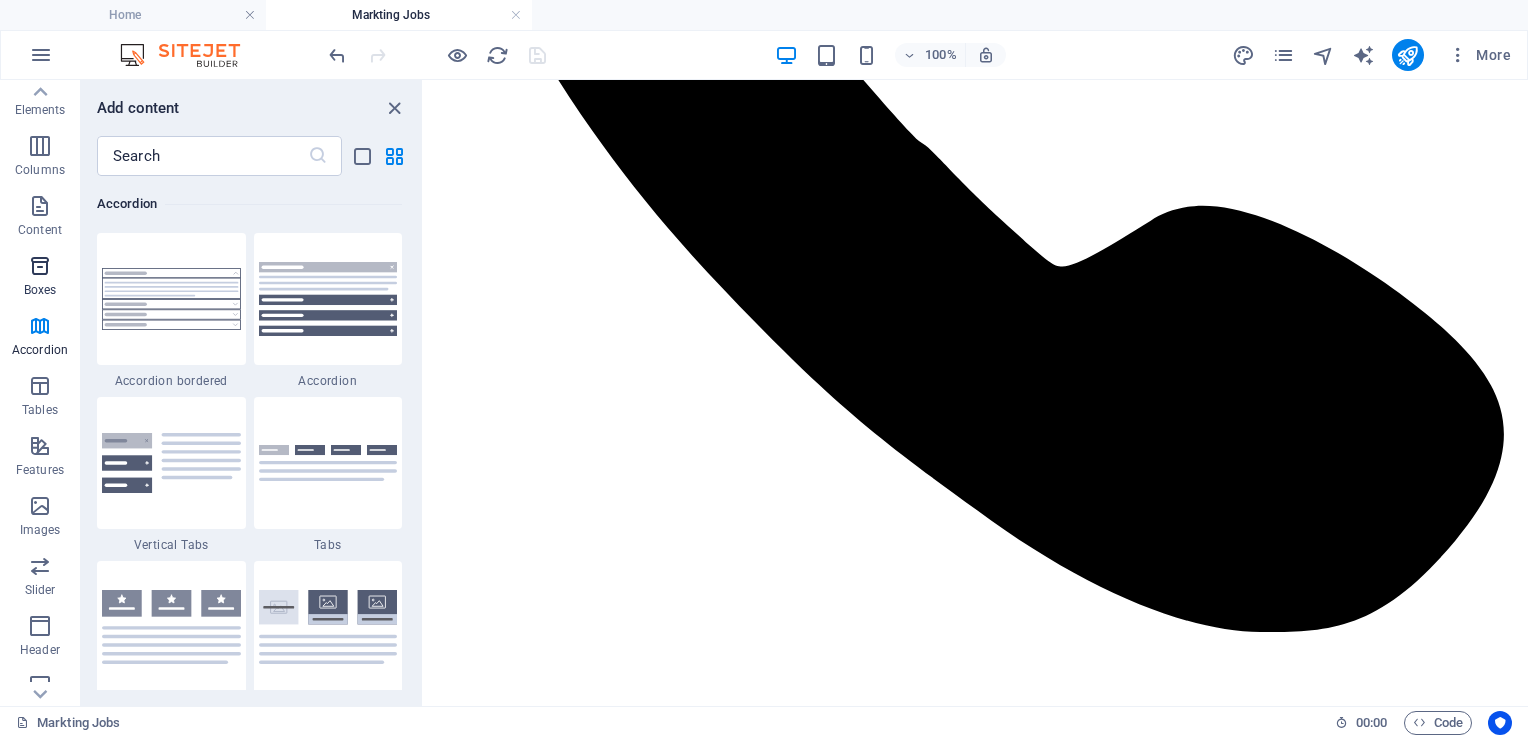 click on "Boxes" at bounding box center (40, 278) 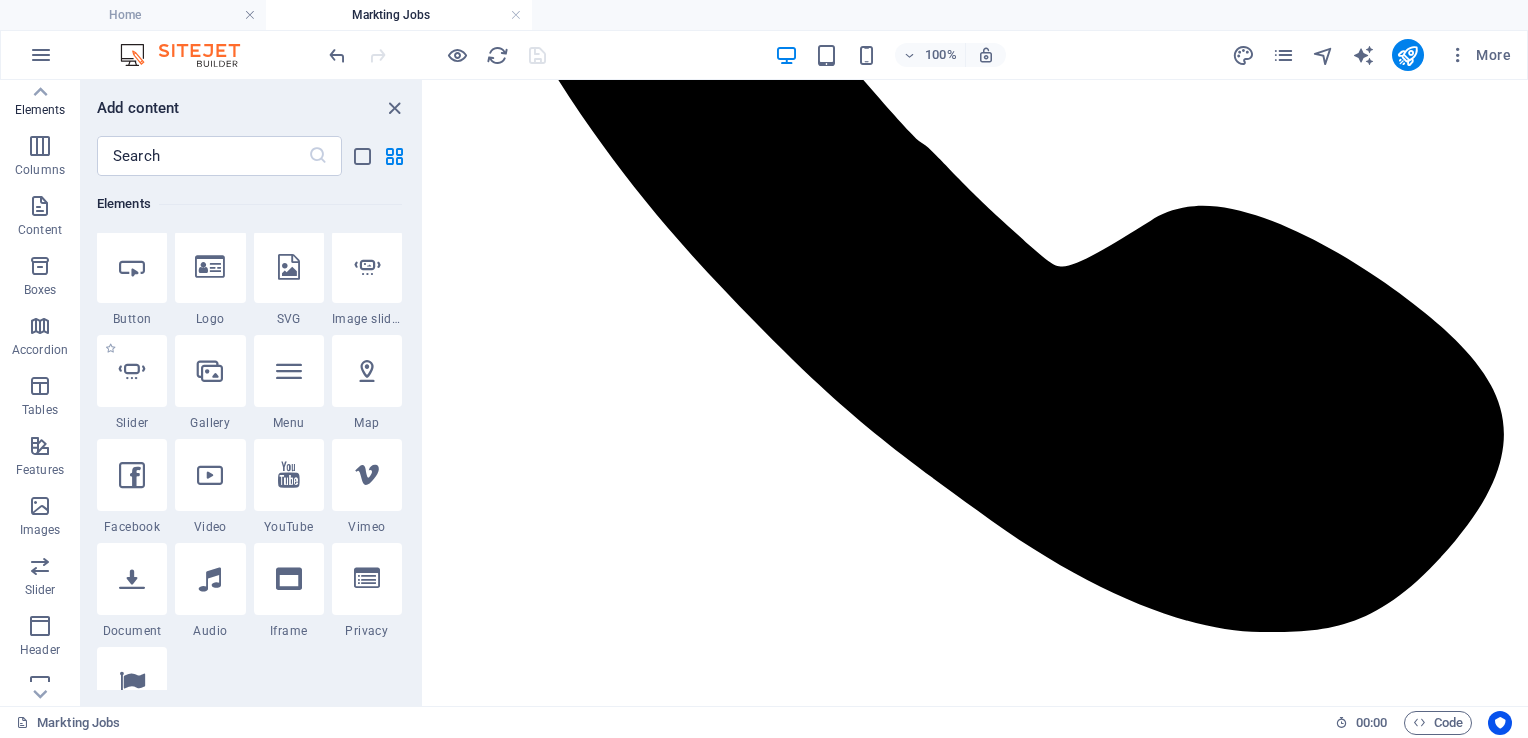 scroll, scrollTop: 421, scrollLeft: 0, axis: vertical 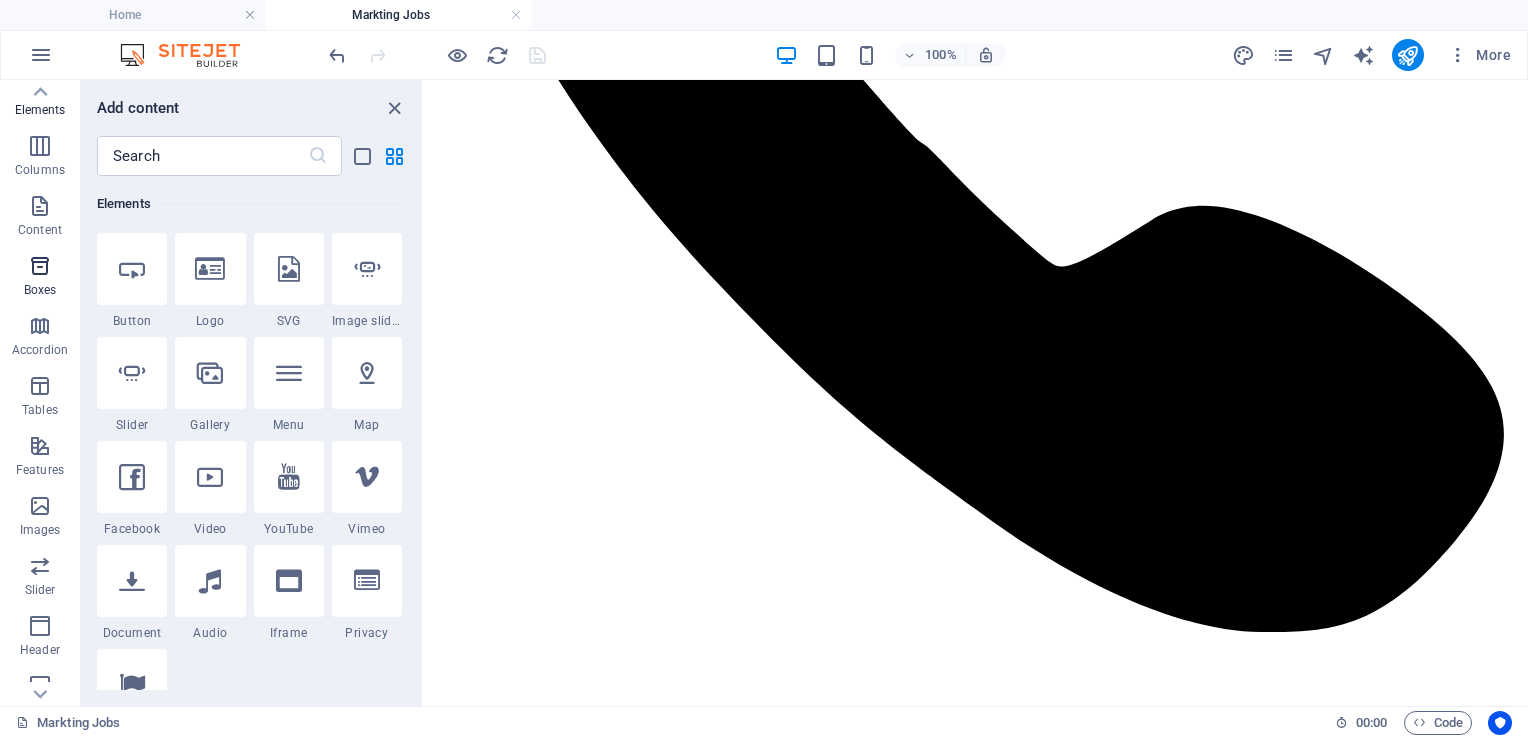 click at bounding box center [40, 266] 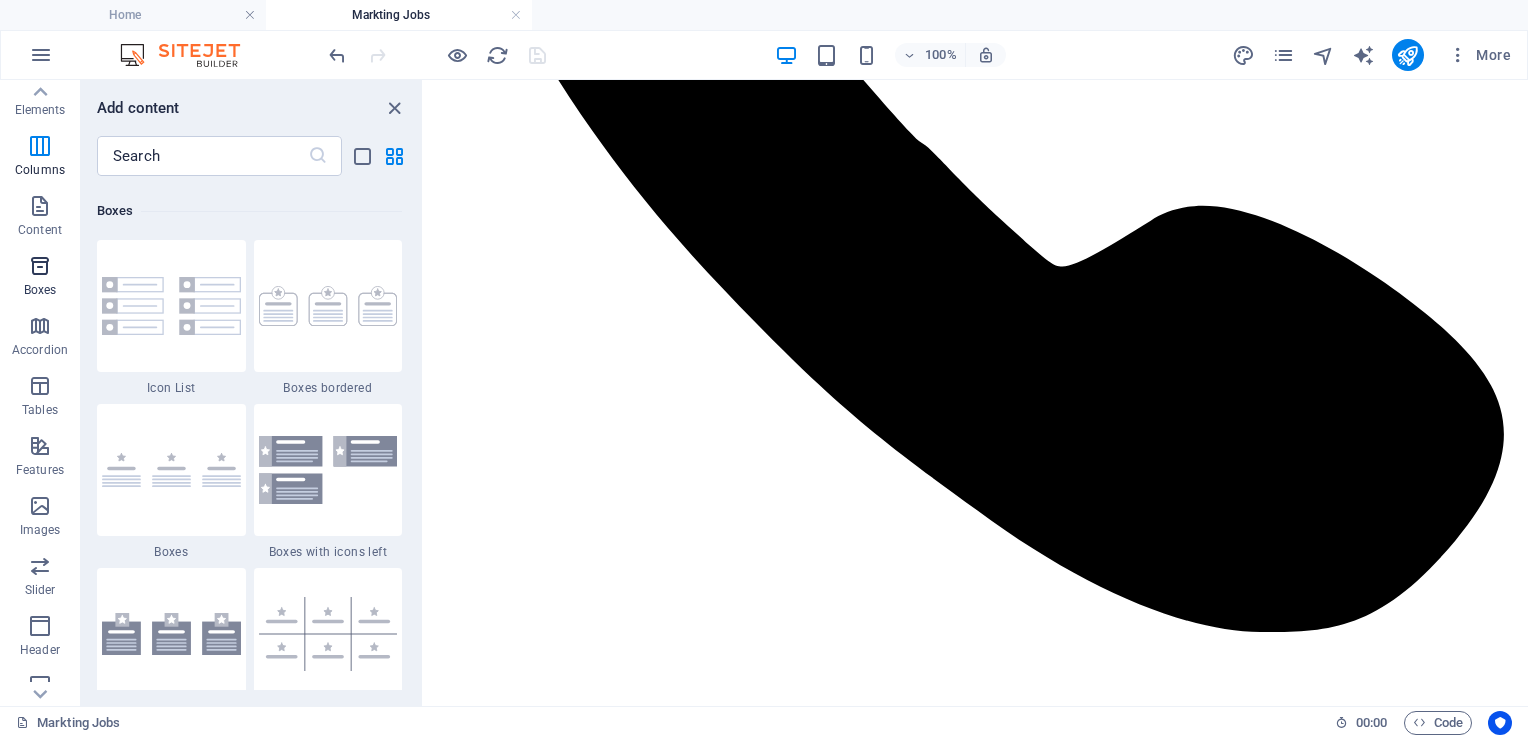 scroll, scrollTop: 5516, scrollLeft: 0, axis: vertical 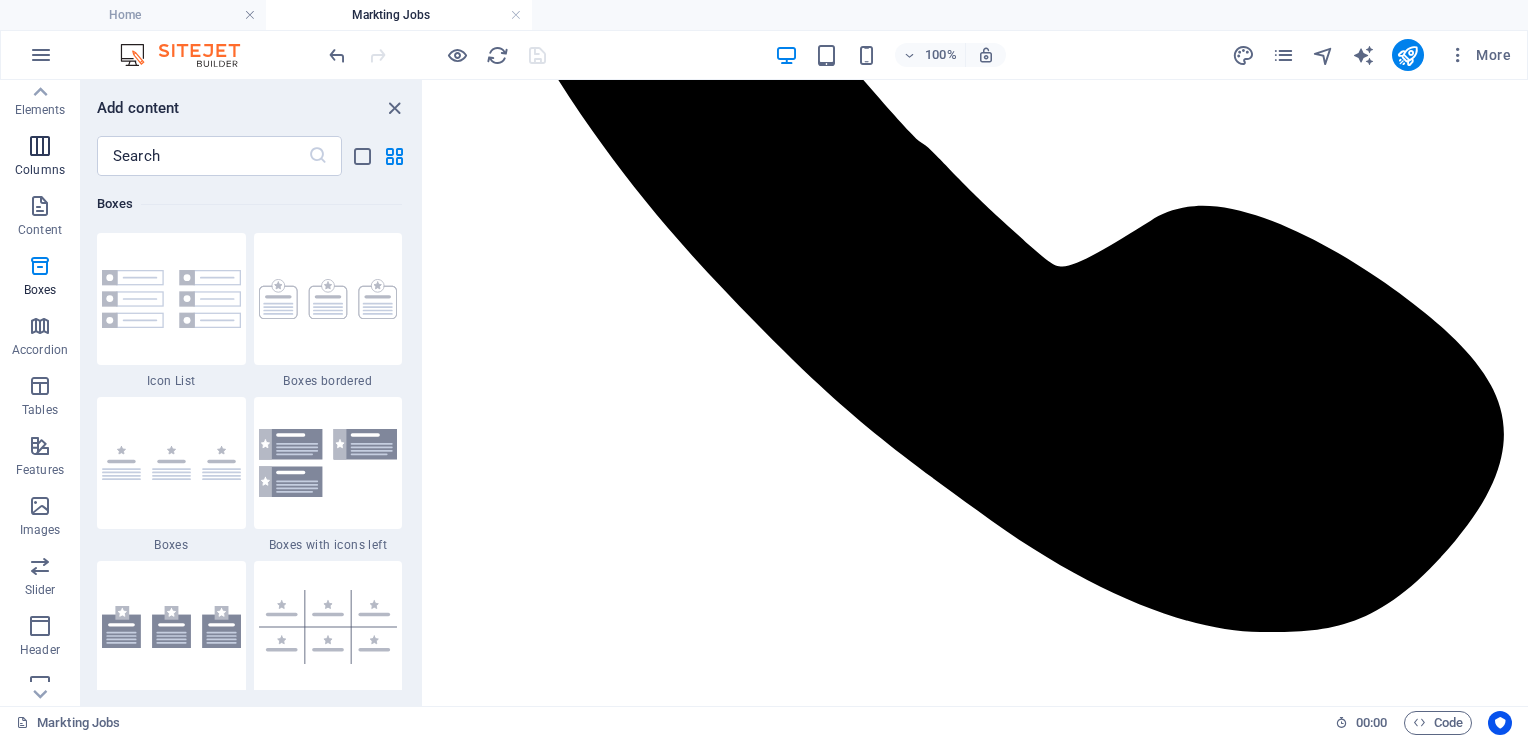 click at bounding box center [40, 146] 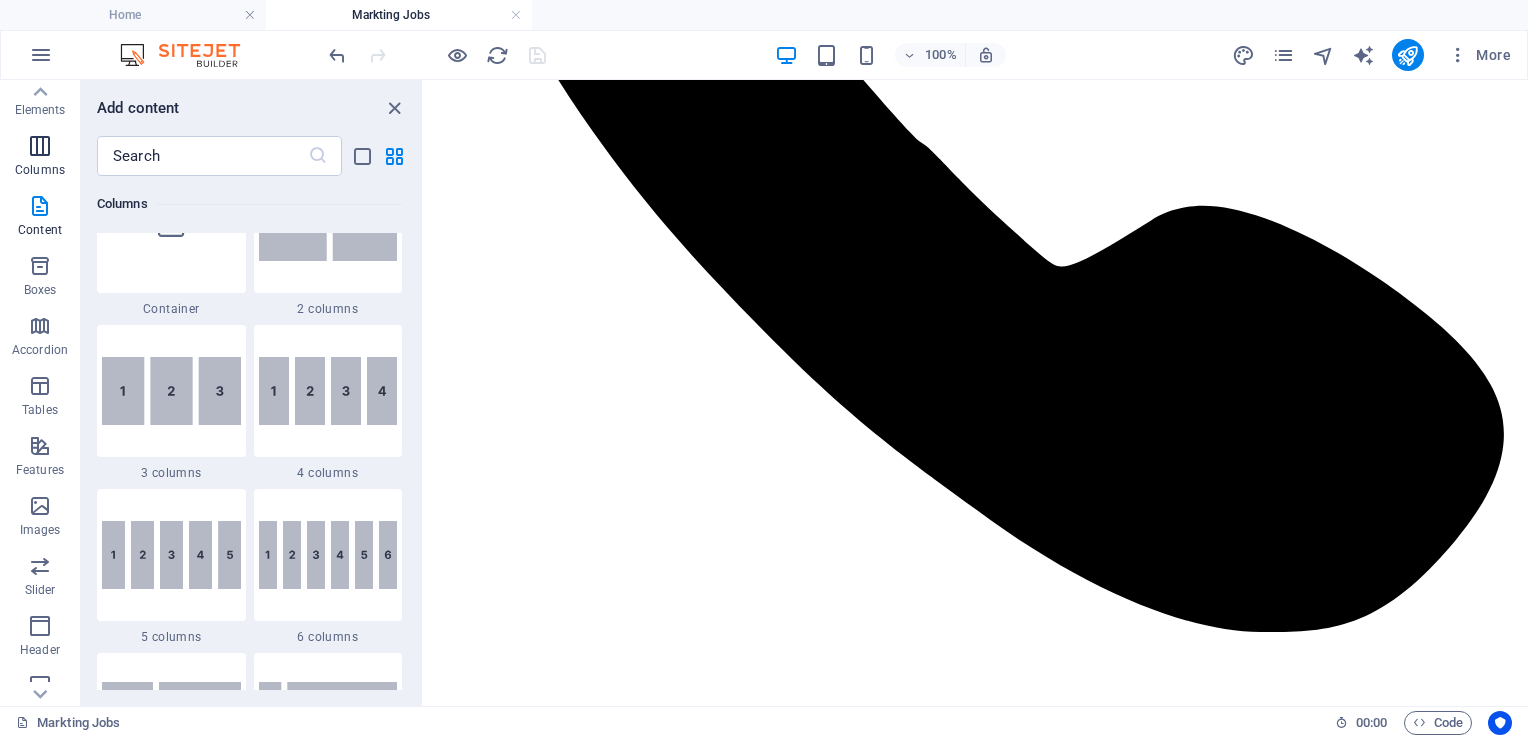 scroll, scrollTop: 990, scrollLeft: 0, axis: vertical 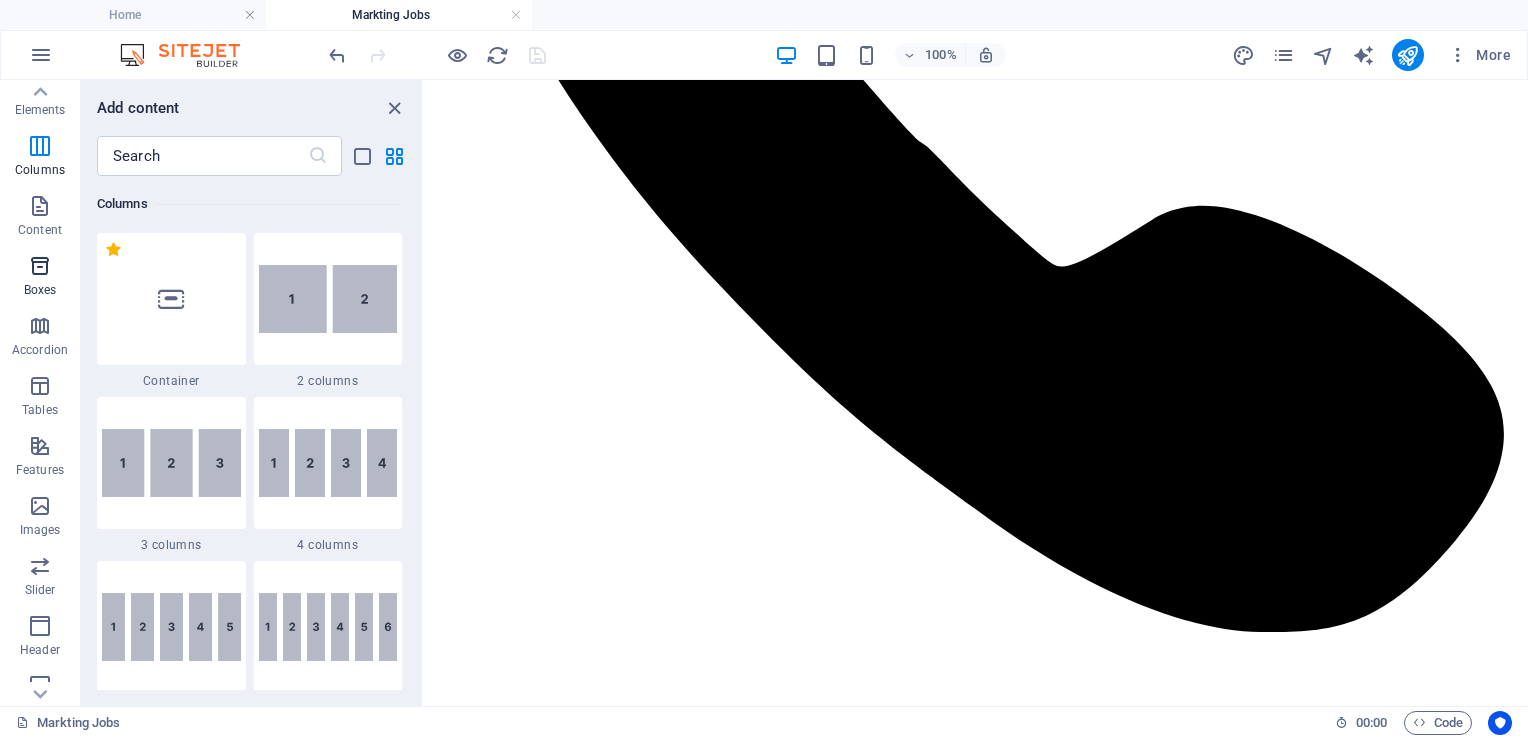 click on "Boxes" at bounding box center [40, 278] 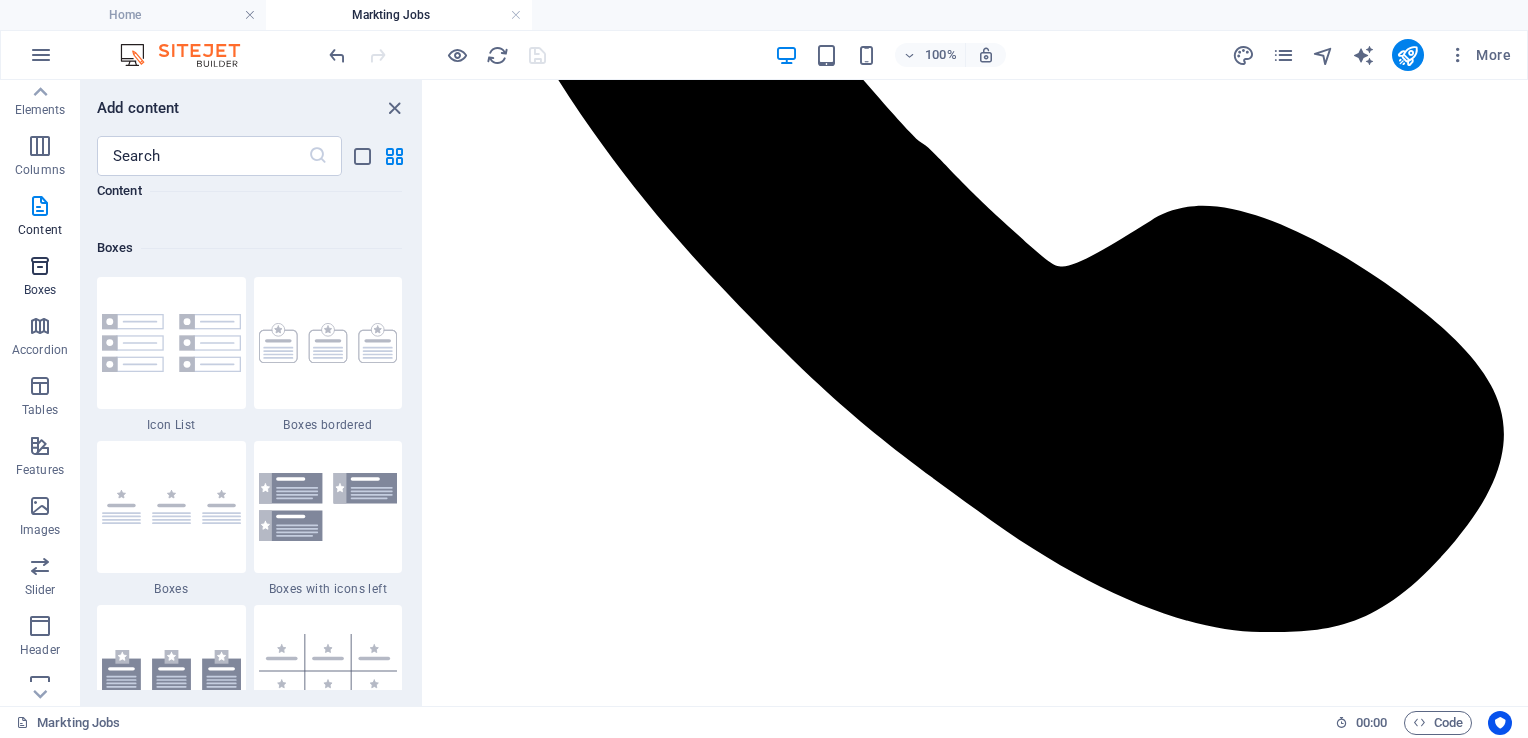 scroll, scrollTop: 5516, scrollLeft: 0, axis: vertical 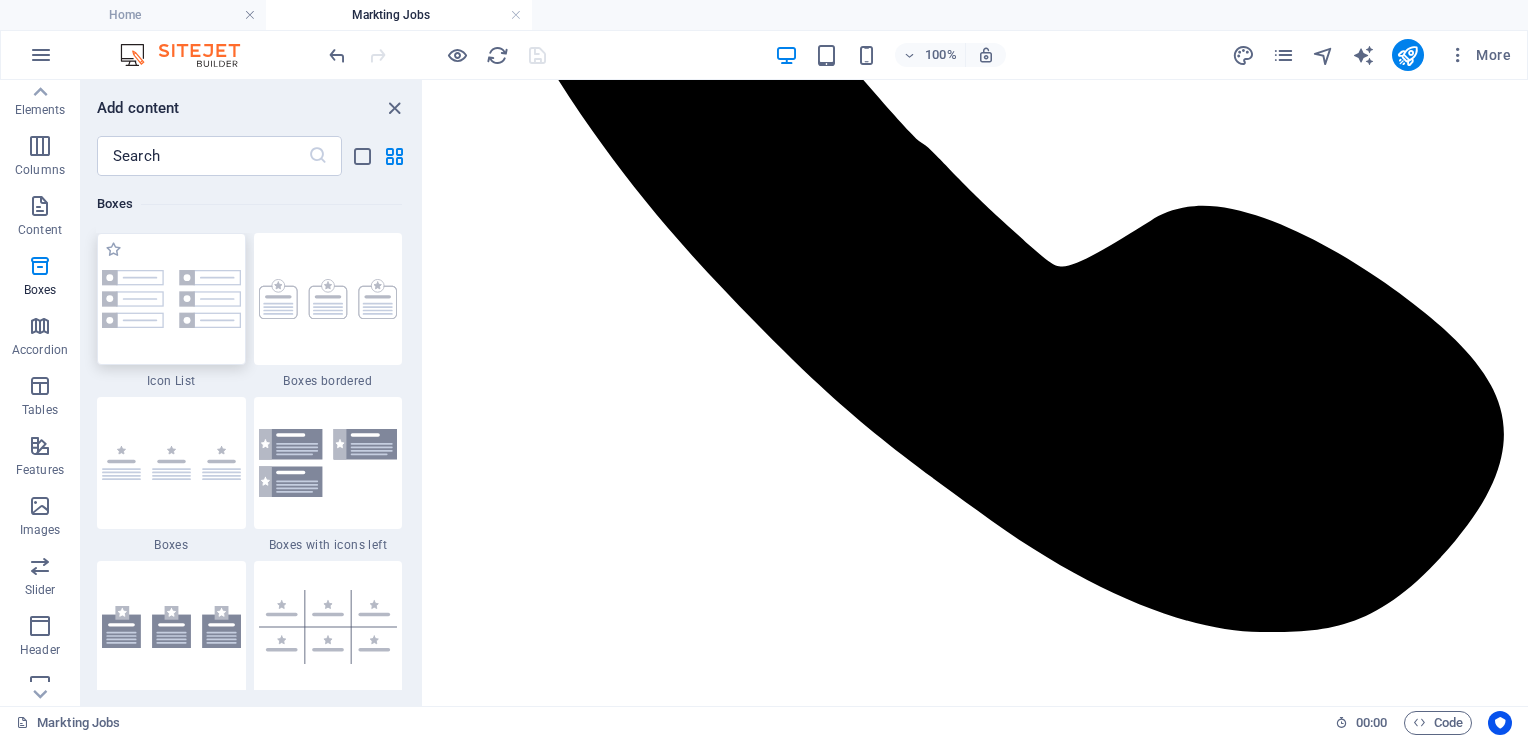 click at bounding box center [171, 299] 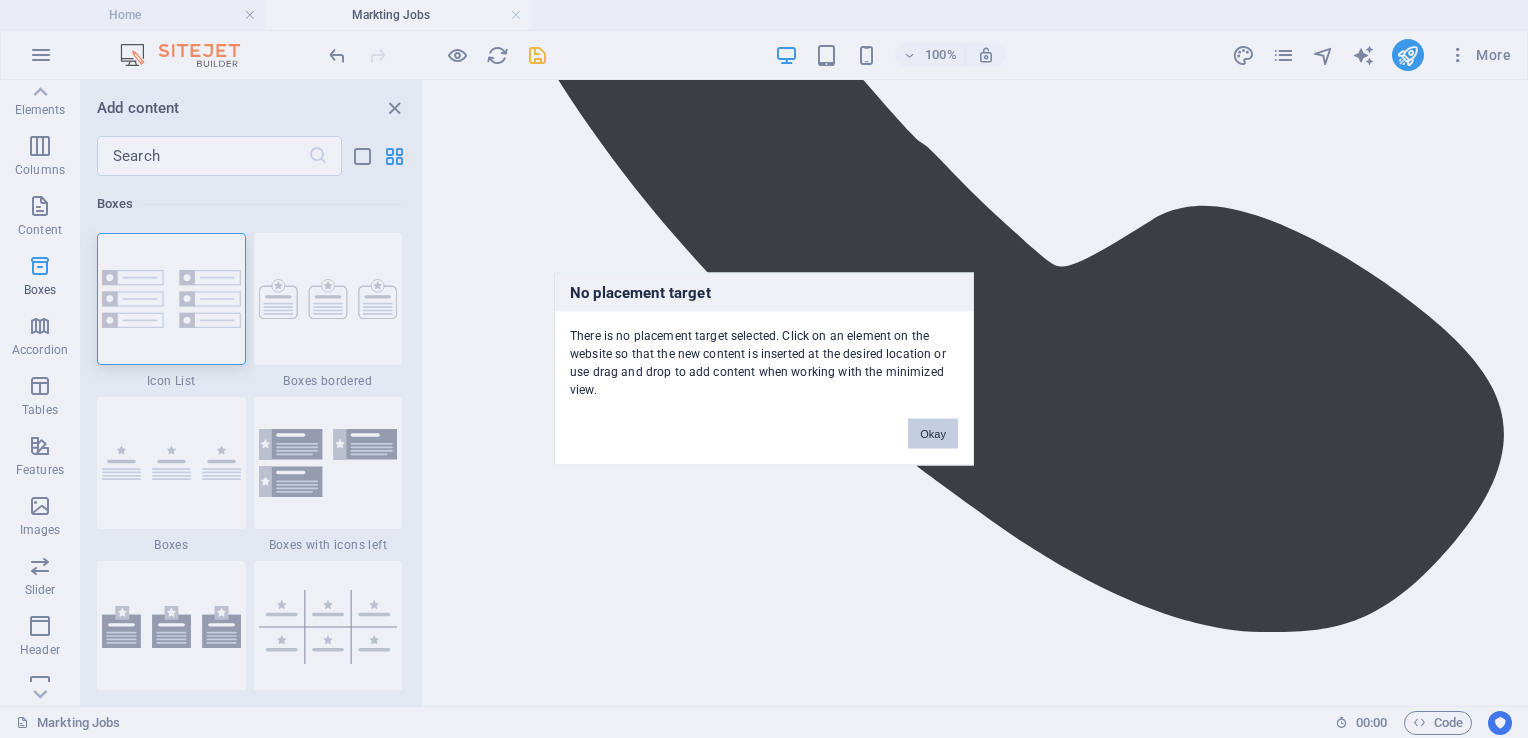click on "Okay" at bounding box center (933, 434) 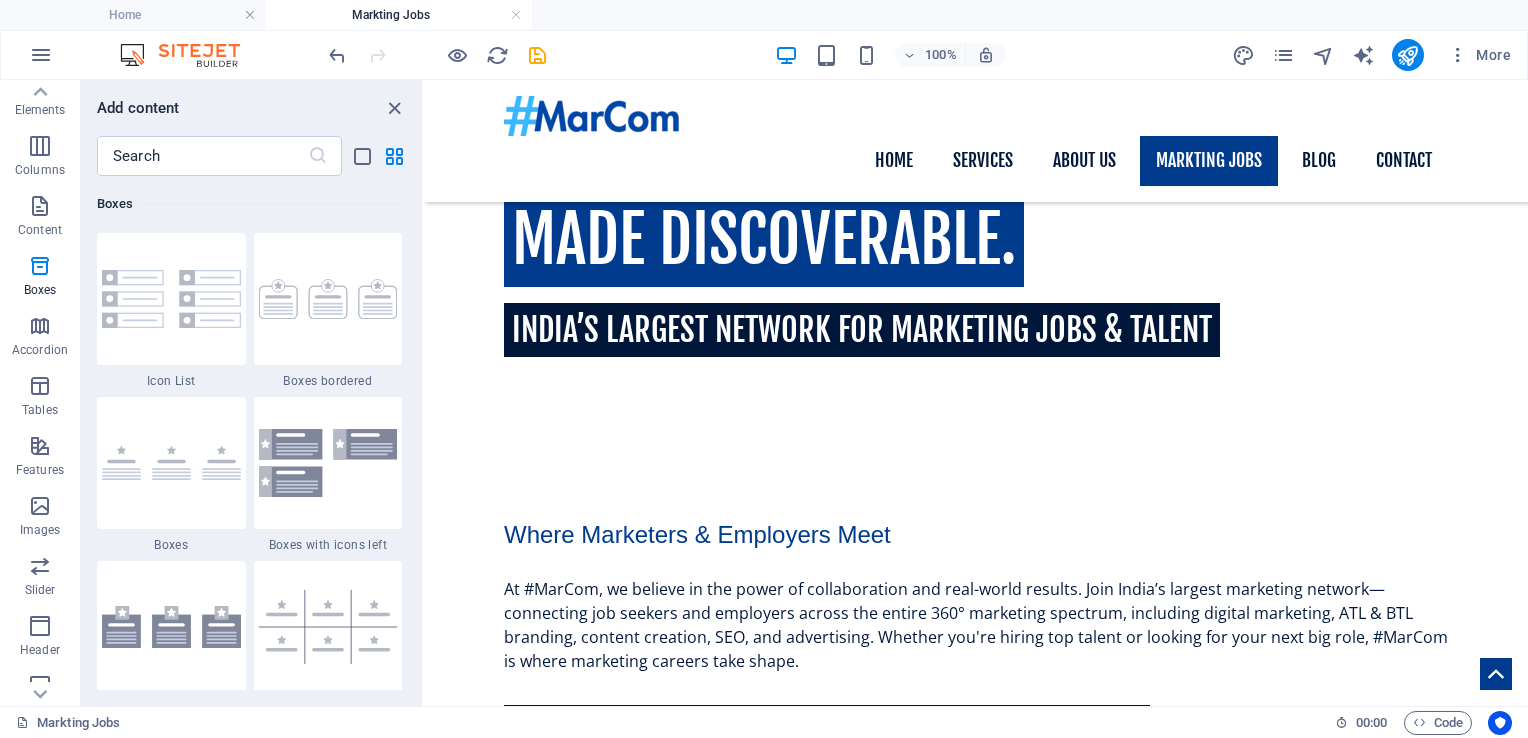 scroll, scrollTop: 704, scrollLeft: 0, axis: vertical 